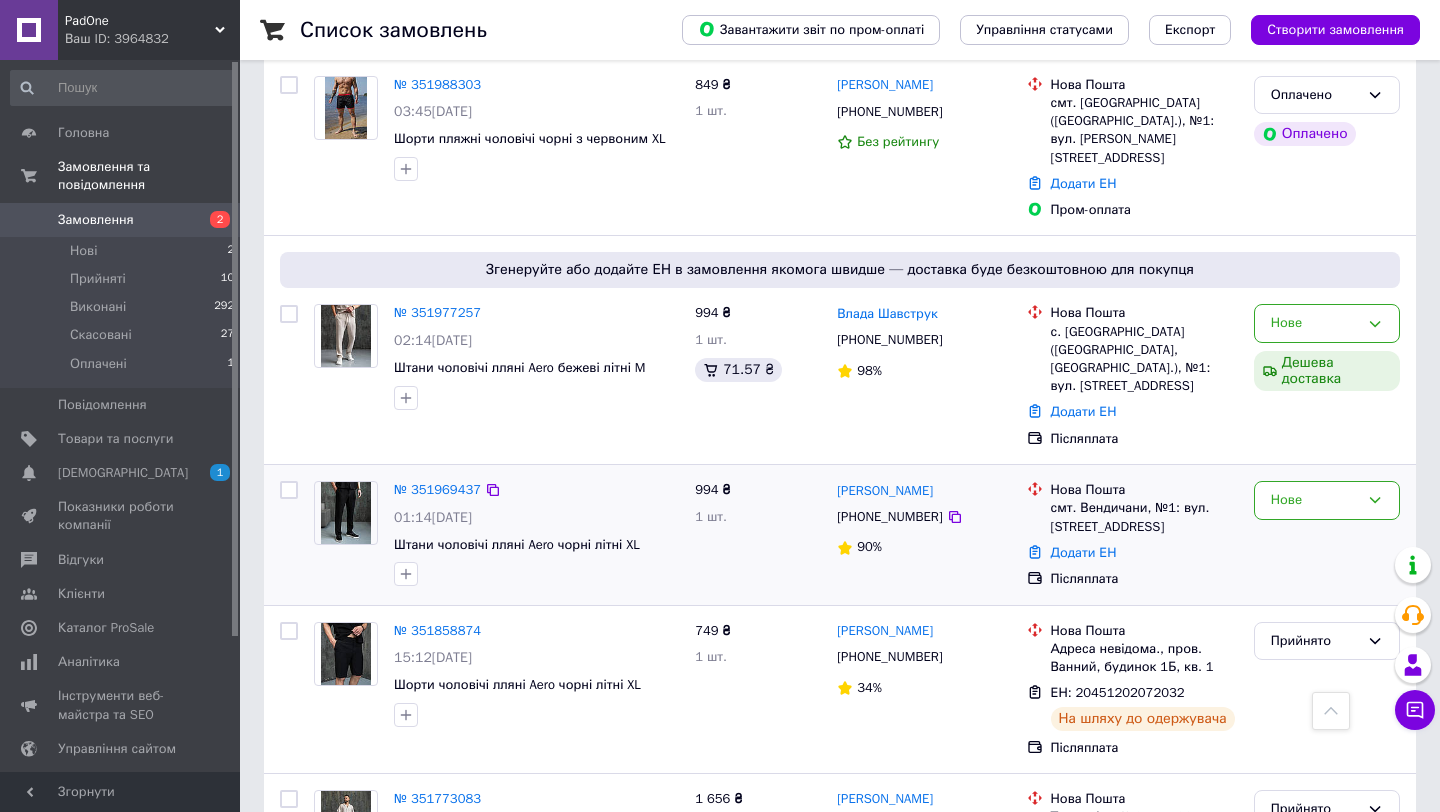 scroll, scrollTop: 309, scrollLeft: 0, axis: vertical 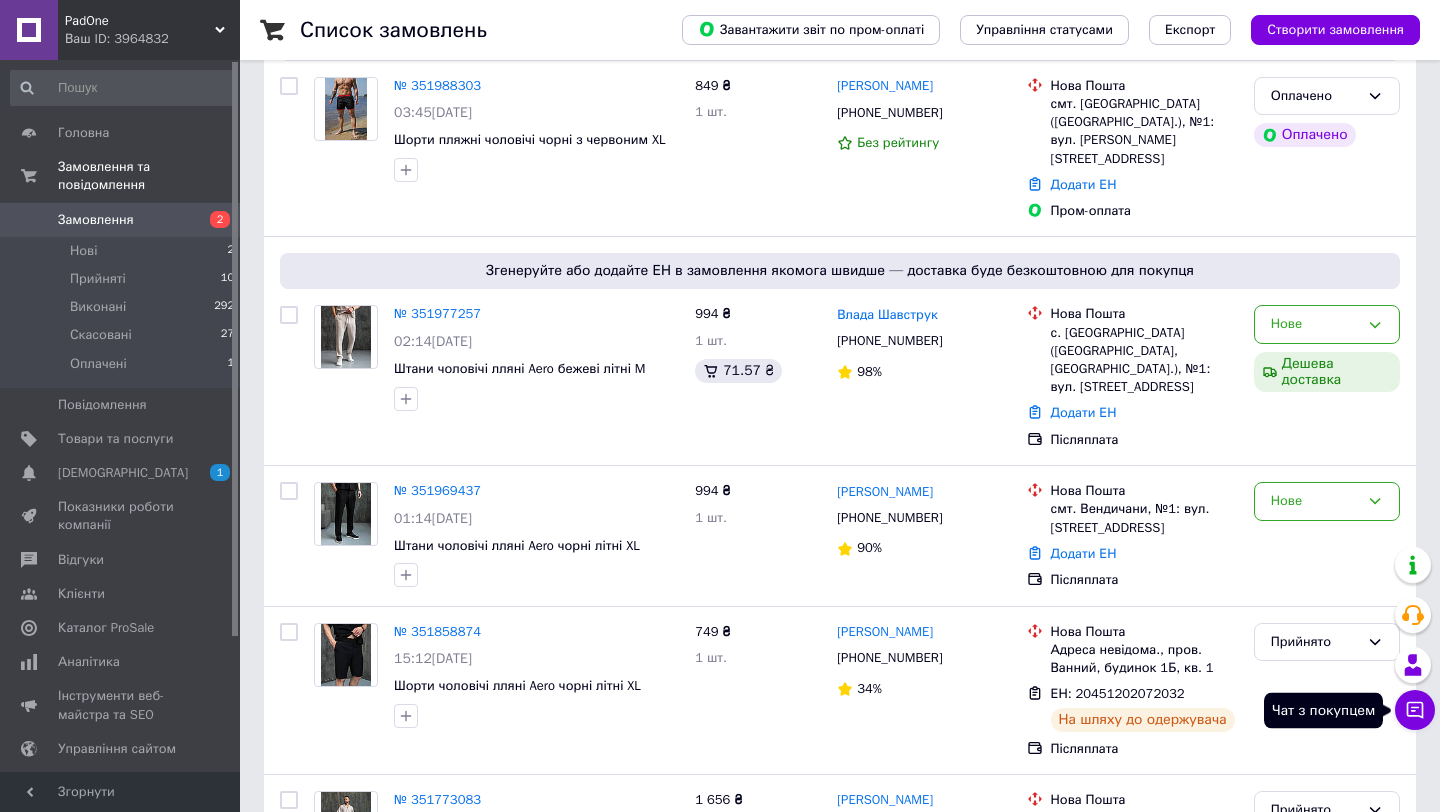 click 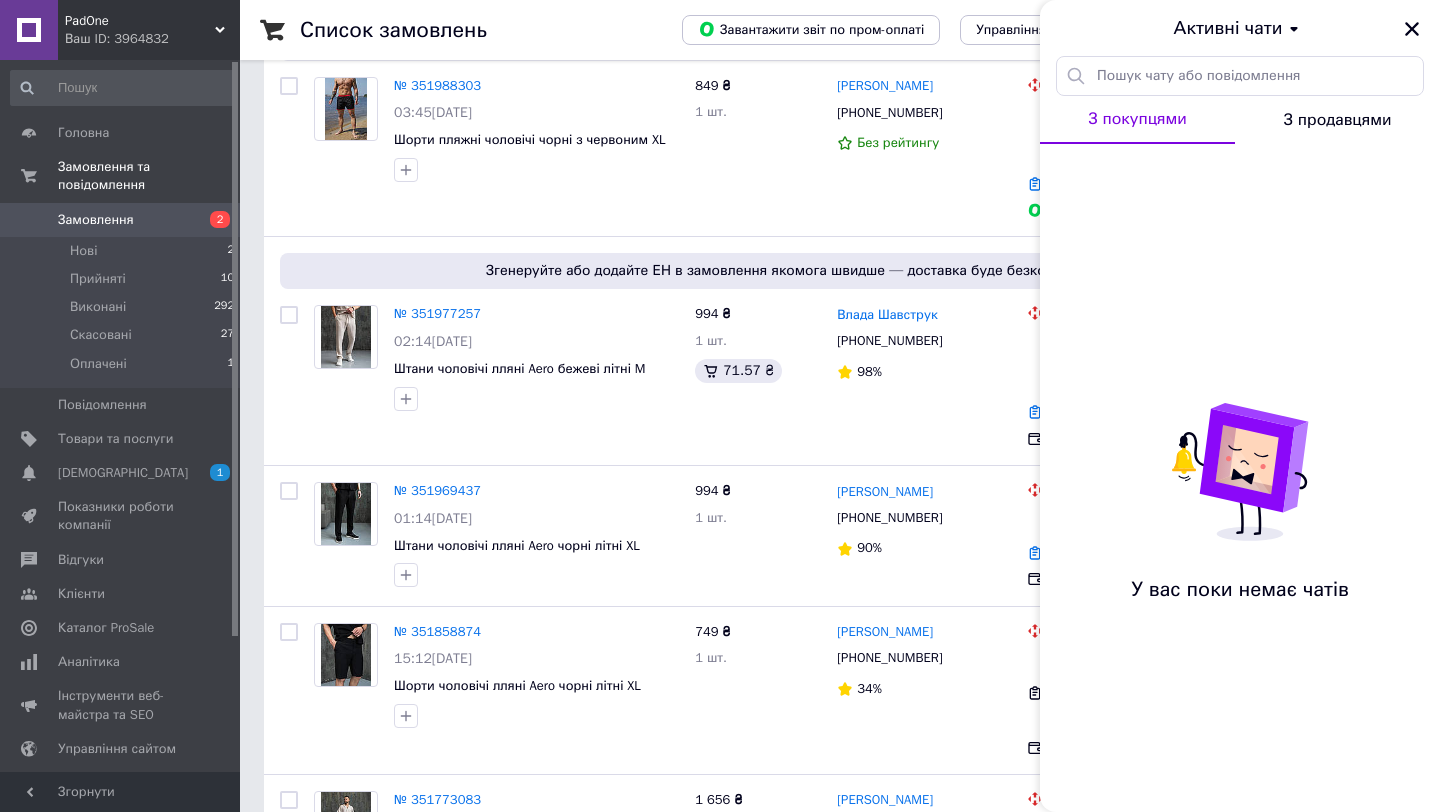click on "З продавцями" at bounding box center (1338, 120) 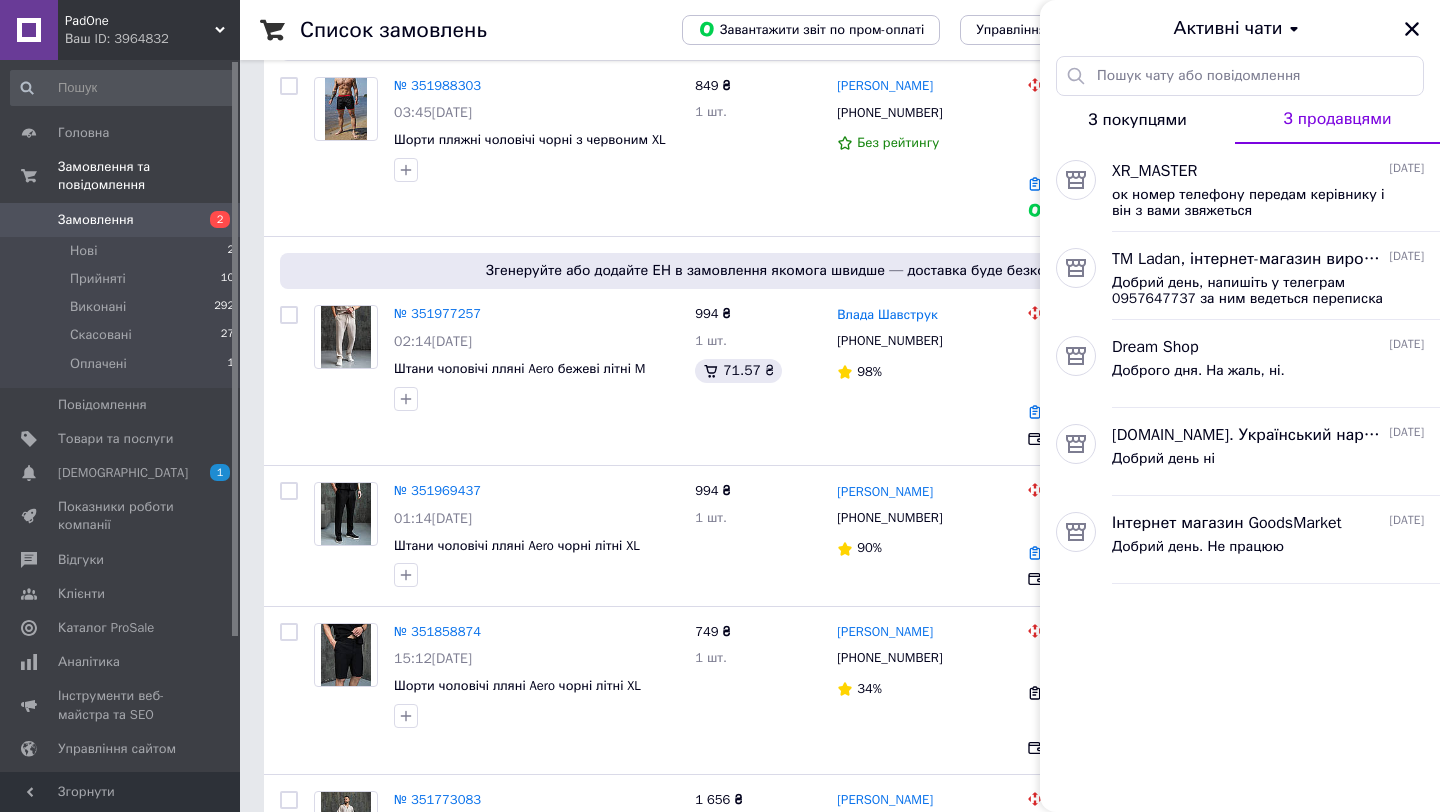 click on "З покупцями" at bounding box center [1137, 120] 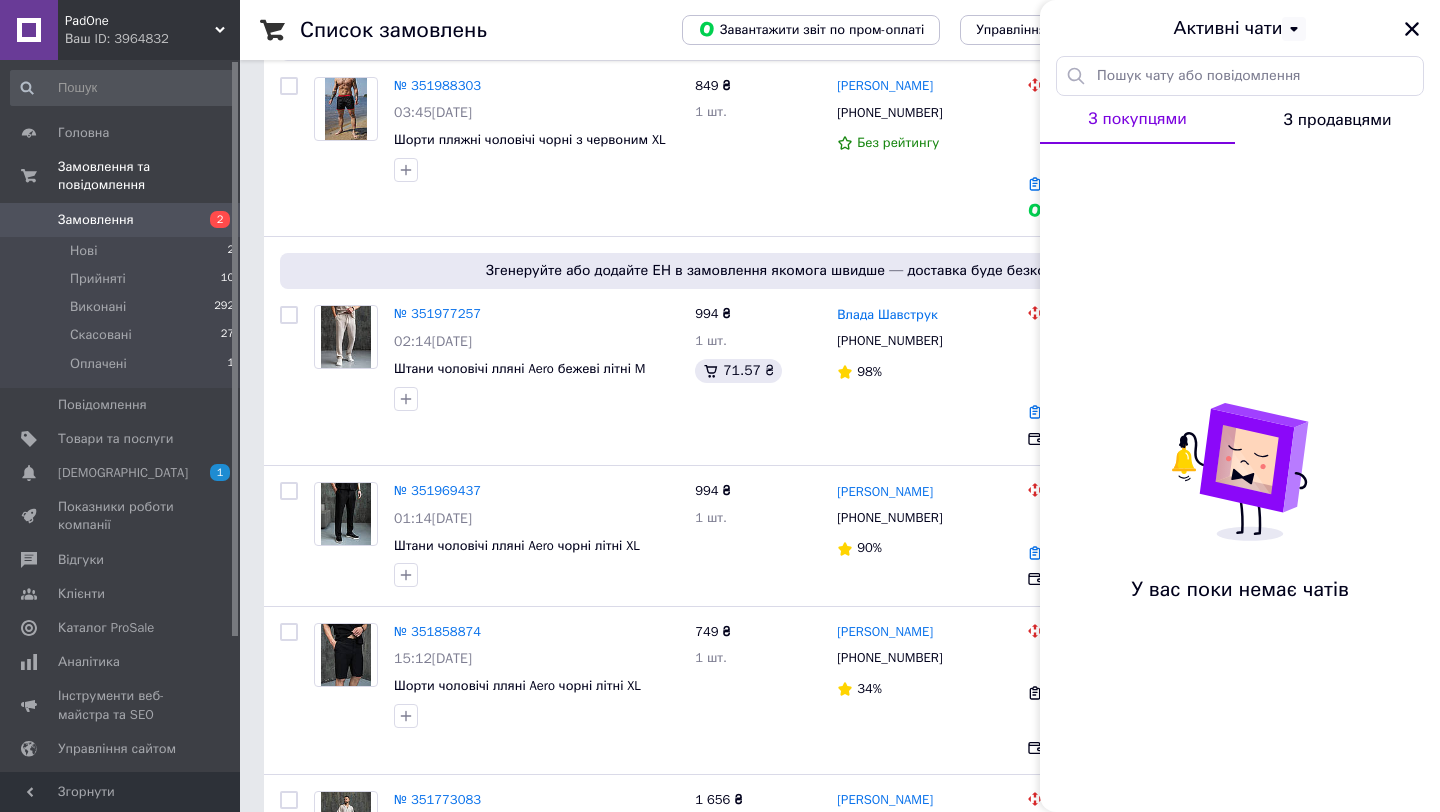 click 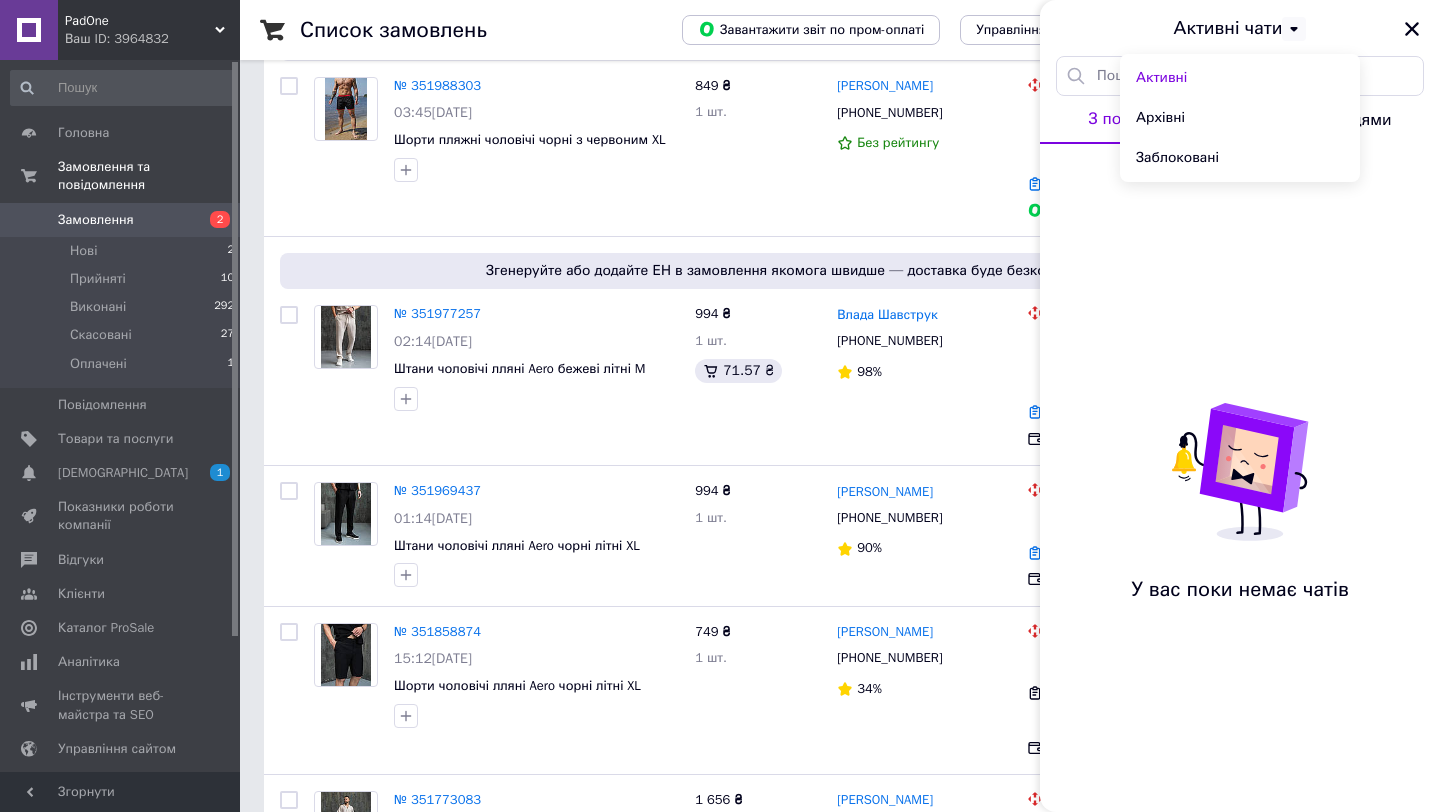 click 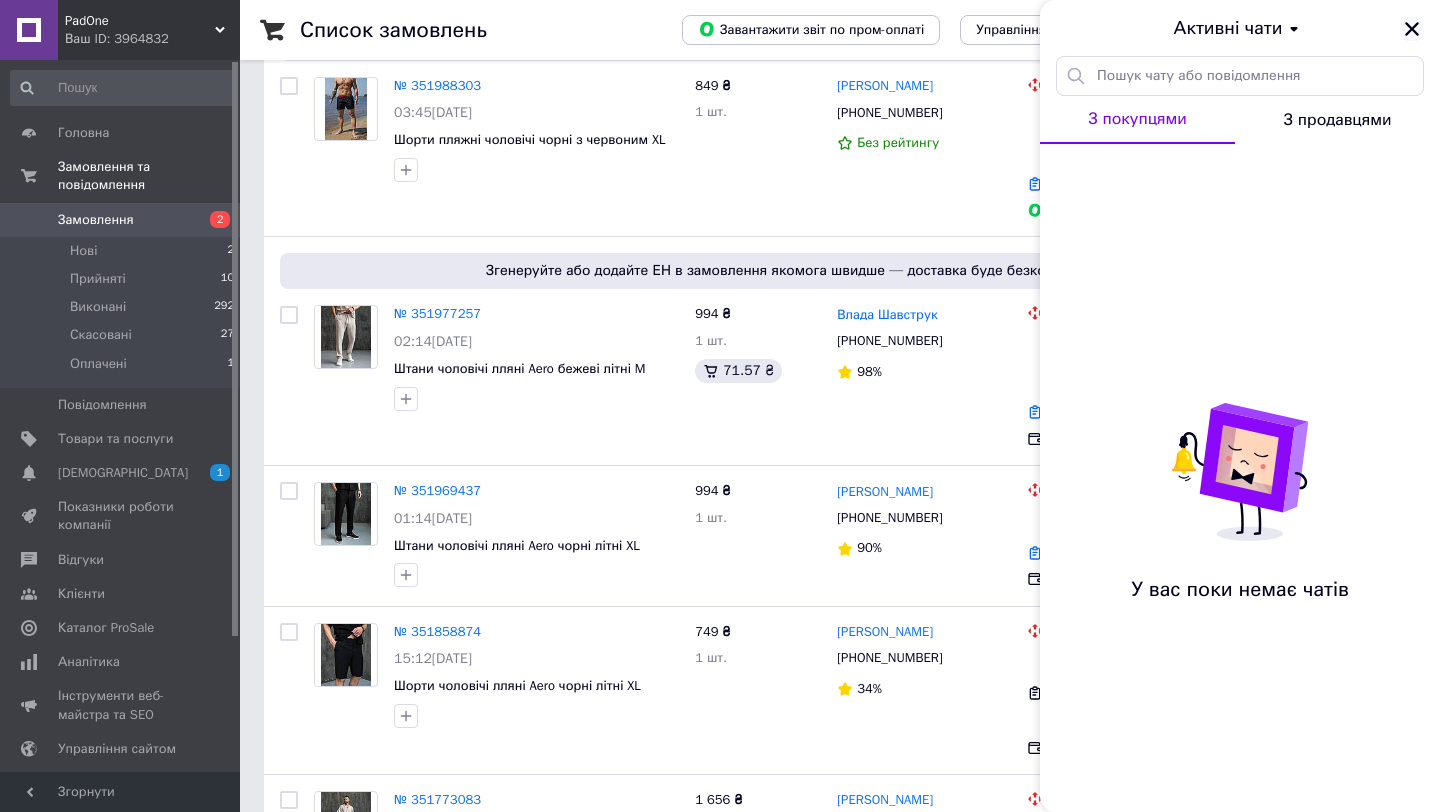 click 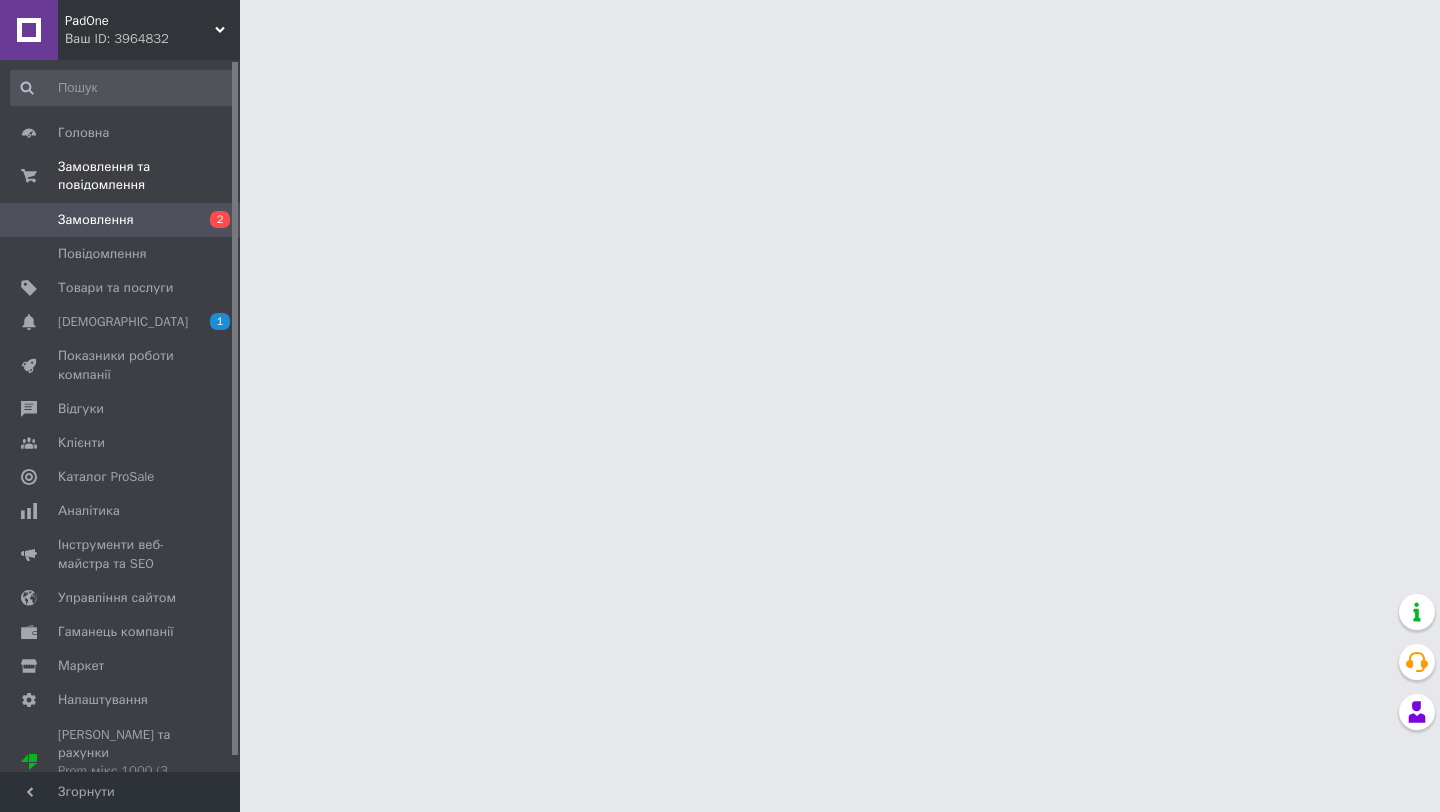 scroll, scrollTop: 0, scrollLeft: 0, axis: both 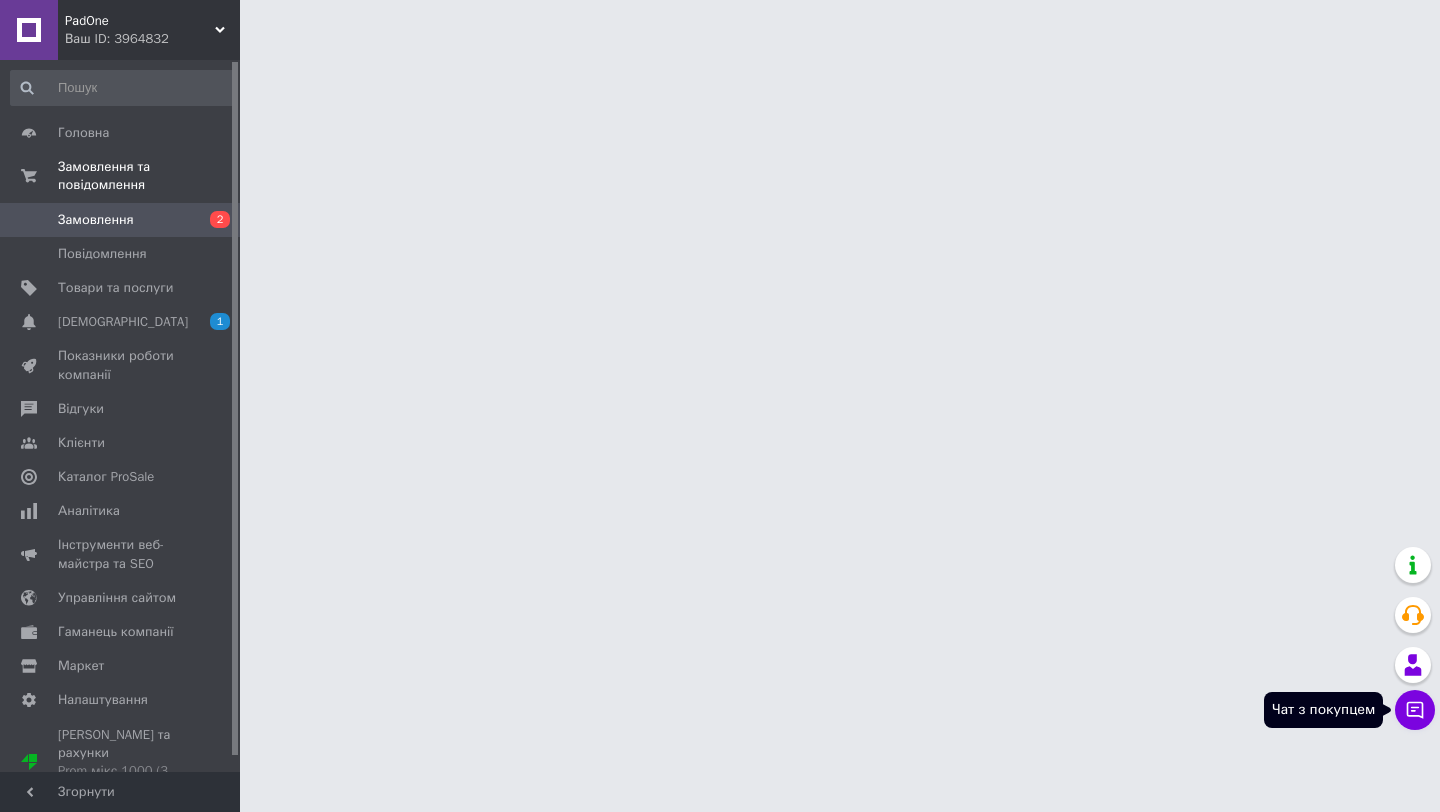 click 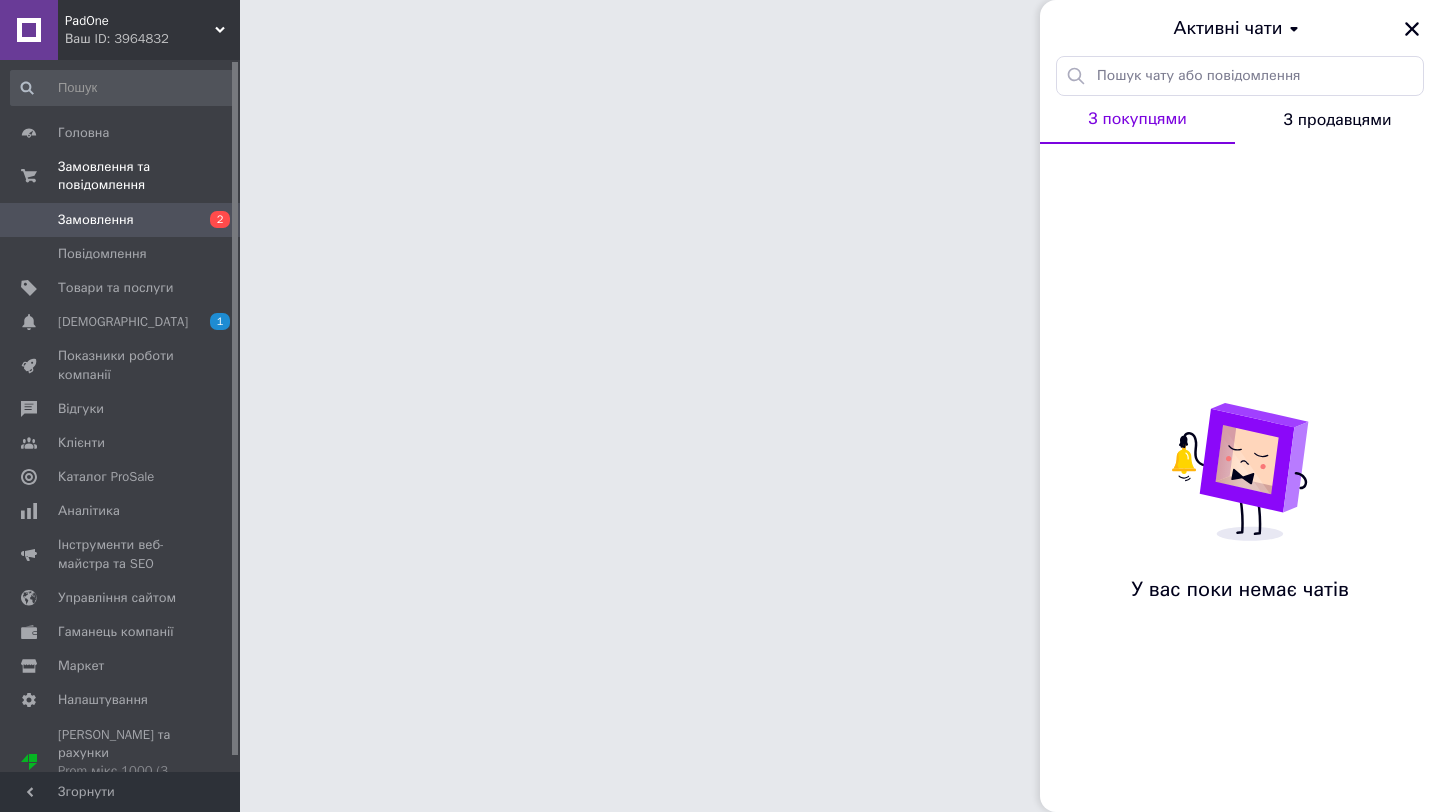 click on "З продавцями" at bounding box center [1338, 120] 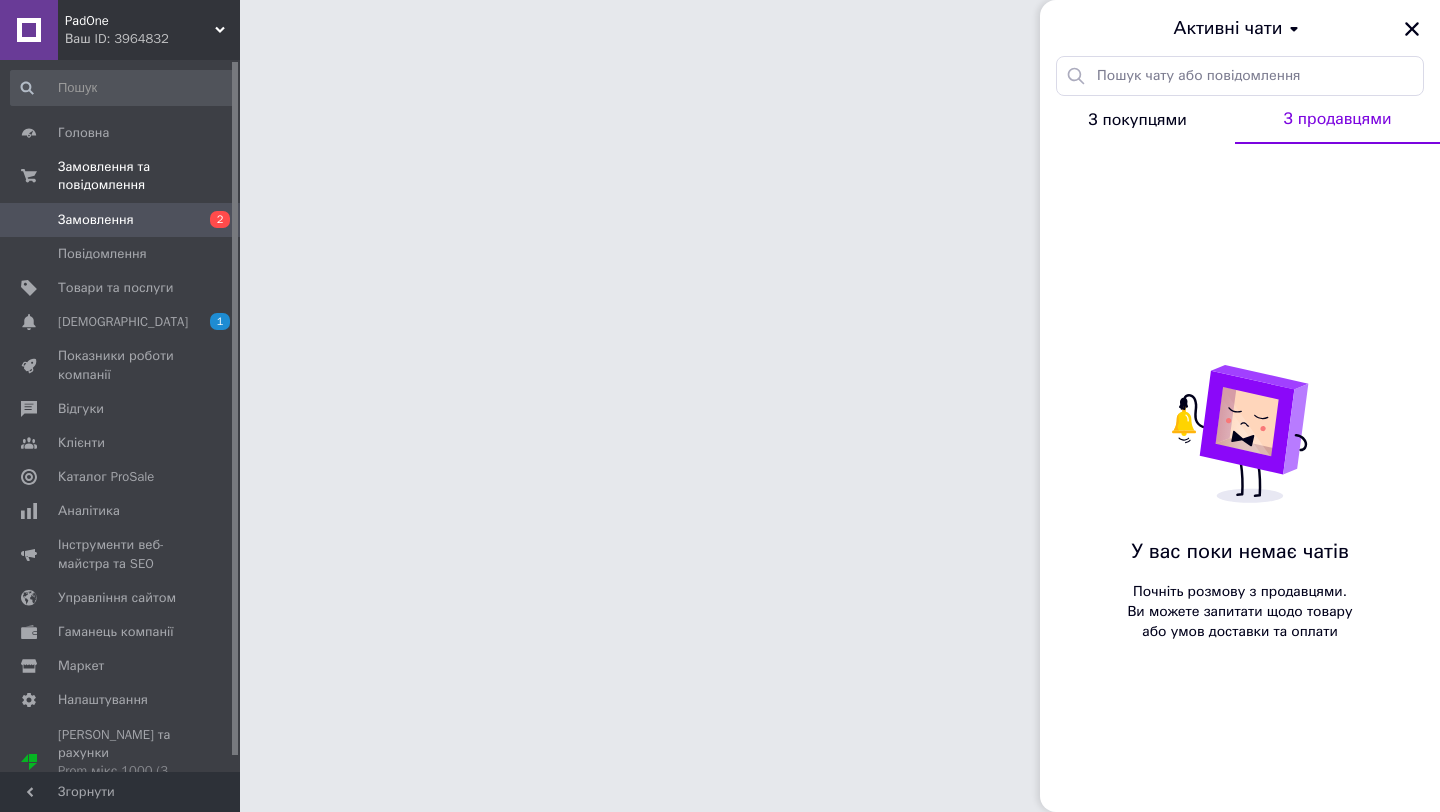click on "З покупцями" at bounding box center [1137, 120] 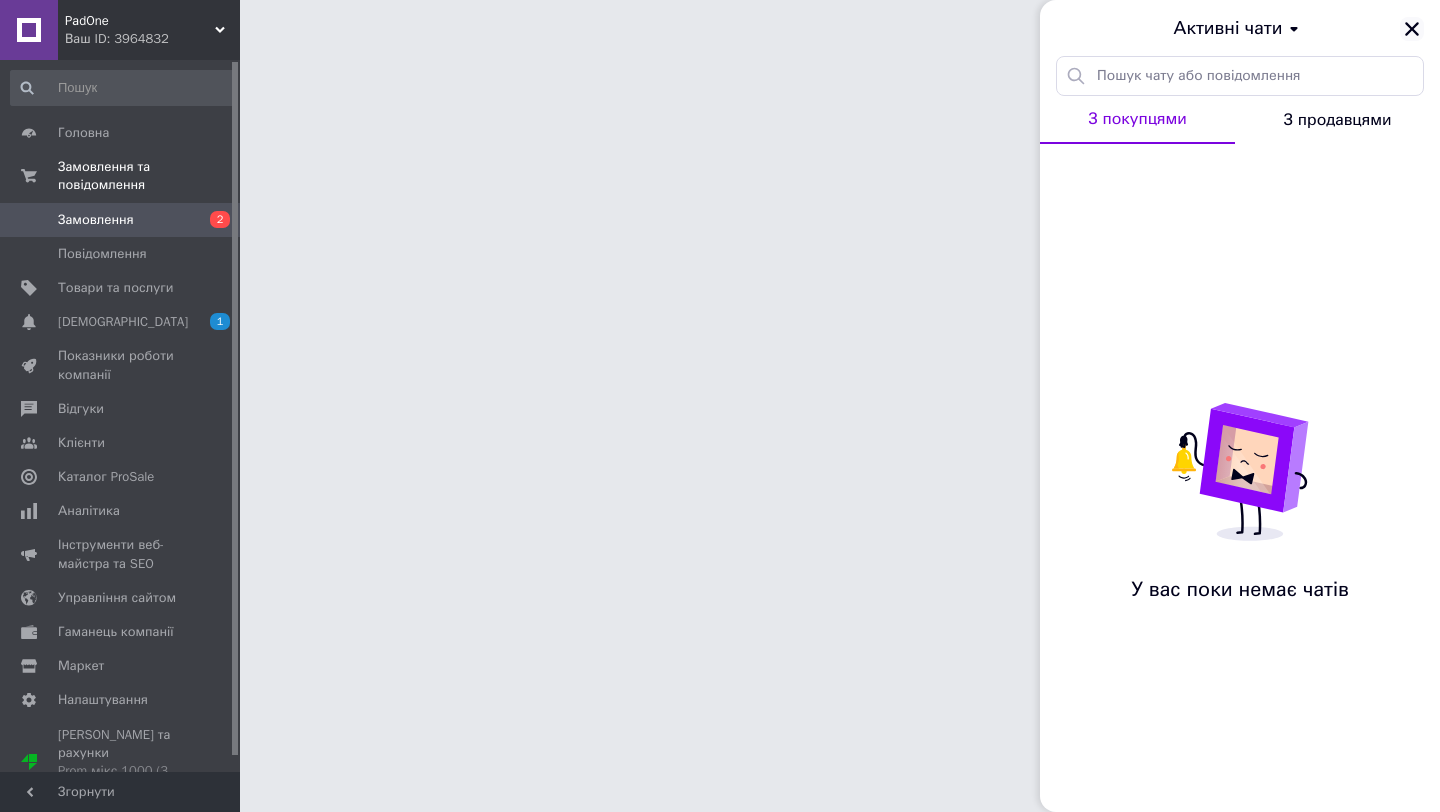 click 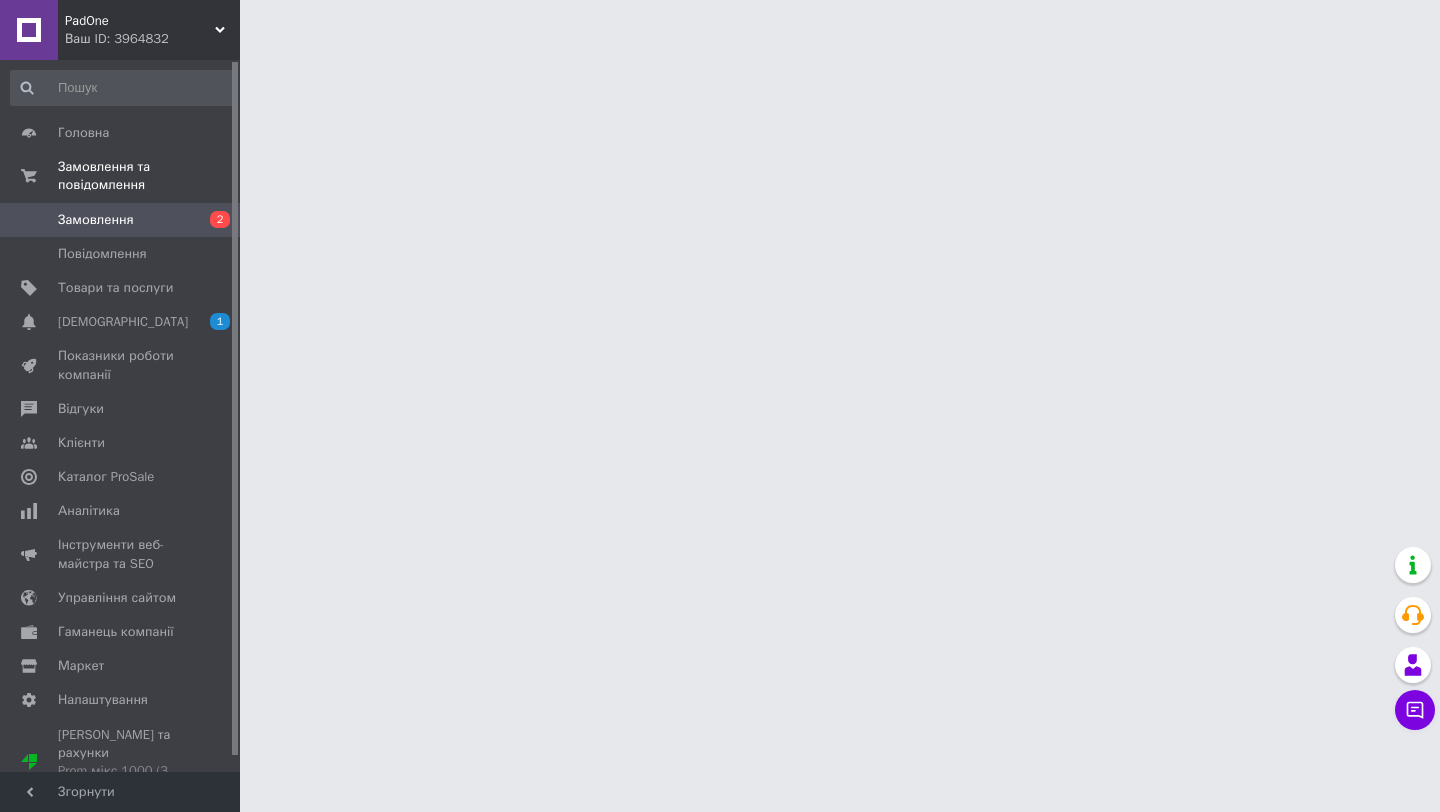 click on "Замовлення" at bounding box center [96, 220] 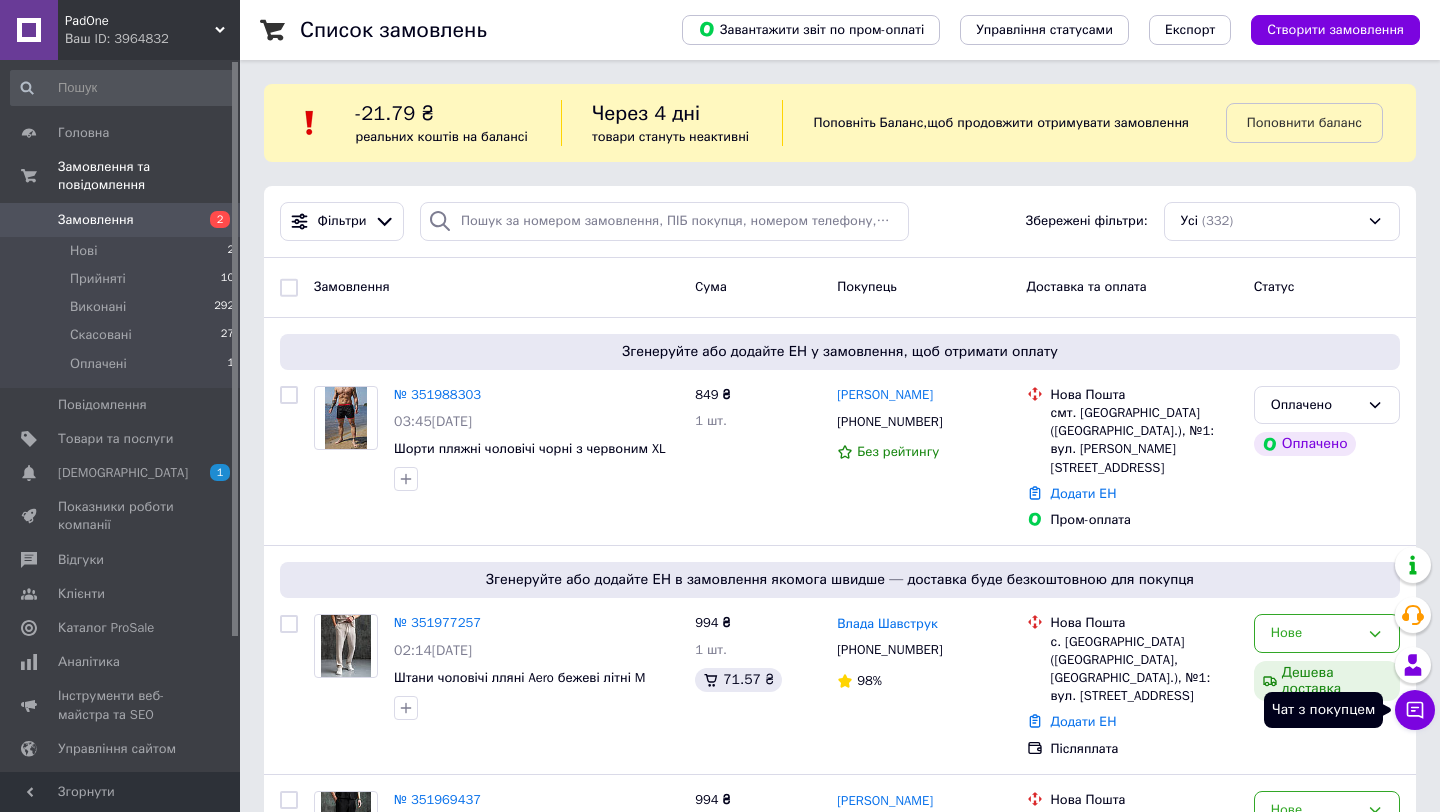 click on "Чат з покупцем" at bounding box center [1415, 710] 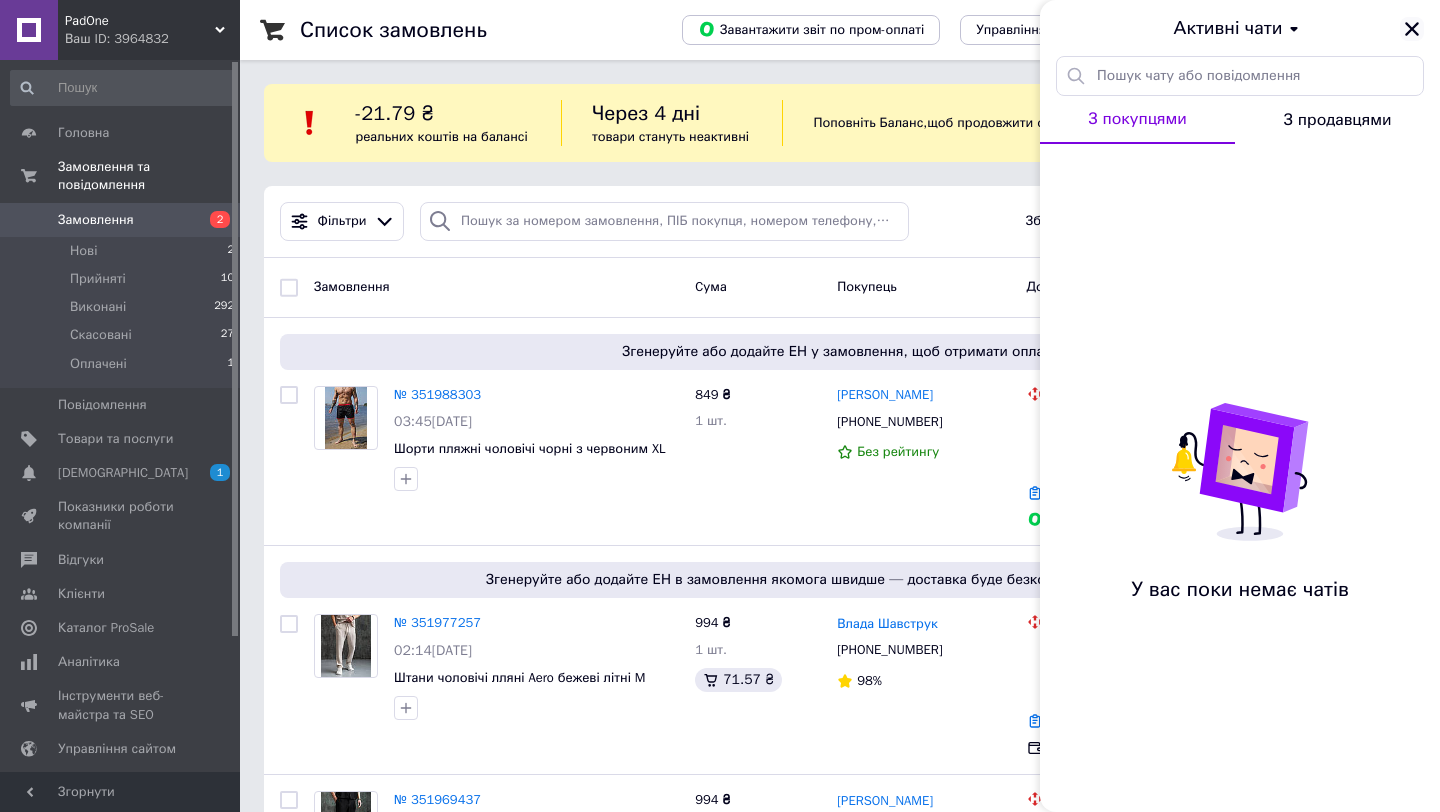 click 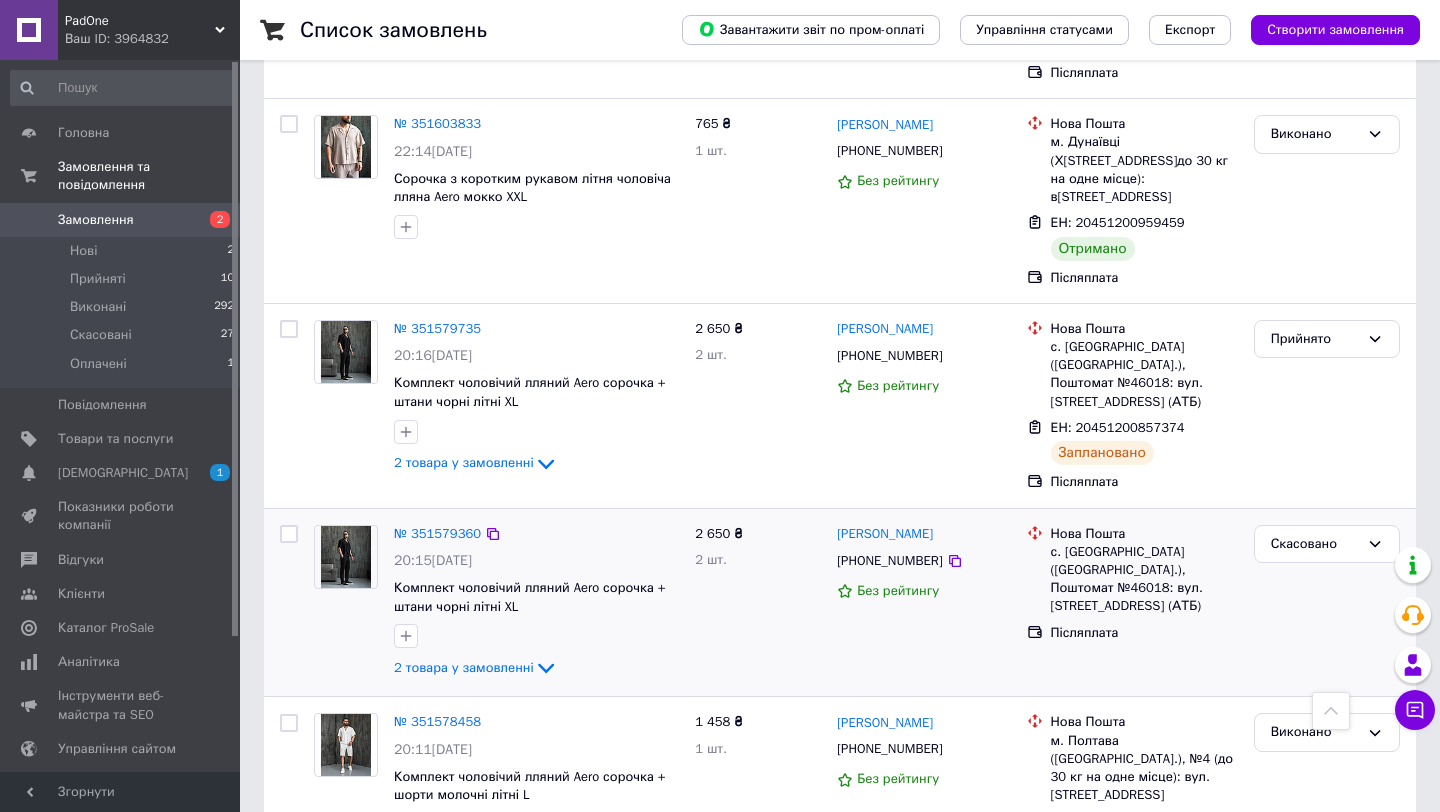 scroll, scrollTop: 1519, scrollLeft: 0, axis: vertical 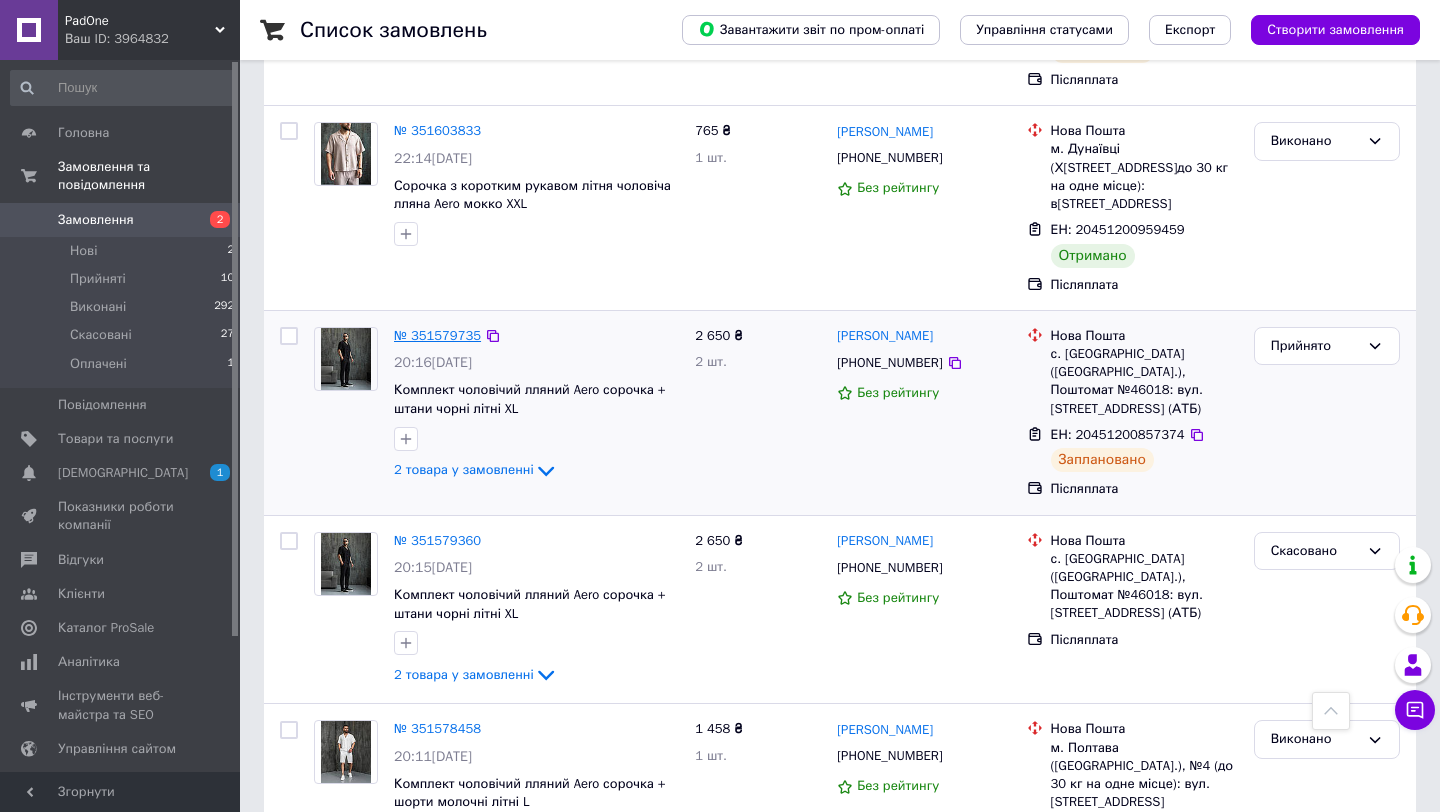 click on "№ 351579735" at bounding box center [437, 335] 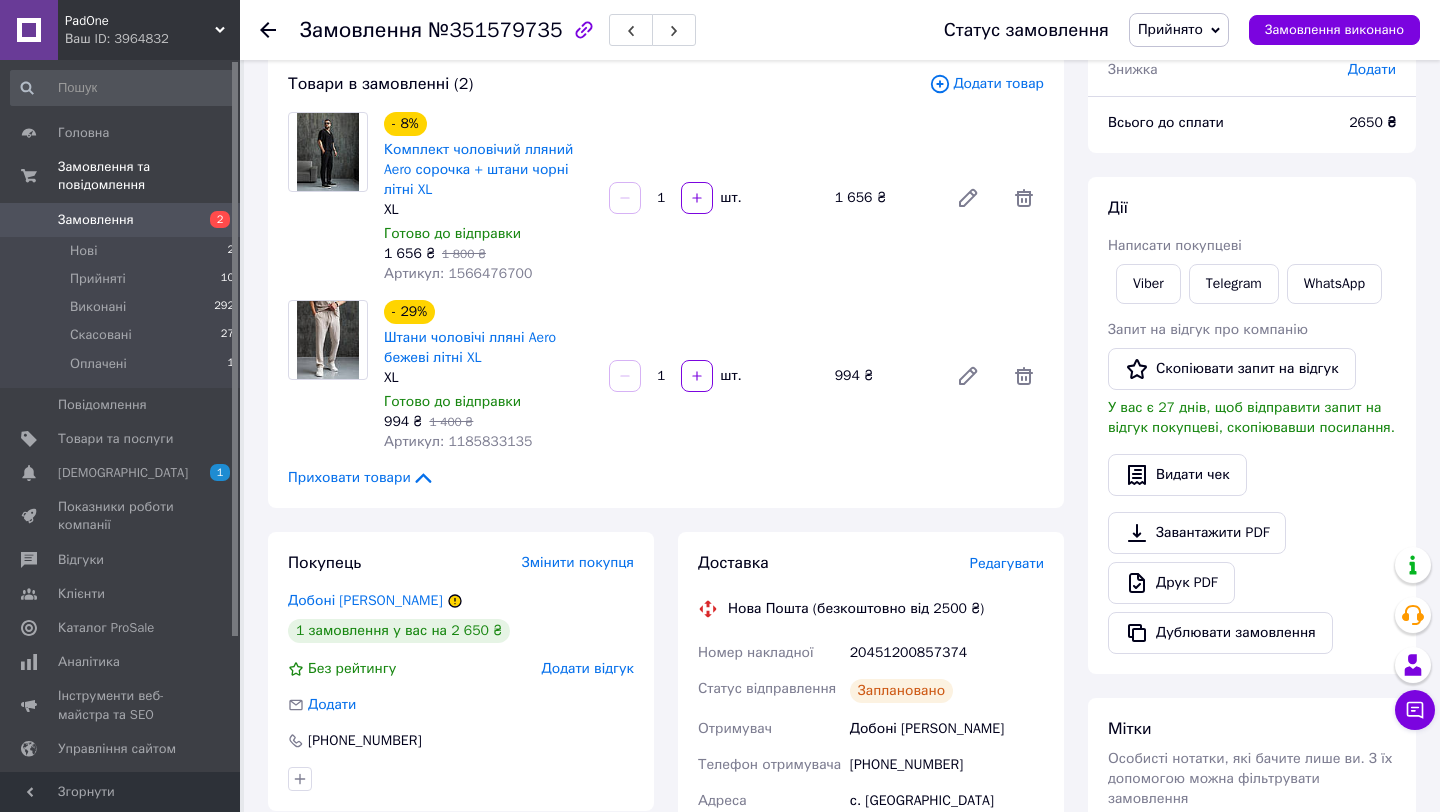 scroll, scrollTop: 0, scrollLeft: 0, axis: both 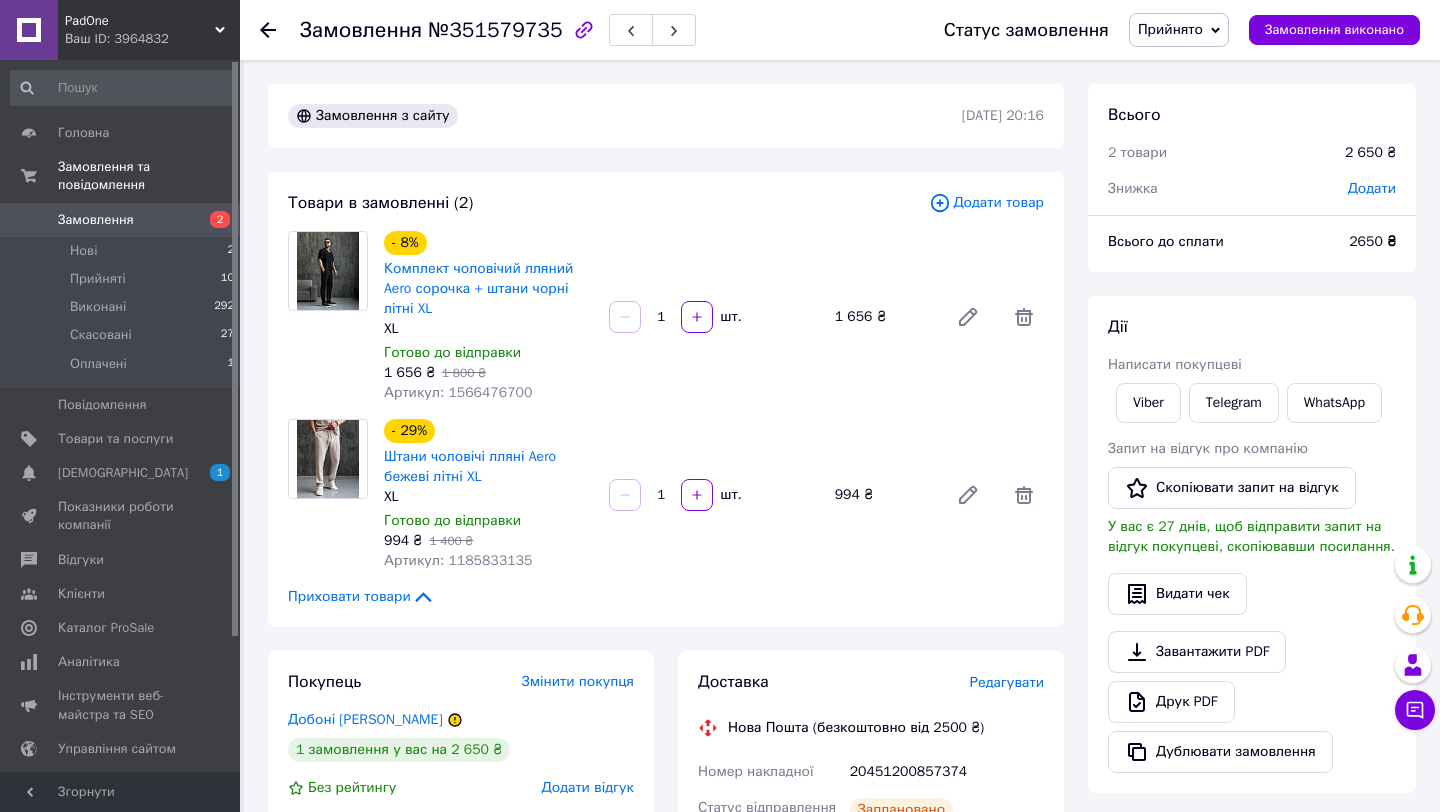 click 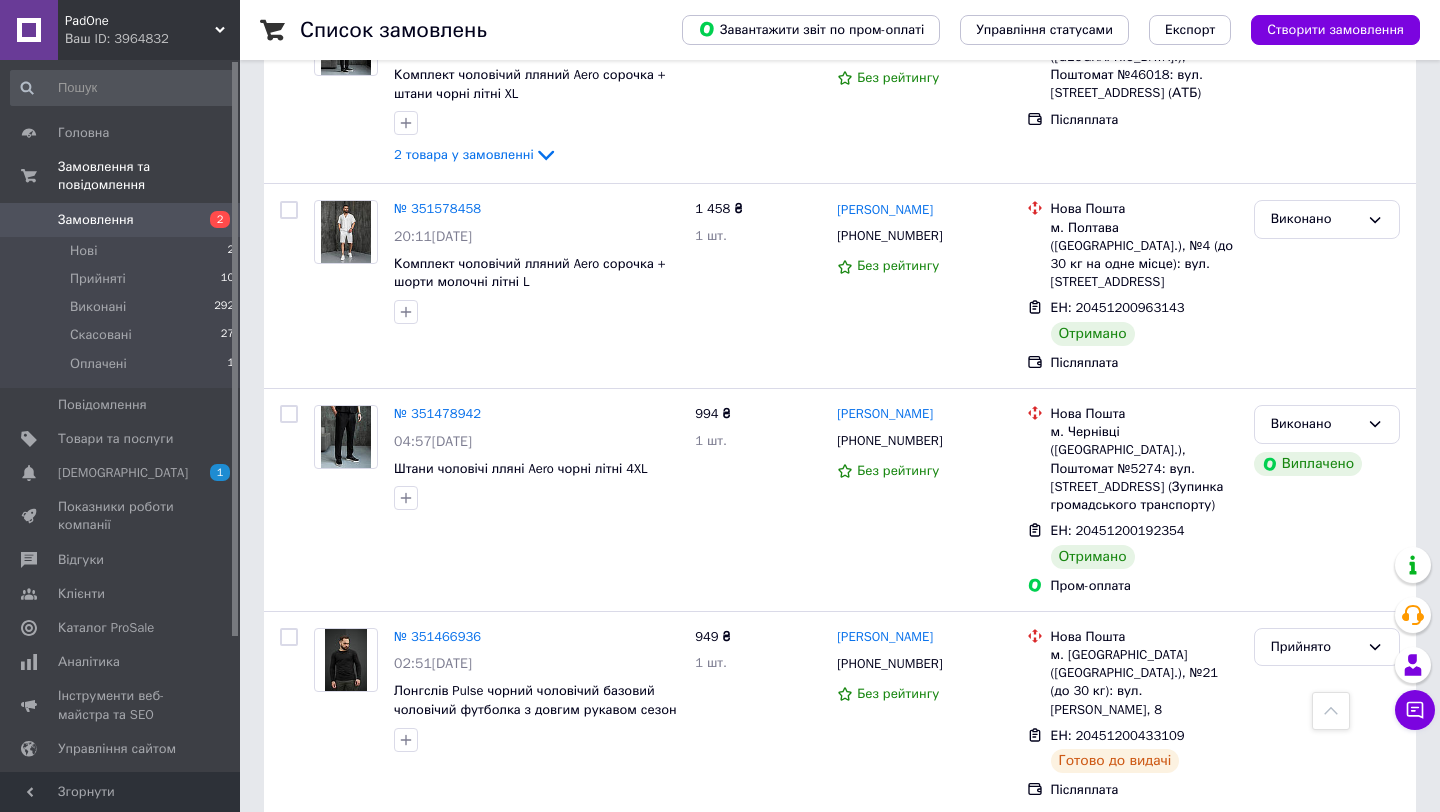 scroll, scrollTop: 2033, scrollLeft: 0, axis: vertical 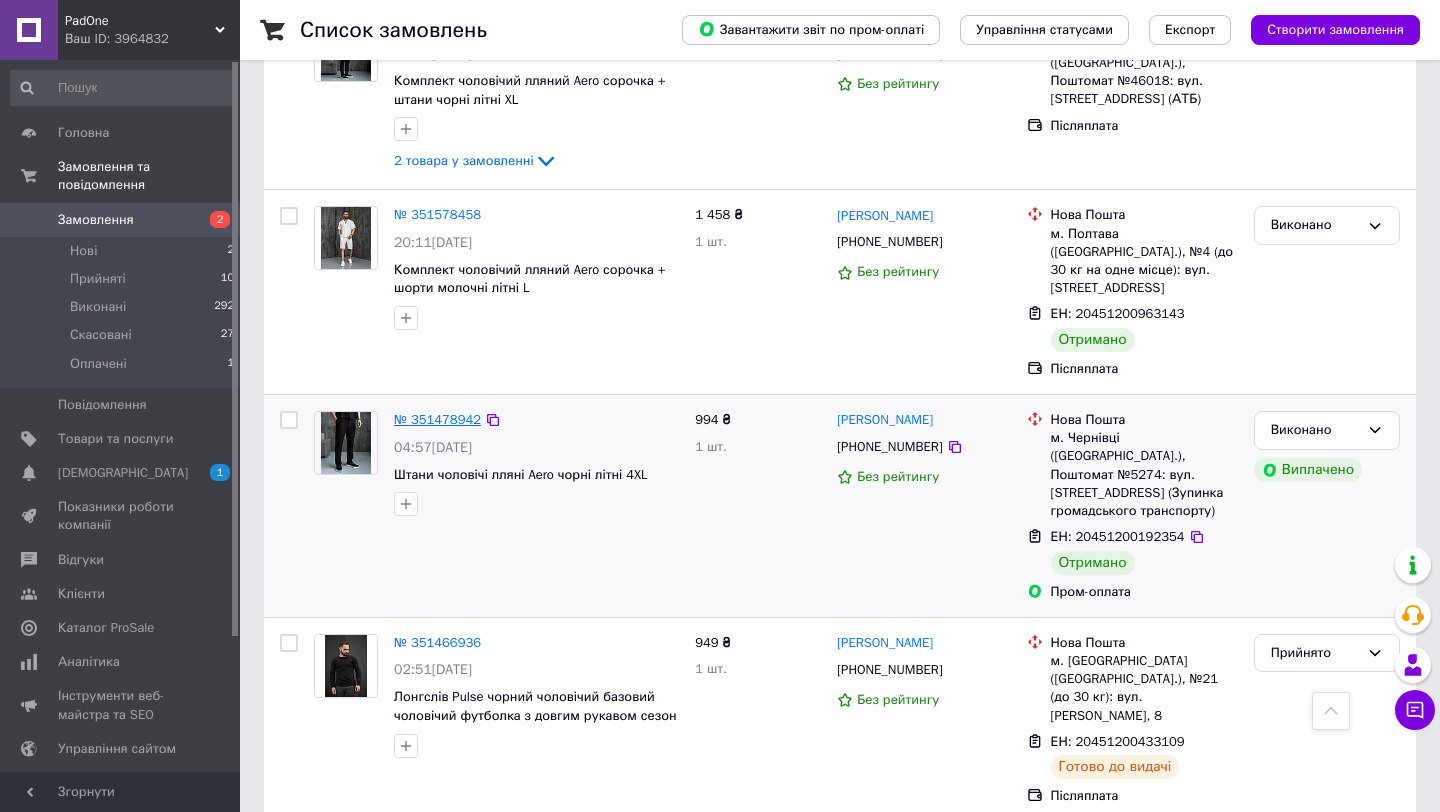 click on "№ 351478942" at bounding box center [437, 419] 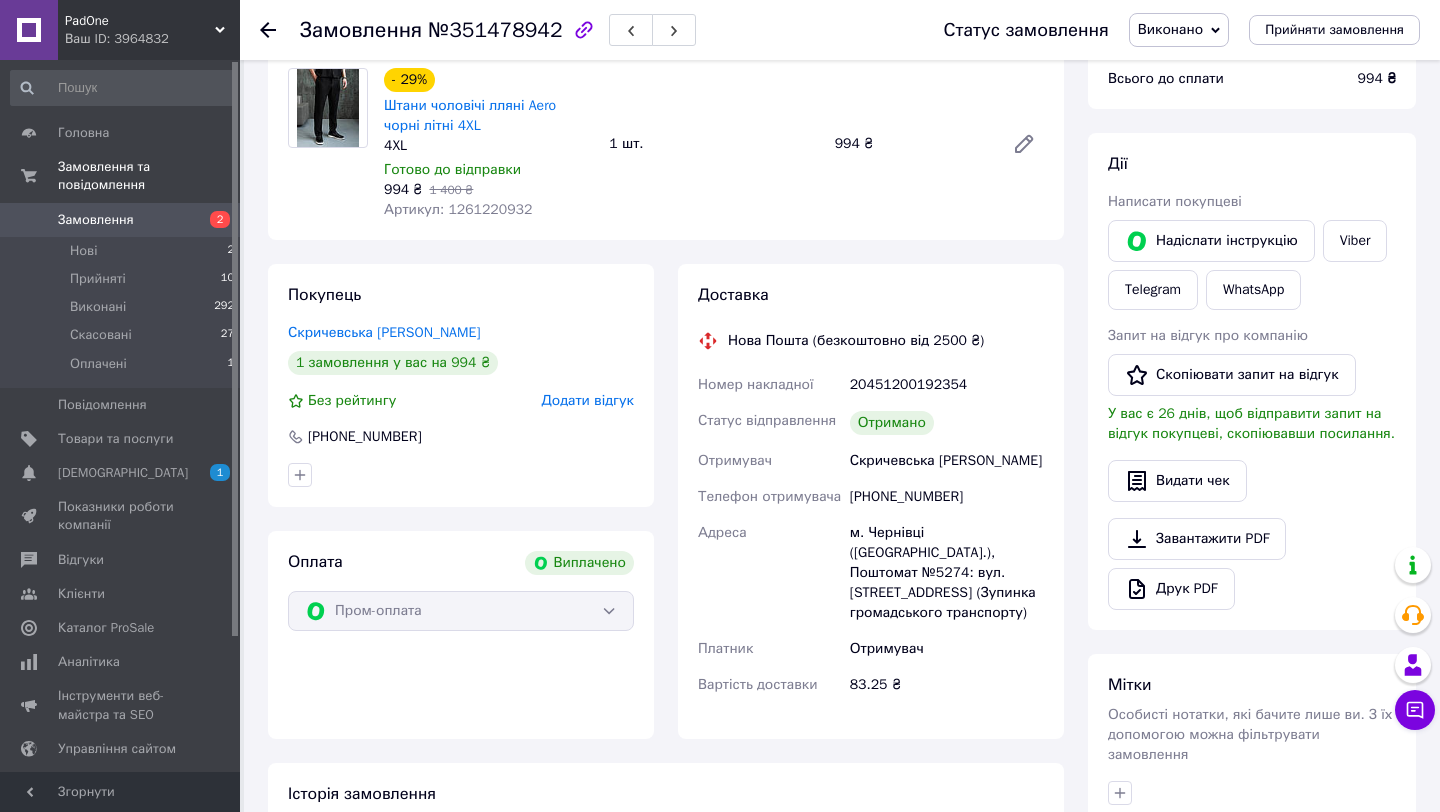 scroll, scrollTop: 0, scrollLeft: 0, axis: both 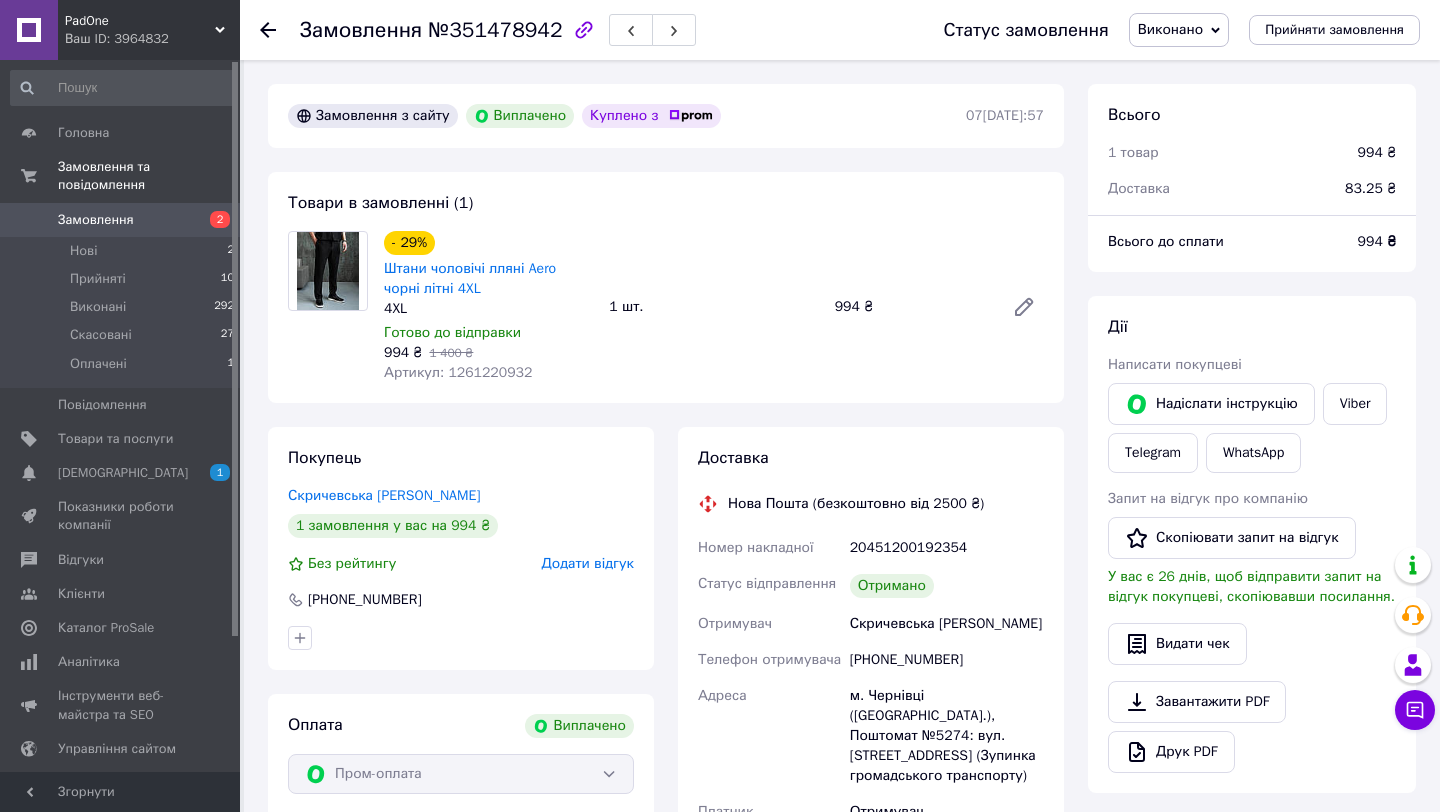 click on "Замовлення" at bounding box center [96, 220] 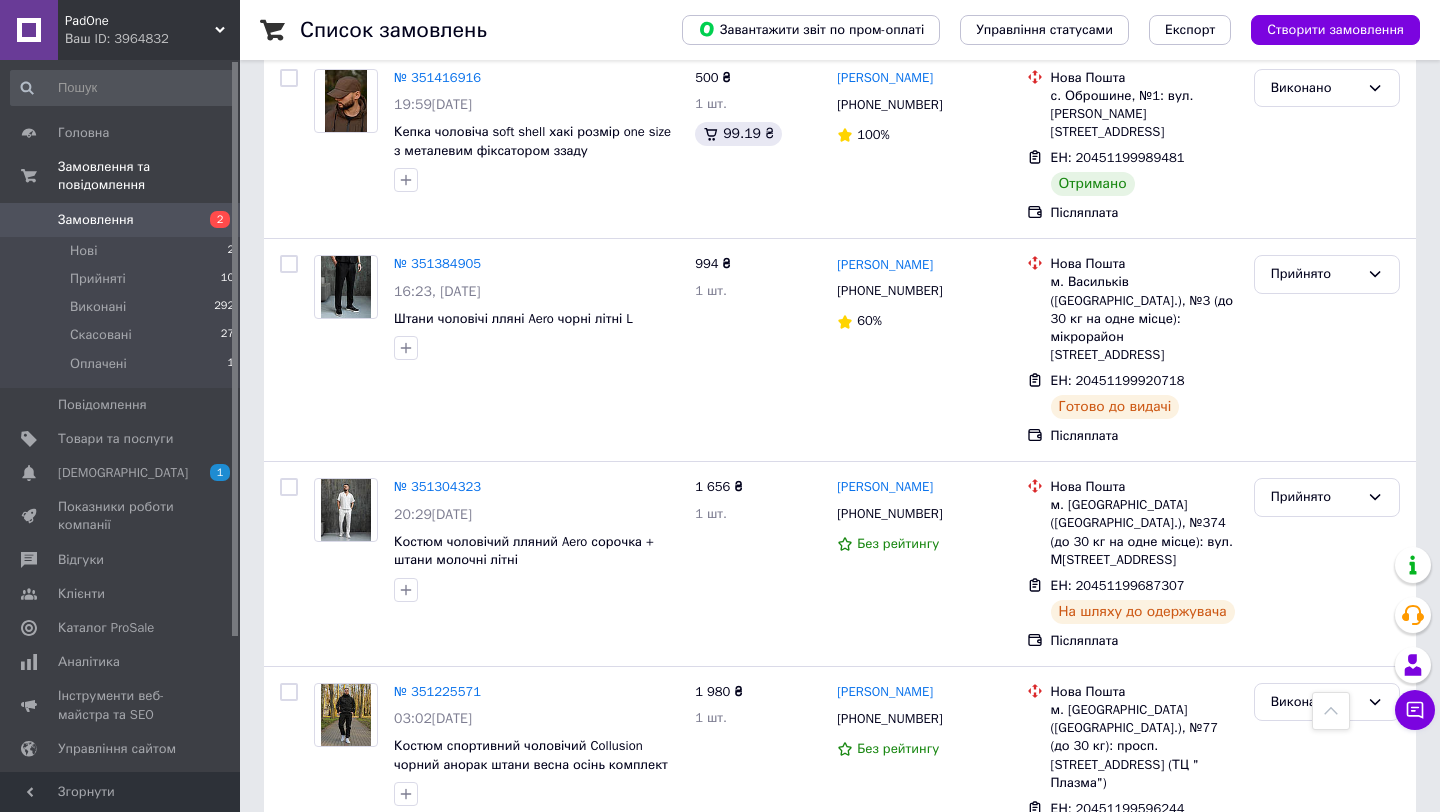 scroll, scrollTop: 3189, scrollLeft: 0, axis: vertical 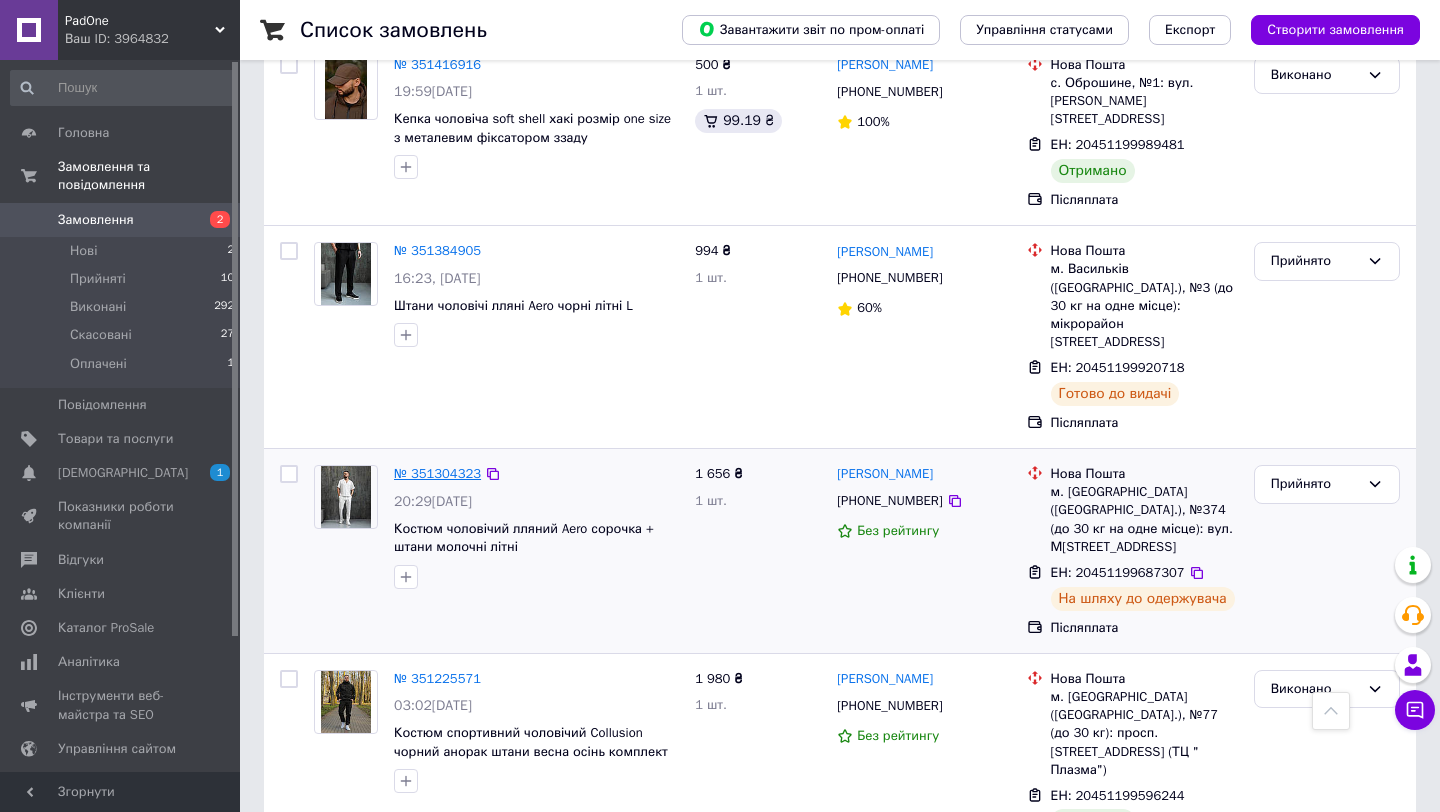 click on "№ 351304323" at bounding box center (437, 473) 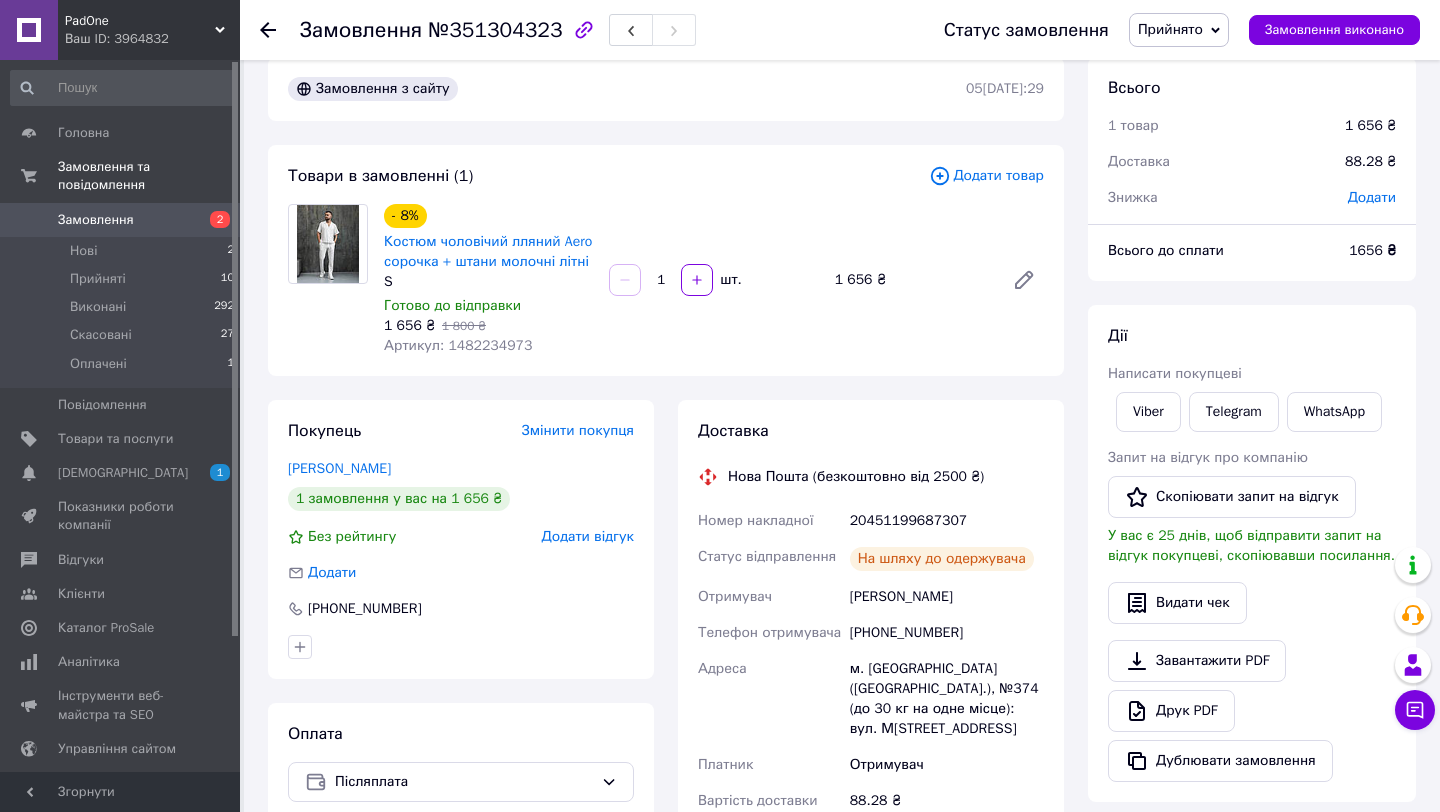 scroll, scrollTop: 23, scrollLeft: 0, axis: vertical 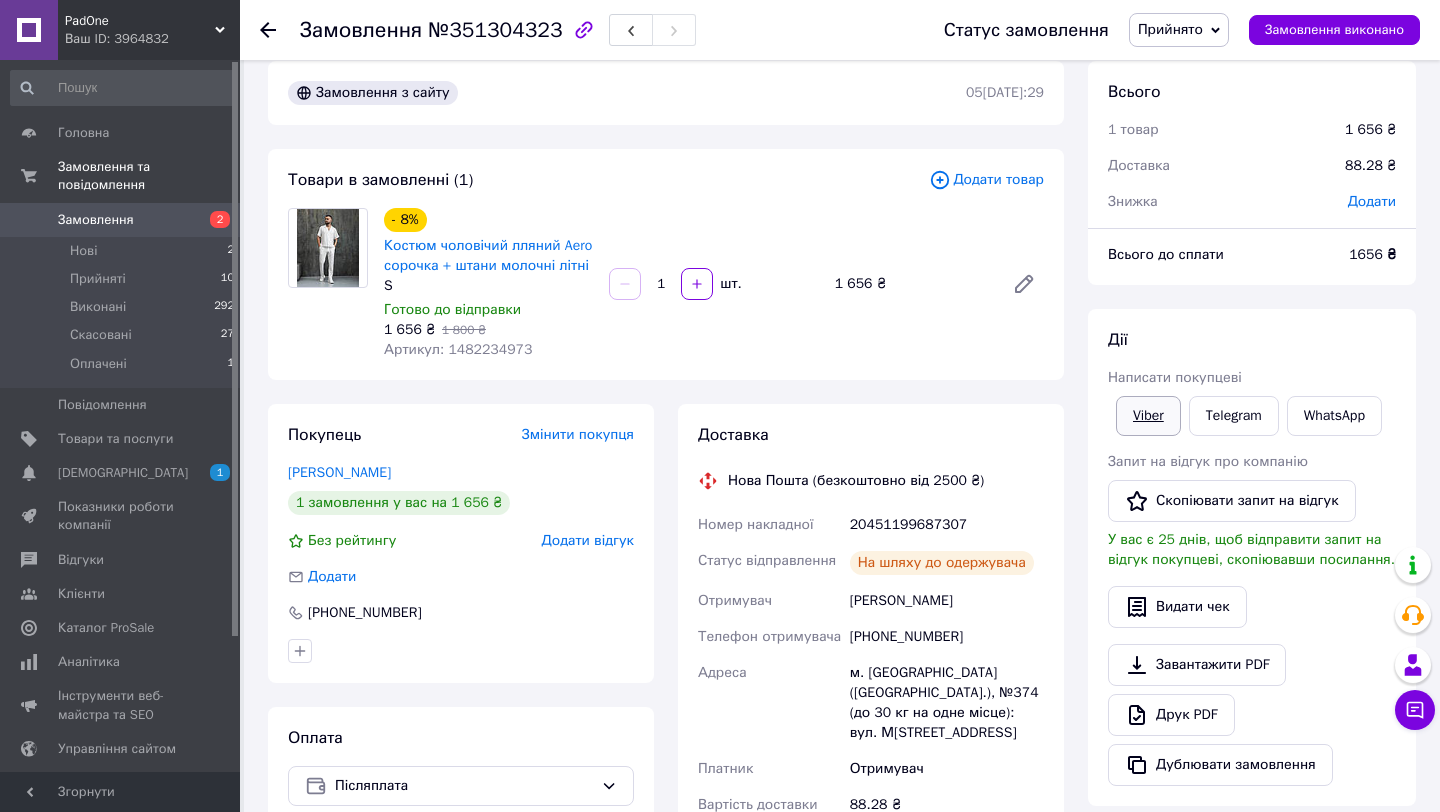 click on "Viber" at bounding box center [1148, 416] 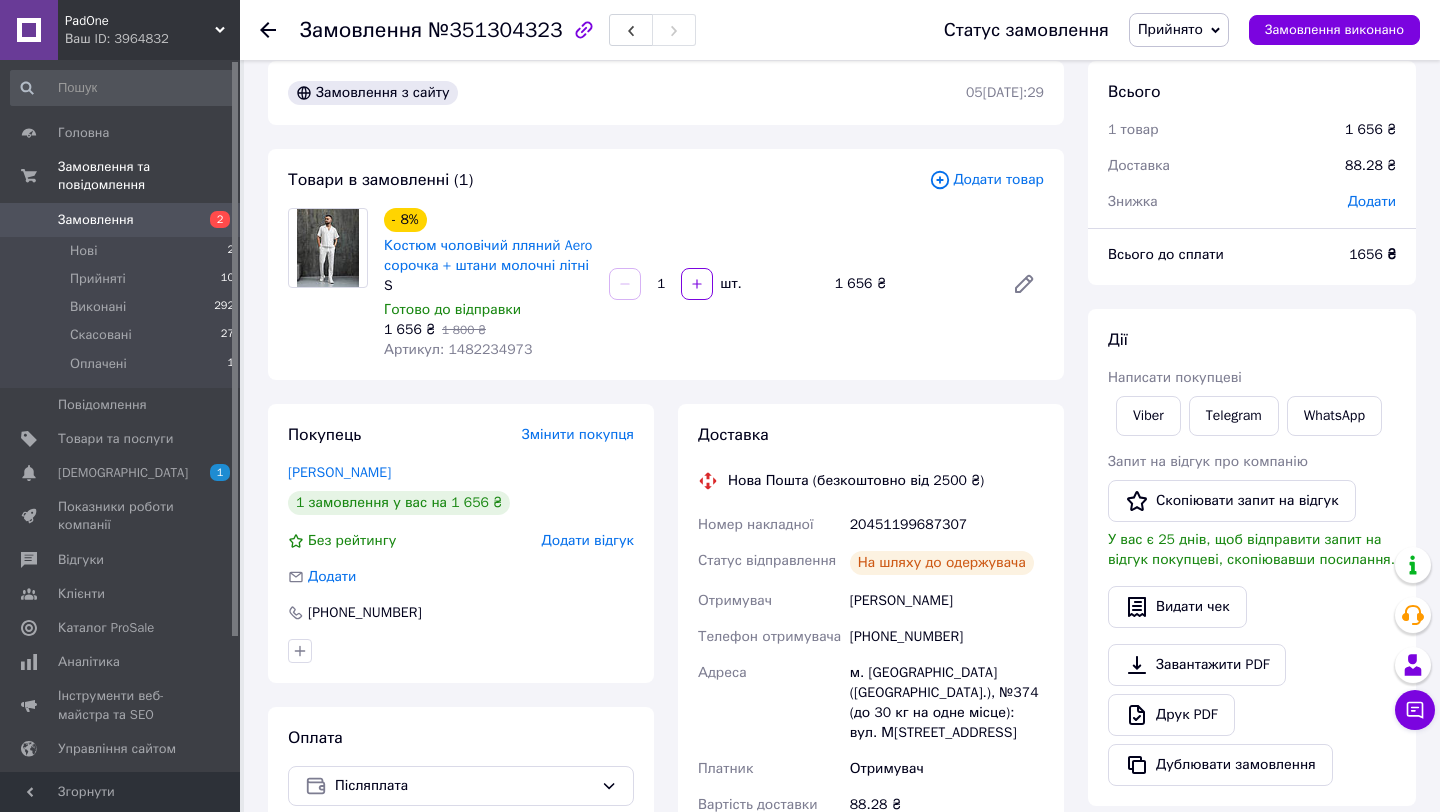click on "20451199687307" at bounding box center [947, 525] 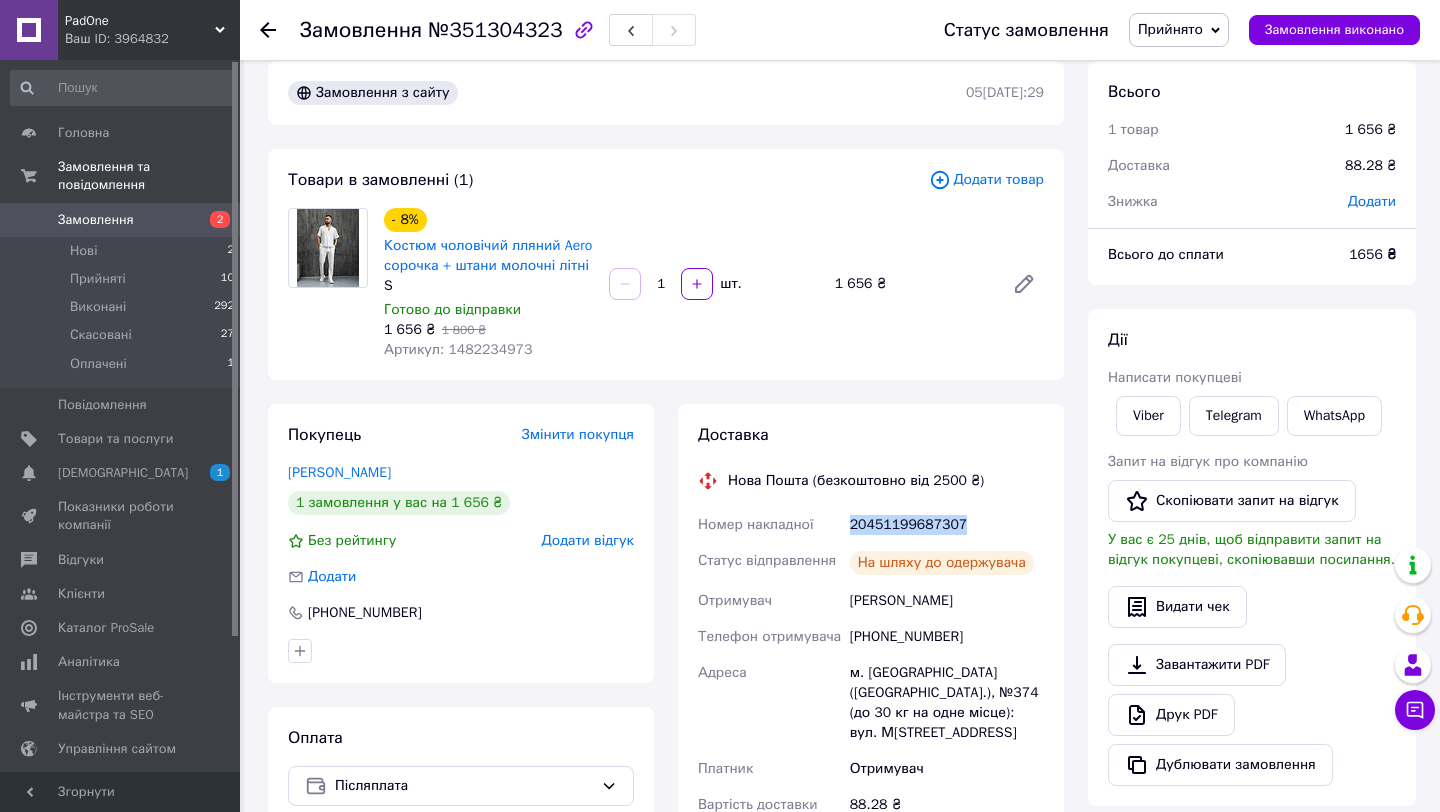 click on "20451199687307" at bounding box center (947, 525) 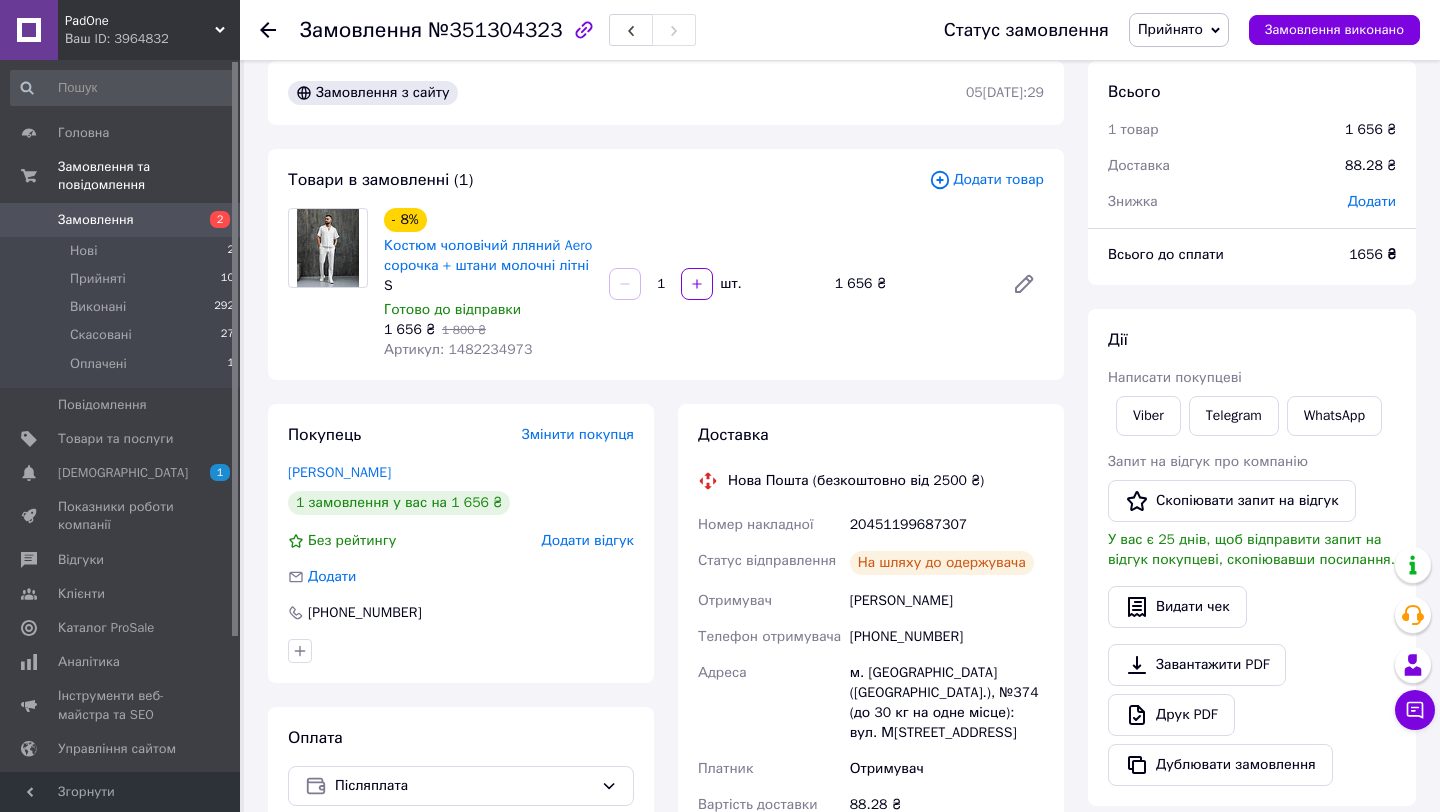 click on "[PHONE_NUMBER]" at bounding box center (947, 637) 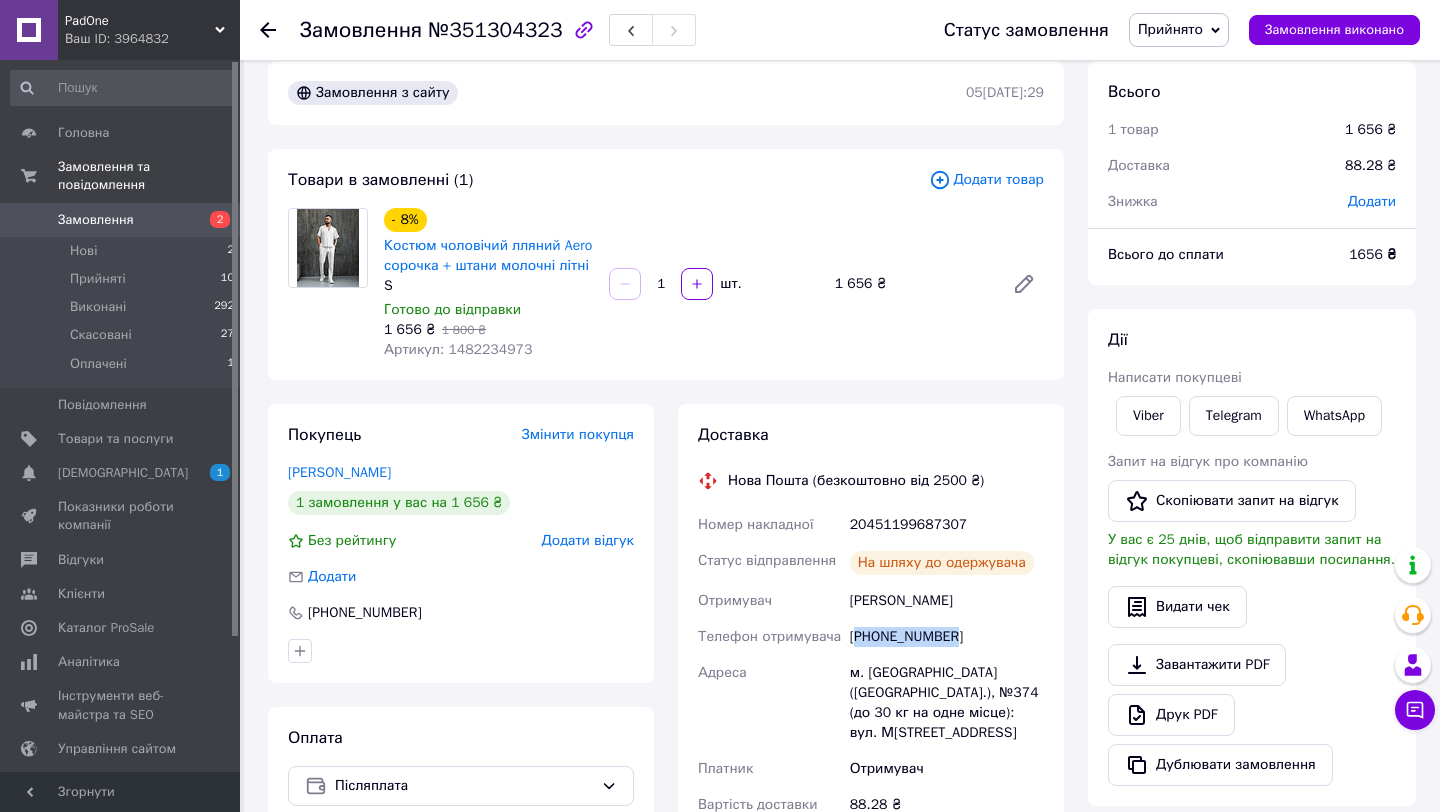 click on "[PHONE_NUMBER]" at bounding box center (947, 637) 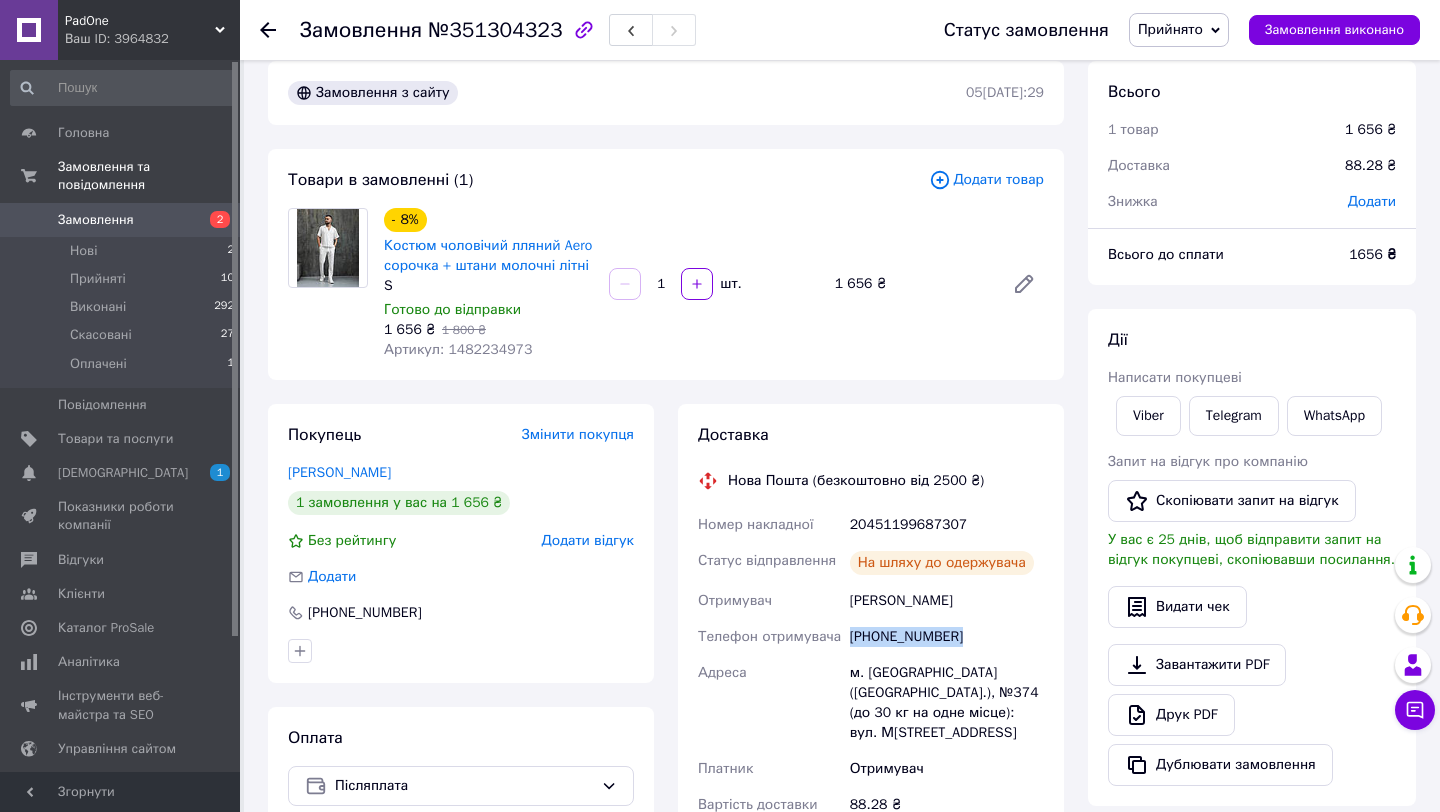 click on "[PHONE_NUMBER]" at bounding box center (947, 637) 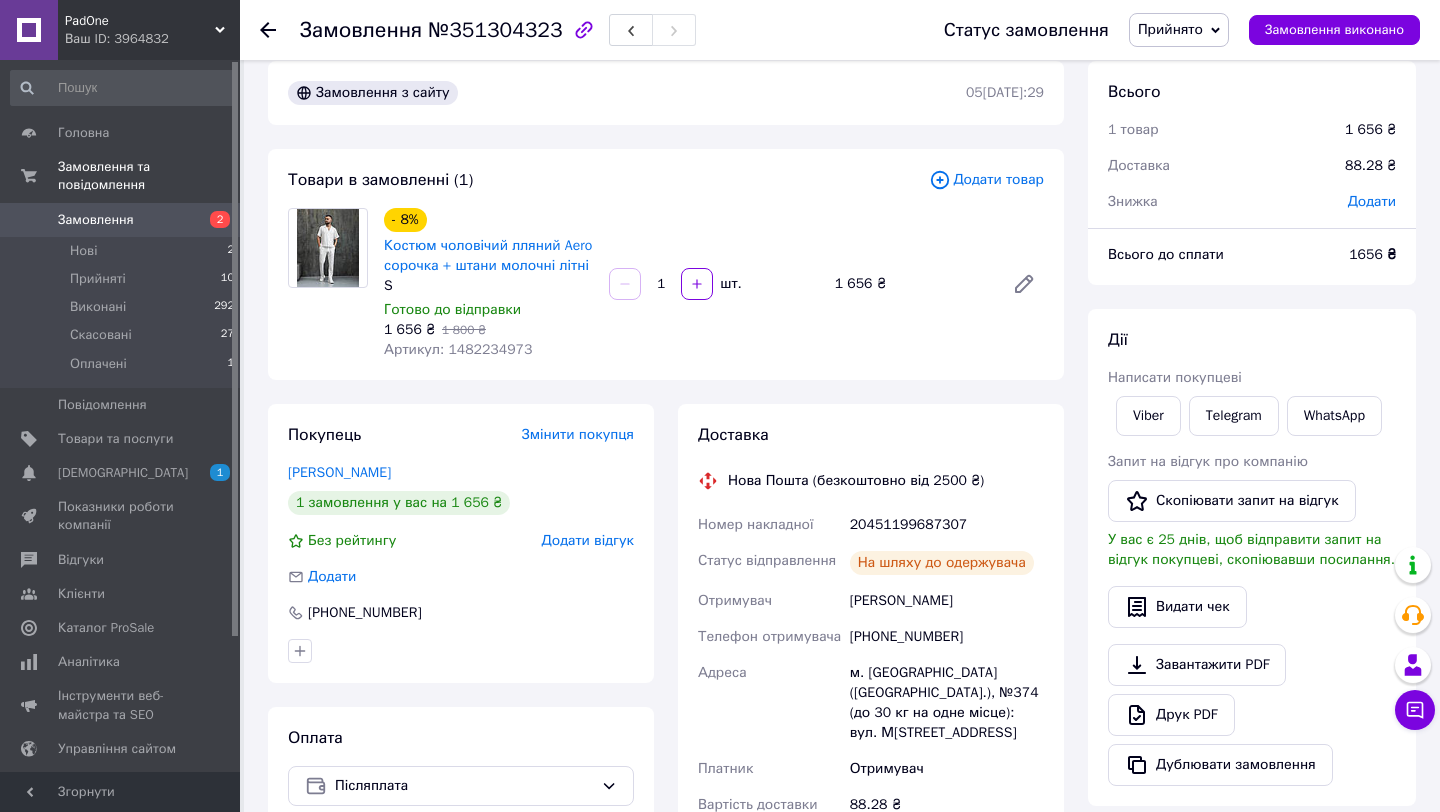 click on "20451199687307" at bounding box center (947, 525) 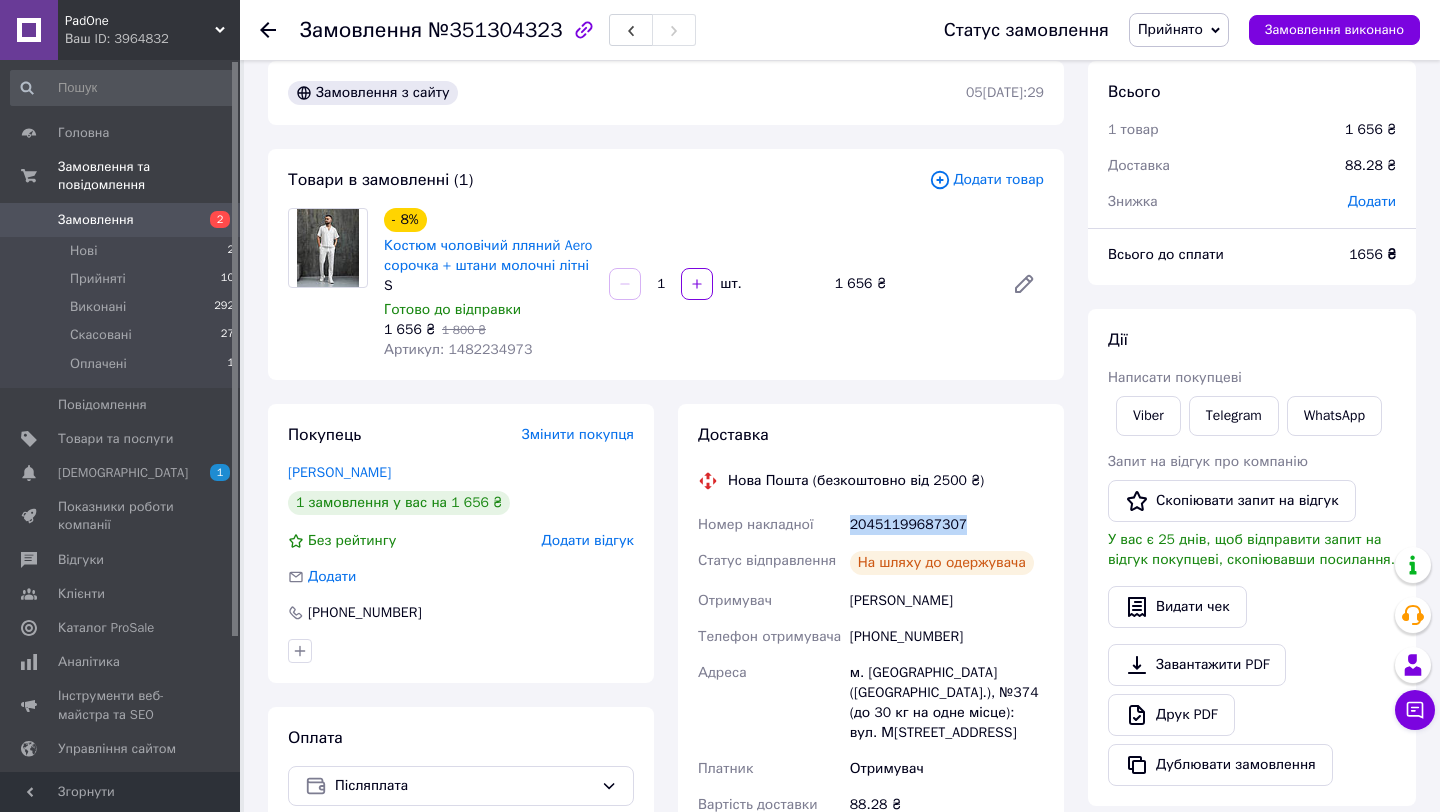 click on "20451199687307" at bounding box center (947, 525) 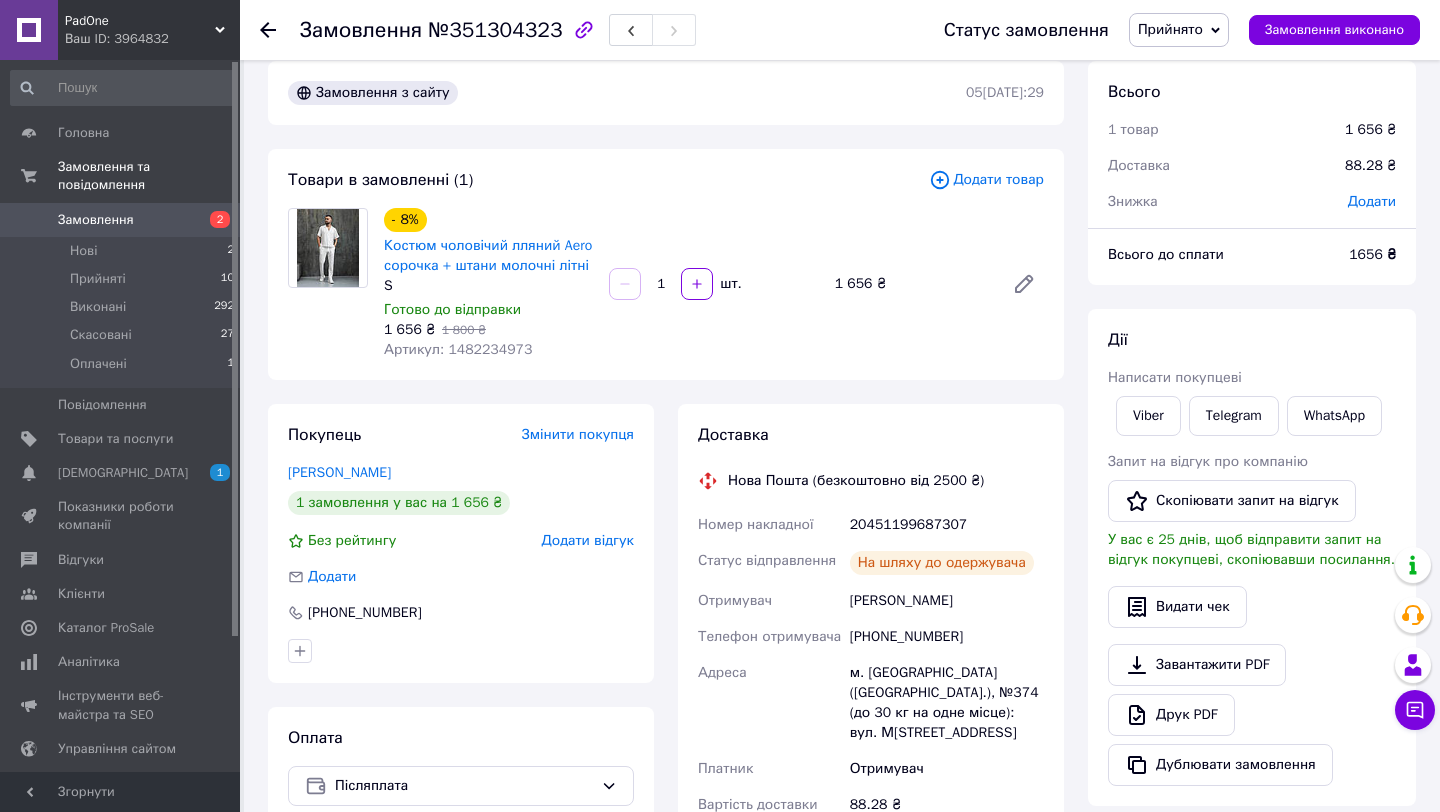 click on "[PHONE_NUMBER]" at bounding box center (947, 637) 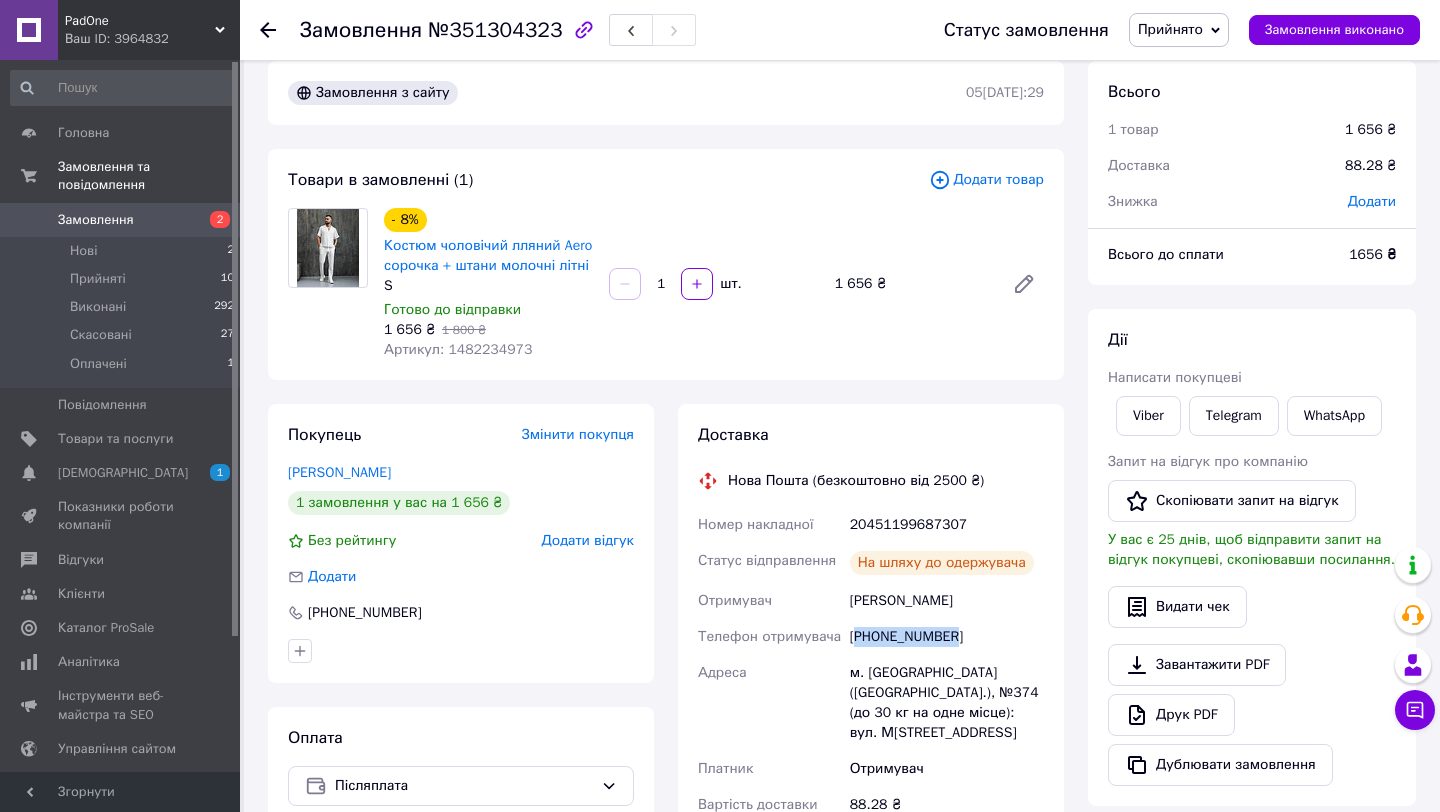 click on "[PHONE_NUMBER]" at bounding box center (947, 637) 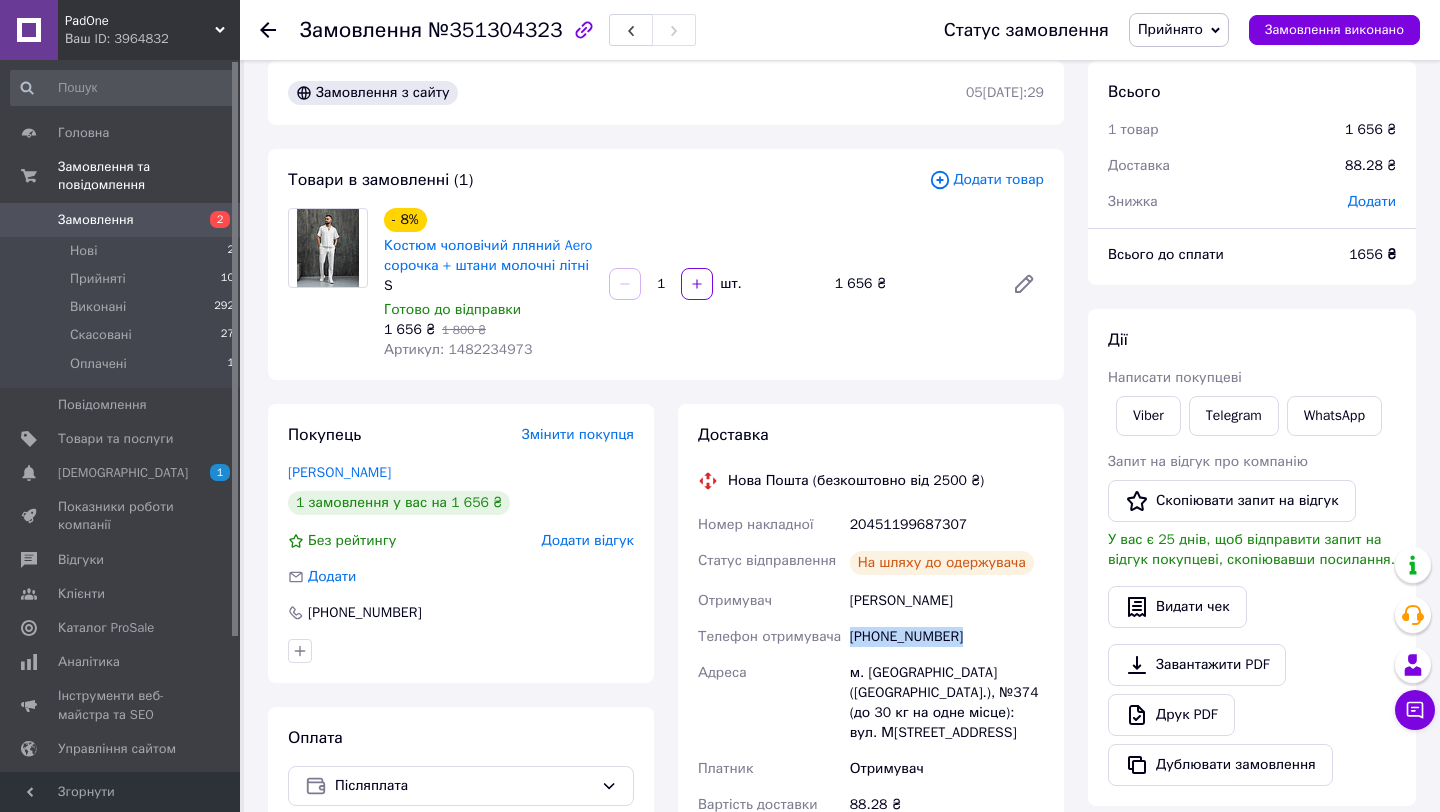 click on "[PHONE_NUMBER]" at bounding box center [947, 637] 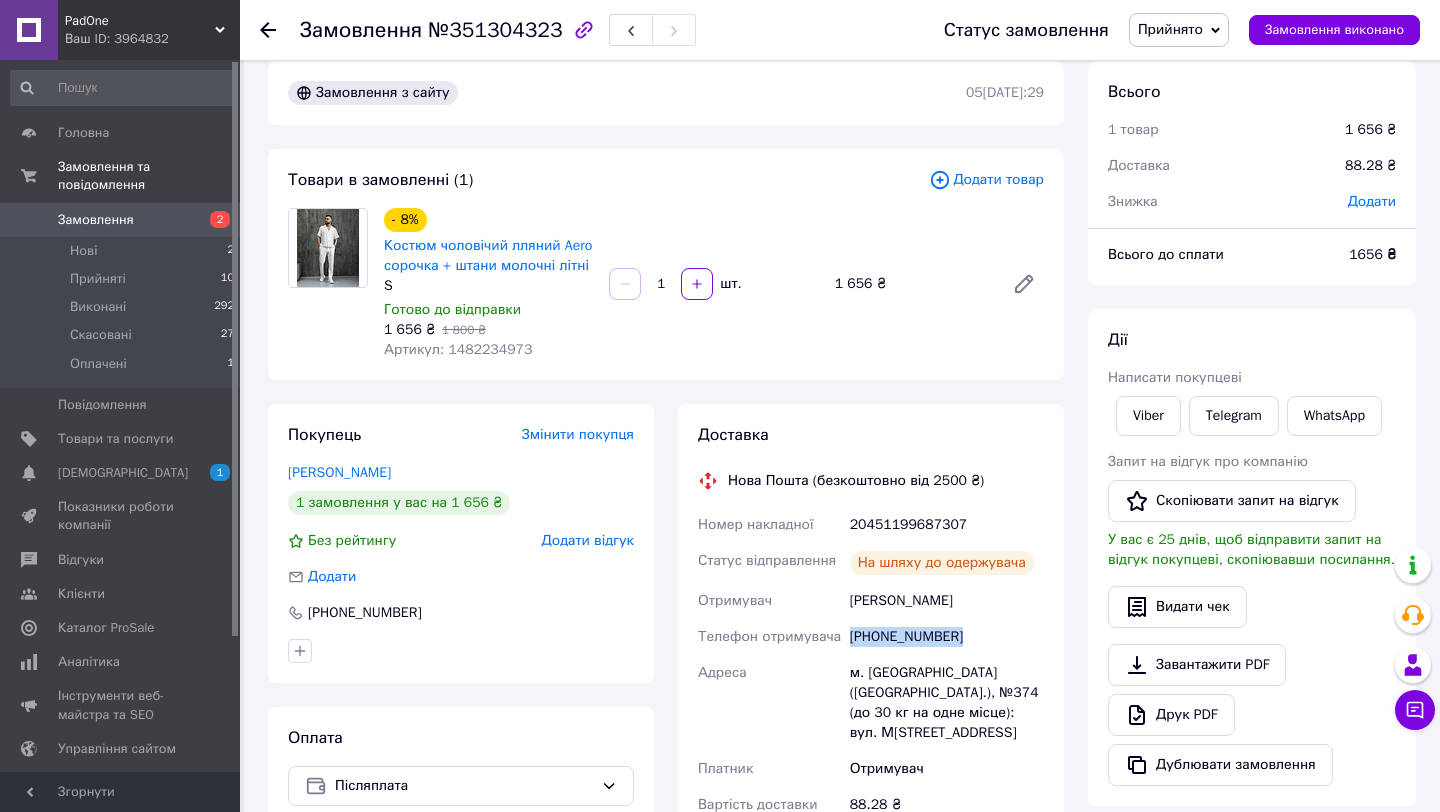 click on "Замовлення" at bounding box center [96, 220] 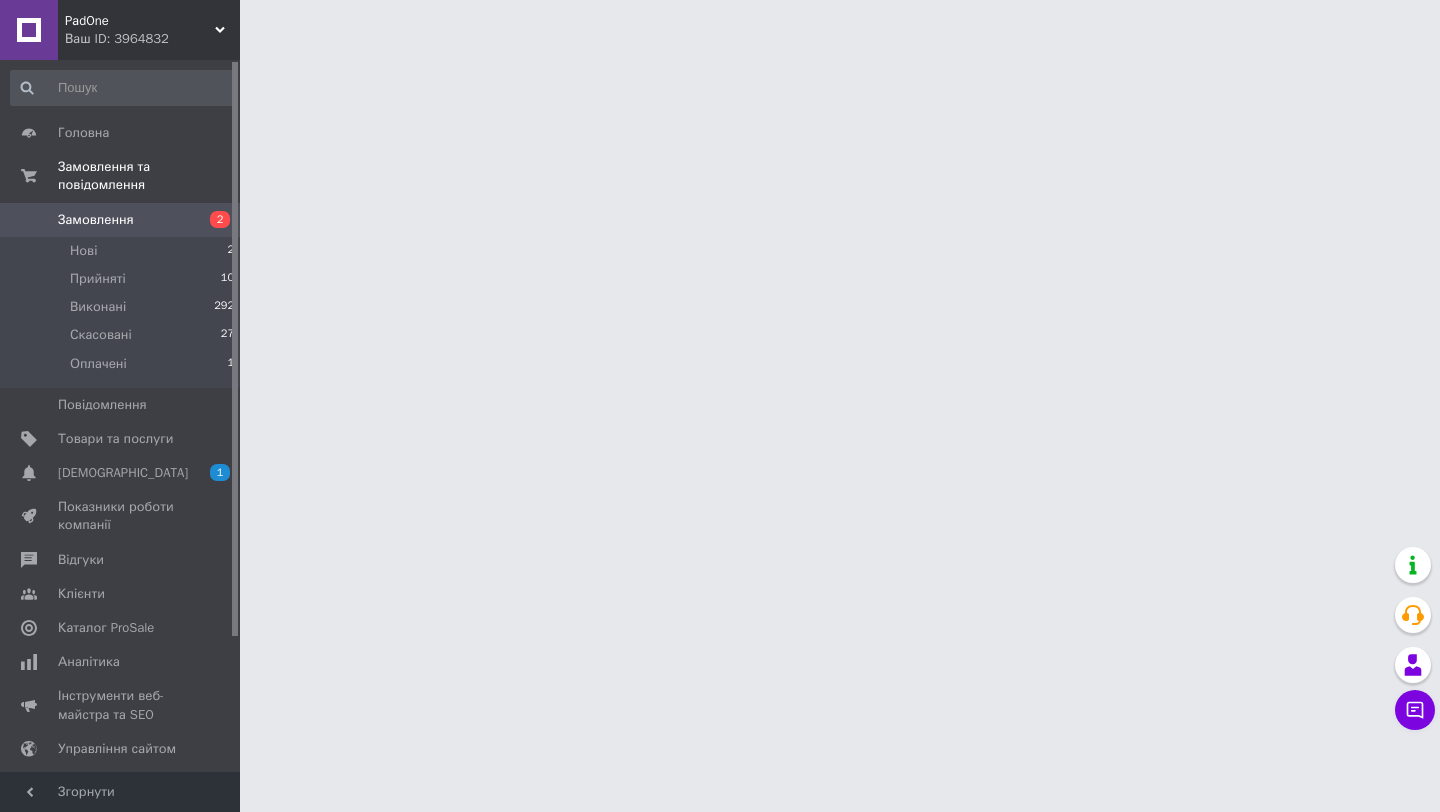 scroll, scrollTop: 0, scrollLeft: 0, axis: both 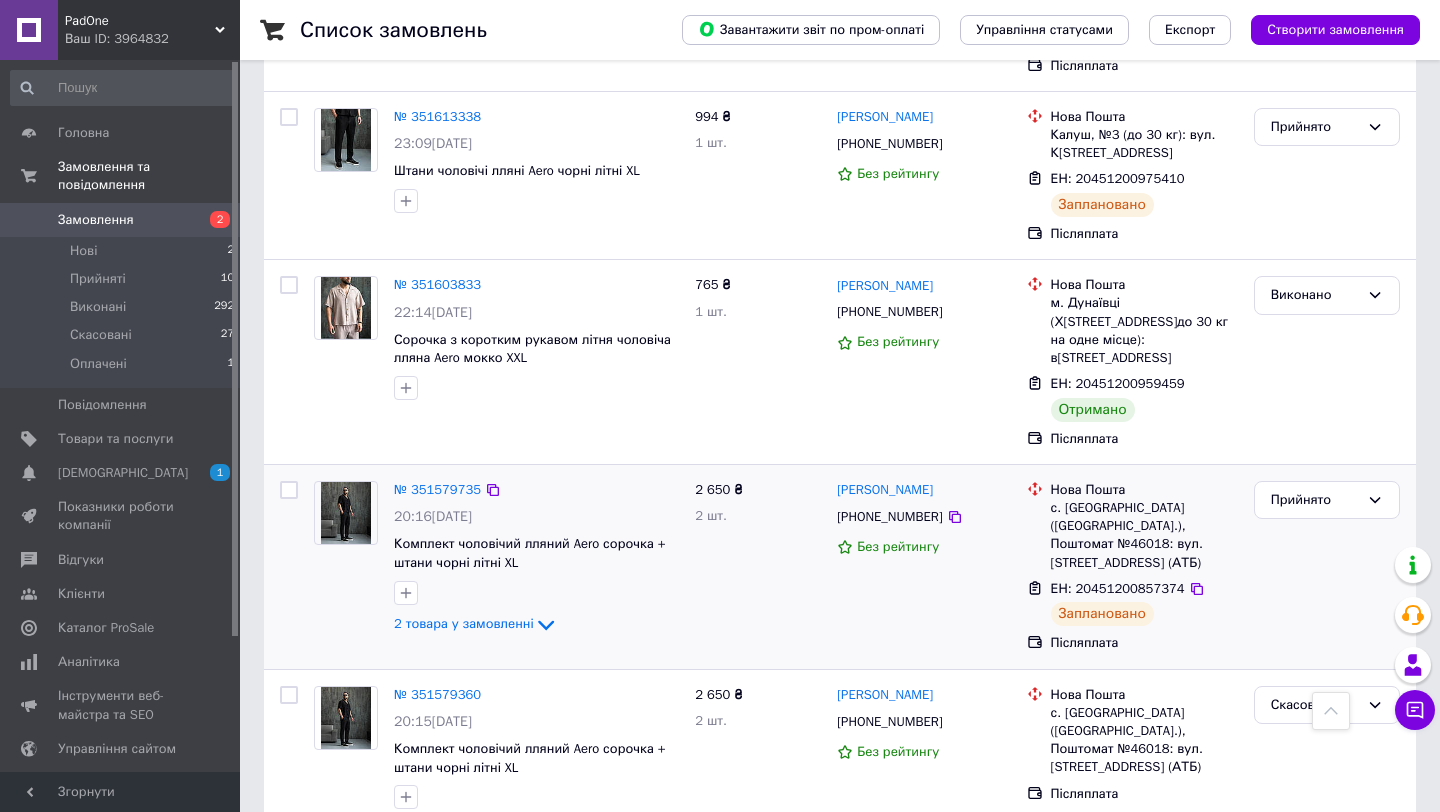 click on "№ 351579735 20:16, [DATE]�мплект чоловічий лляний Aero сорочка + штани чорні літні XL 2 товара у замовленні 2 650 ₴ 2 шт. [PERSON_NAME] [PHONE_NUMBER] Без рейтингу Нова Пошта с. [GEOGRAPHIC_DATA] ([GEOGRAPHIC_DATA].), Поштомат №46018: вул. Х[STREET_ADDRESS]АТБ) ЕН: 20451200857374 Заплановано Післяплата Прийнято" at bounding box center (840, 567) 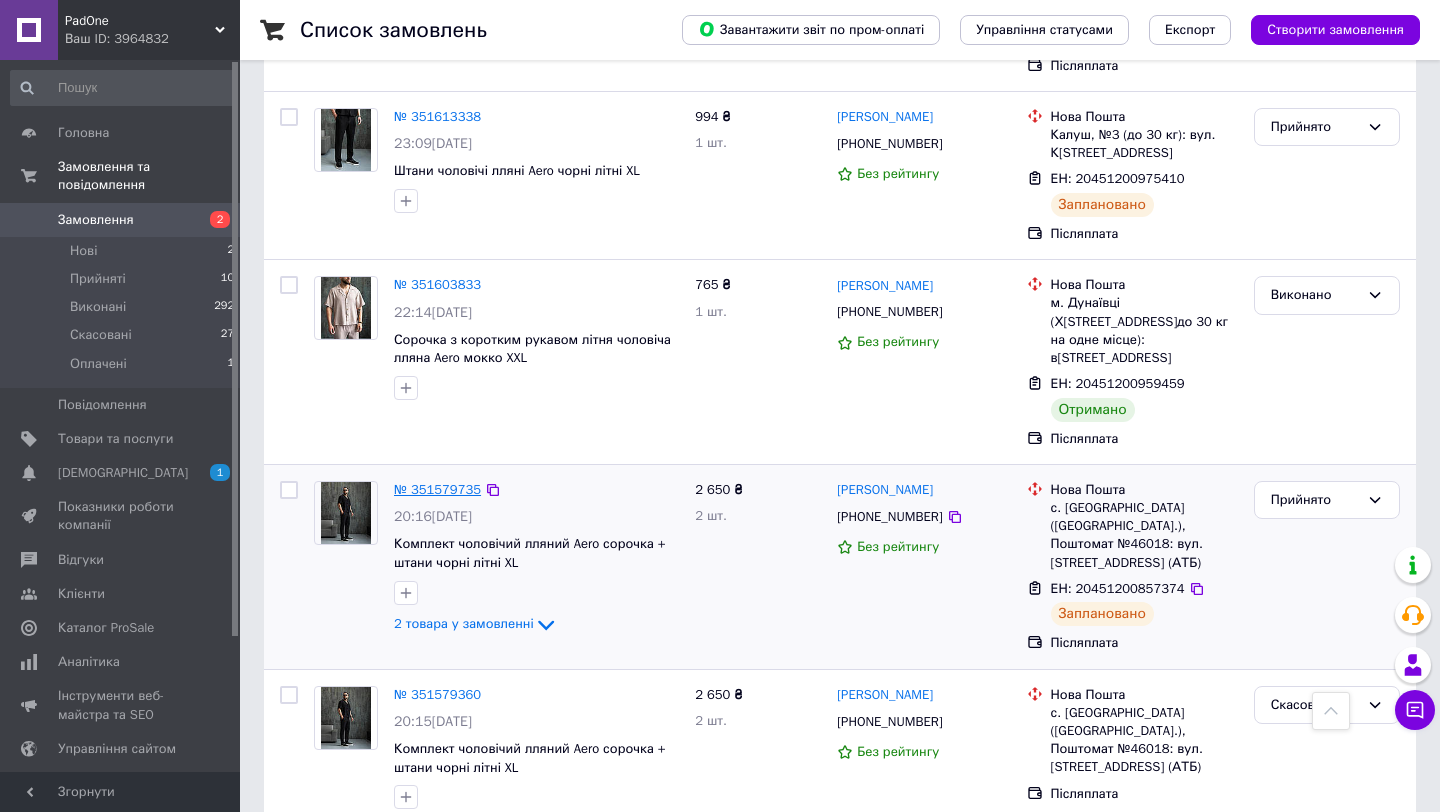 click on "№ 351579735" at bounding box center (437, 489) 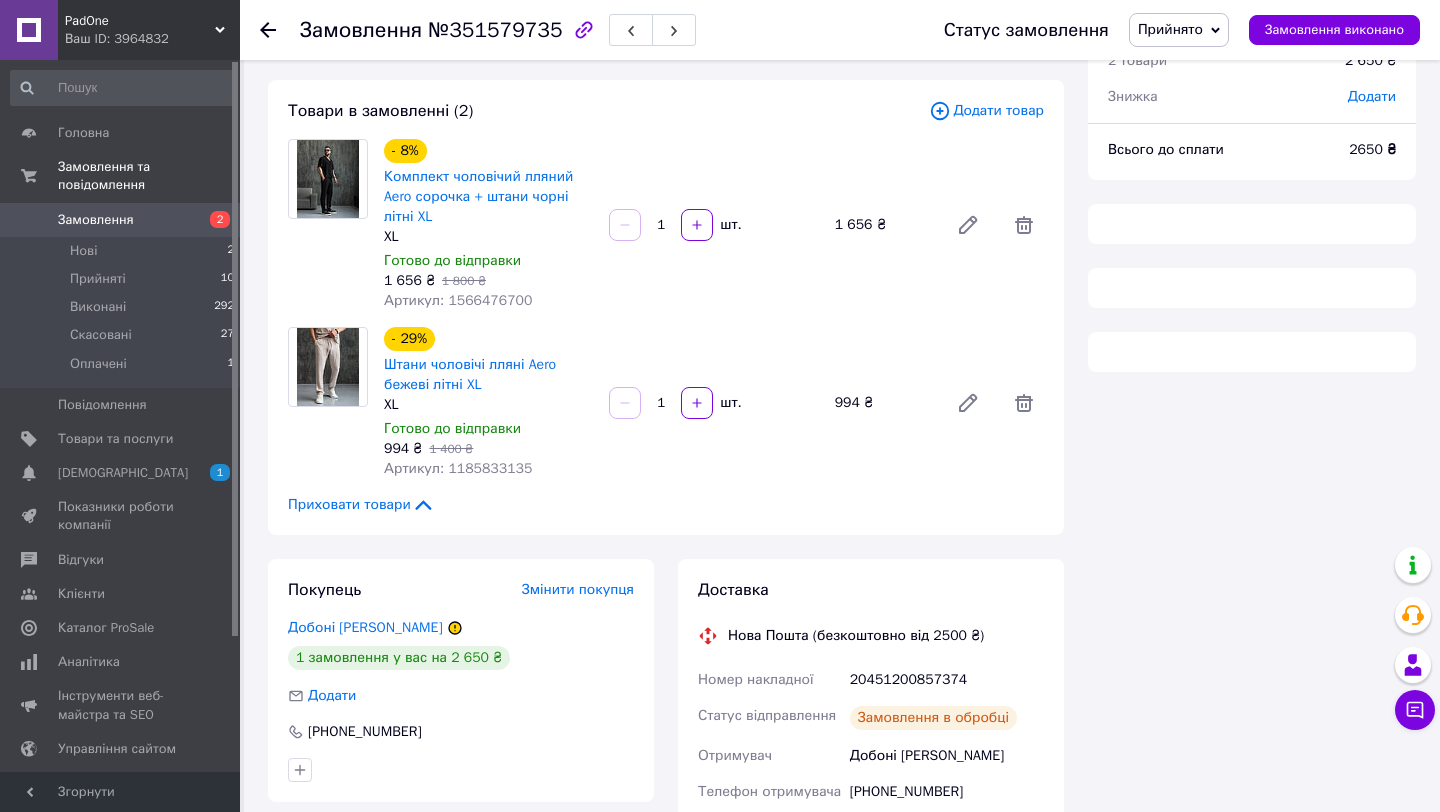 scroll, scrollTop: 90, scrollLeft: 0, axis: vertical 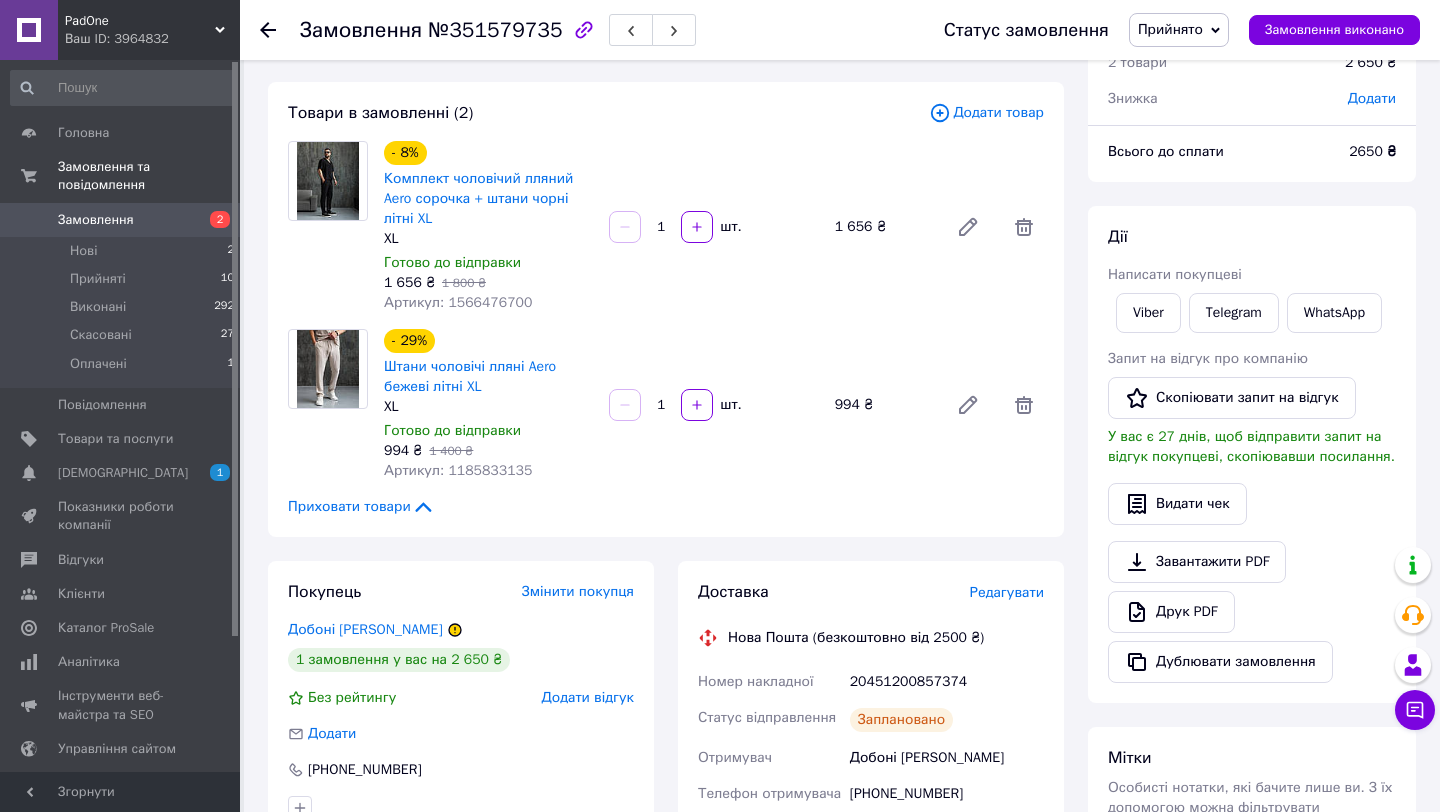 click on "20451200857374" at bounding box center [947, 682] 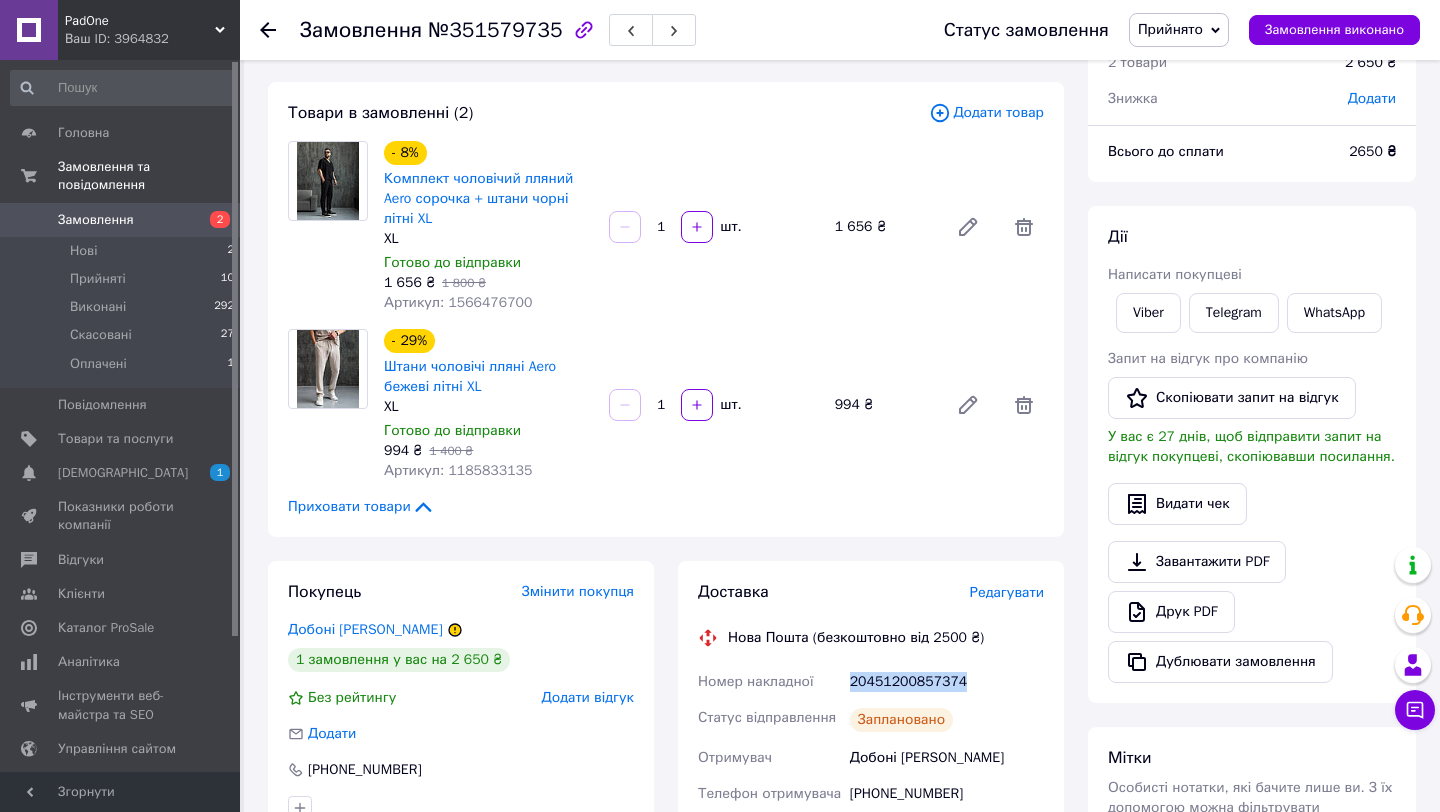click on "20451200857374" at bounding box center (947, 682) 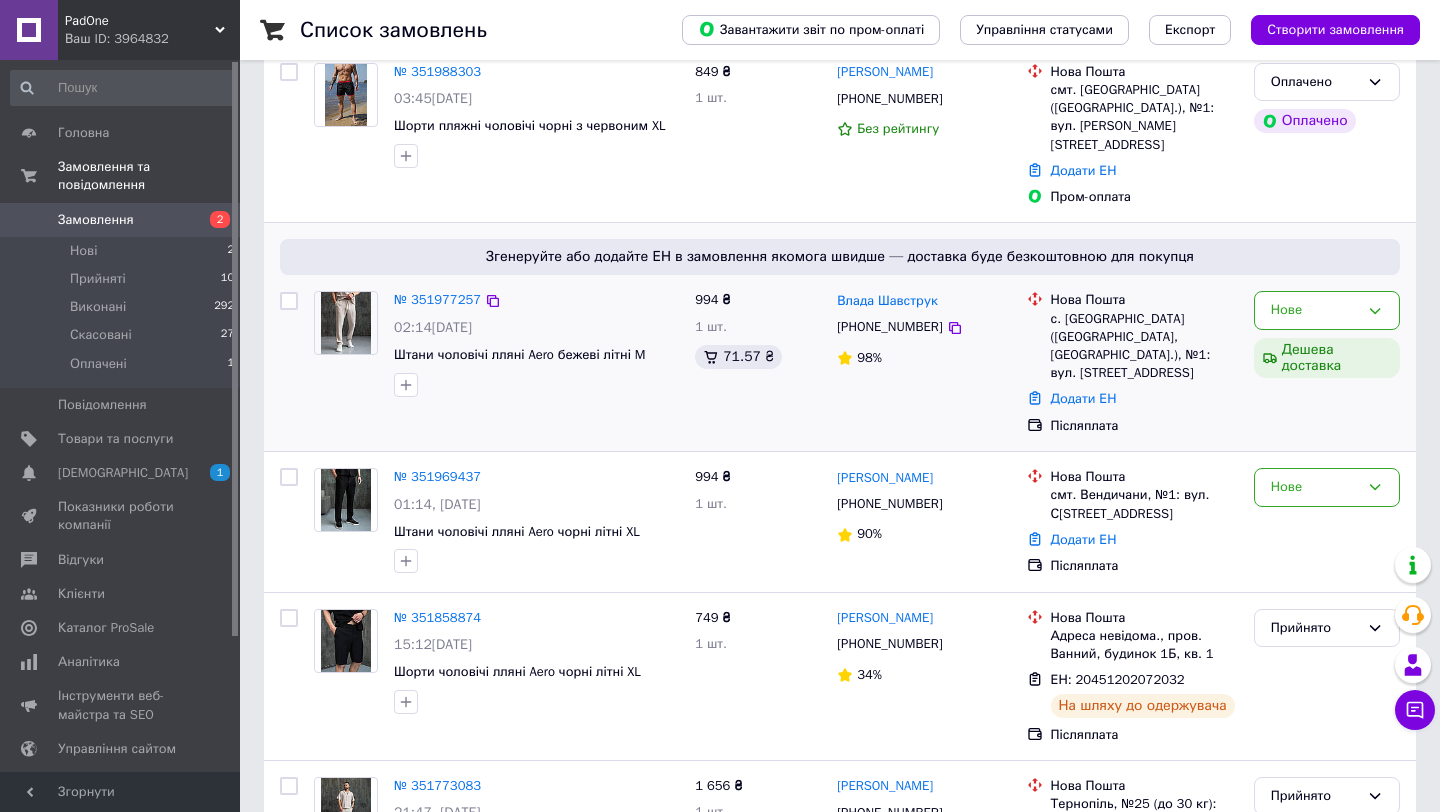 scroll, scrollTop: 327, scrollLeft: 0, axis: vertical 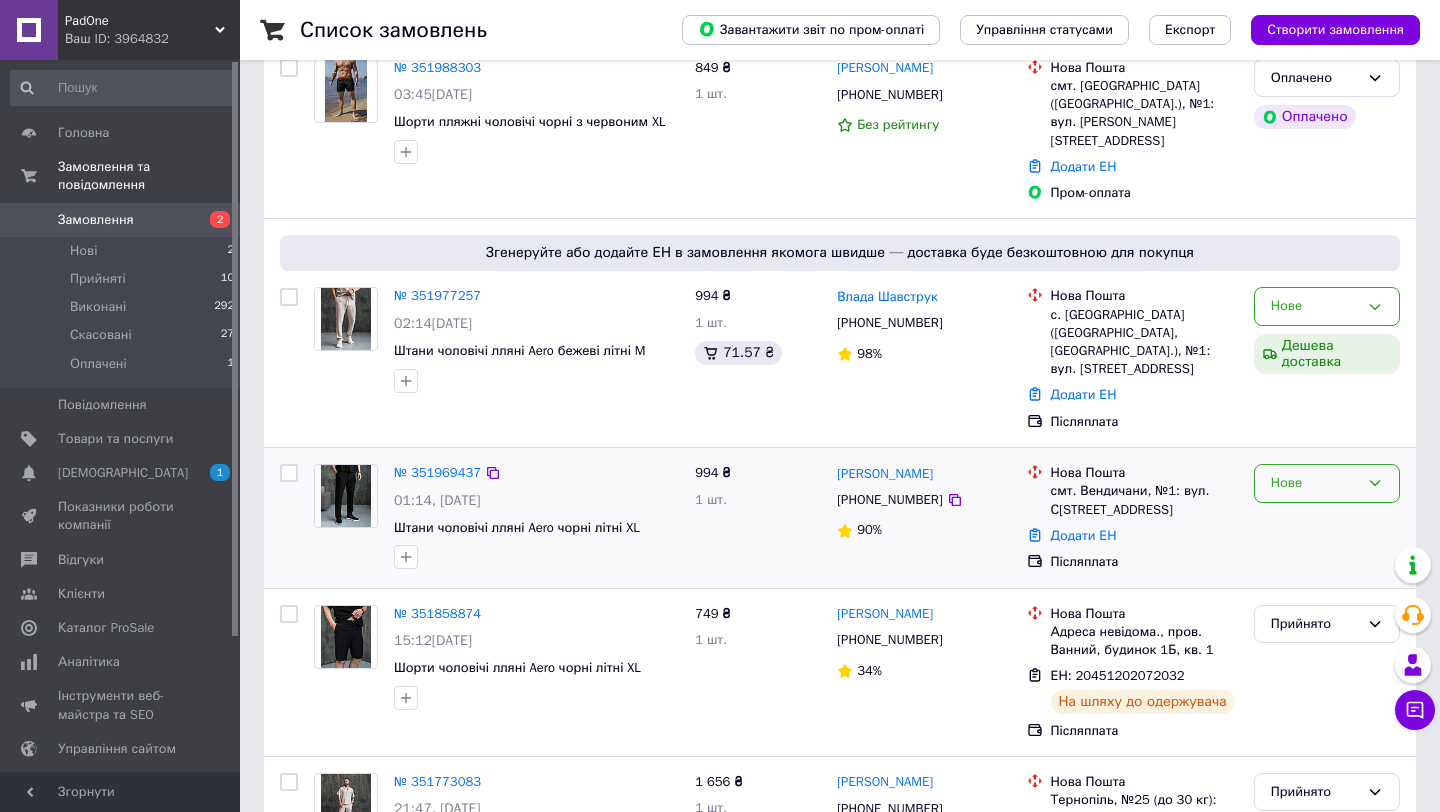 click on "Нове" at bounding box center (1315, 483) 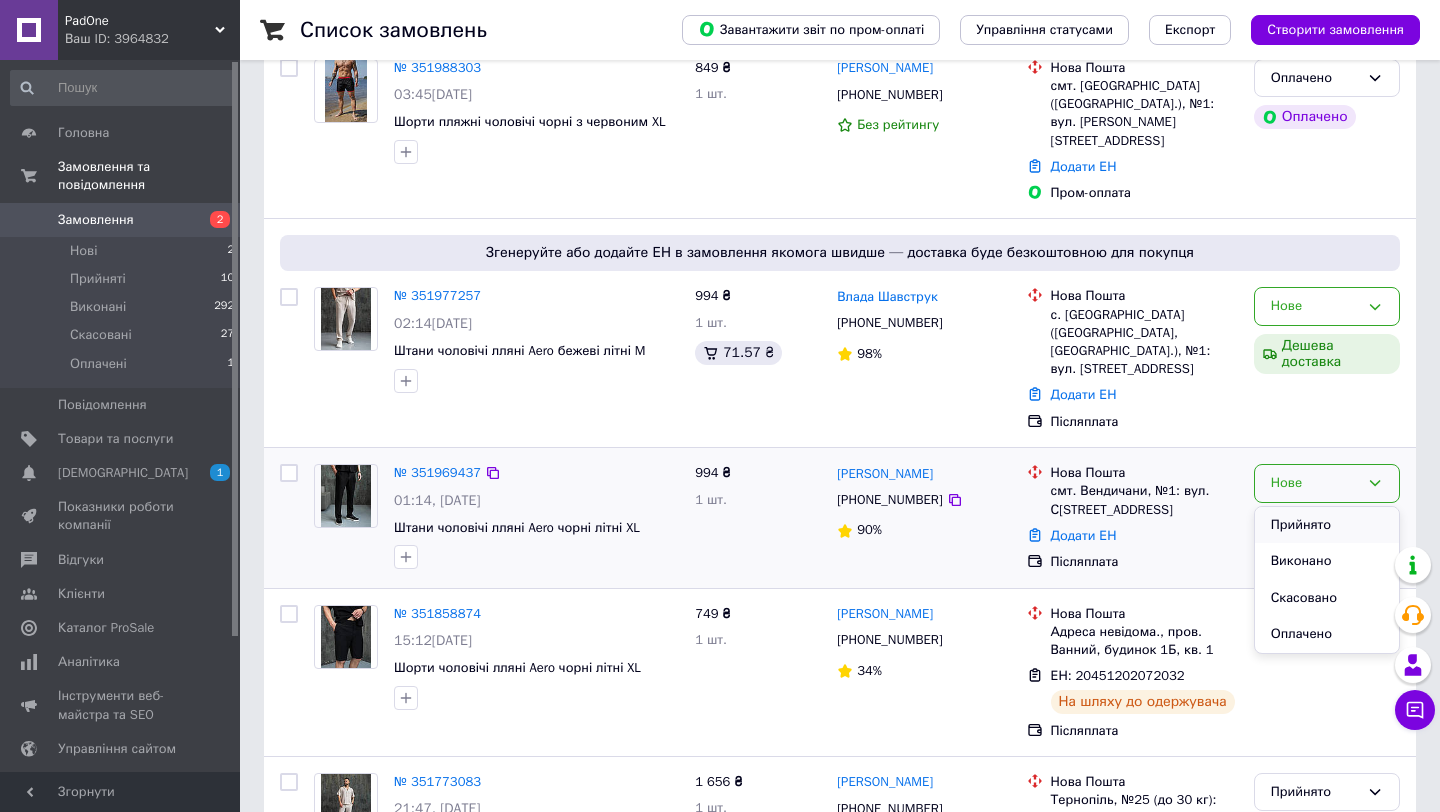 click on "Прийнято" at bounding box center (1327, 525) 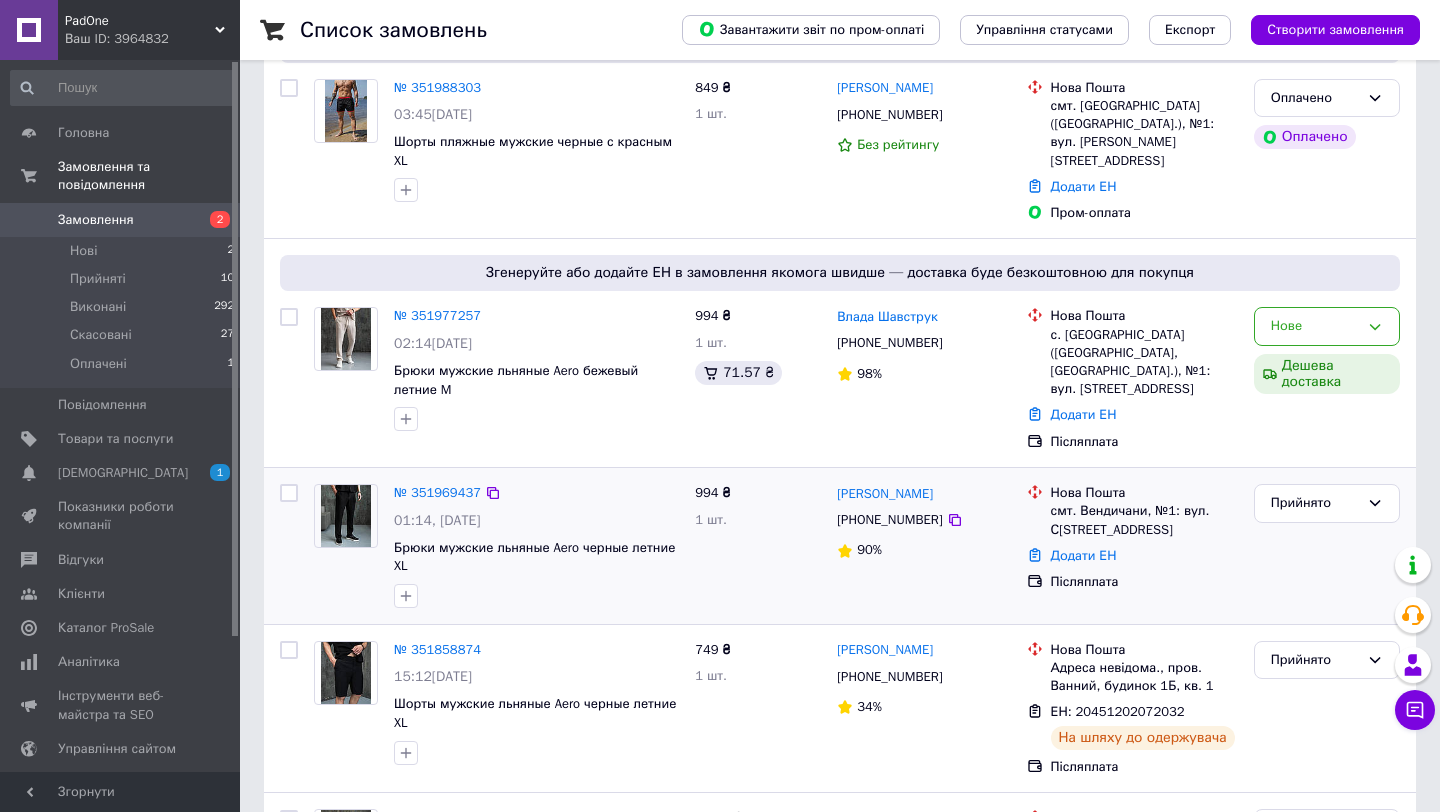 scroll, scrollTop: 304, scrollLeft: 0, axis: vertical 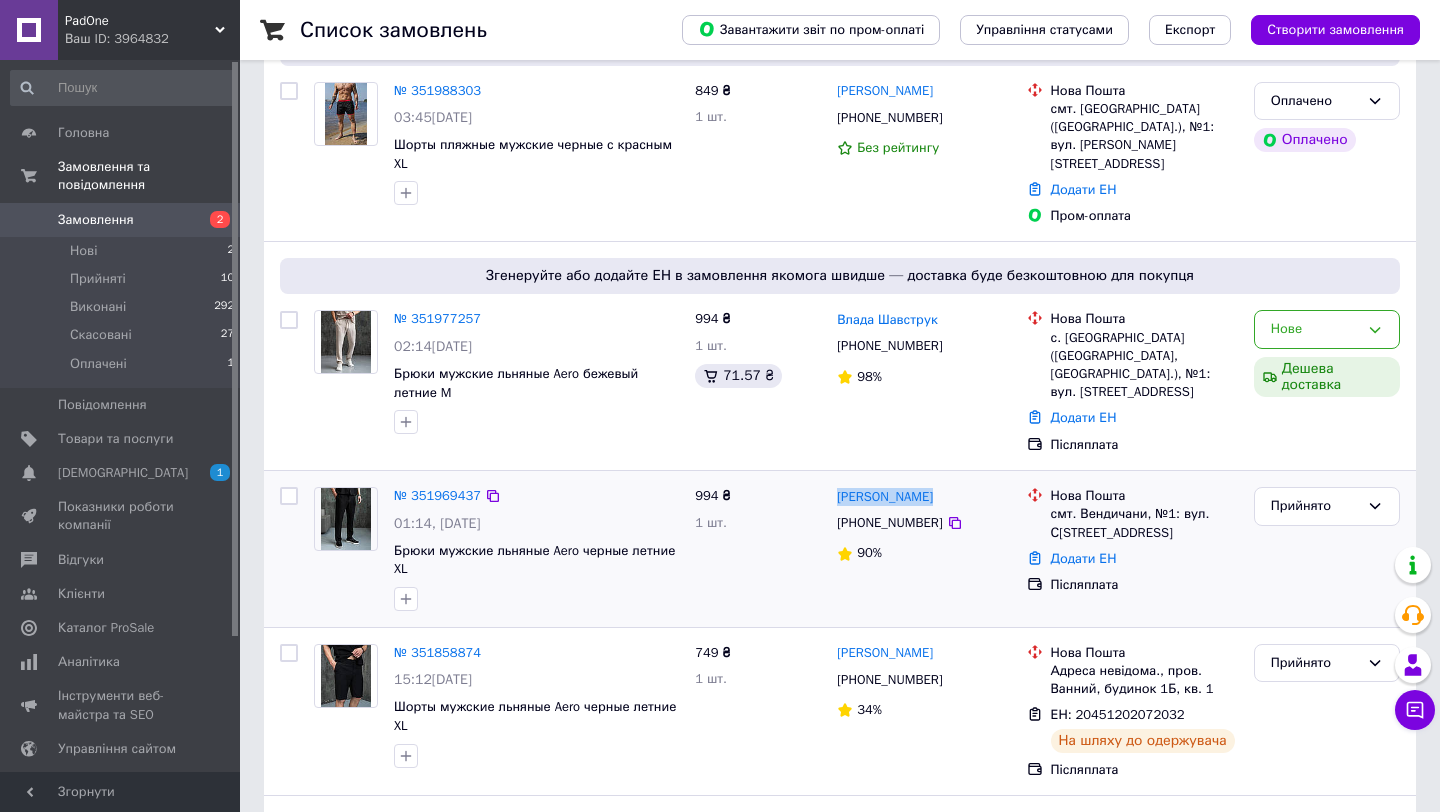 drag, startPoint x: 941, startPoint y: 494, endPoint x: 834, endPoint y: 494, distance: 107 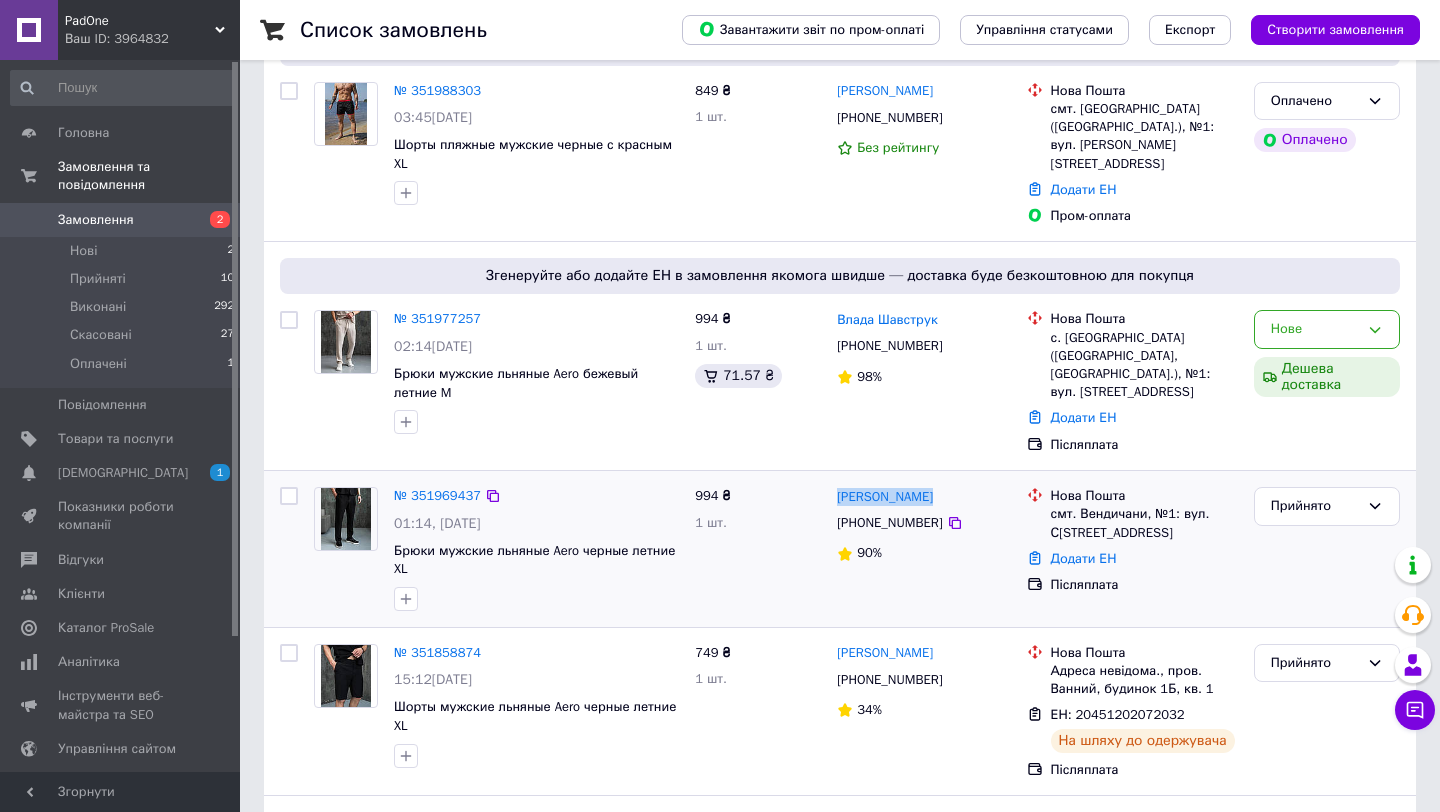 copy on "[PERSON_NAME]" 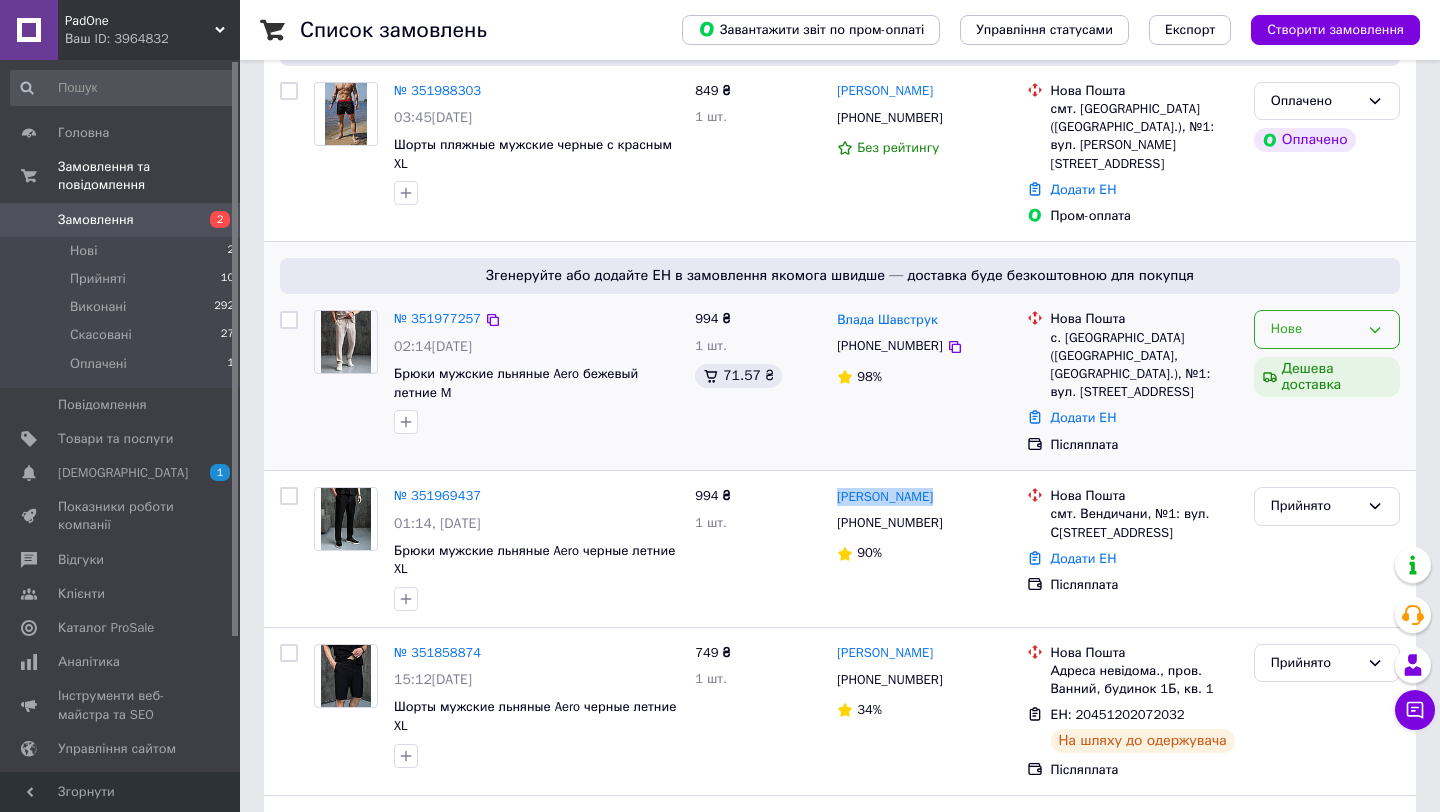 click on "Нове" at bounding box center [1327, 329] 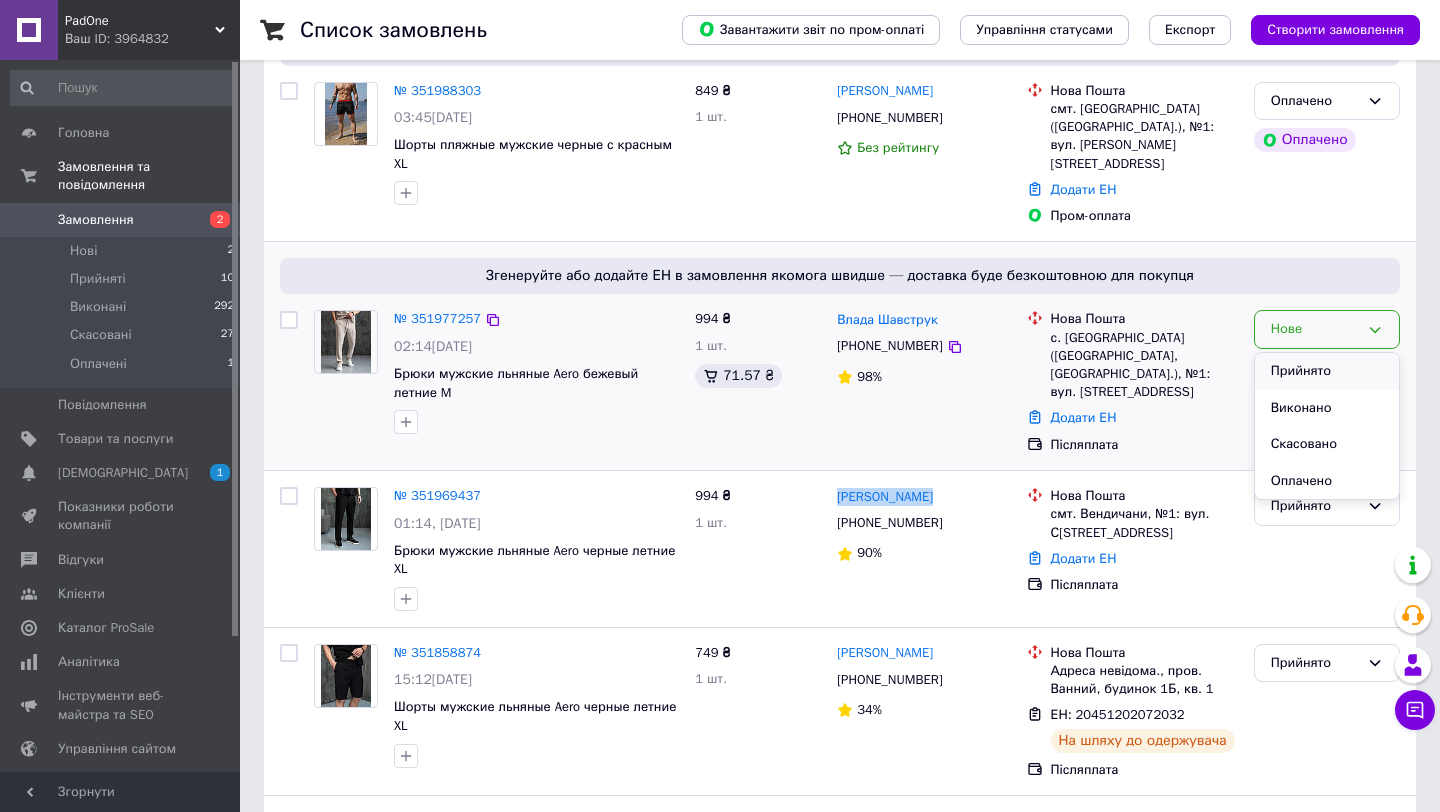 click on "Прийнято" at bounding box center (1327, 371) 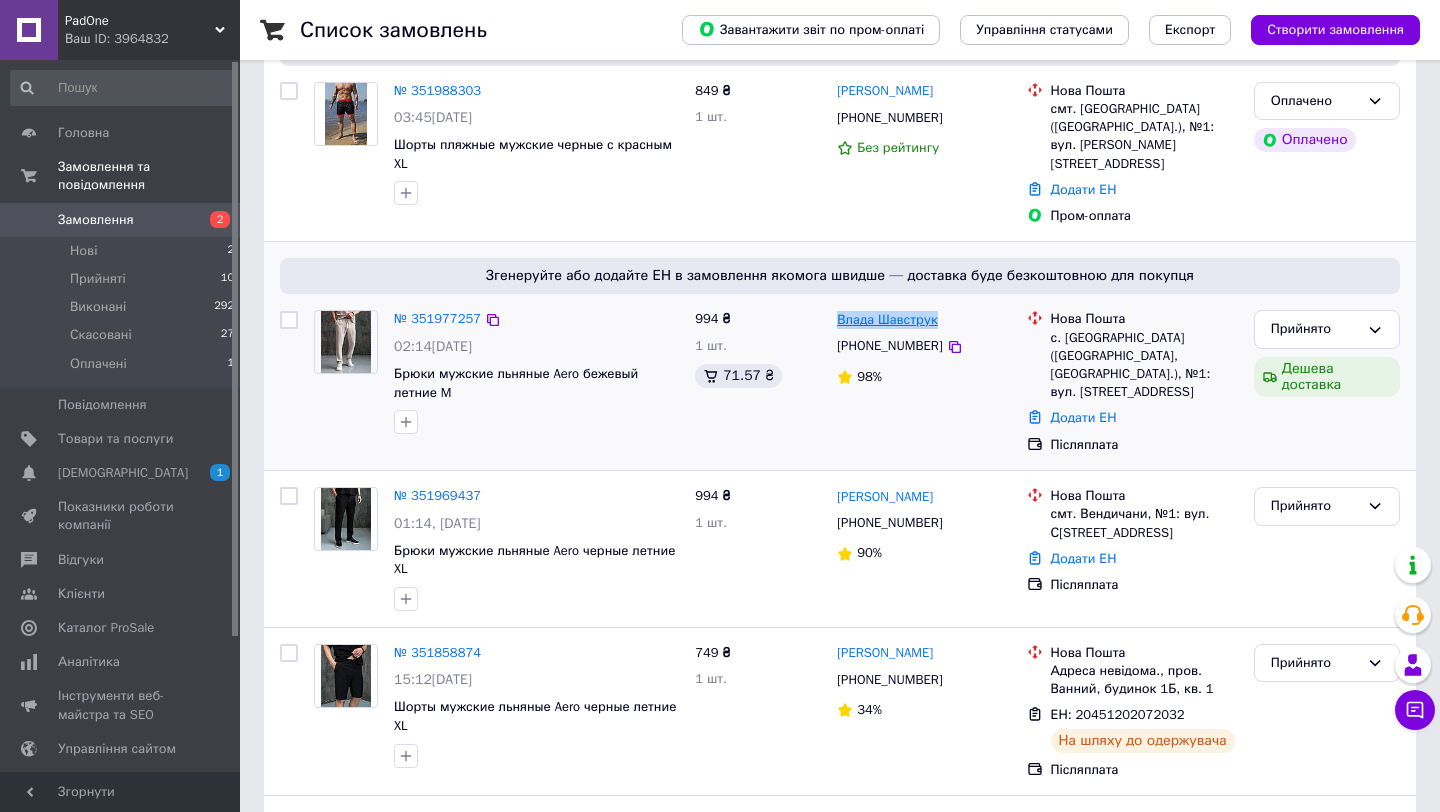 drag, startPoint x: 954, startPoint y: 316, endPoint x: 838, endPoint y: 317, distance: 116.00431 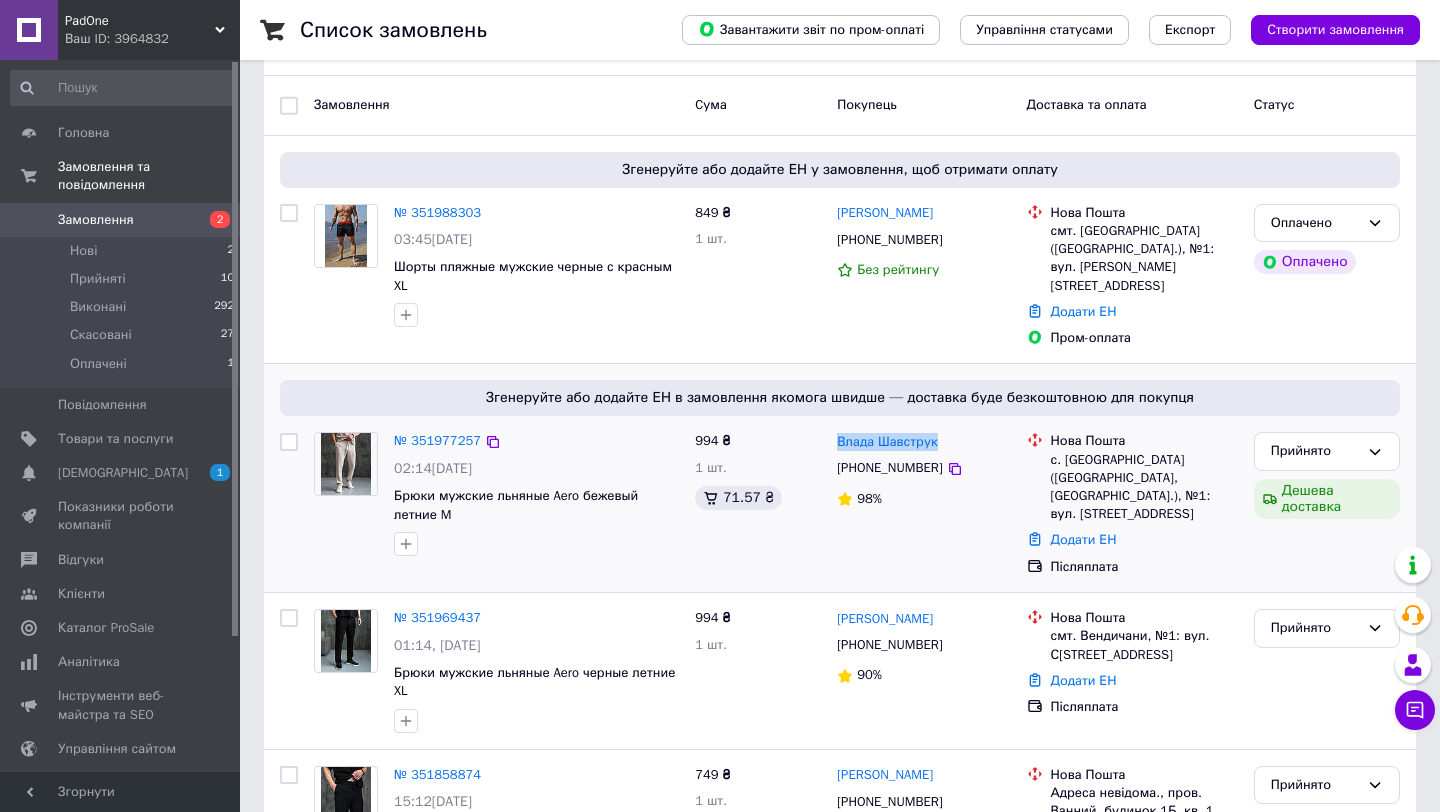scroll, scrollTop: 176, scrollLeft: 0, axis: vertical 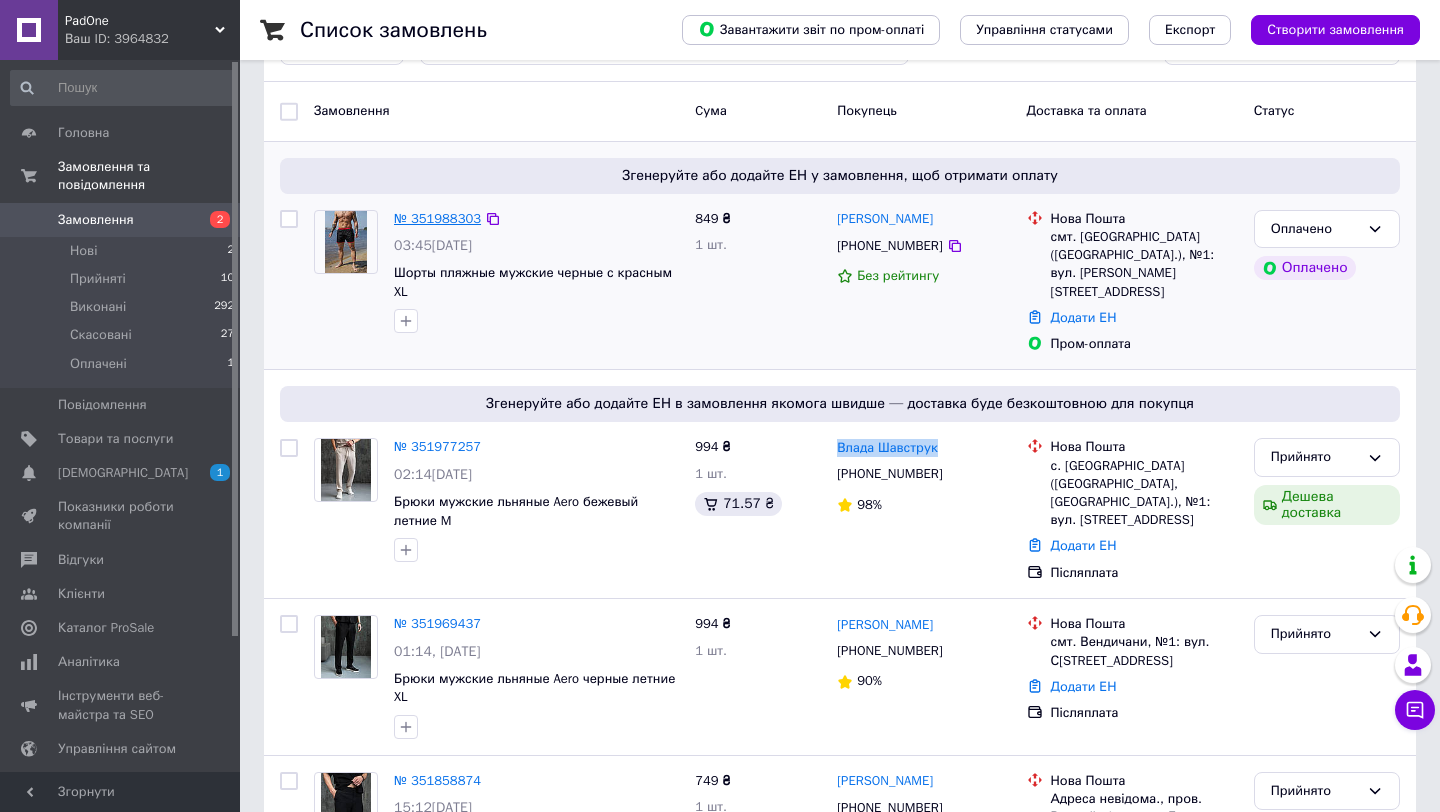 click on "№ 351988303" at bounding box center (437, 218) 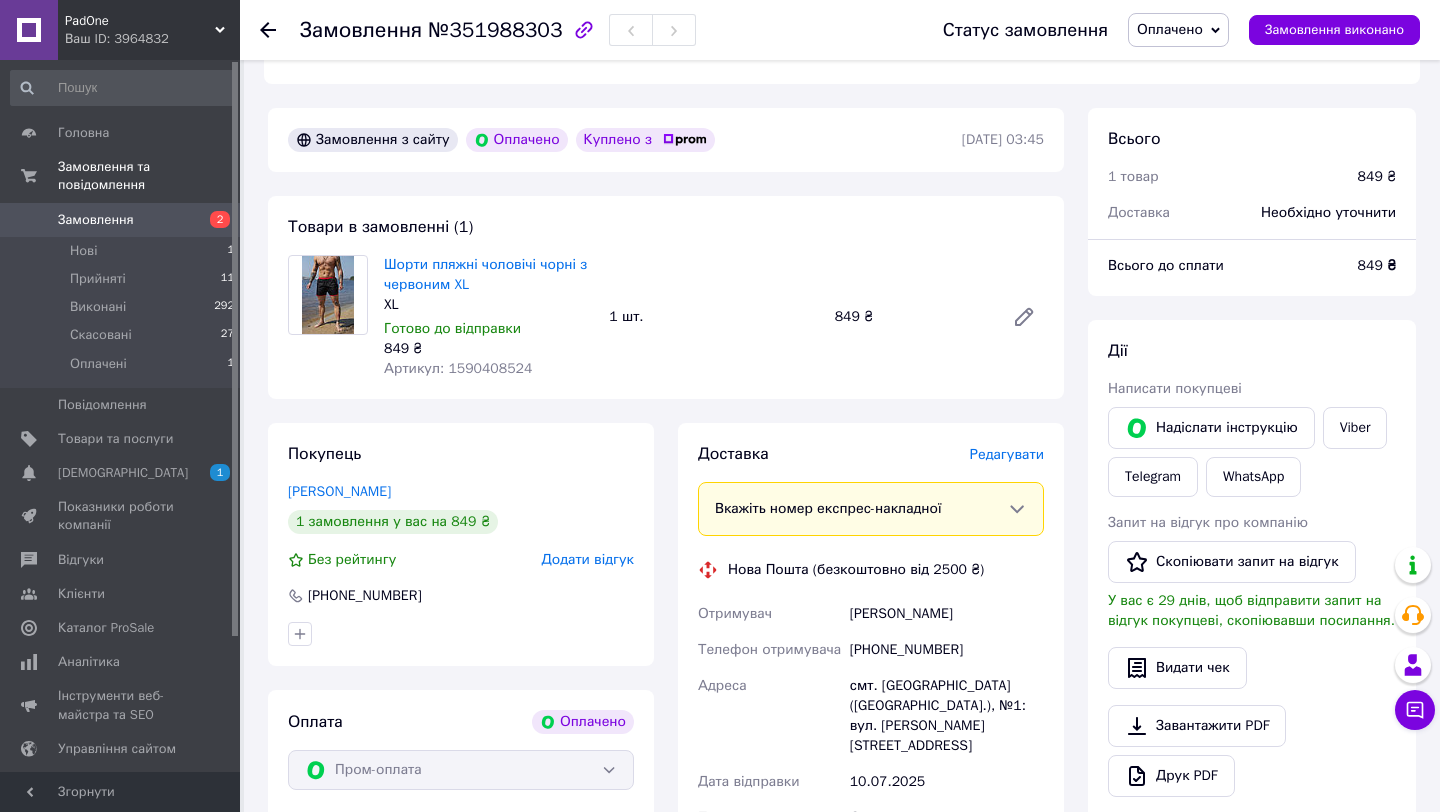 scroll, scrollTop: 535, scrollLeft: 0, axis: vertical 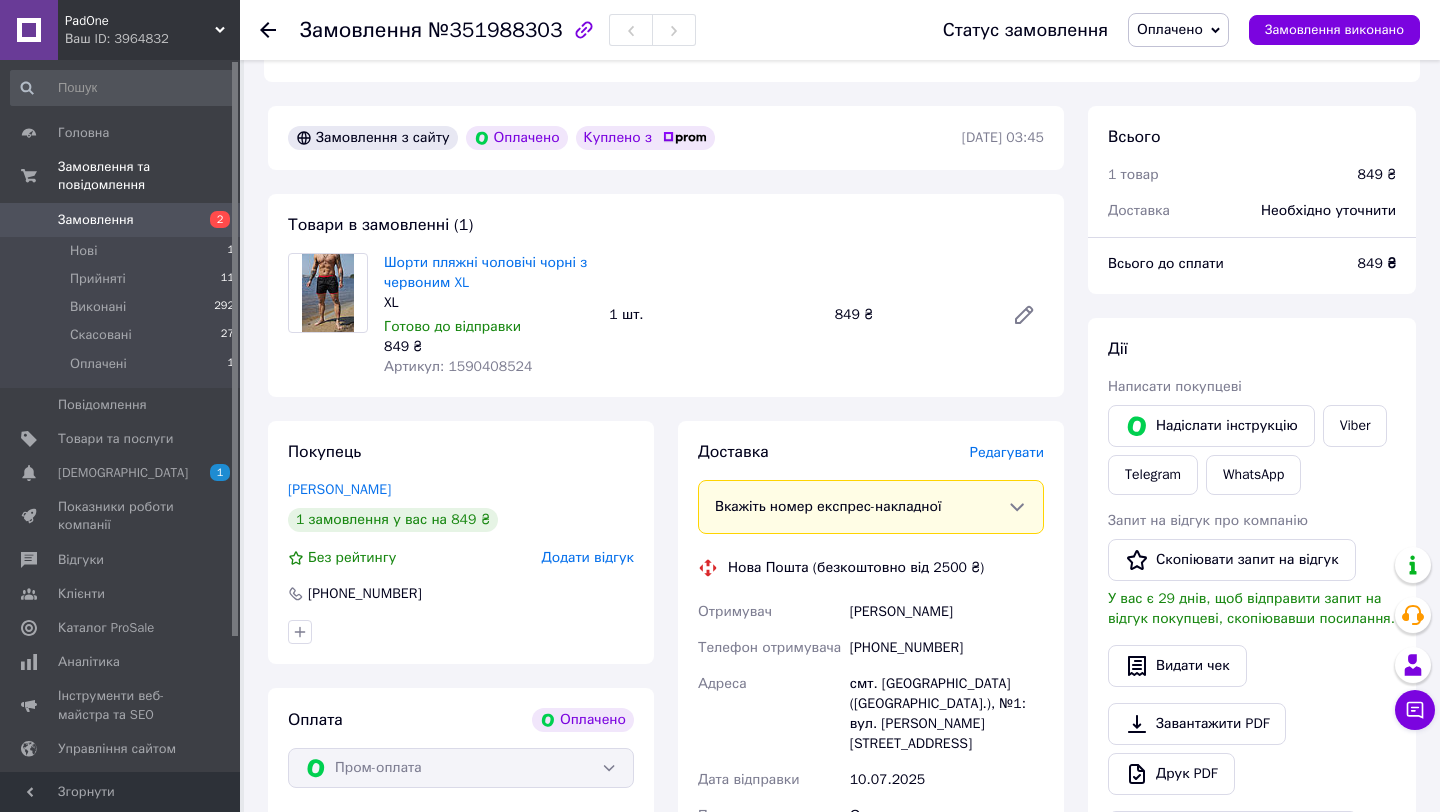click on "[PERSON_NAME]" at bounding box center (947, 612) 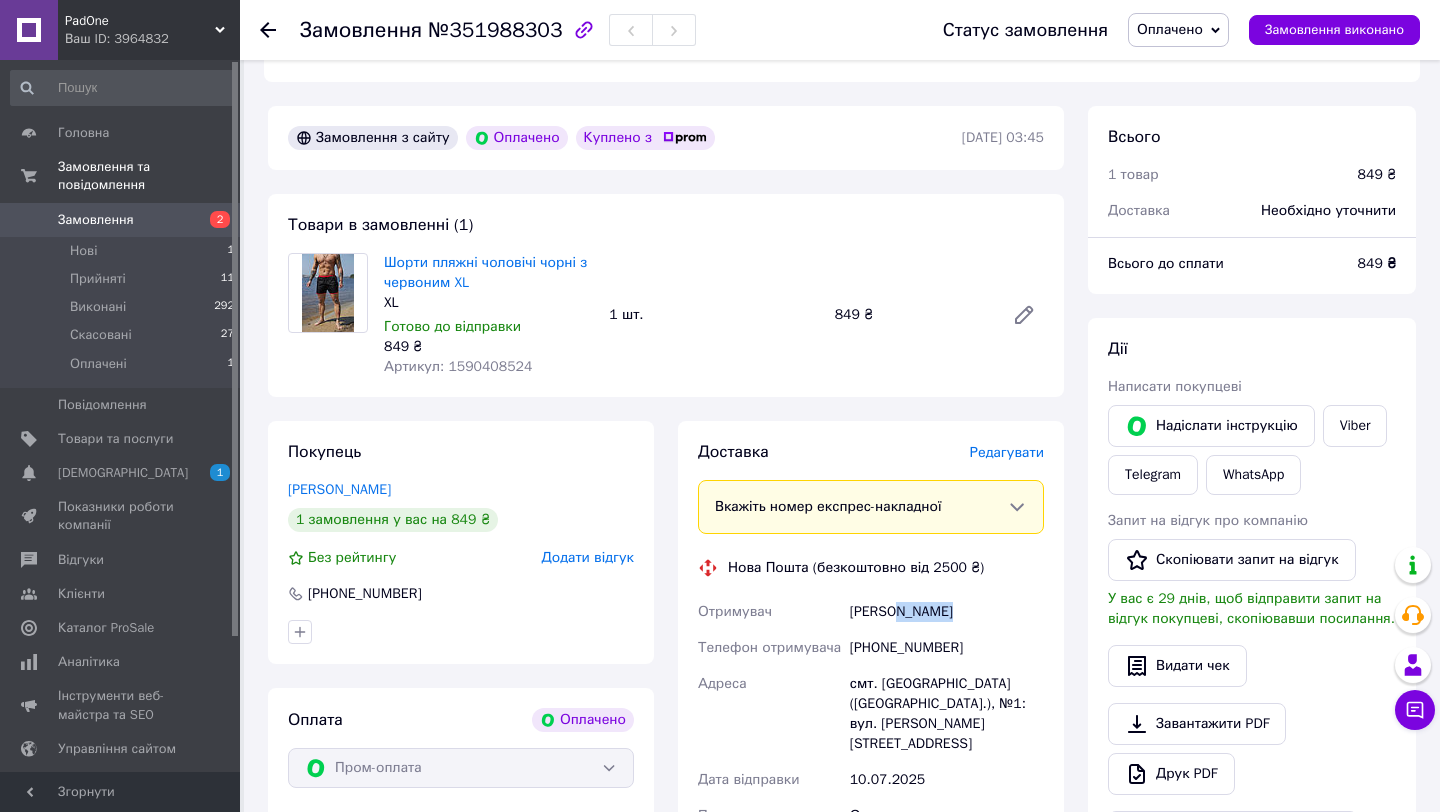 click on "[PERSON_NAME]" at bounding box center [947, 612] 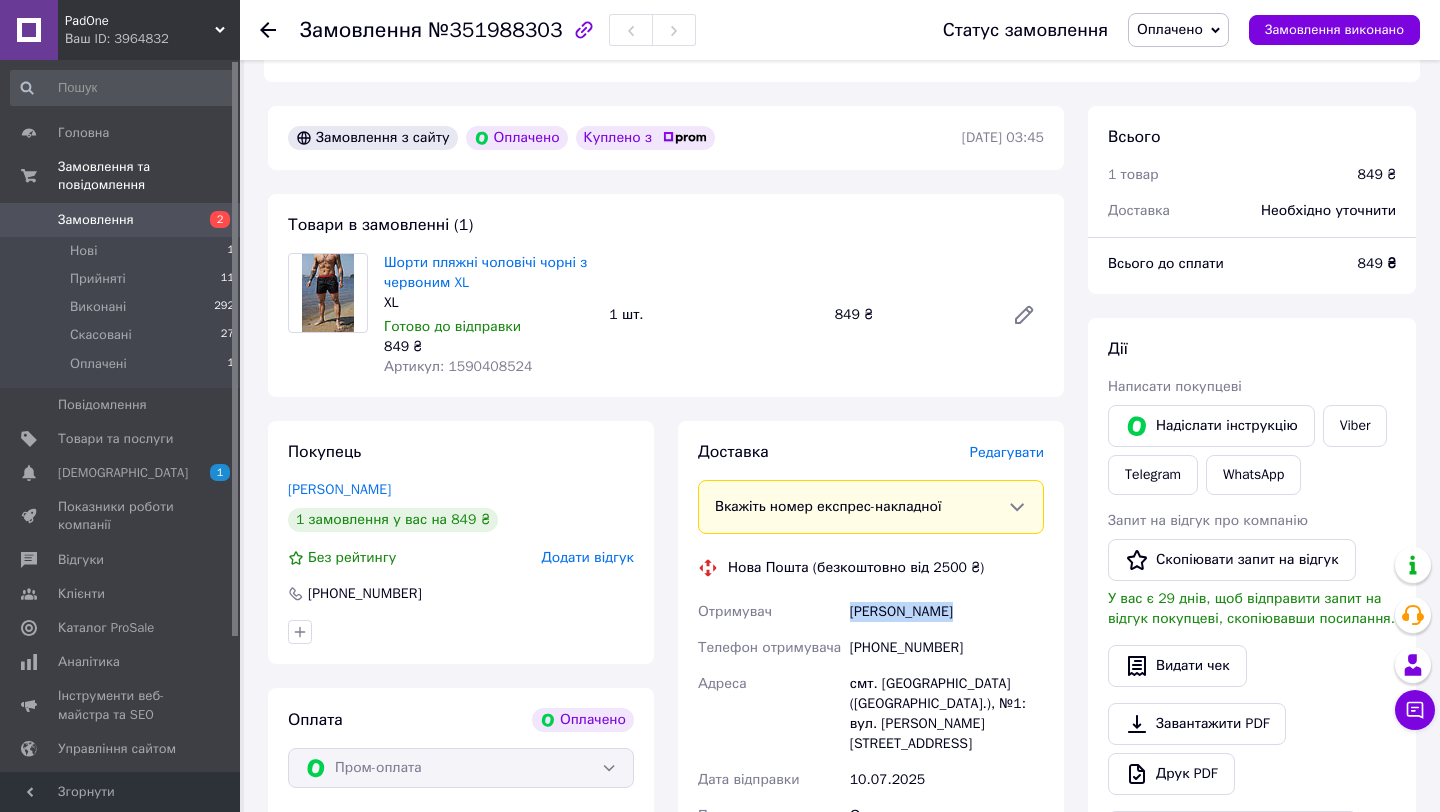 click on "[PERSON_NAME]" at bounding box center (947, 612) 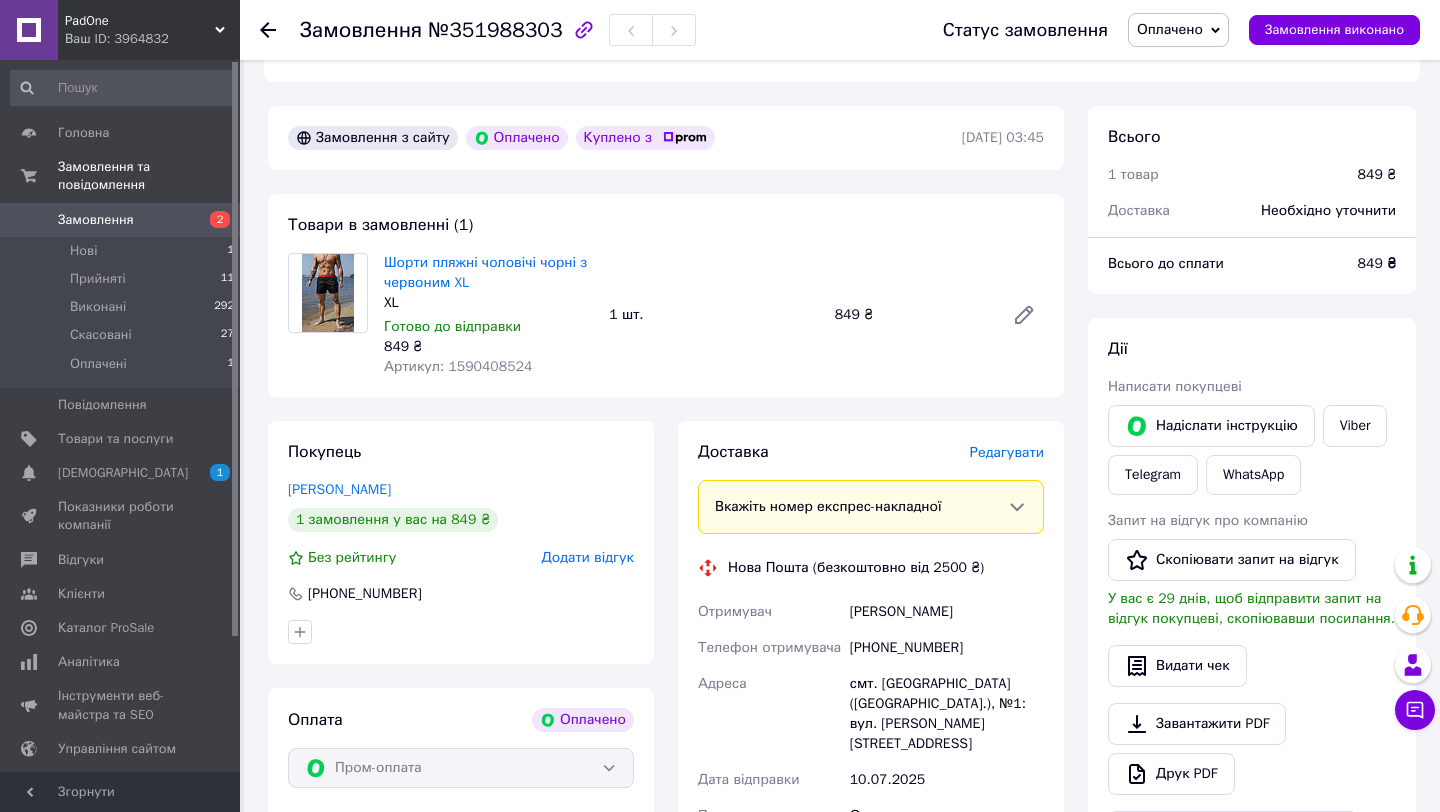click on "Товари в замовленні (1) Шорти пляжні чоловічі чорні з червоним XL XL Готово до відправки 849 ₴ Артикул: 1590408524 1 шт. 849 ₴" at bounding box center (666, 295) 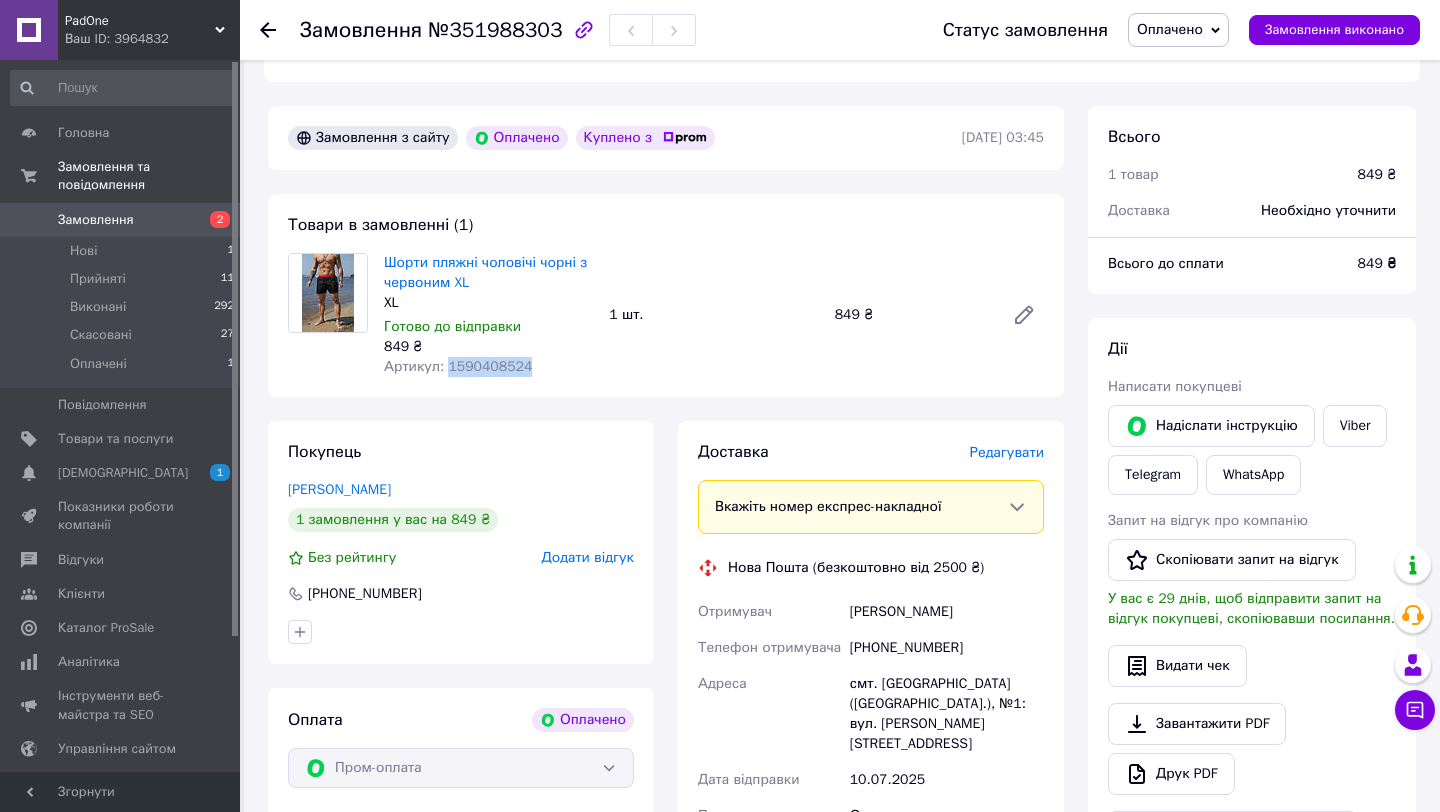 click on "Артикул: 1590408524" at bounding box center [488, 367] 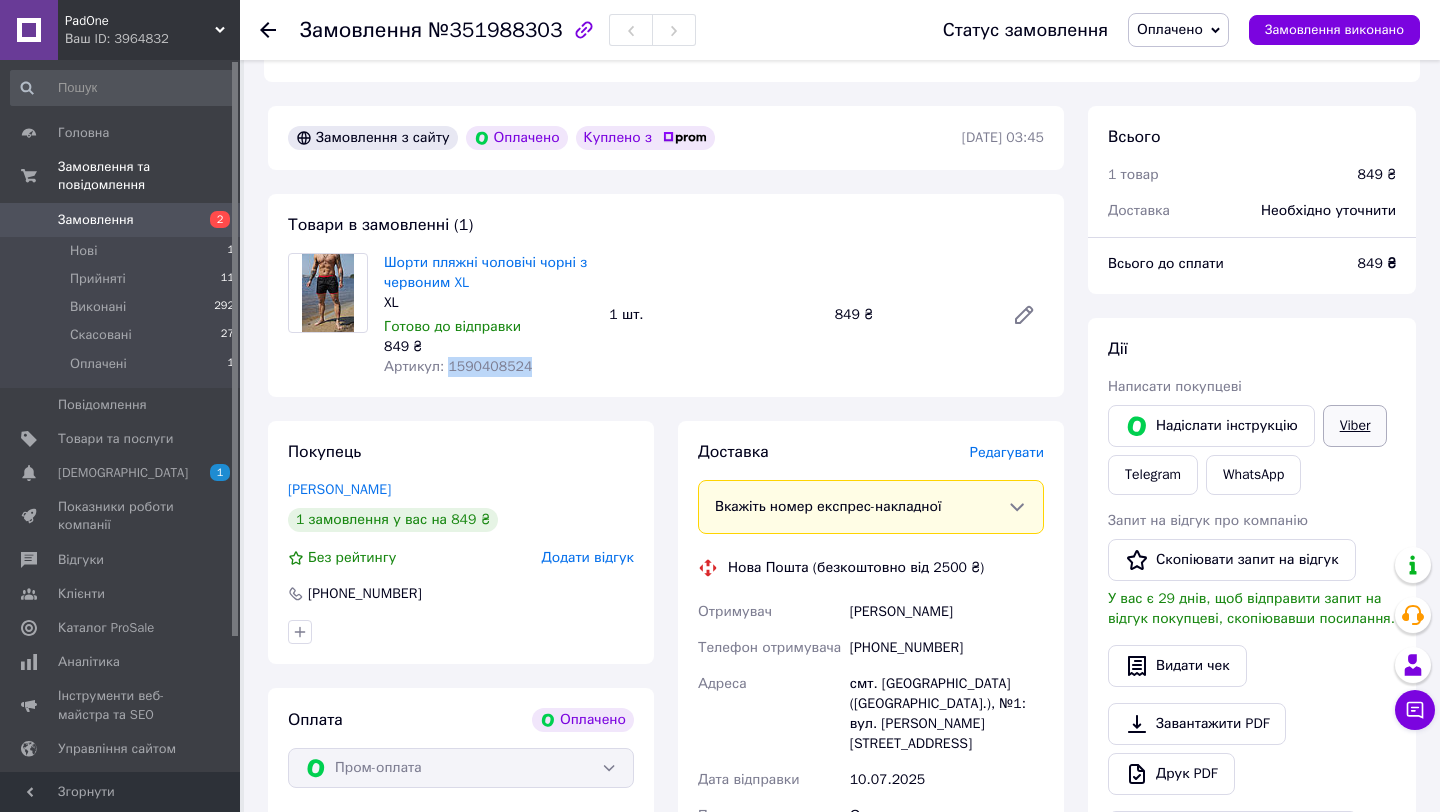 click on "Viber" at bounding box center (1355, 426) 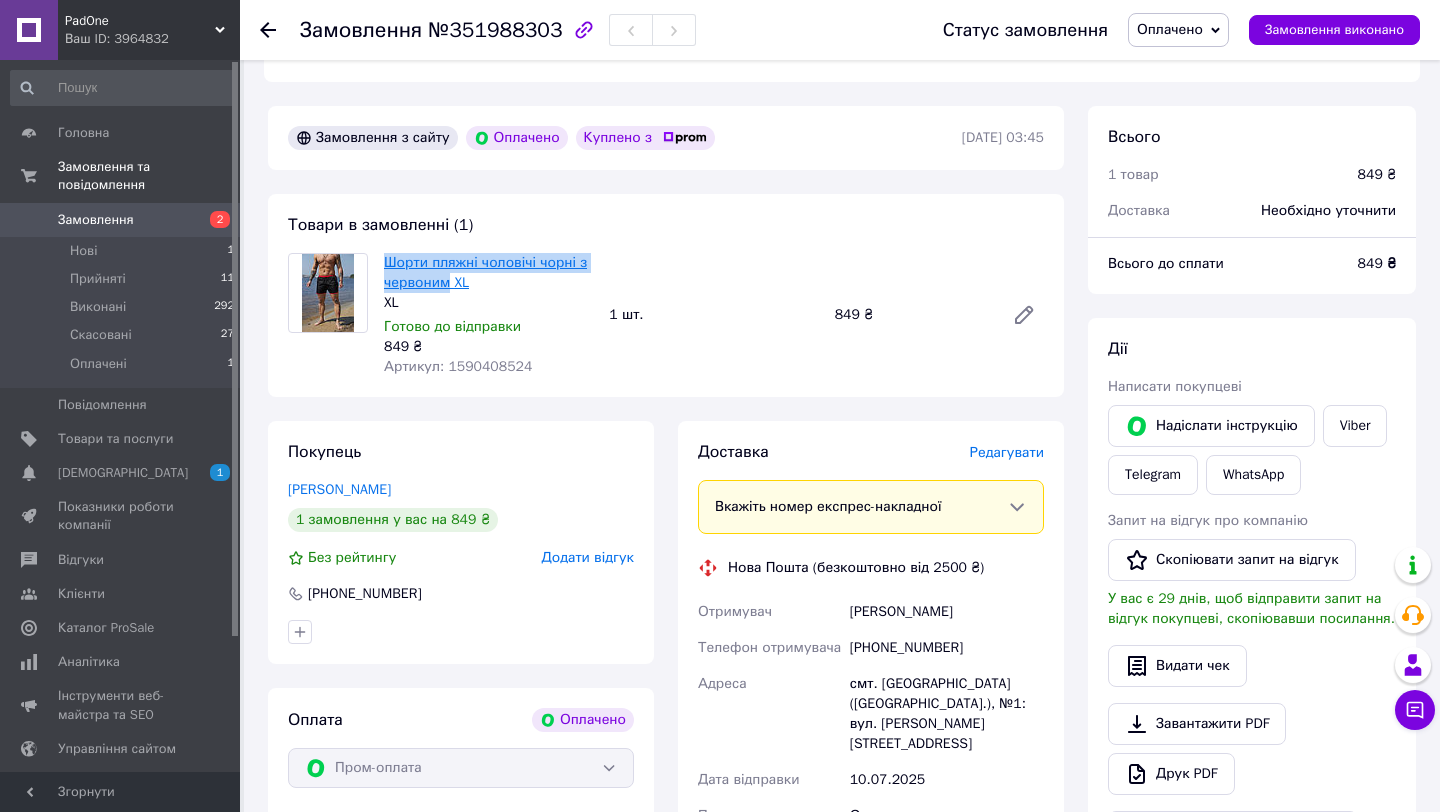 drag, startPoint x: 380, startPoint y: 261, endPoint x: 451, endPoint y: 281, distance: 73.76314 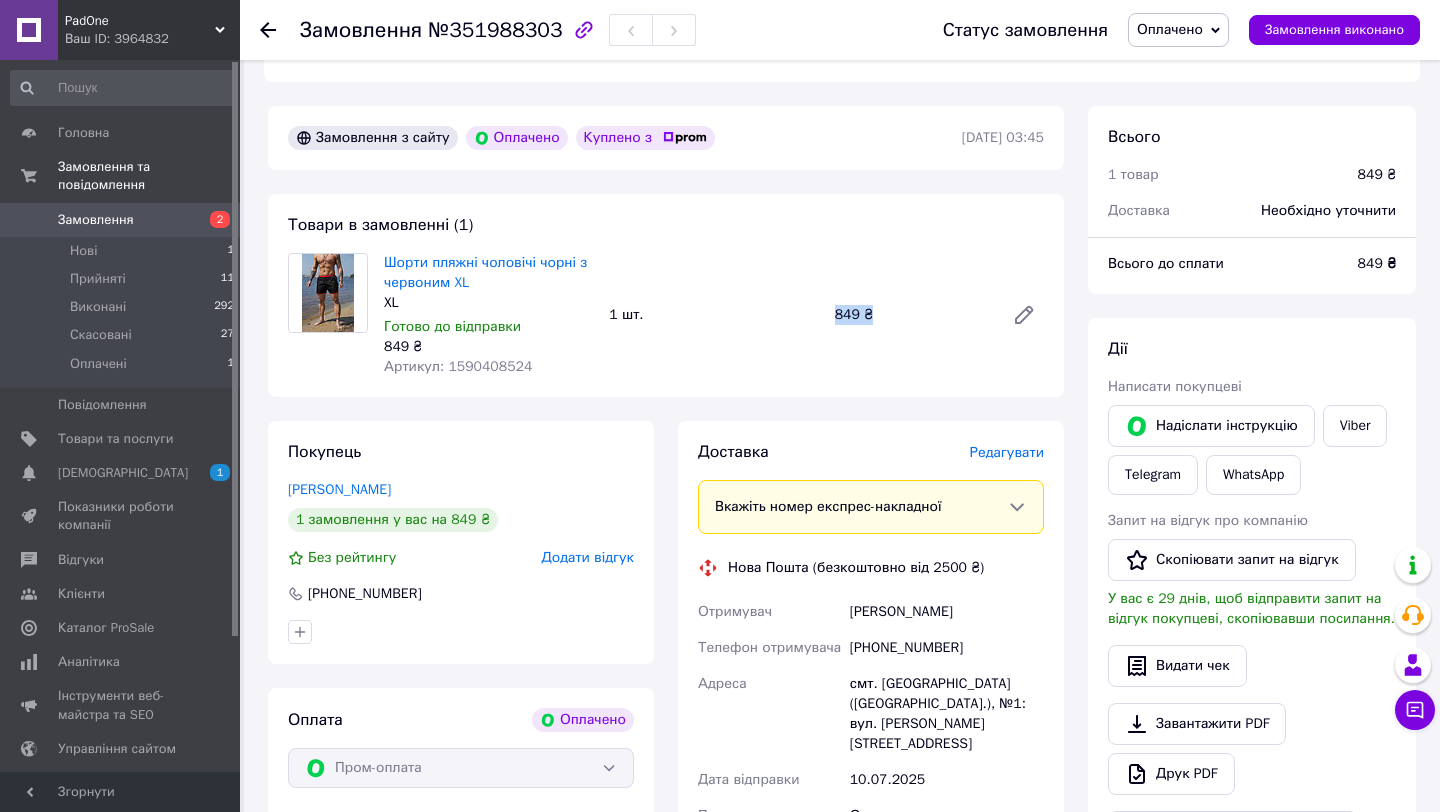 drag, startPoint x: 877, startPoint y: 317, endPoint x: 821, endPoint y: 316, distance: 56.008926 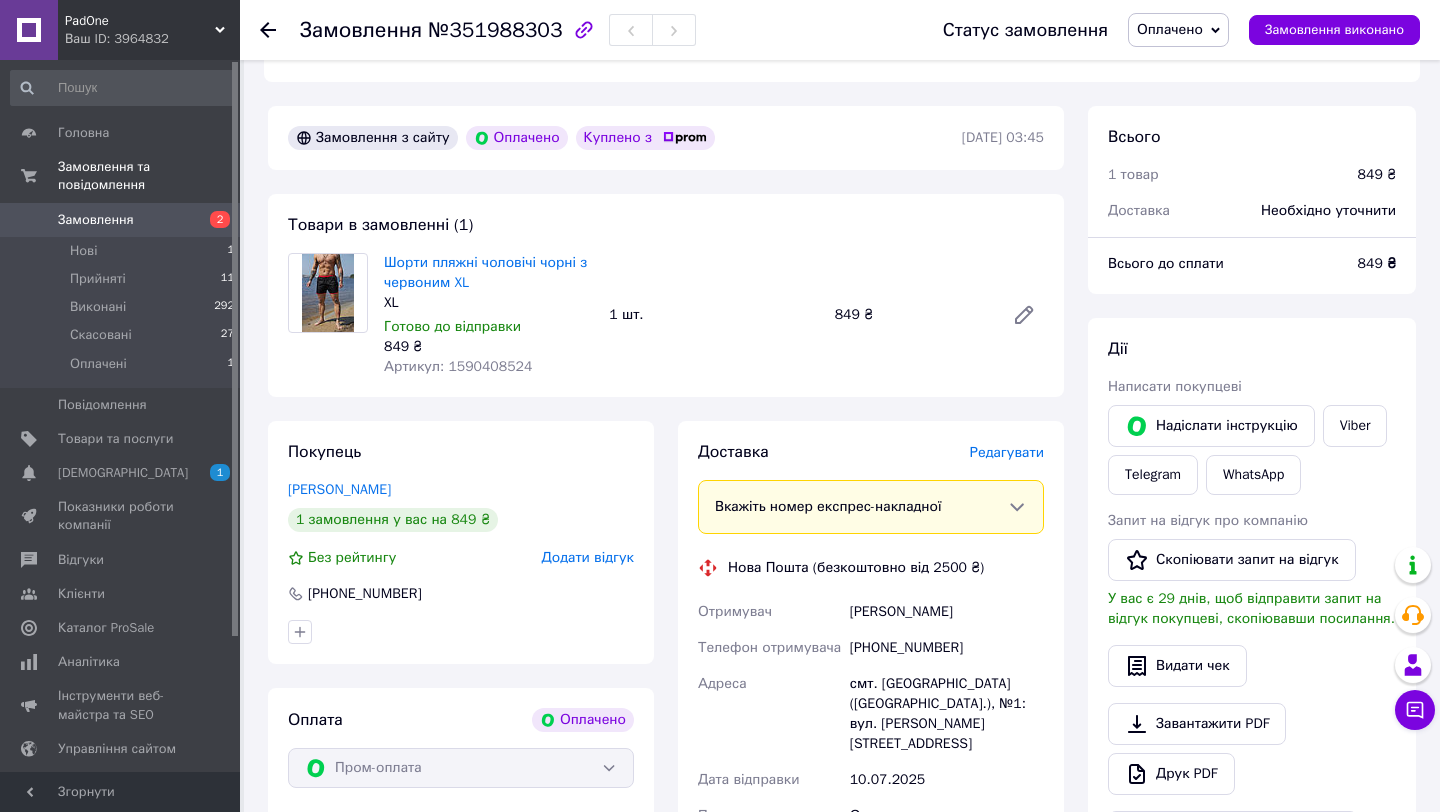 click on "[PERSON_NAME]" at bounding box center (947, 612) 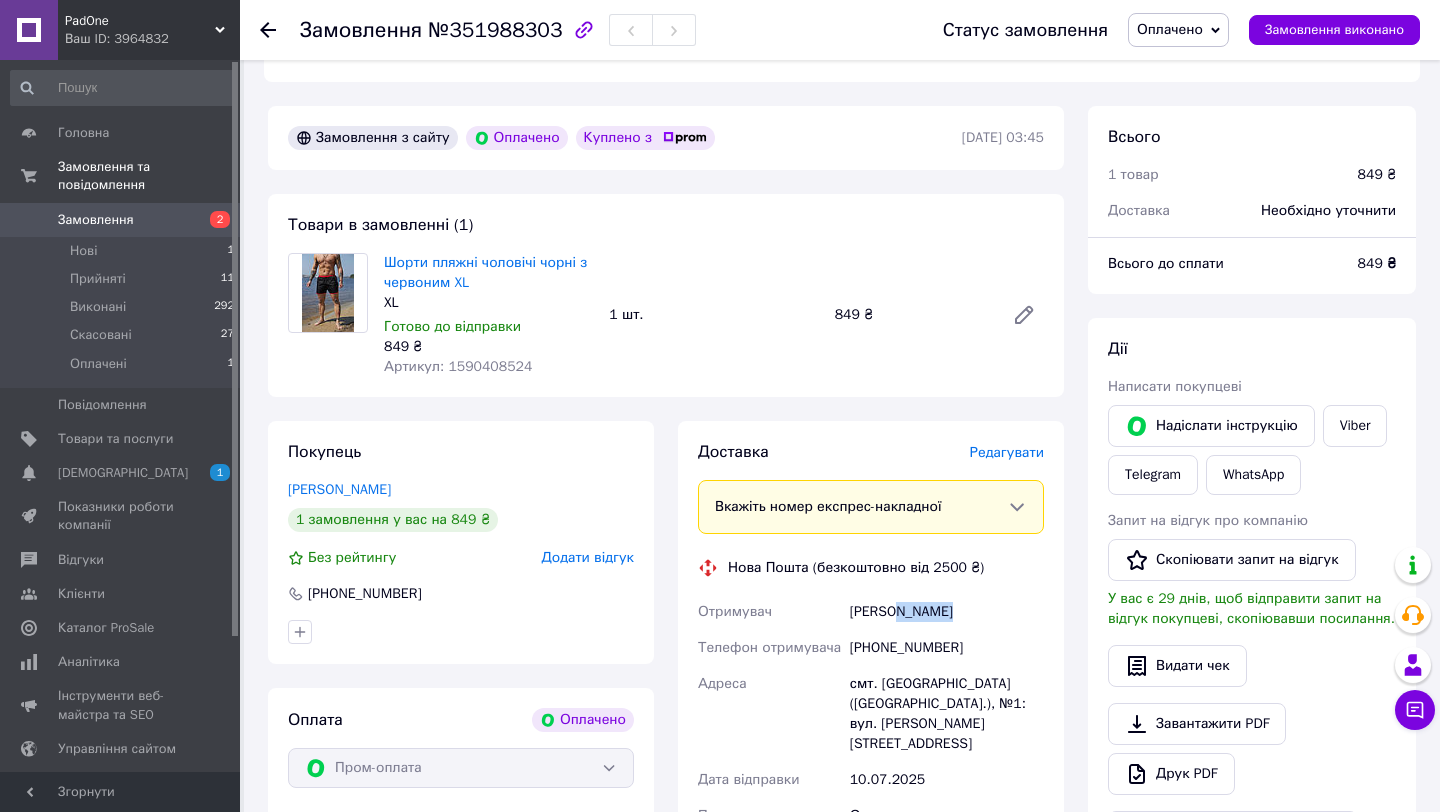 click on "[PERSON_NAME]" at bounding box center [947, 612] 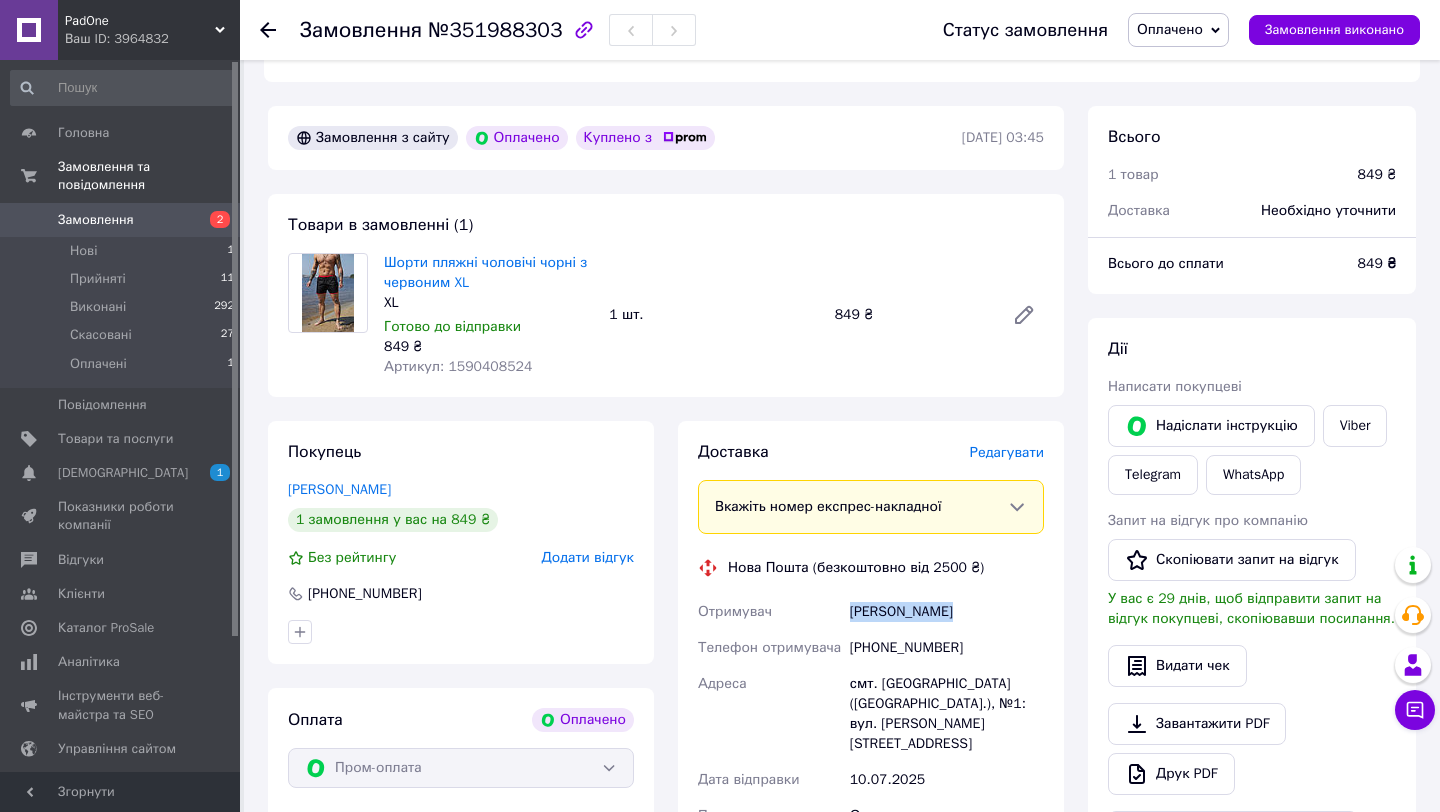 click on "[PERSON_NAME]" at bounding box center (947, 612) 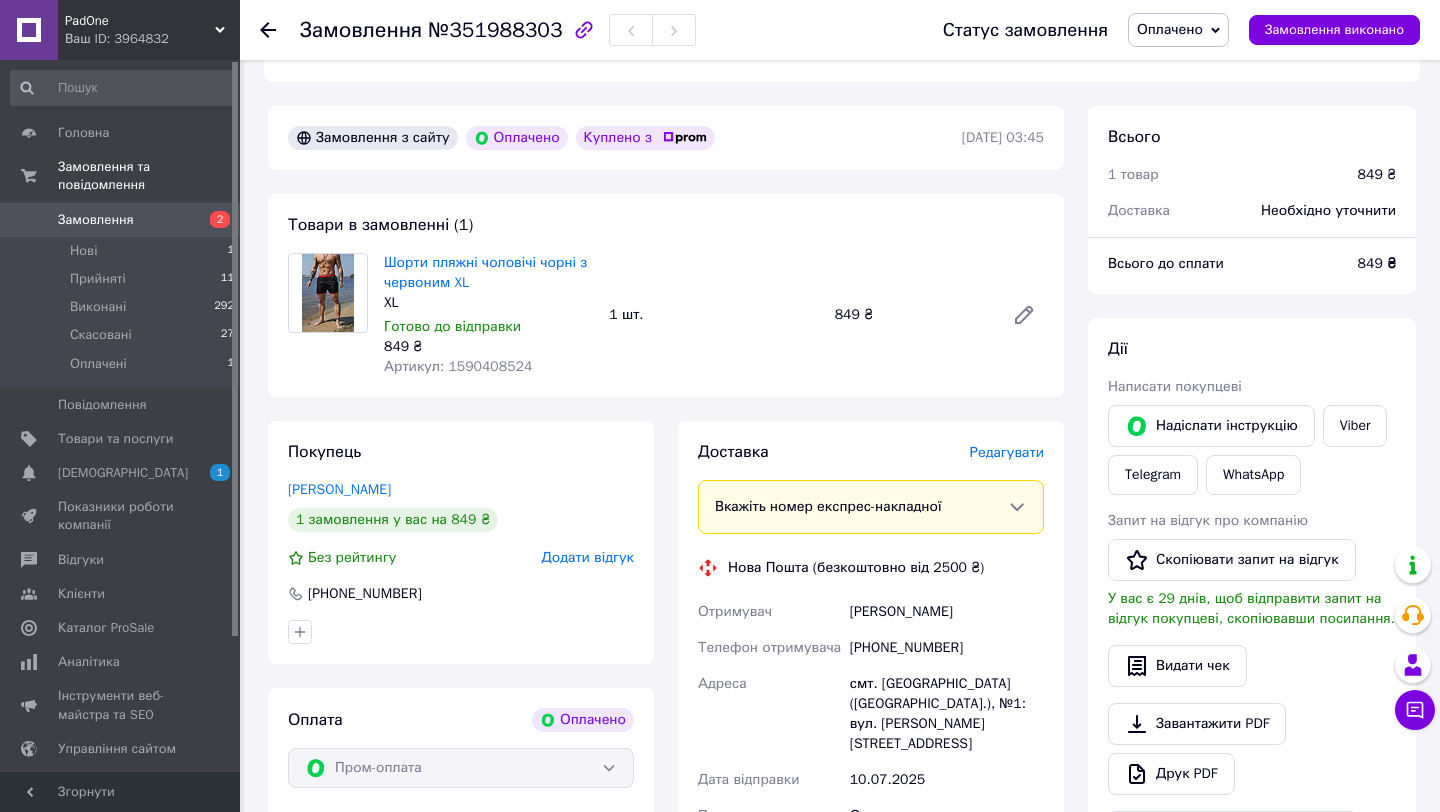 click on "[PHONE_NUMBER]" at bounding box center [947, 648] 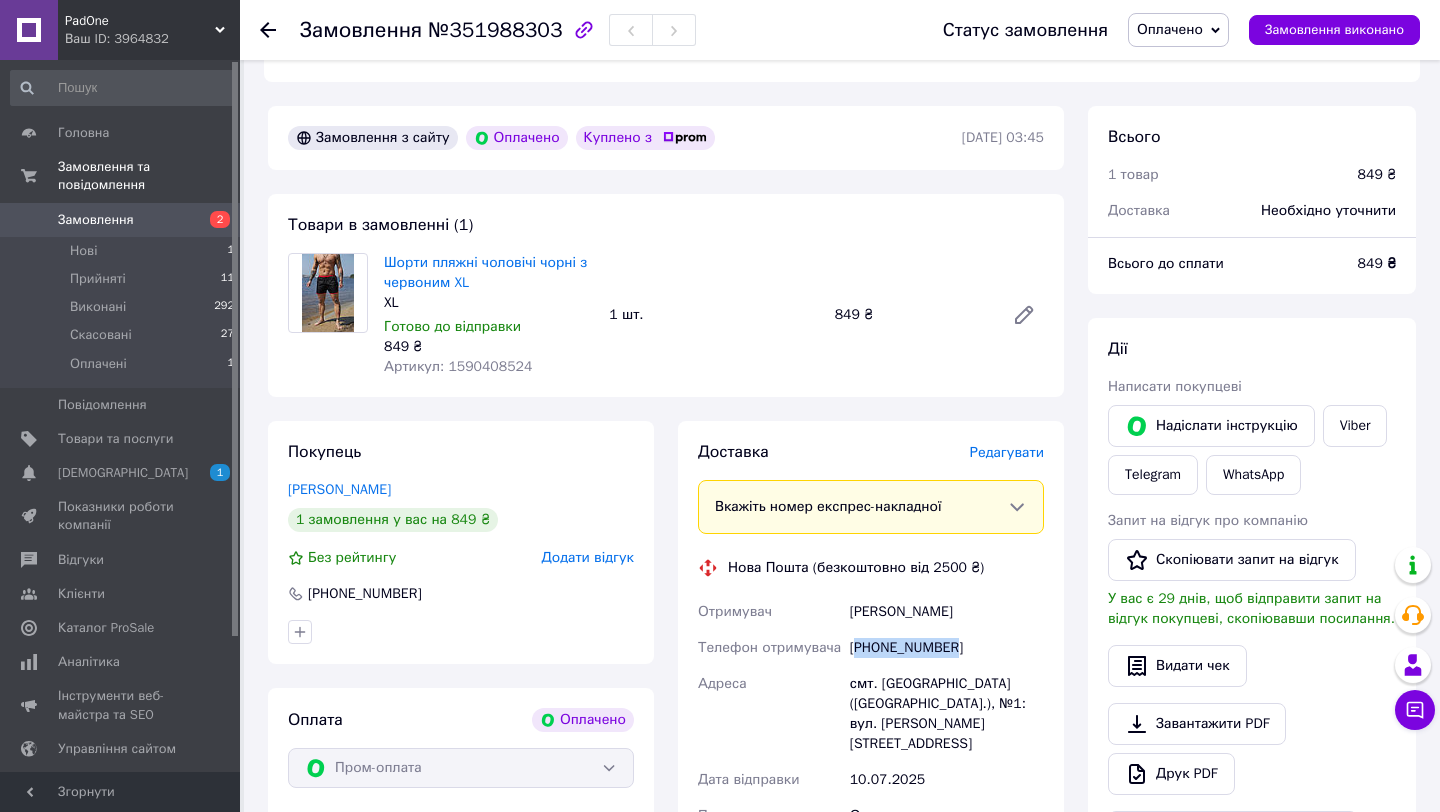 click on "[PHONE_NUMBER]" at bounding box center (947, 648) 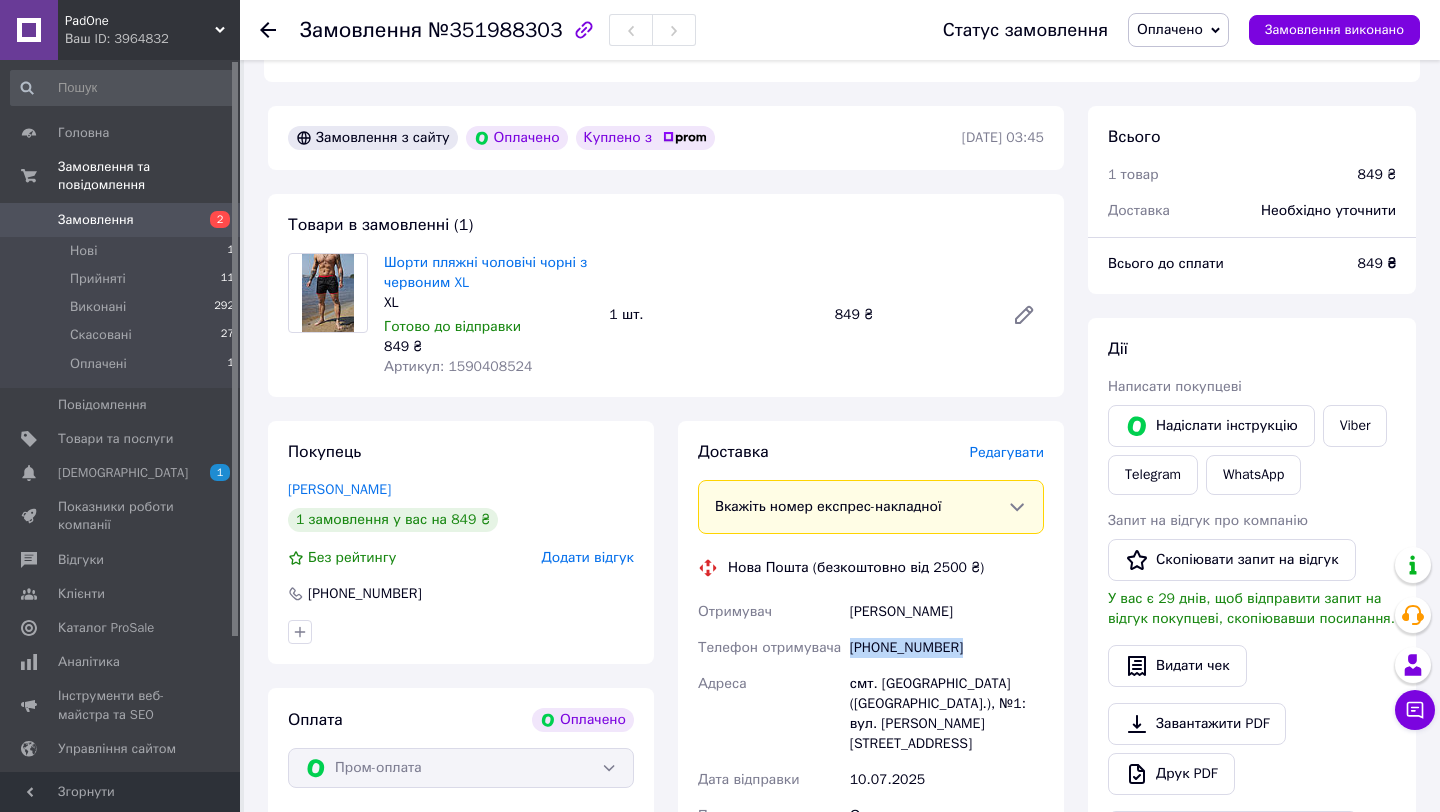 click on "[PHONE_NUMBER]" at bounding box center (947, 648) 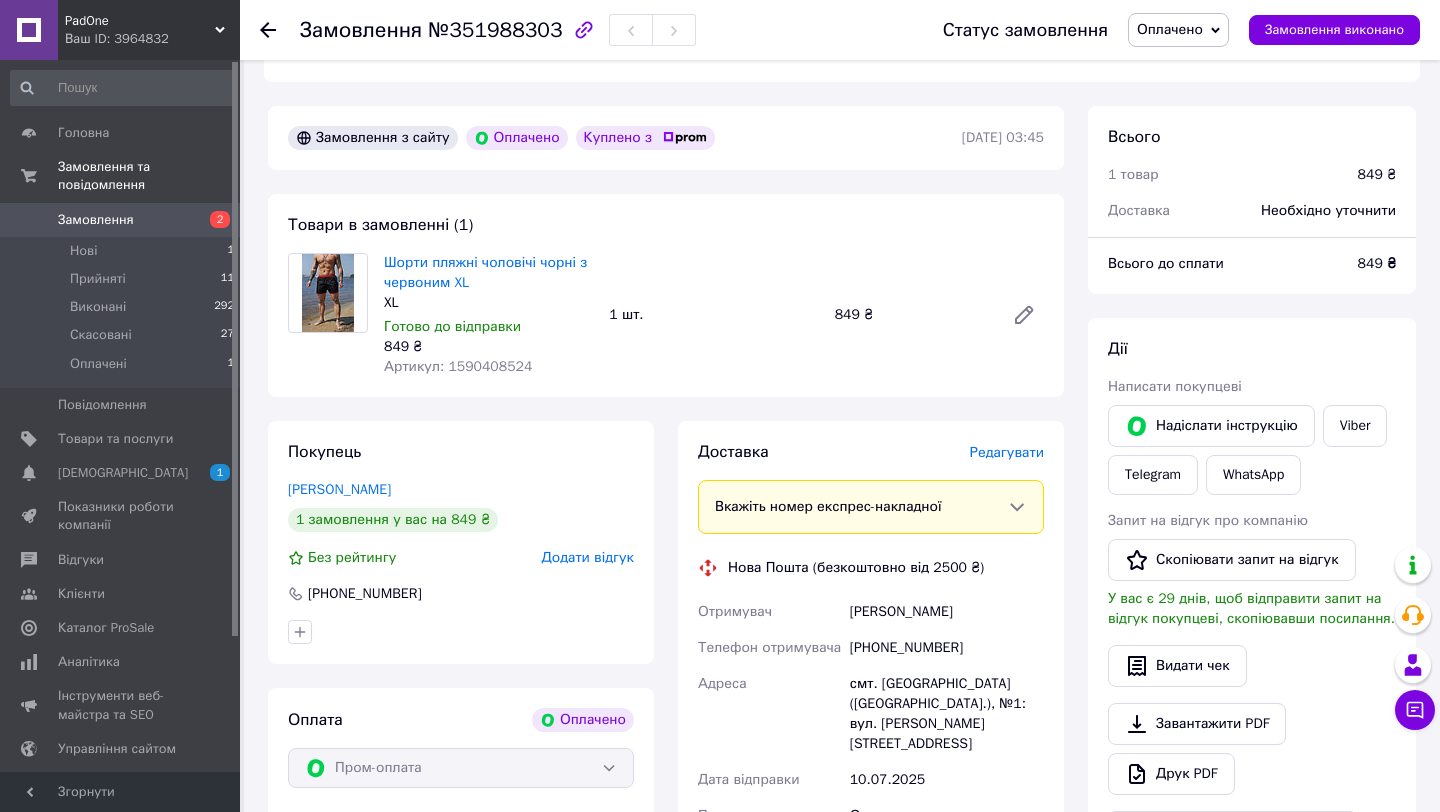 click on "смт. [GEOGRAPHIC_DATA] ([GEOGRAPHIC_DATA].), №1: вул. [PERSON_NAME][STREET_ADDRESS]" at bounding box center [947, 714] 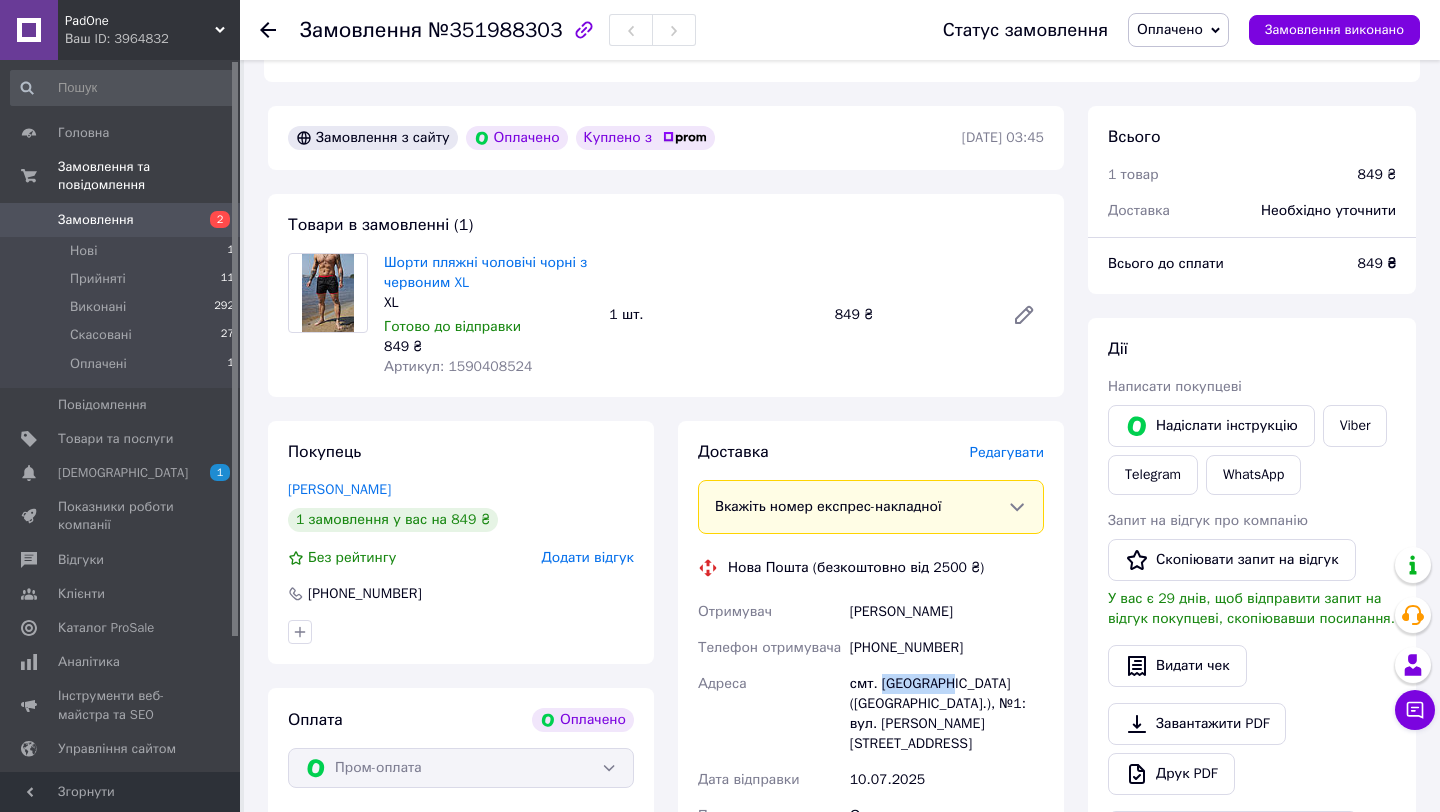 click on "смт. [GEOGRAPHIC_DATA] ([GEOGRAPHIC_DATA].), №1: вул. [PERSON_NAME][STREET_ADDRESS]" at bounding box center (947, 714) 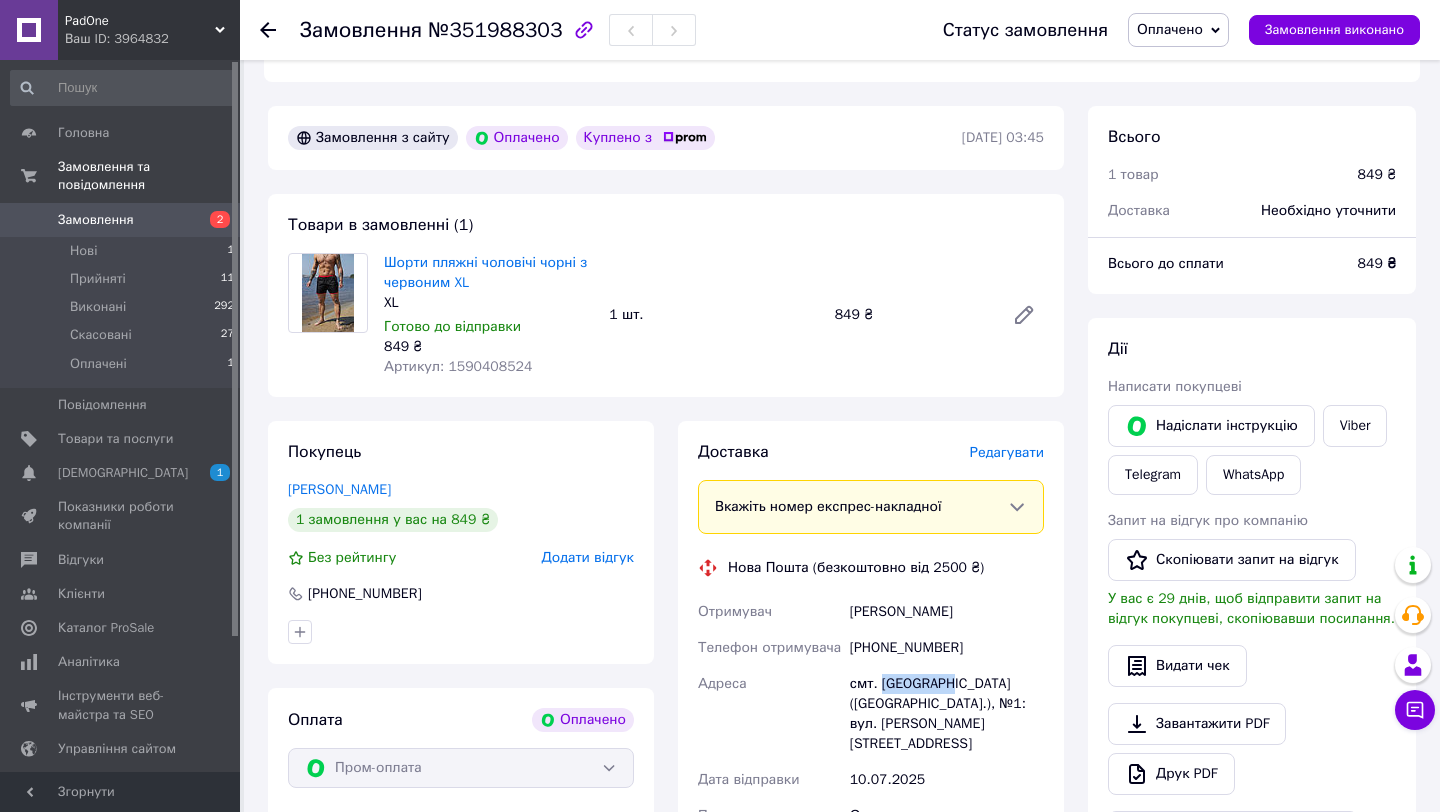click on "Замовлення" at bounding box center [96, 220] 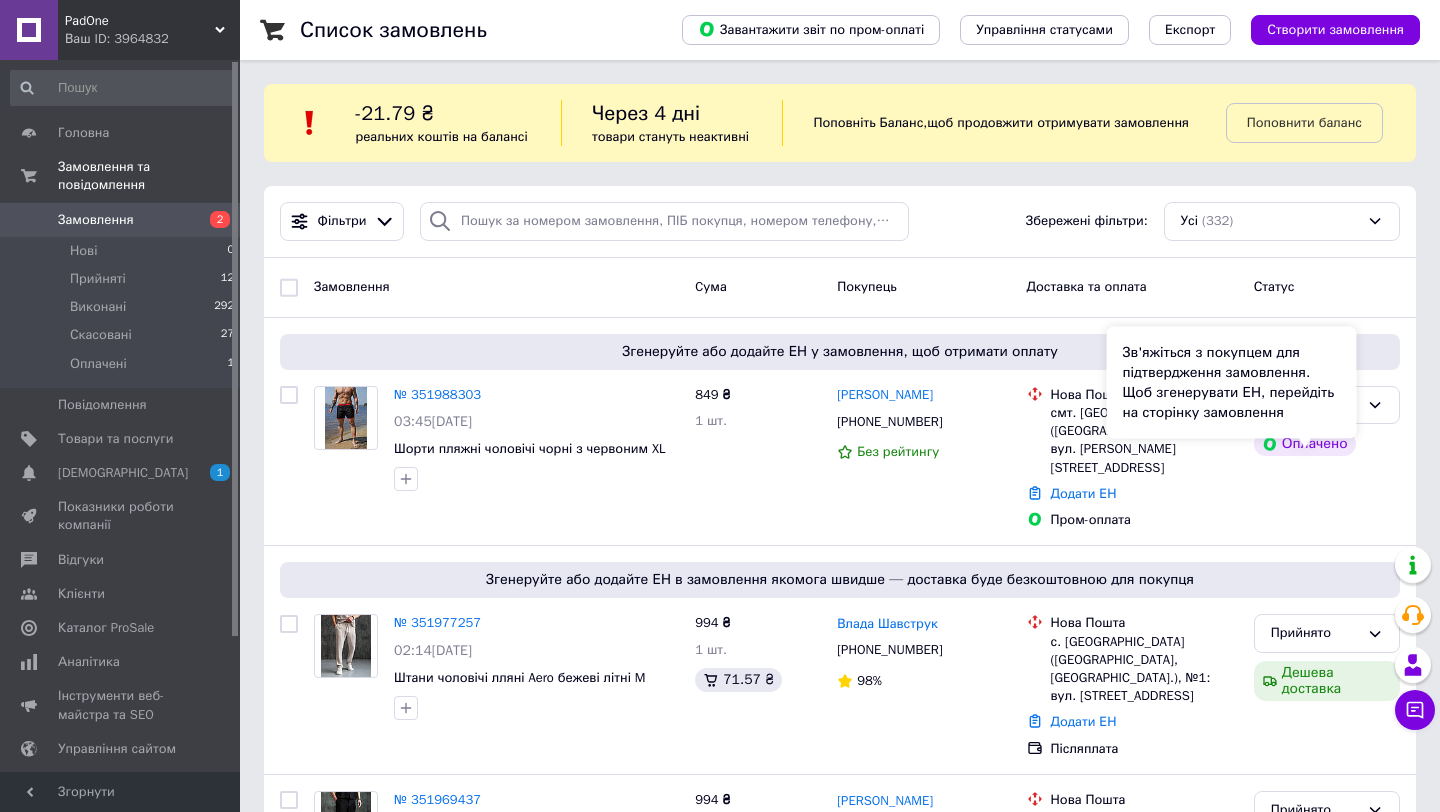 click on "Зв'яжіться з покупцем для підтвердження замовлення.
Щоб згенерувати ЕН, перейдіть на сторінку замовлення" at bounding box center [1232, 383] 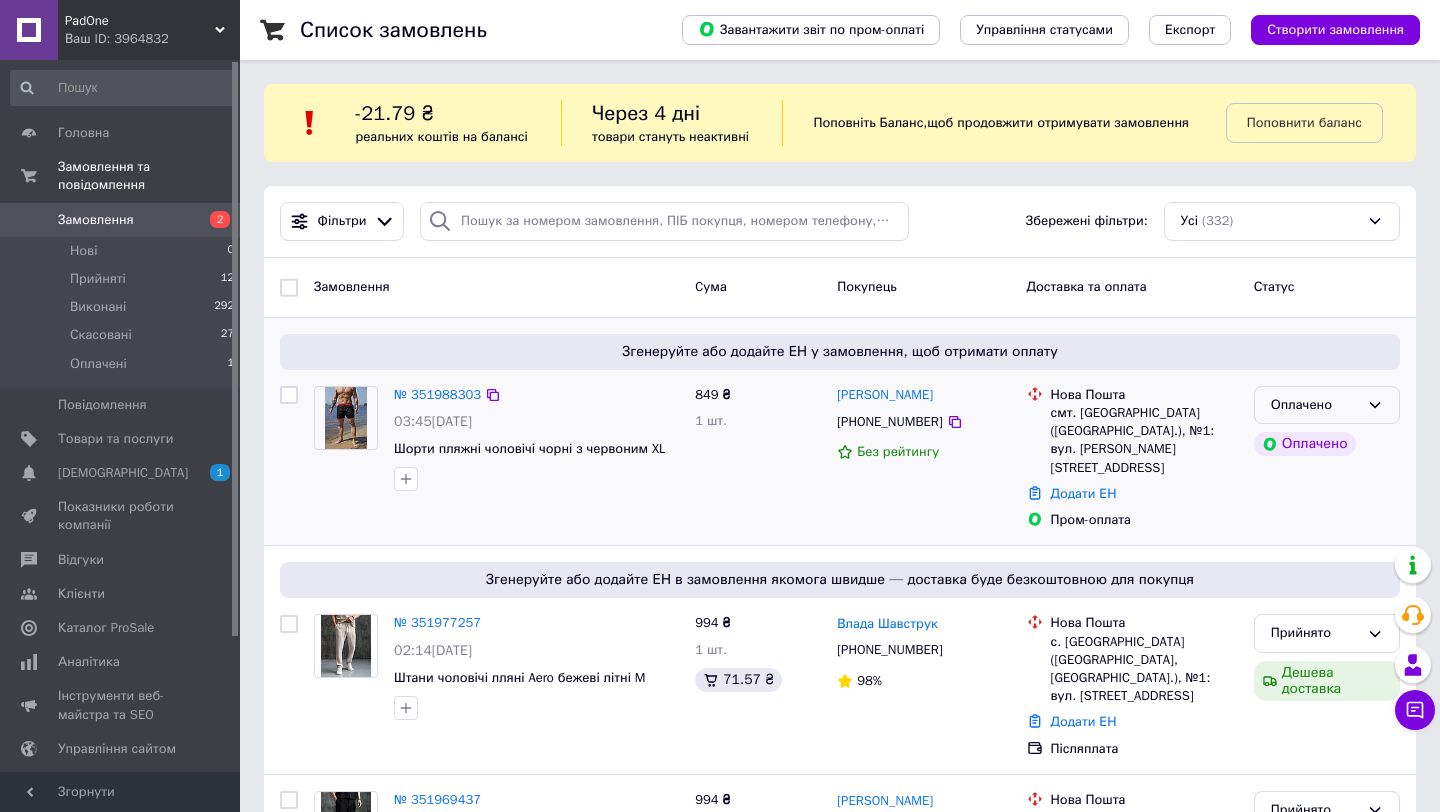 click on "Оплачено" at bounding box center (1327, 405) 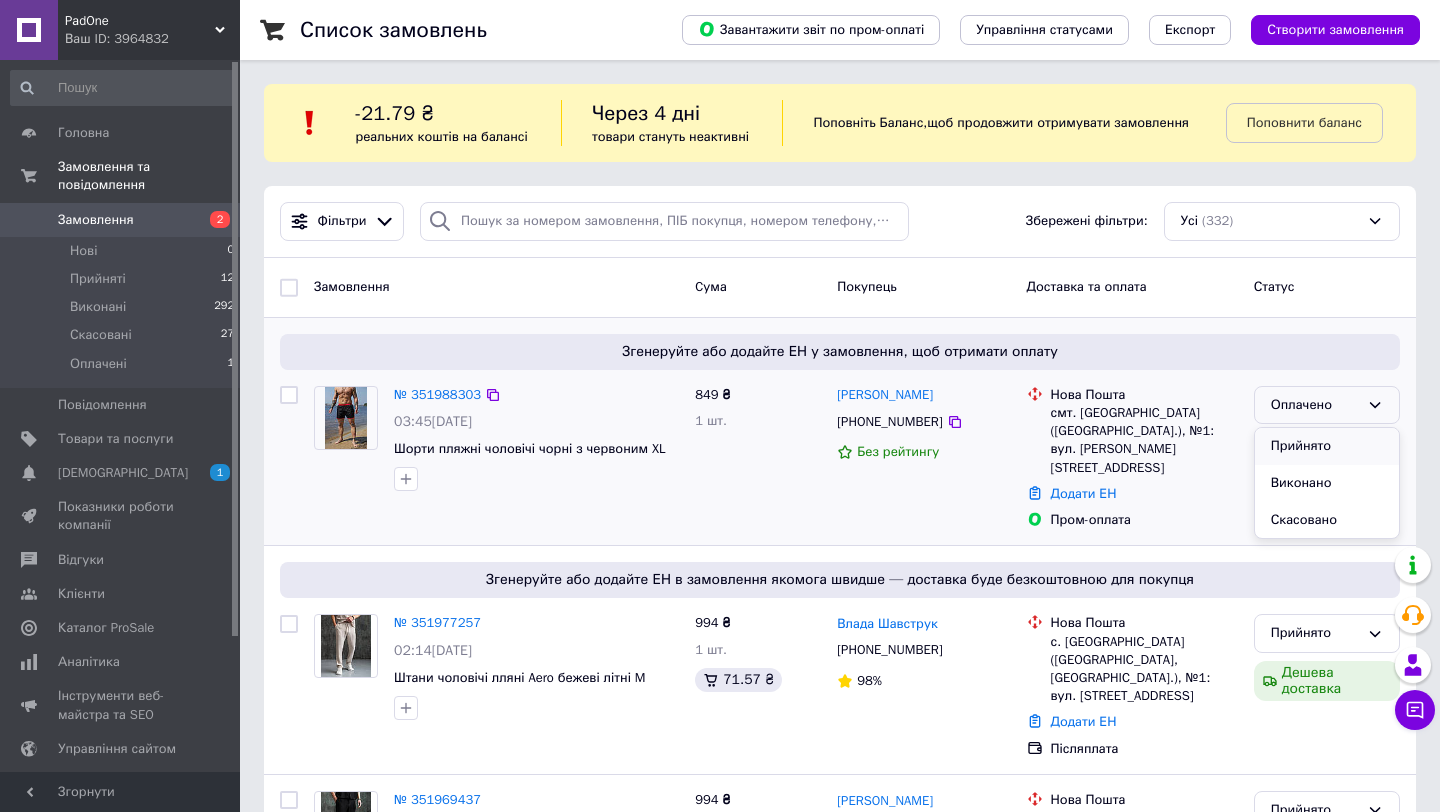 click on "Прийнято" at bounding box center [1327, 446] 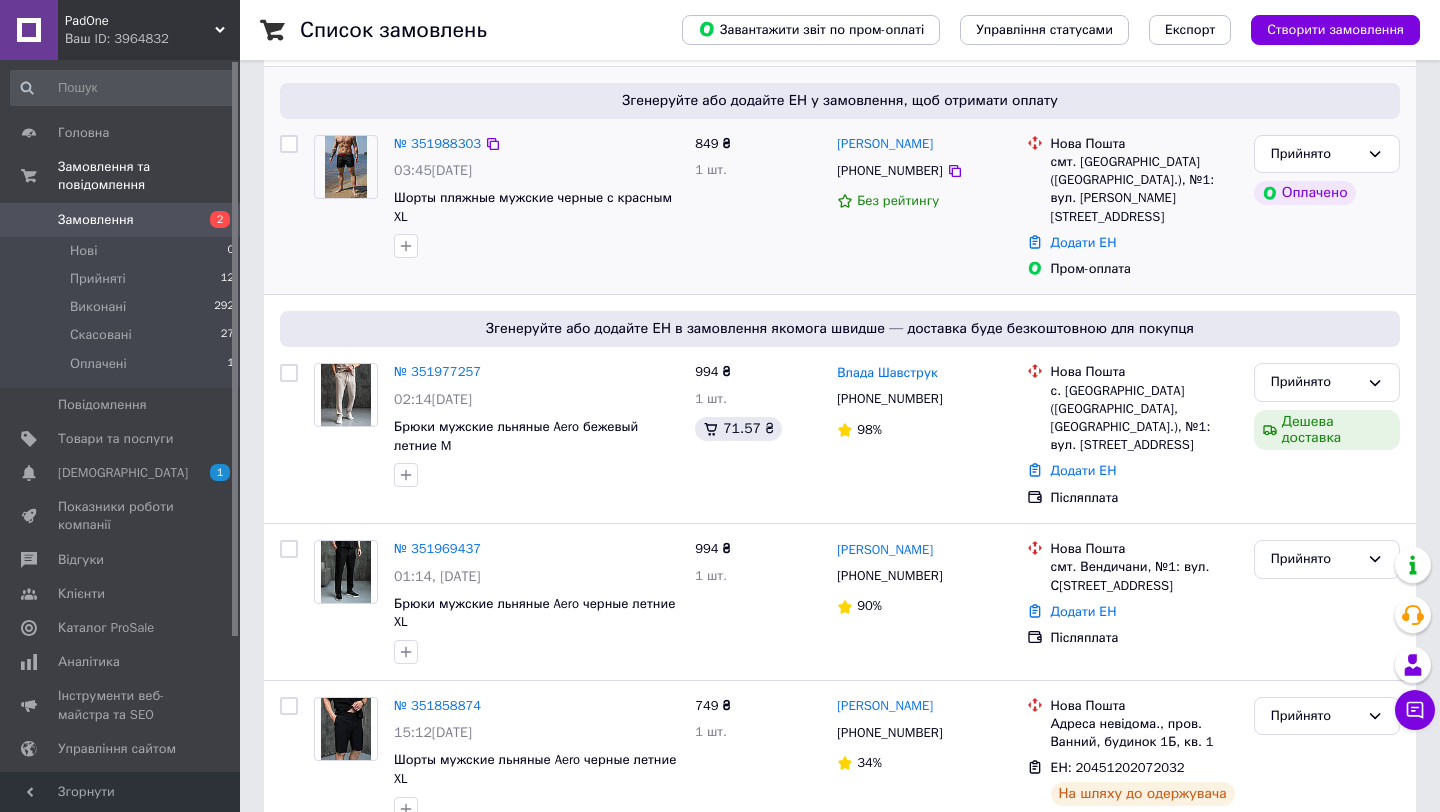 scroll, scrollTop: 296, scrollLeft: 0, axis: vertical 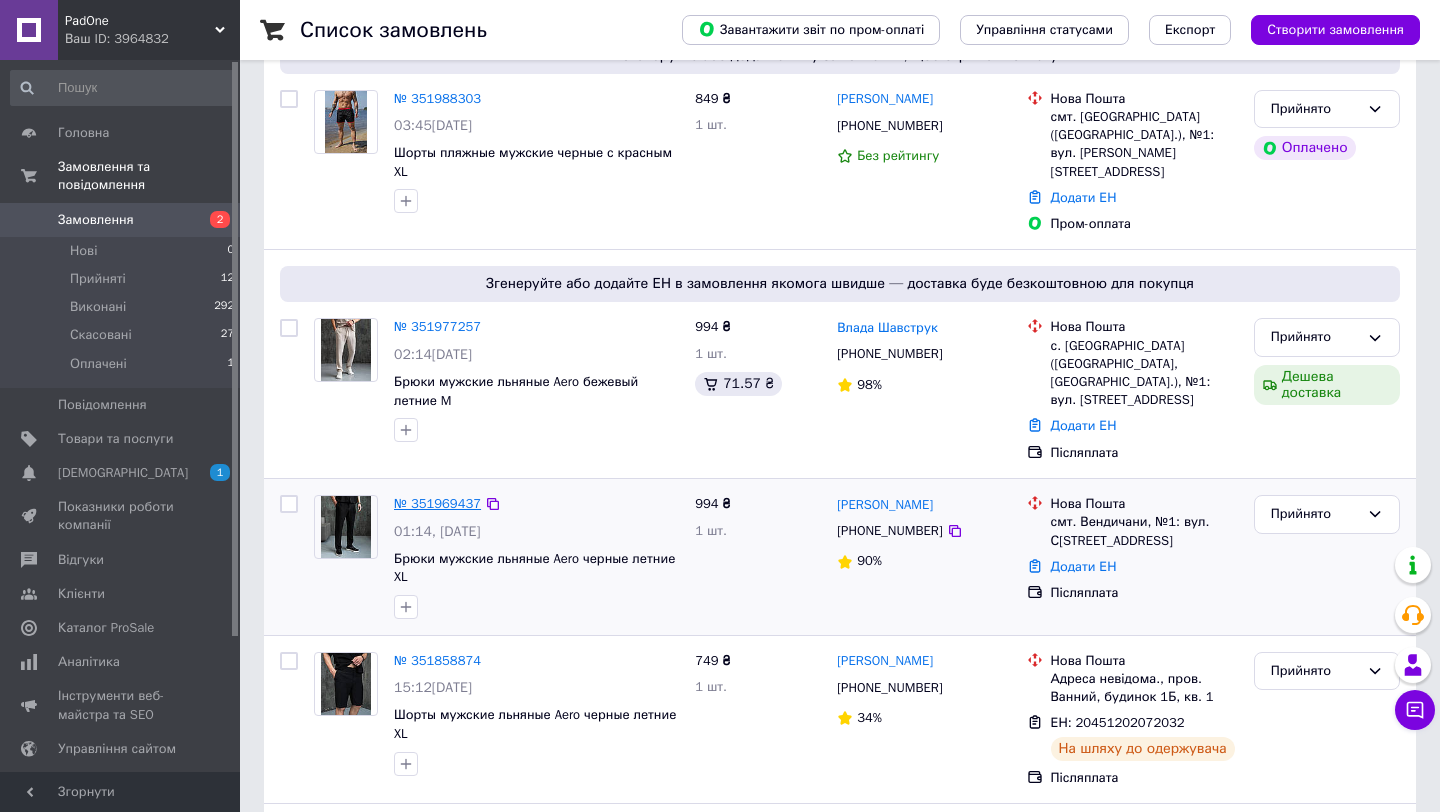 click on "№ 351969437" at bounding box center (437, 503) 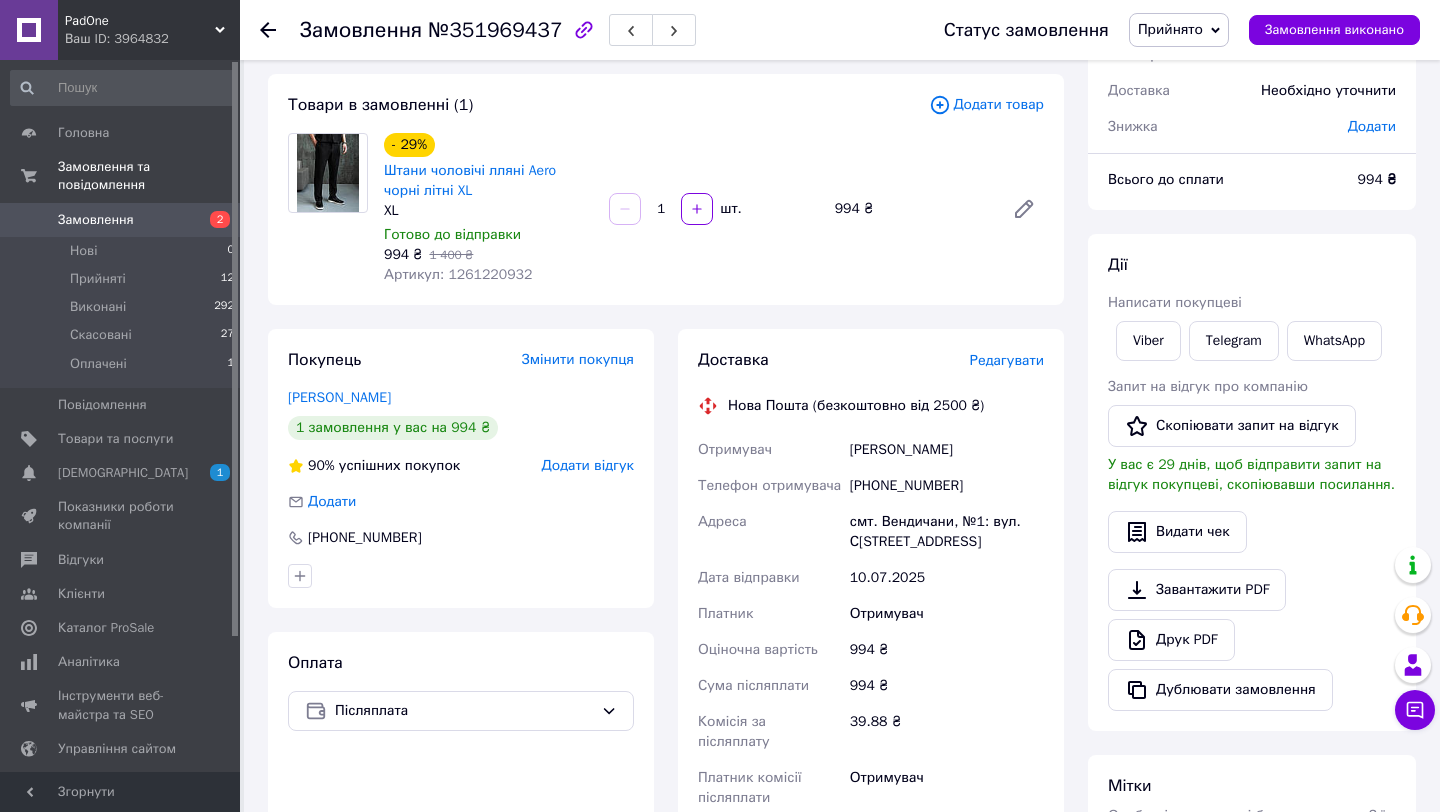 scroll, scrollTop: 80, scrollLeft: 0, axis: vertical 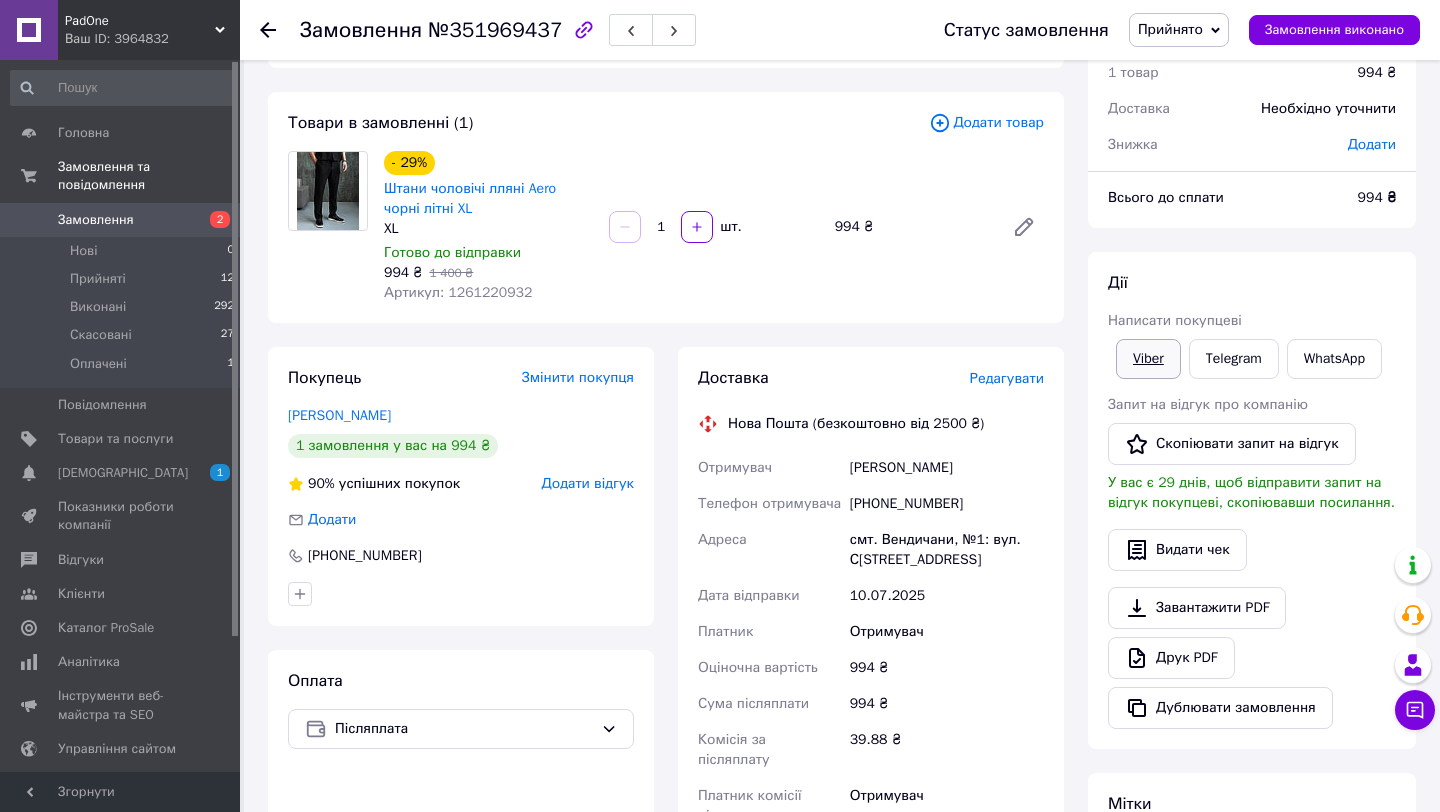 click on "Viber" at bounding box center (1148, 359) 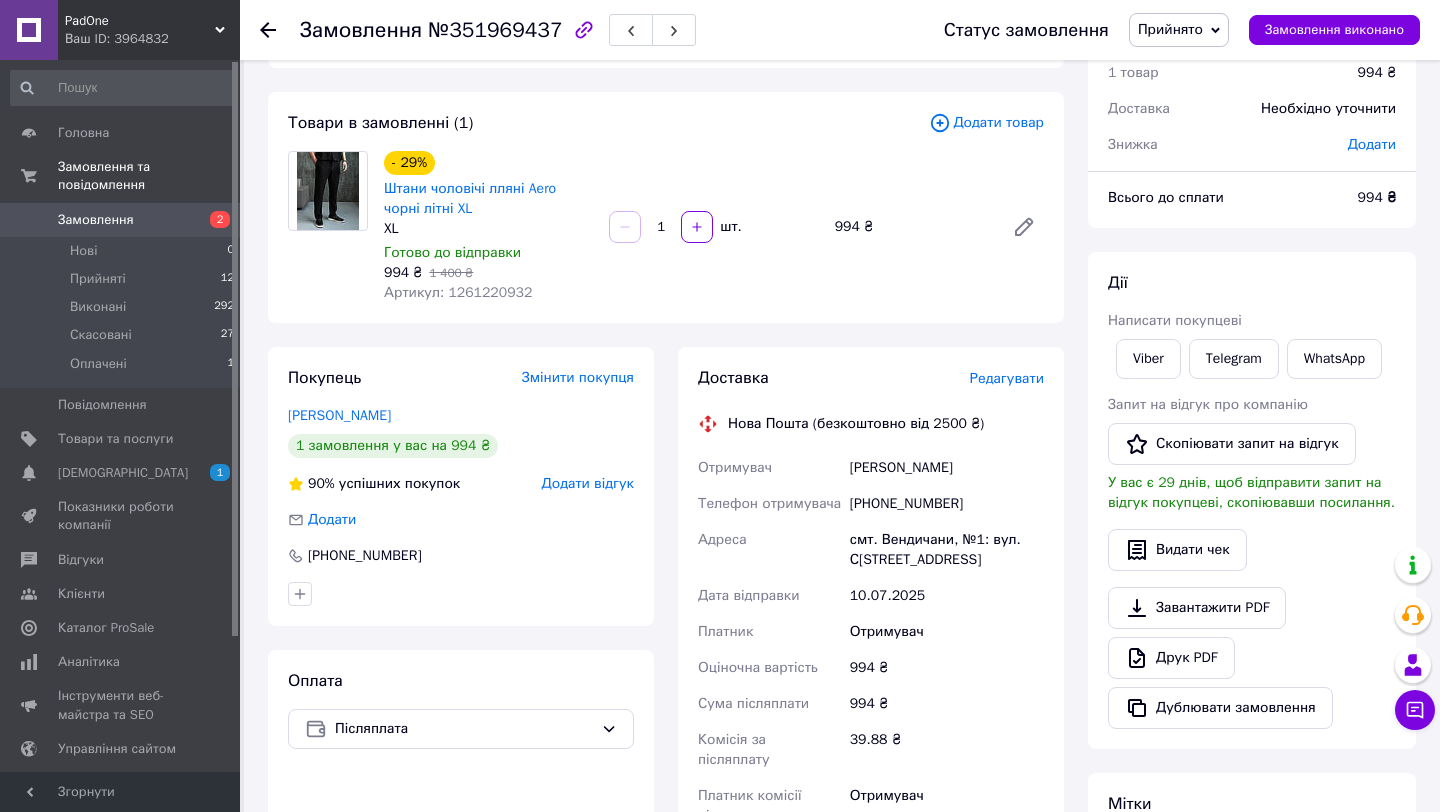 click on "Артикул: 1261220932" at bounding box center [458, 292] 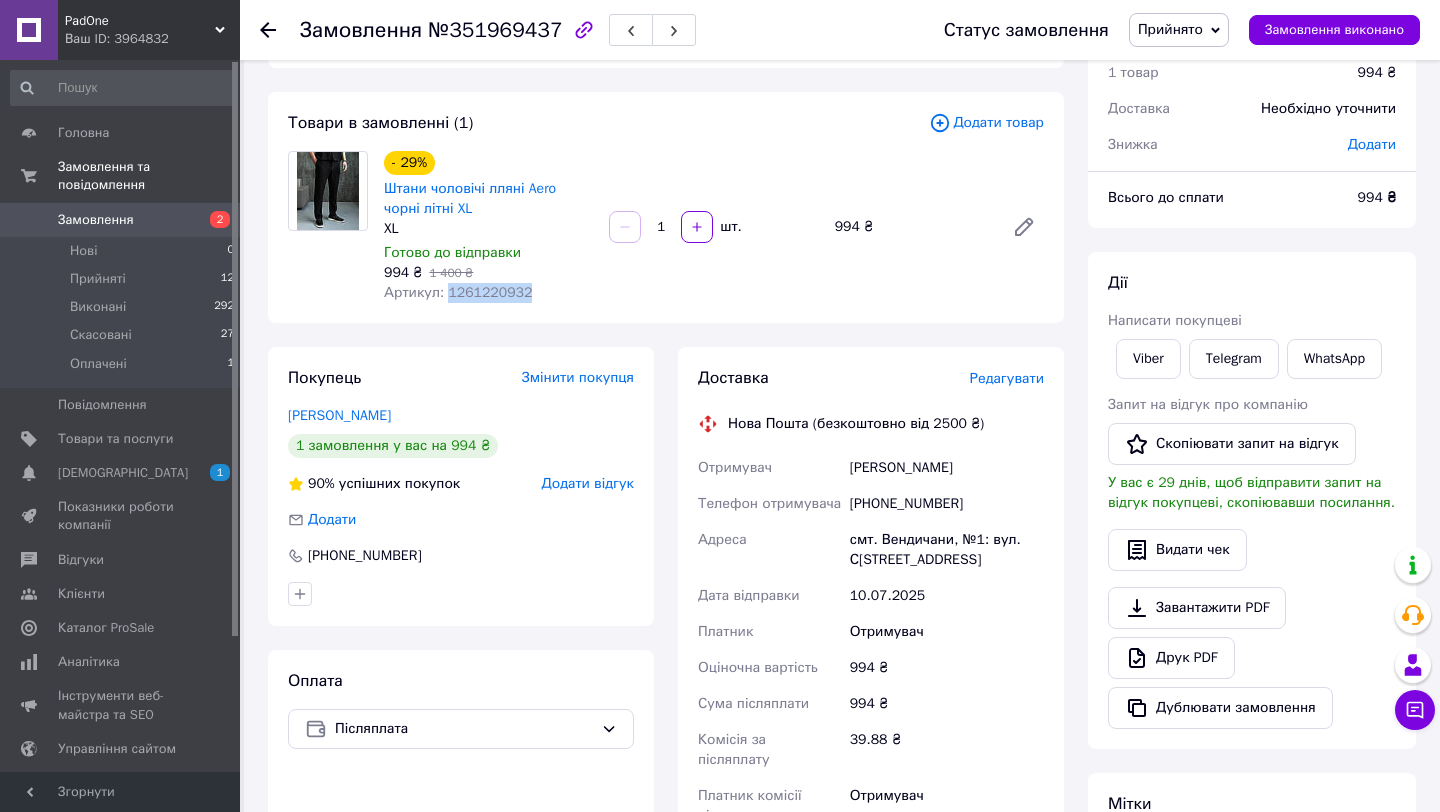 click on "Артикул: 1261220932" at bounding box center (458, 292) 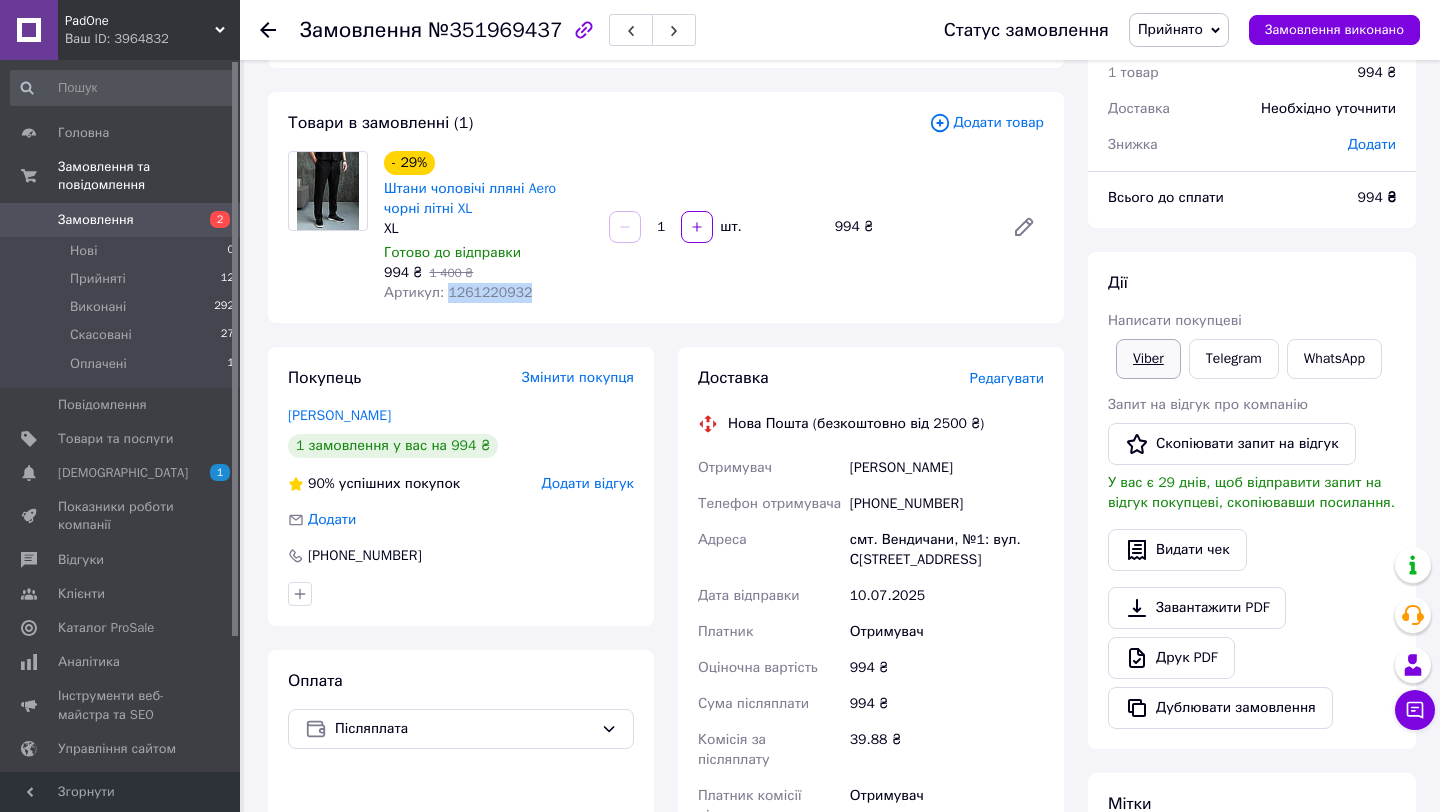 click on "Viber" at bounding box center [1148, 359] 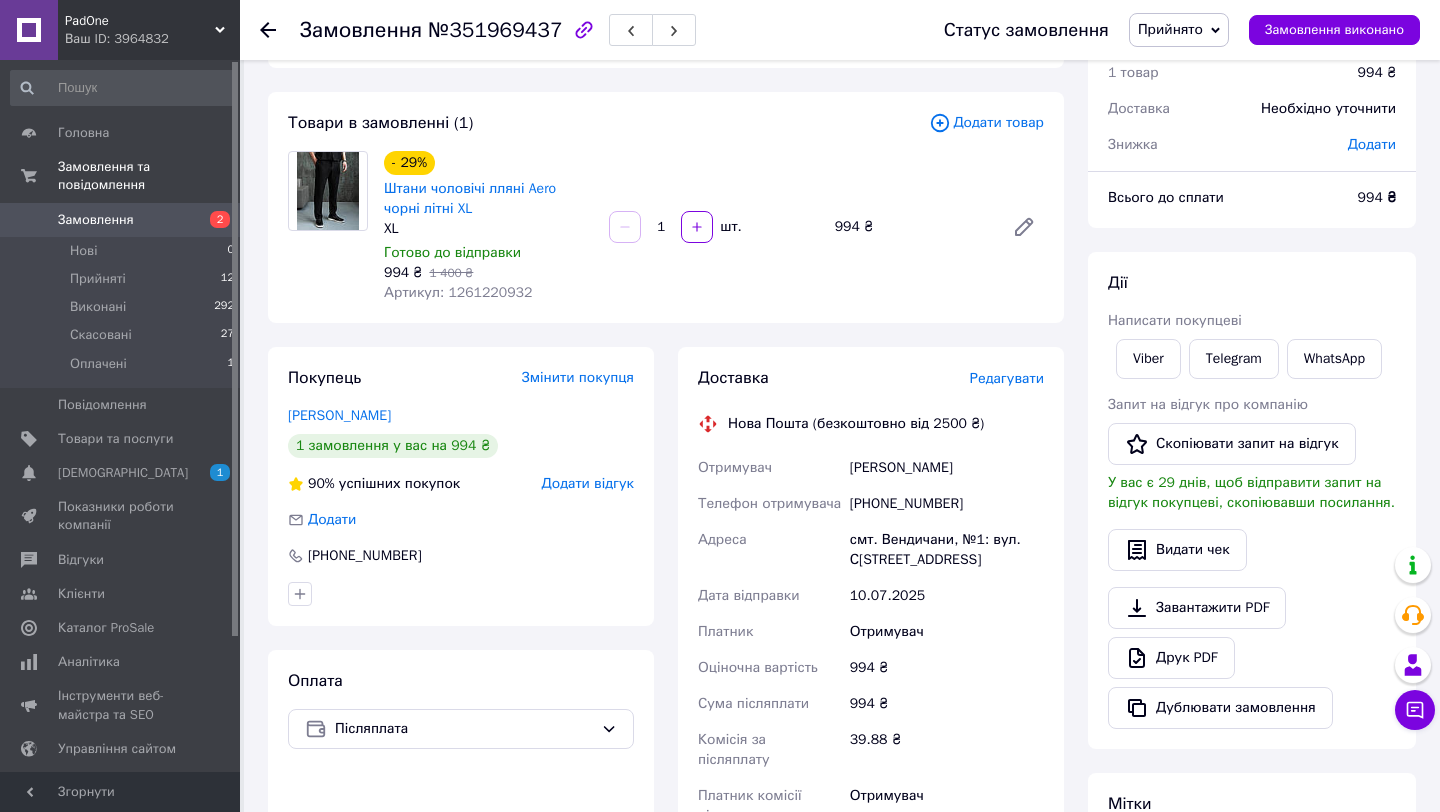 click on "994 ₴" at bounding box center (911, 227) 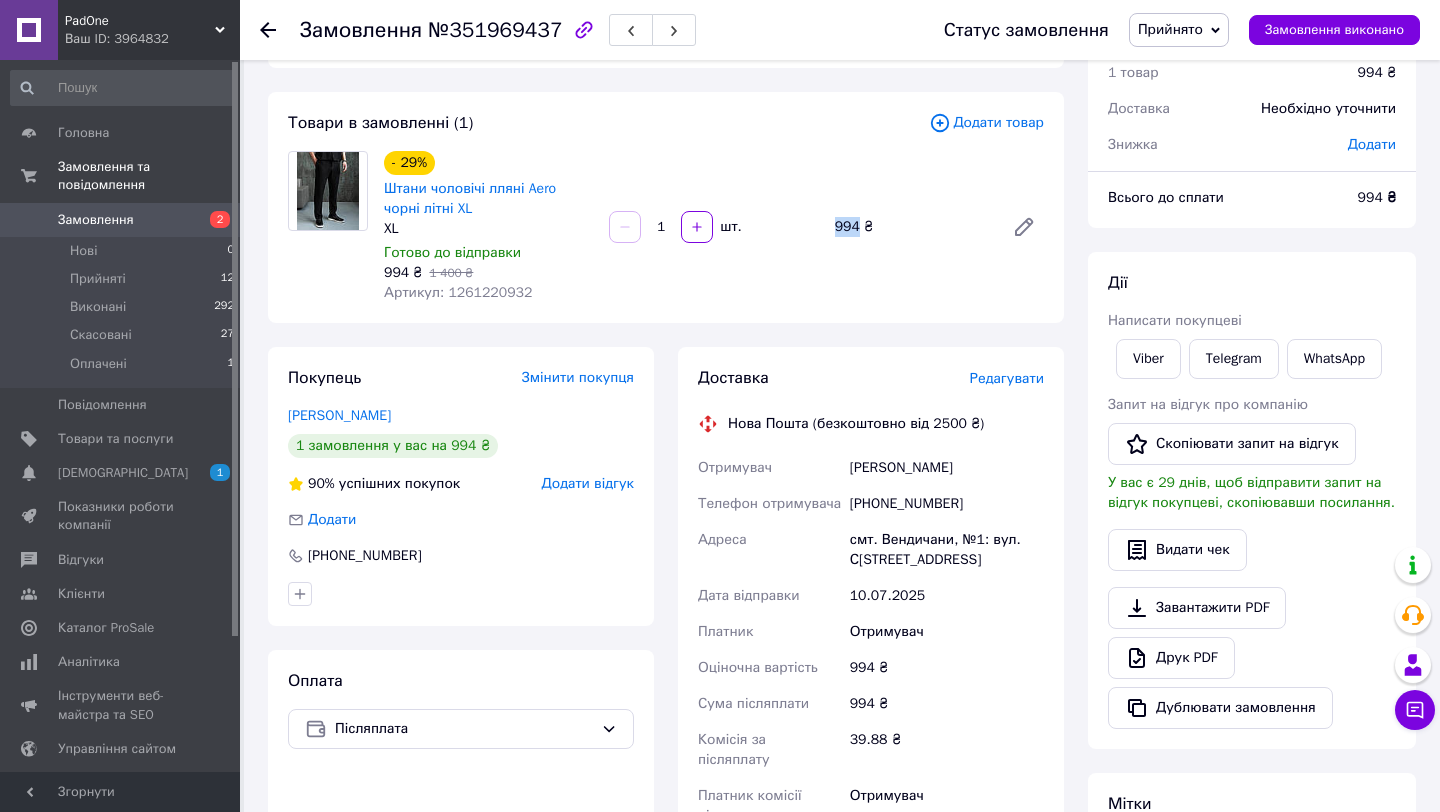 click on "994 ₴" at bounding box center (911, 227) 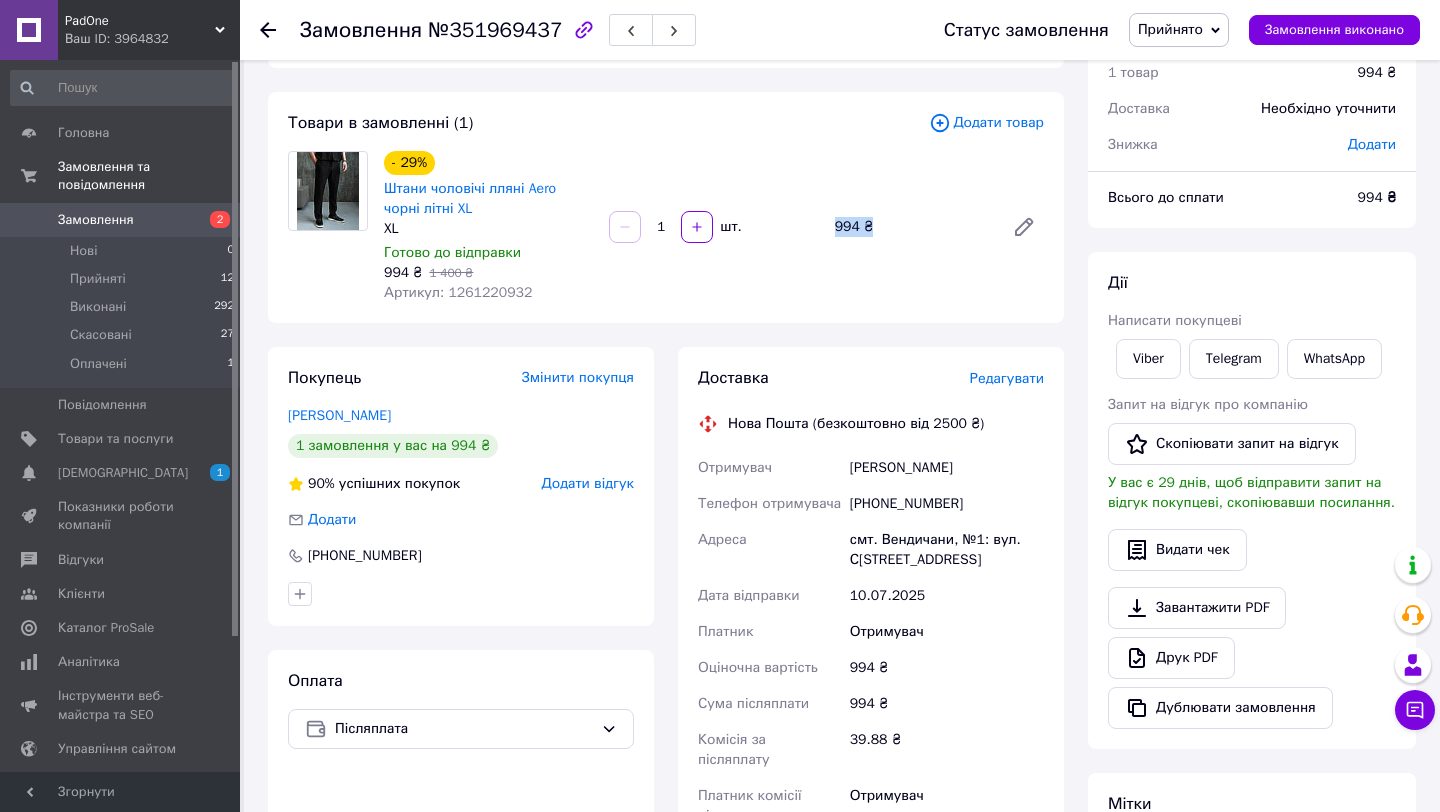 click on "994 ₴" at bounding box center [911, 227] 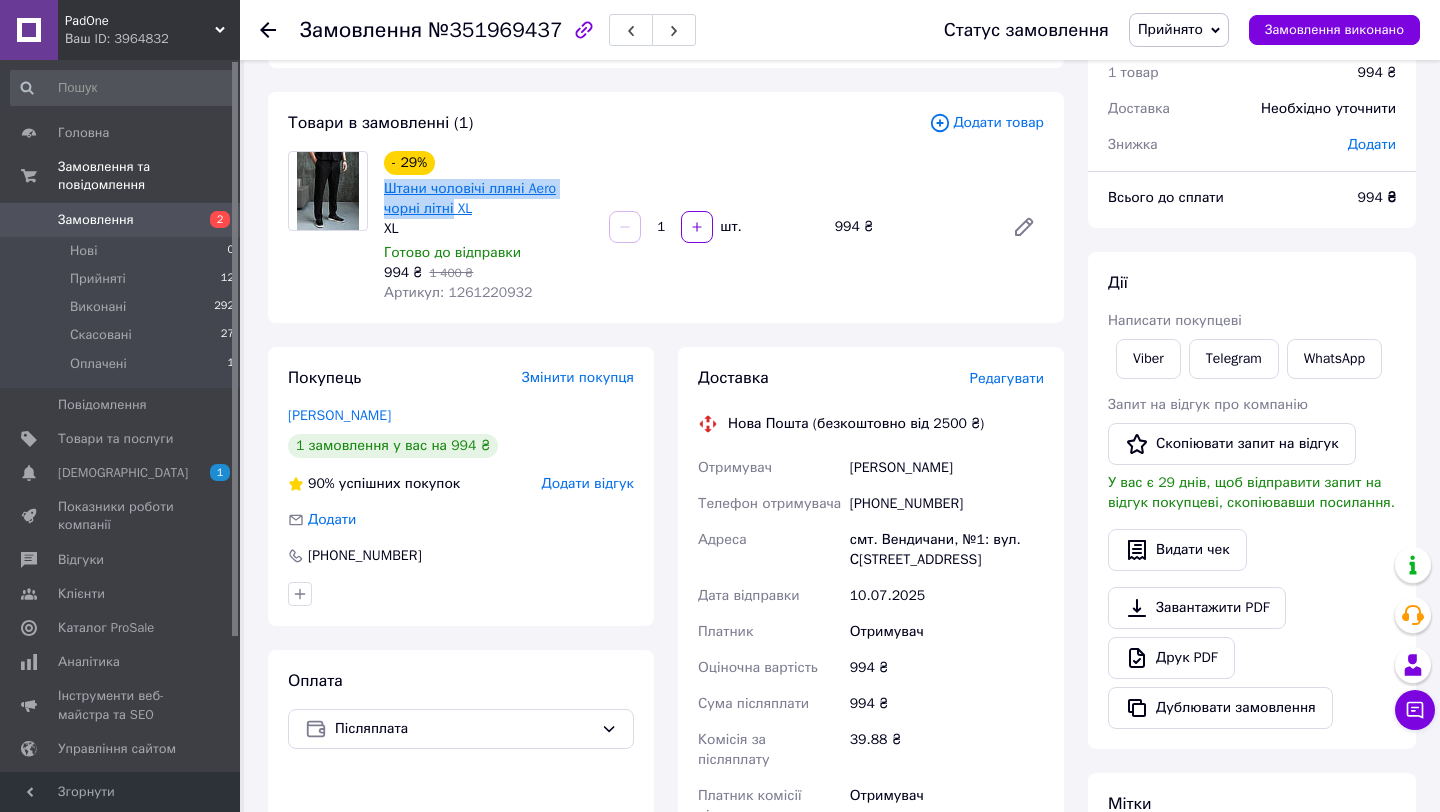 drag, startPoint x: 383, startPoint y: 189, endPoint x: 455, endPoint y: 210, distance: 75 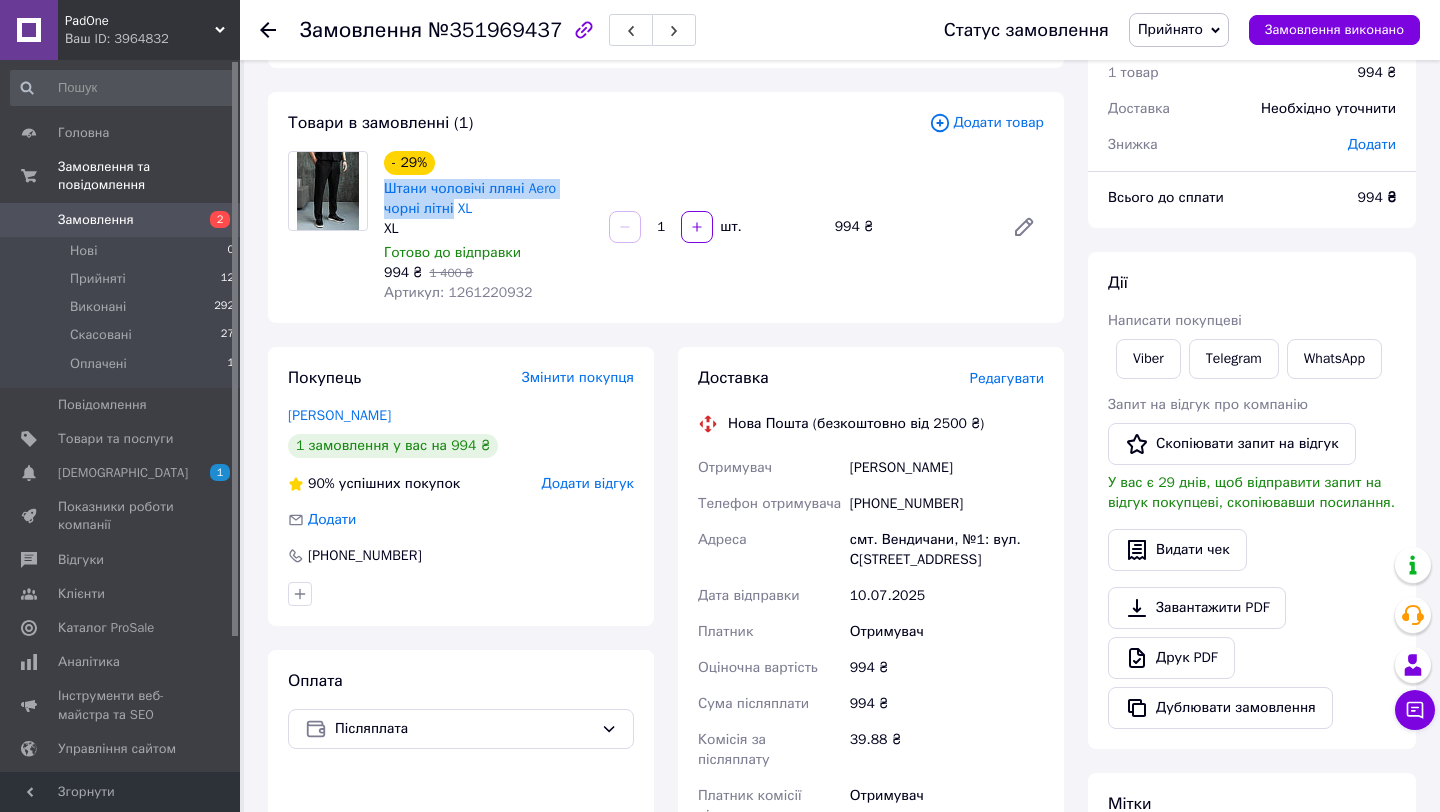 click on "Замовлення" at bounding box center (96, 220) 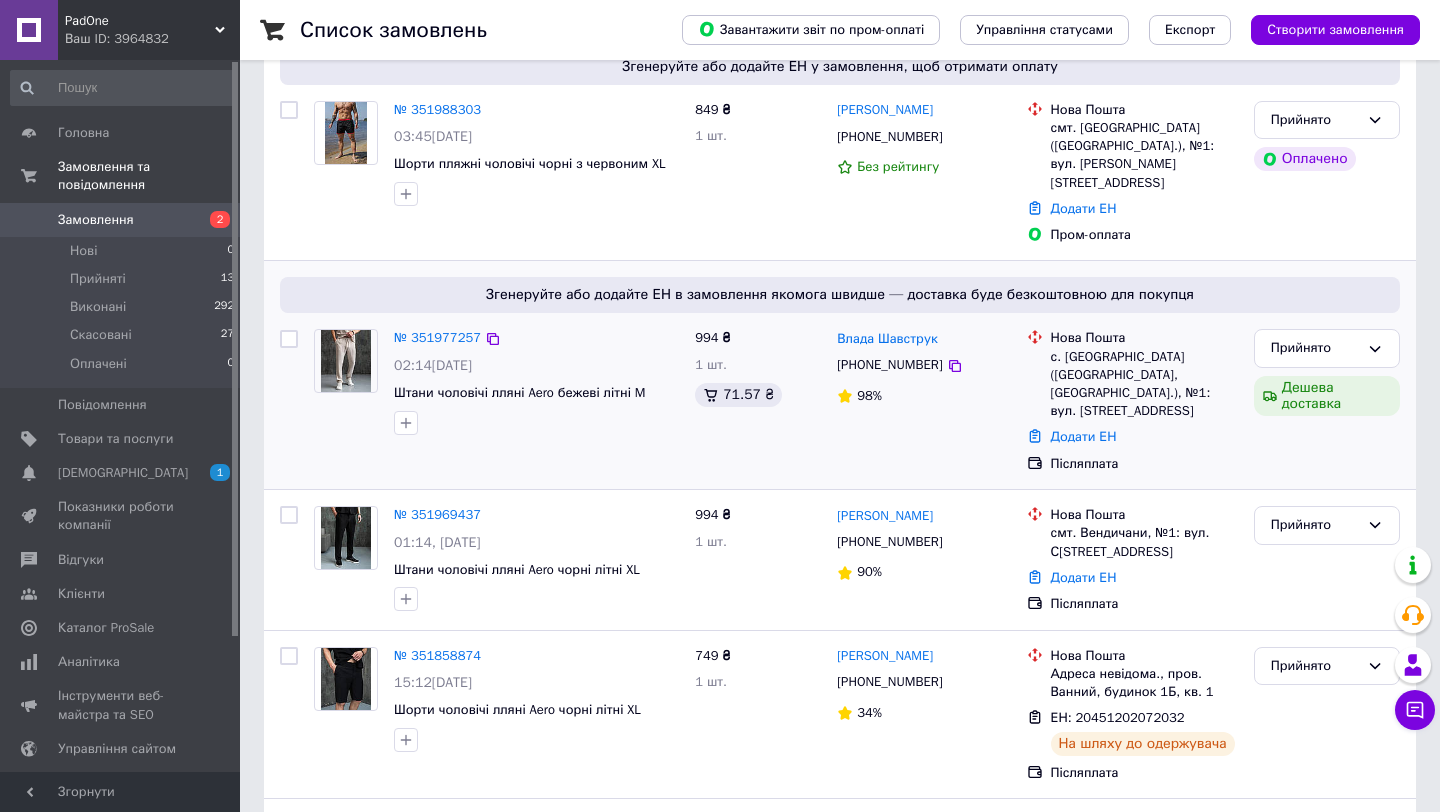 scroll, scrollTop: 289, scrollLeft: 0, axis: vertical 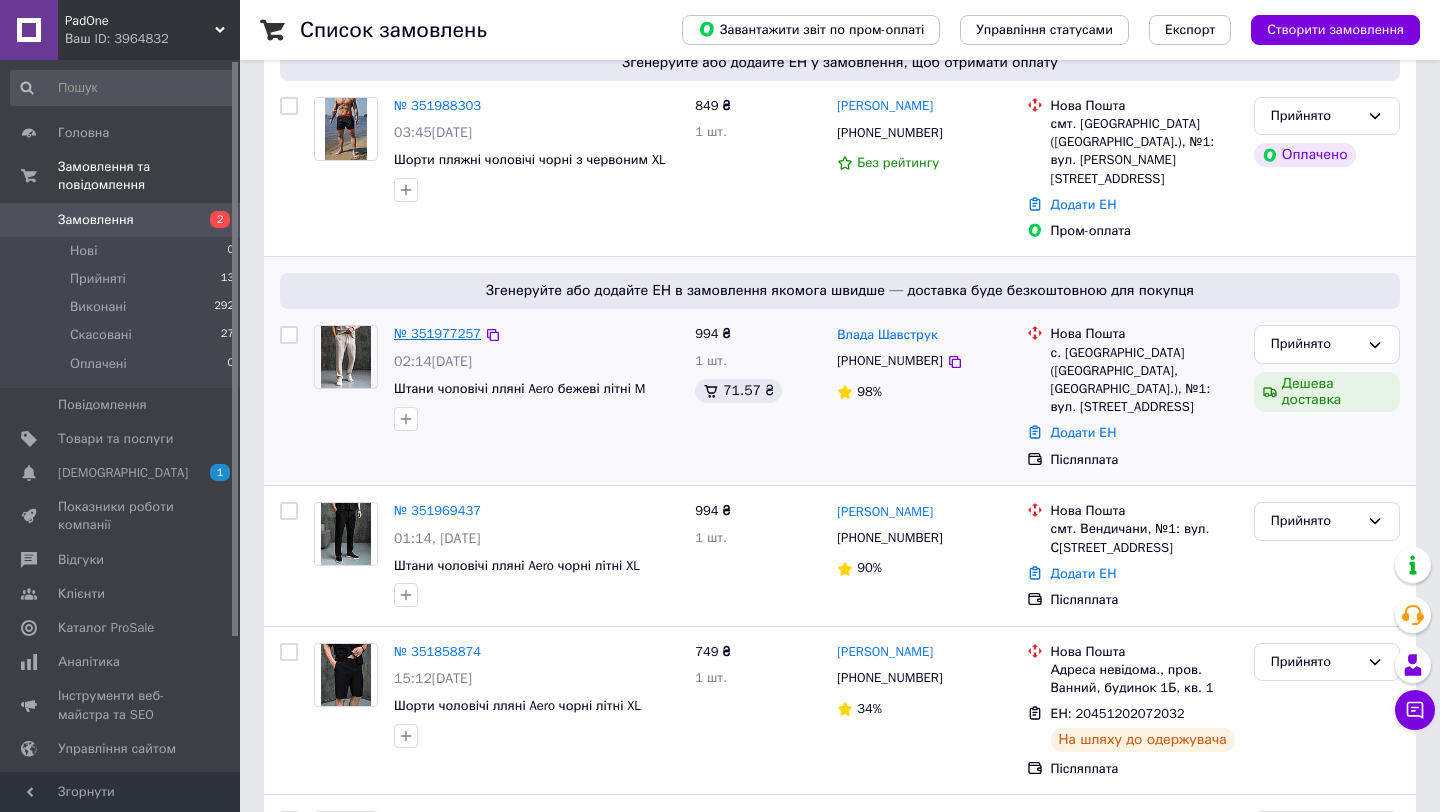 click on "№ 351977257" at bounding box center [437, 333] 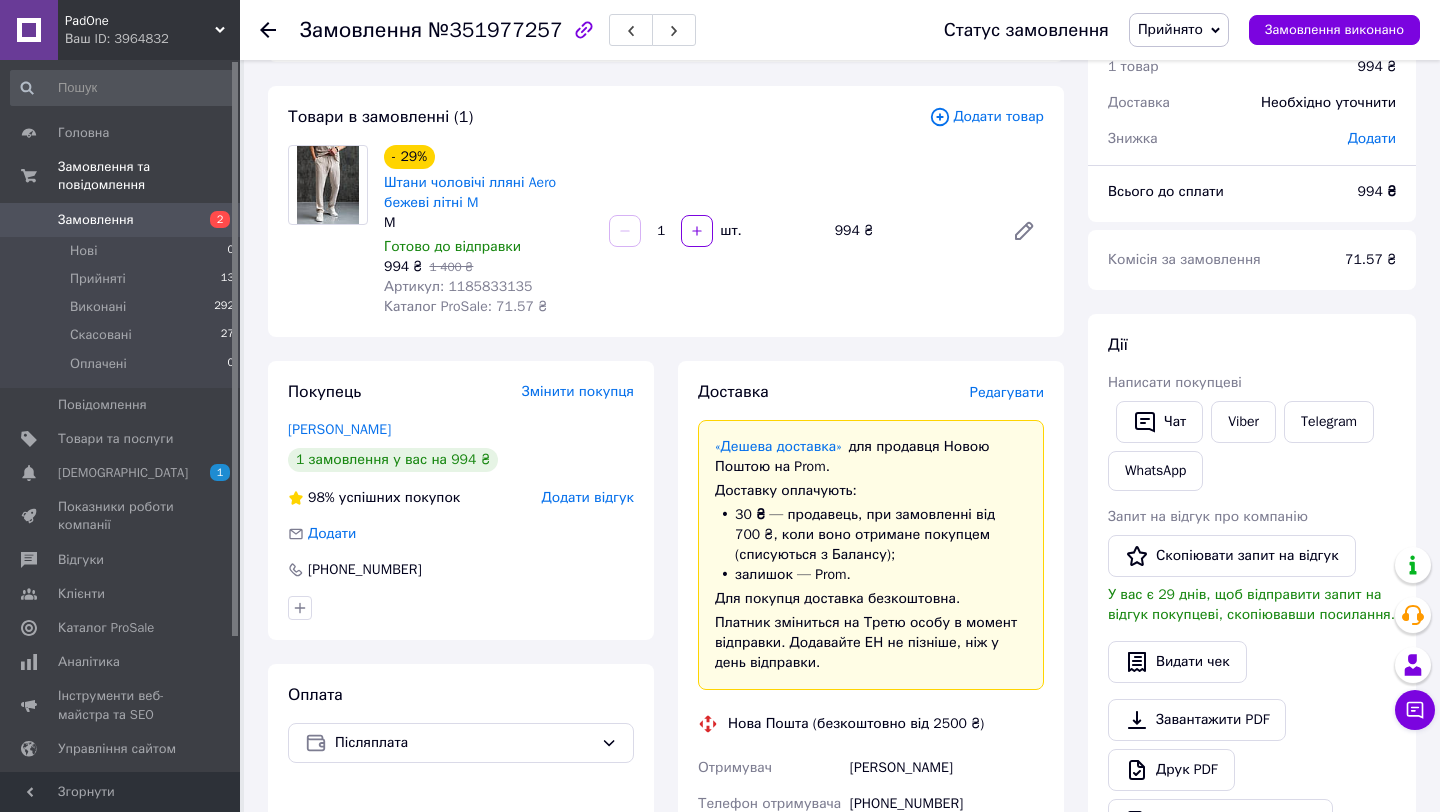 scroll, scrollTop: 45, scrollLeft: 0, axis: vertical 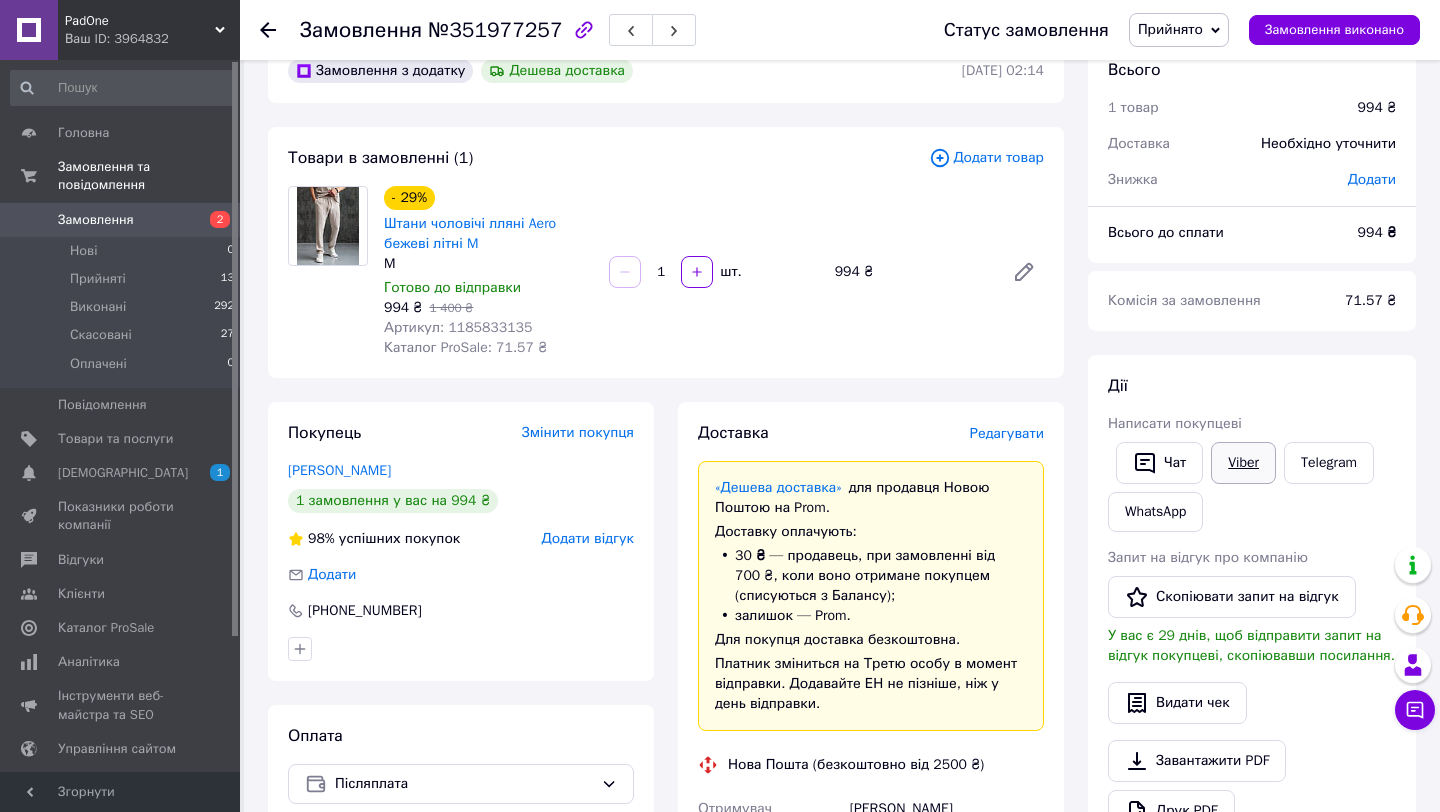 click on "Viber" at bounding box center (1243, 463) 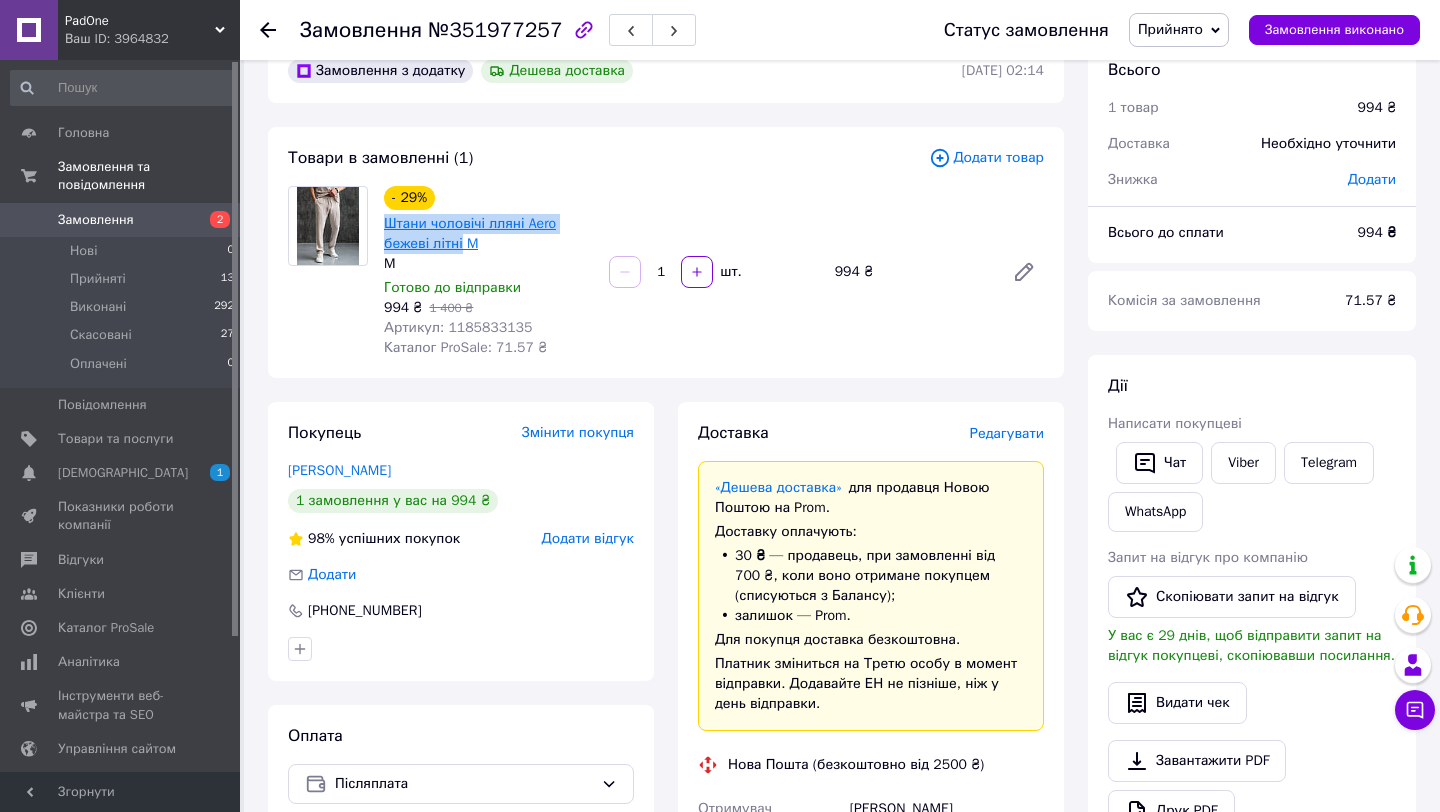 drag, startPoint x: 380, startPoint y: 223, endPoint x: 462, endPoint y: 243, distance: 84.40379 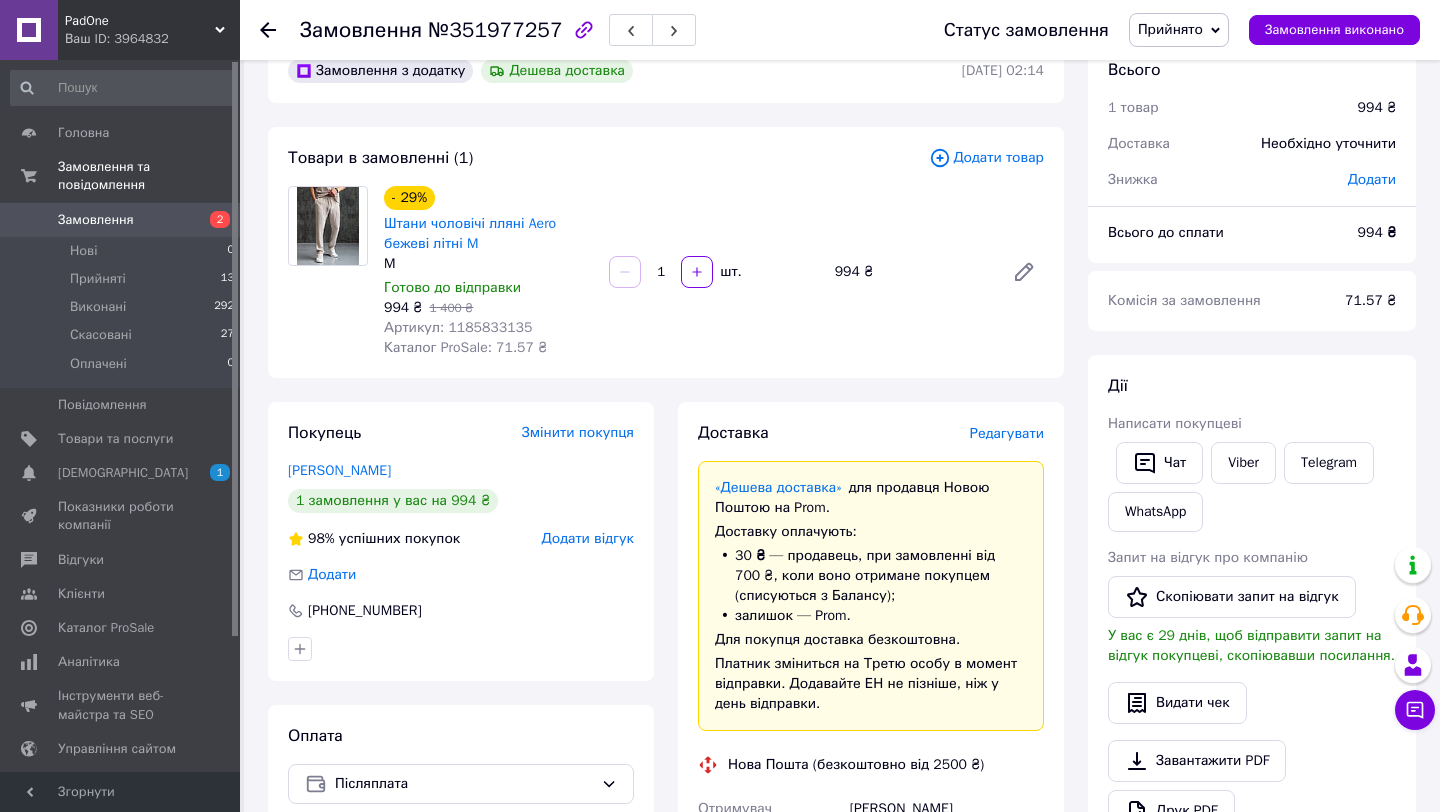 click on "Артикул: 1185833135" at bounding box center (458, 327) 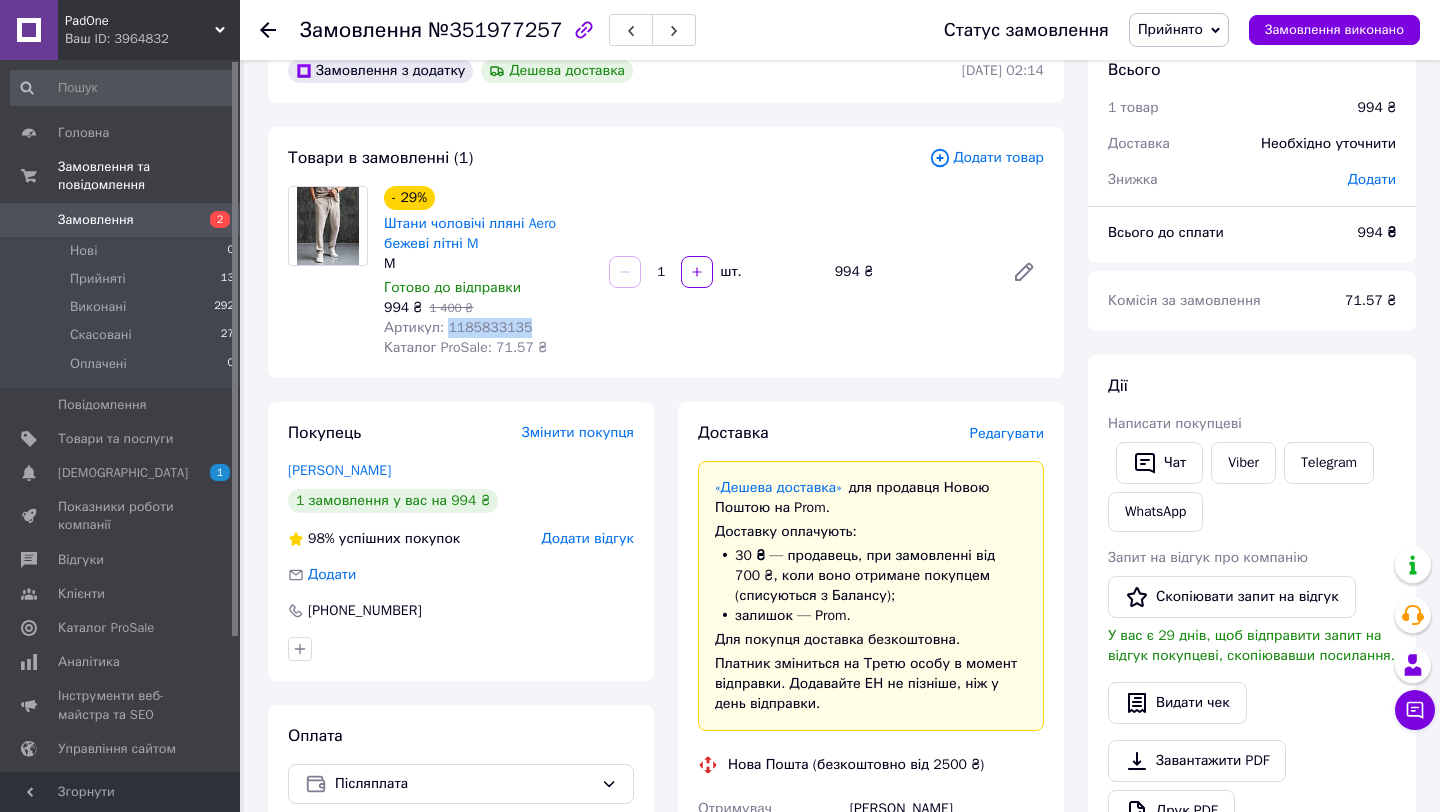 click on "Артикул: 1185833135" at bounding box center (458, 327) 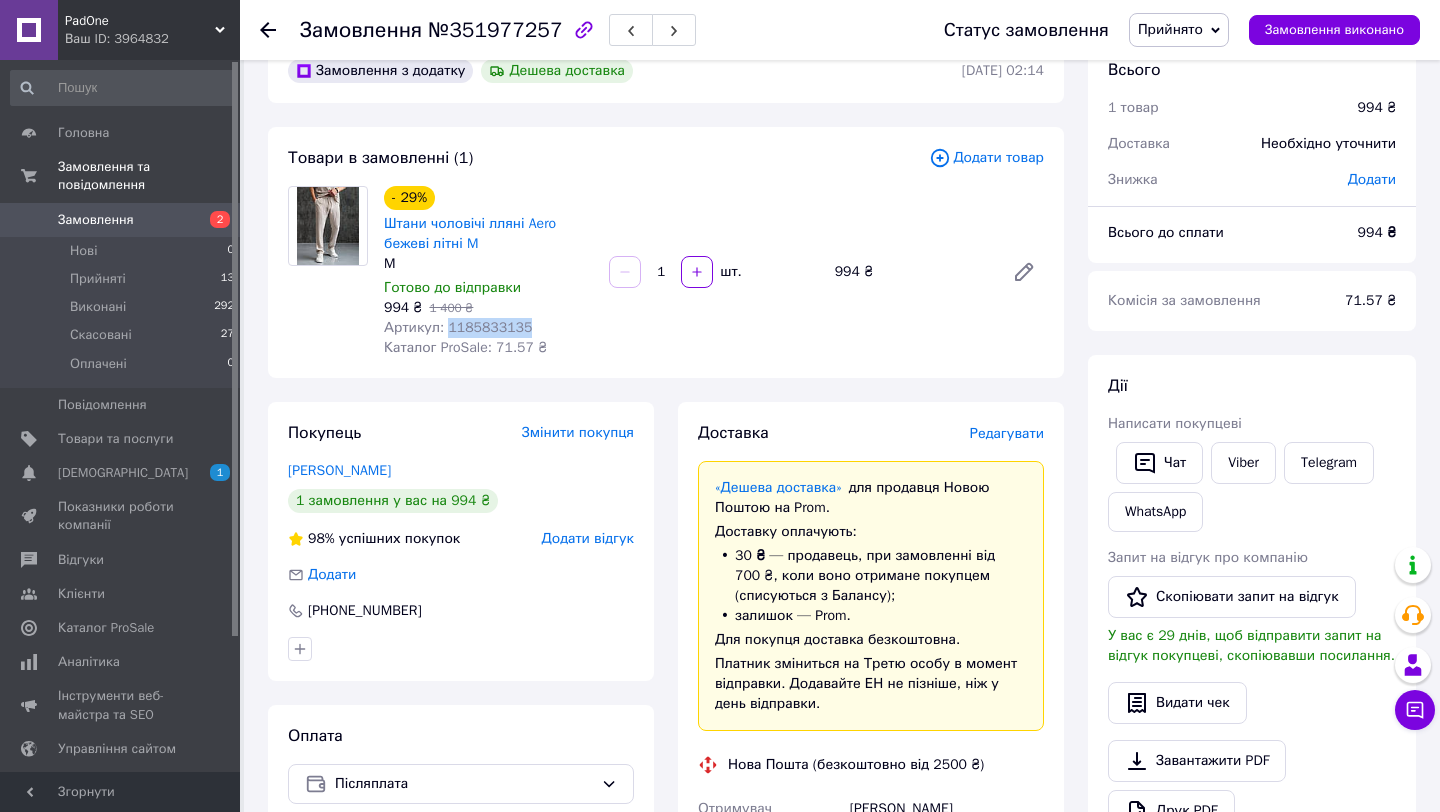 click on "Замовлення" at bounding box center [96, 220] 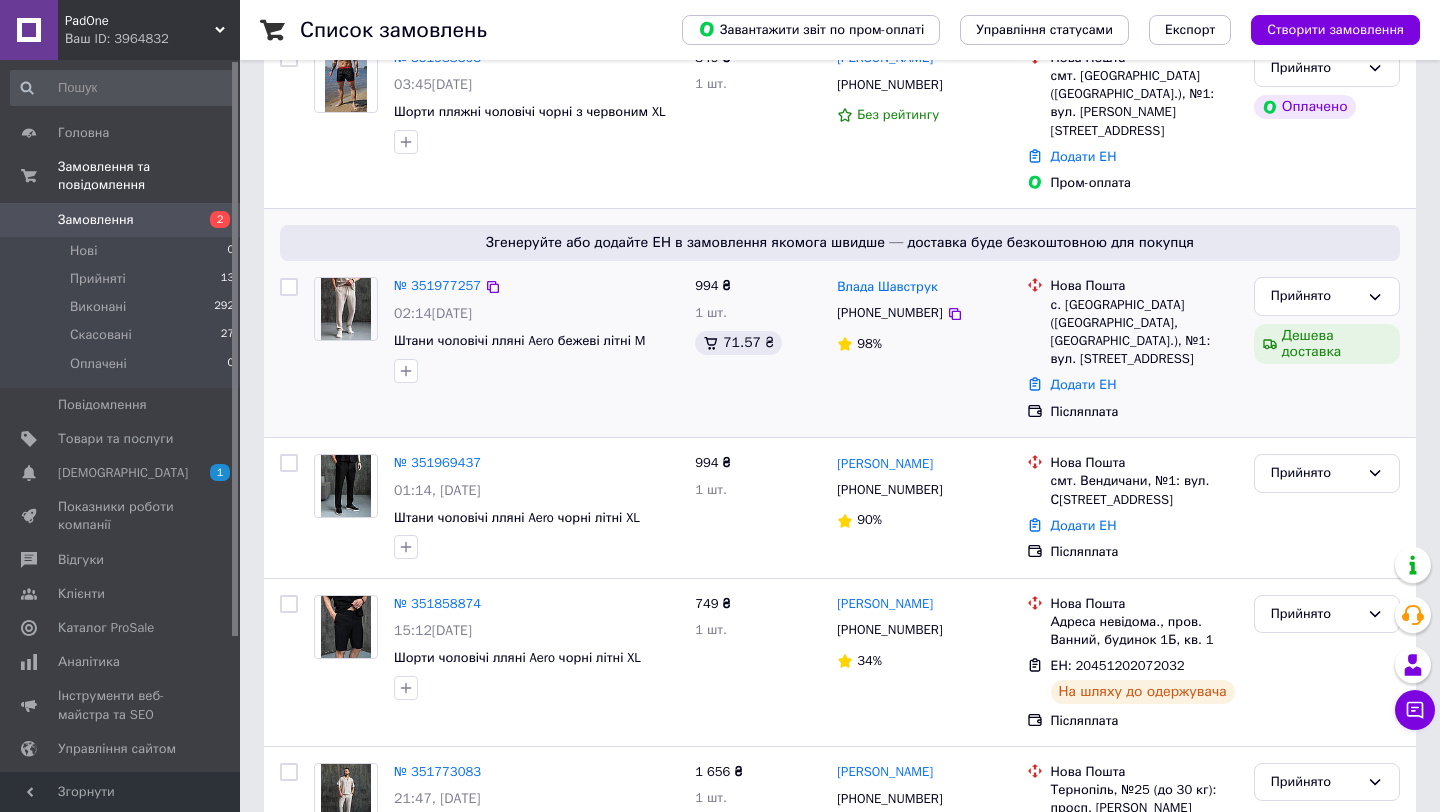 scroll, scrollTop: 354, scrollLeft: 0, axis: vertical 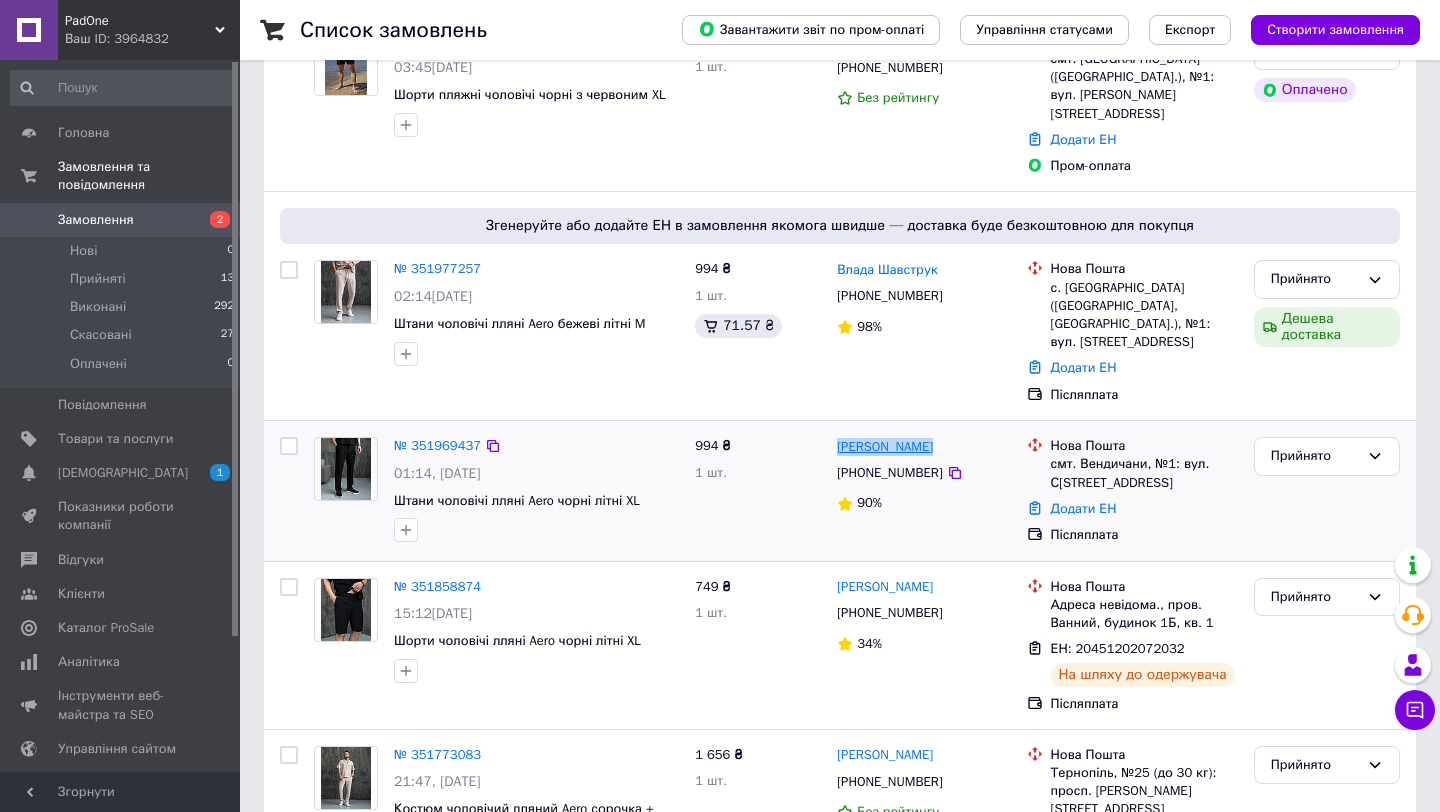 drag, startPoint x: 941, startPoint y: 427, endPoint x: 837, endPoint y: 428, distance: 104.00481 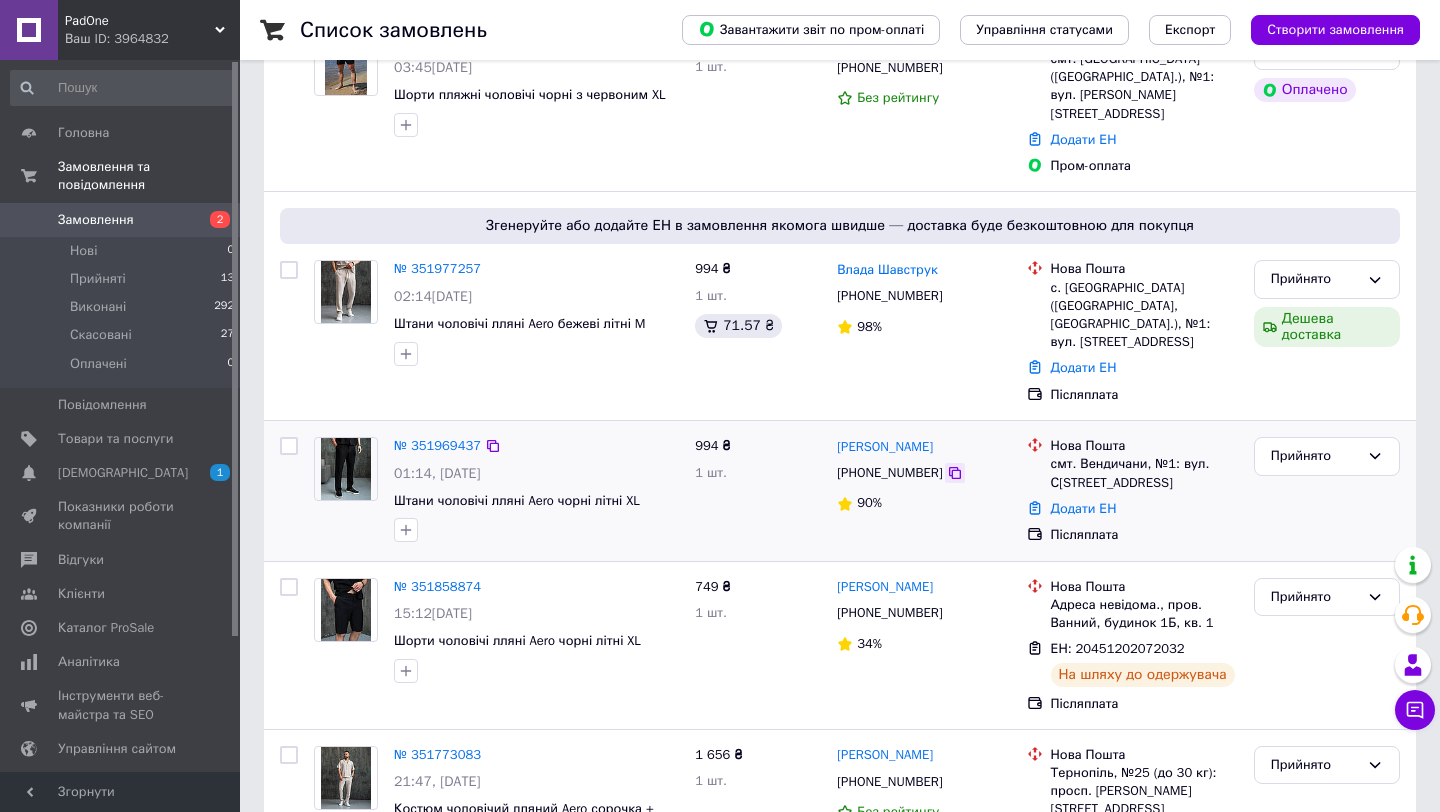click 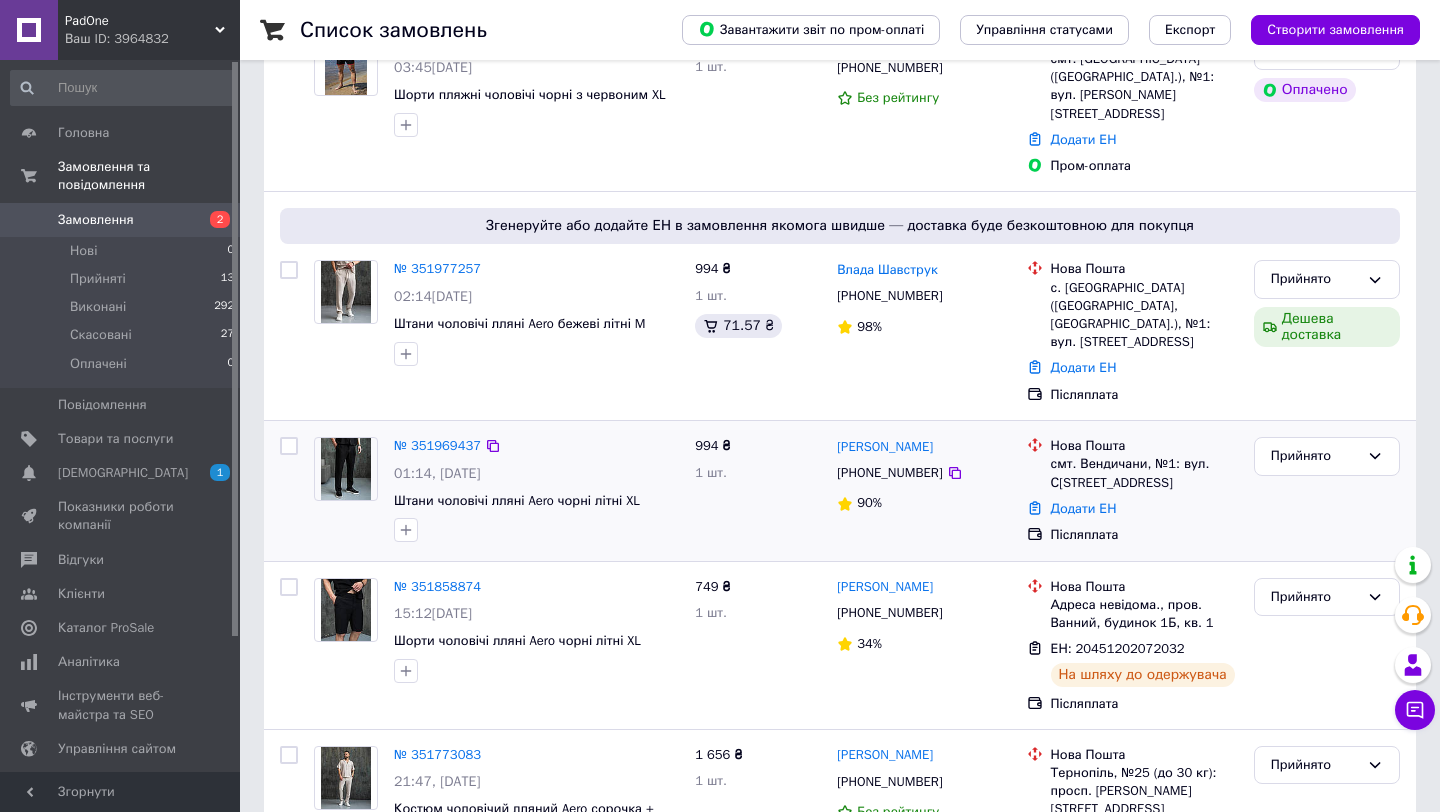 click on "смт. Вендичани, №1: вул. С[STREET_ADDRESS]" at bounding box center (1144, 473) 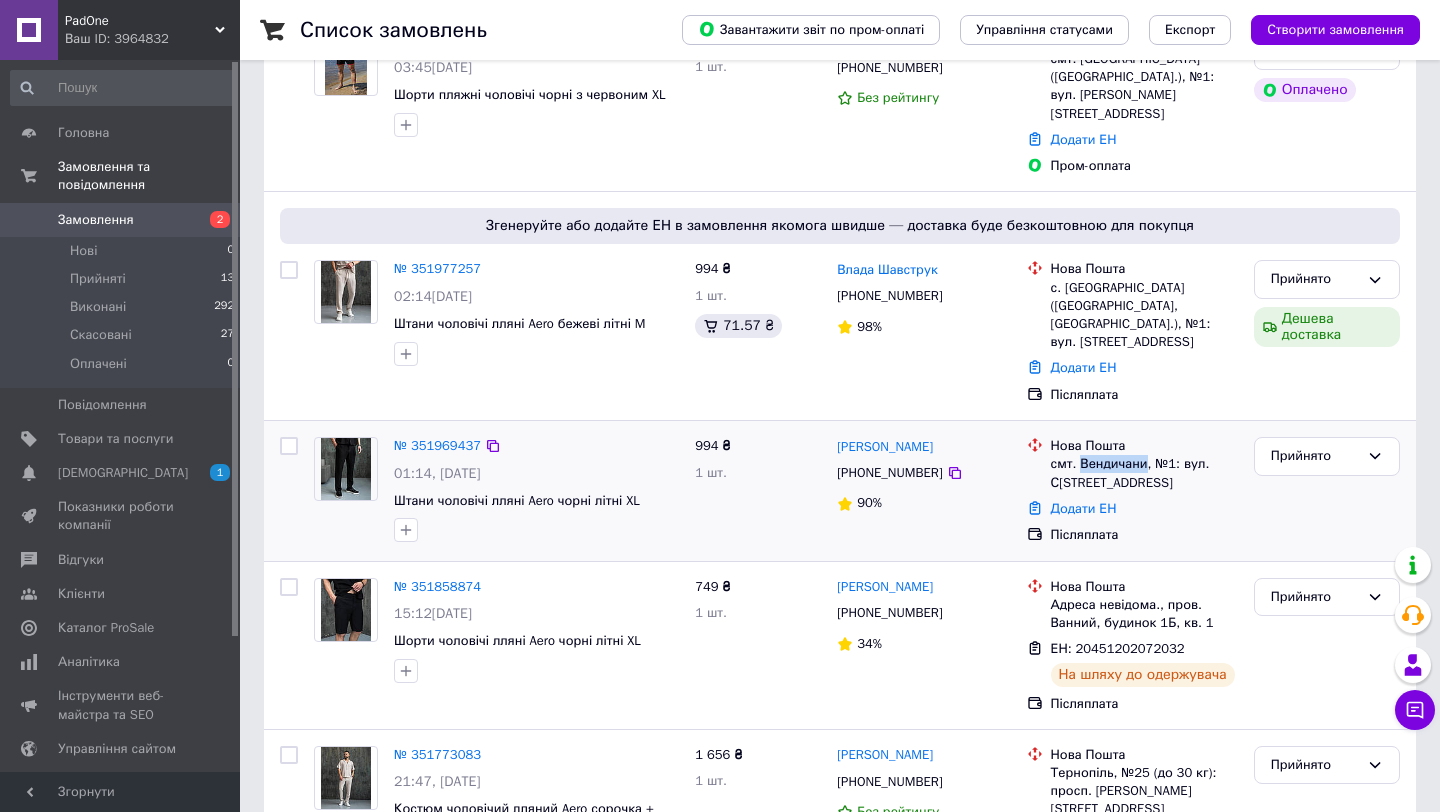 click on "смт. Вендичани, №1: вул. С[STREET_ADDRESS]" at bounding box center [1144, 473] 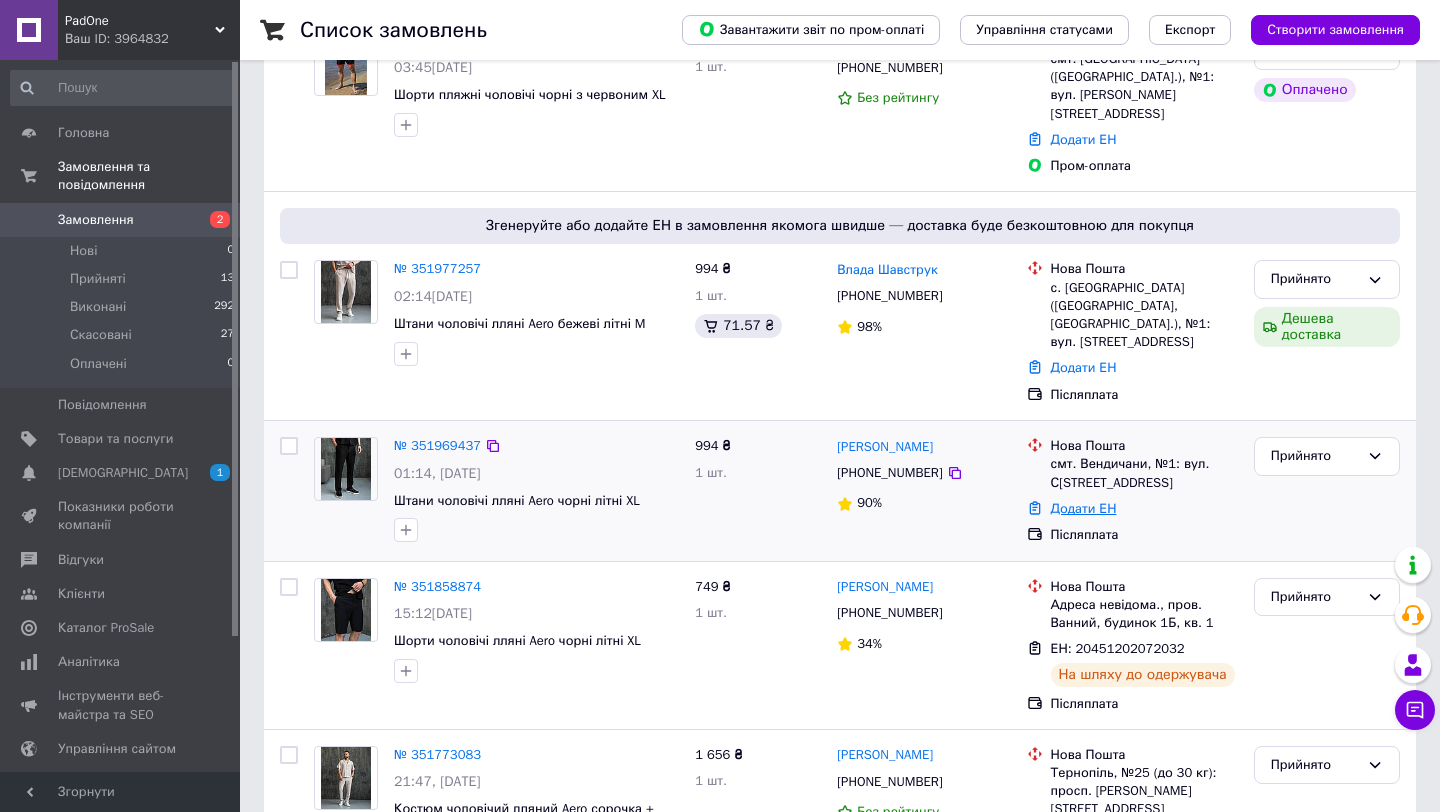click on "Додати ЕН" at bounding box center (1084, 508) 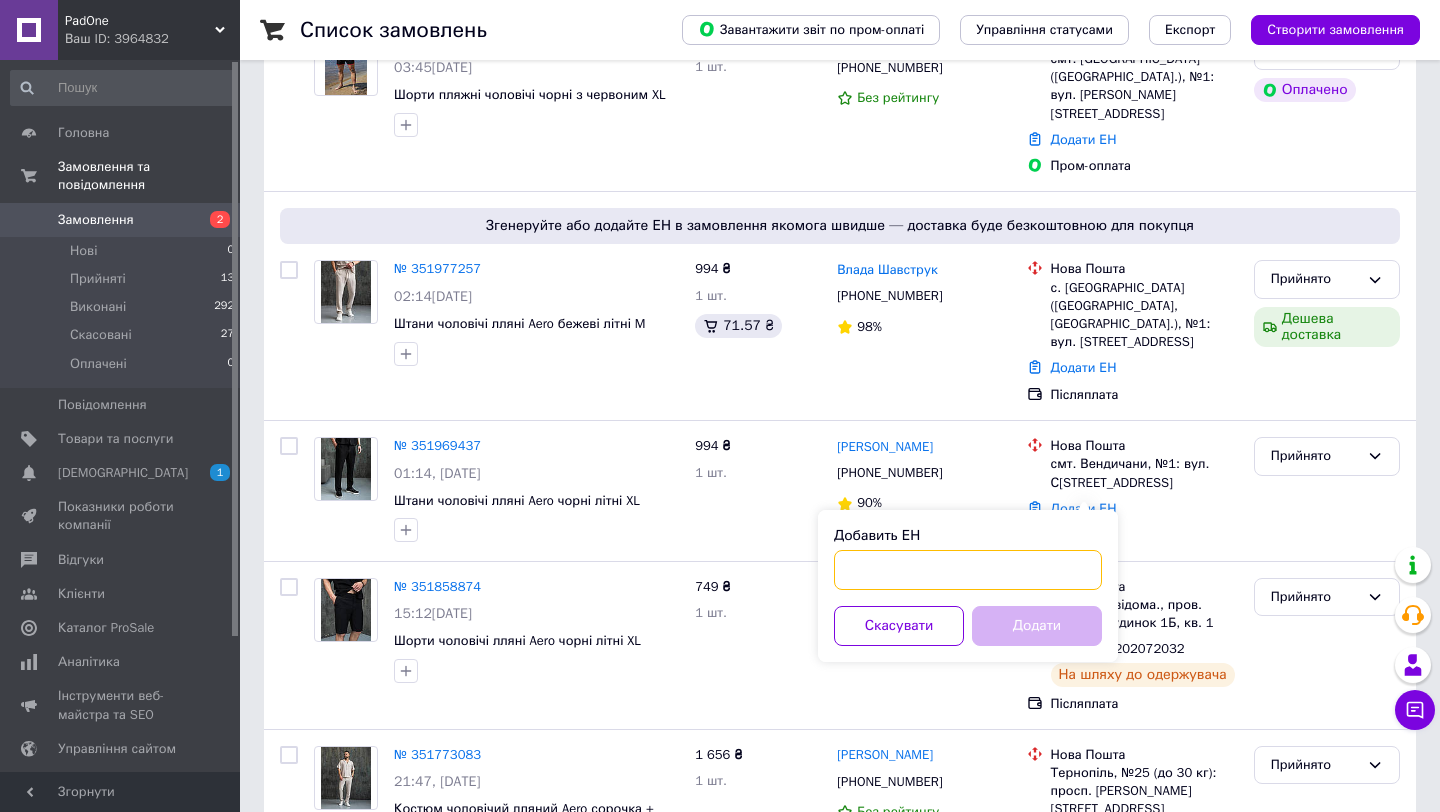 click on "Добавить ЕН" at bounding box center [968, 570] 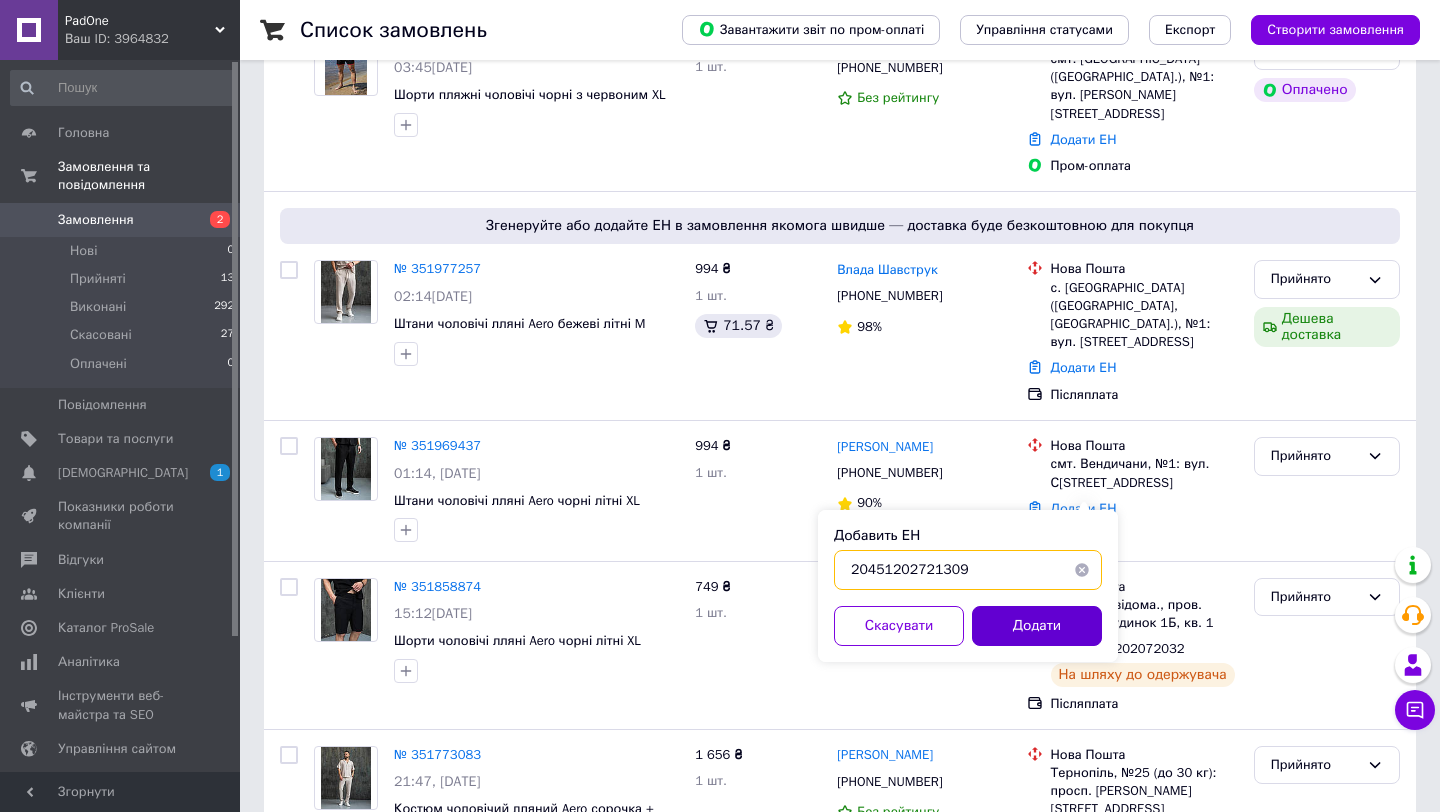 type on "20451202721309" 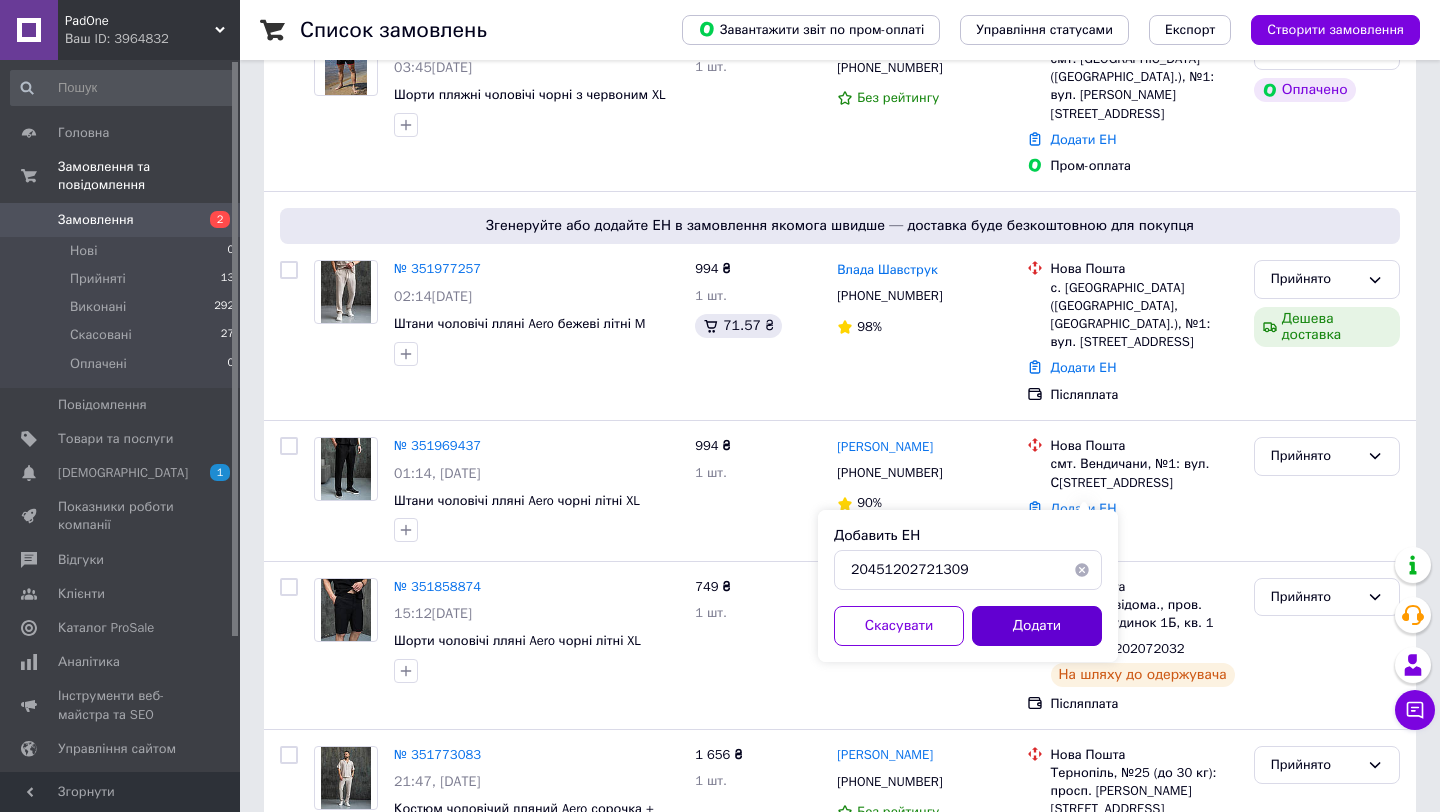 click on "Додати" at bounding box center [1037, 626] 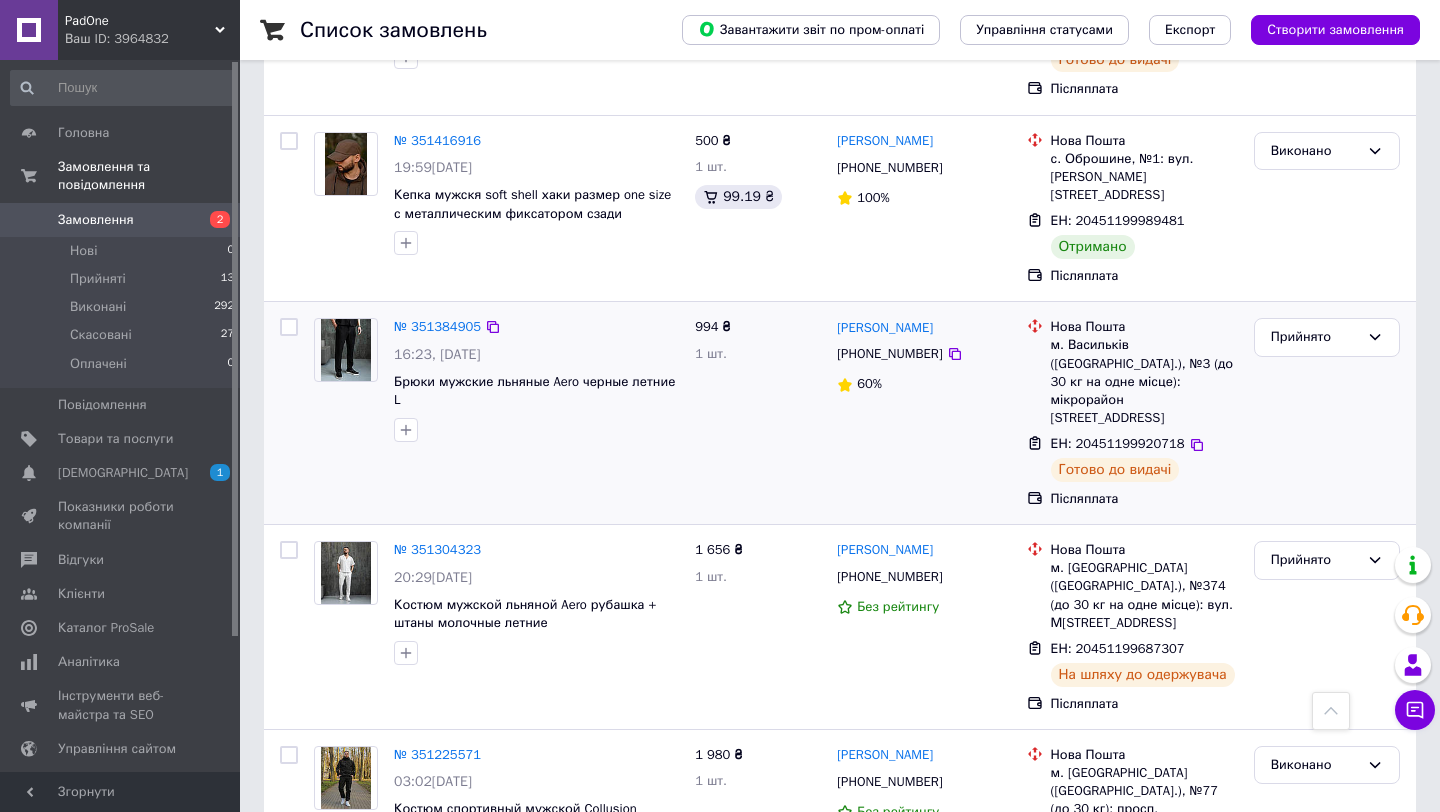 scroll, scrollTop: 3202, scrollLeft: 0, axis: vertical 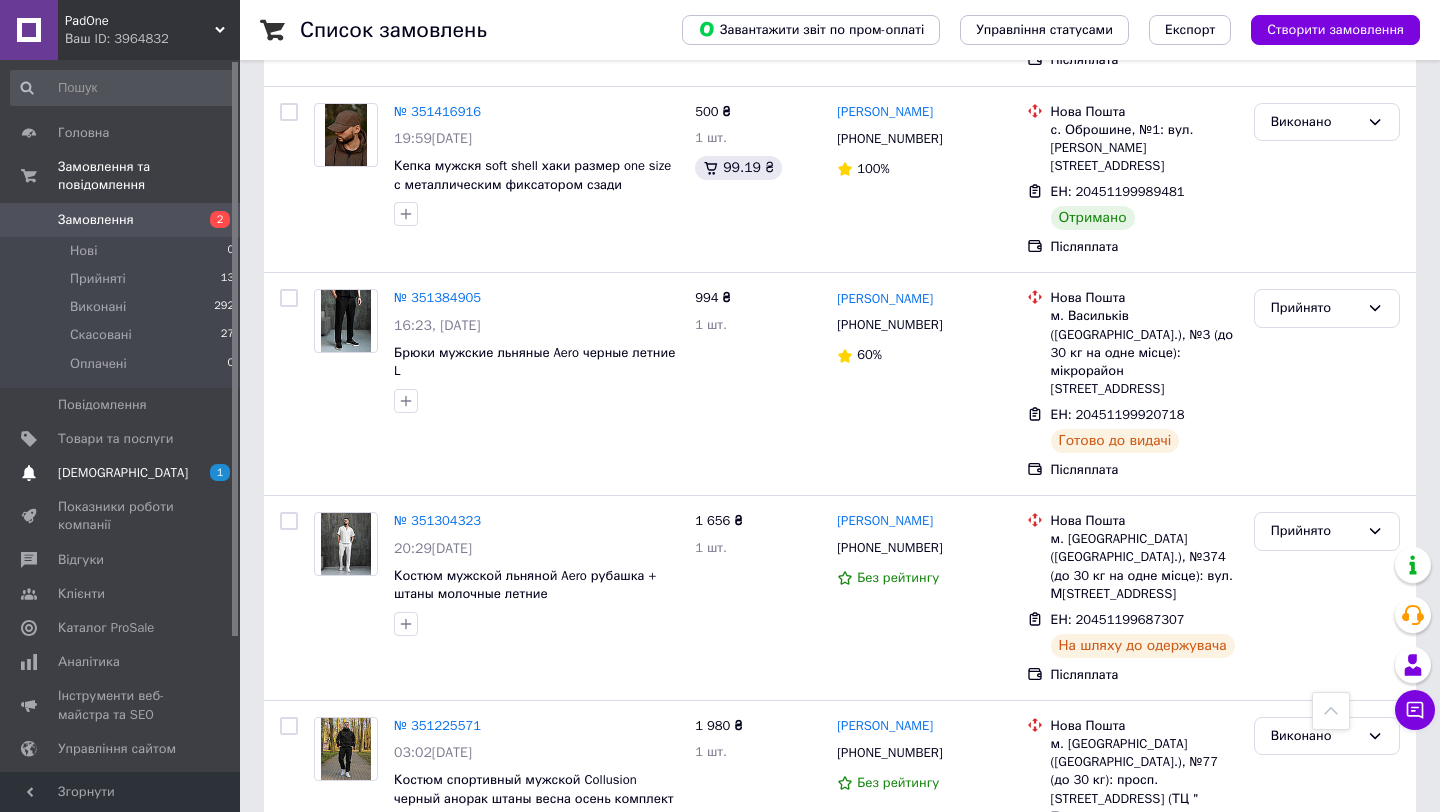 click on "[DEMOGRAPHIC_DATA]" at bounding box center (123, 473) 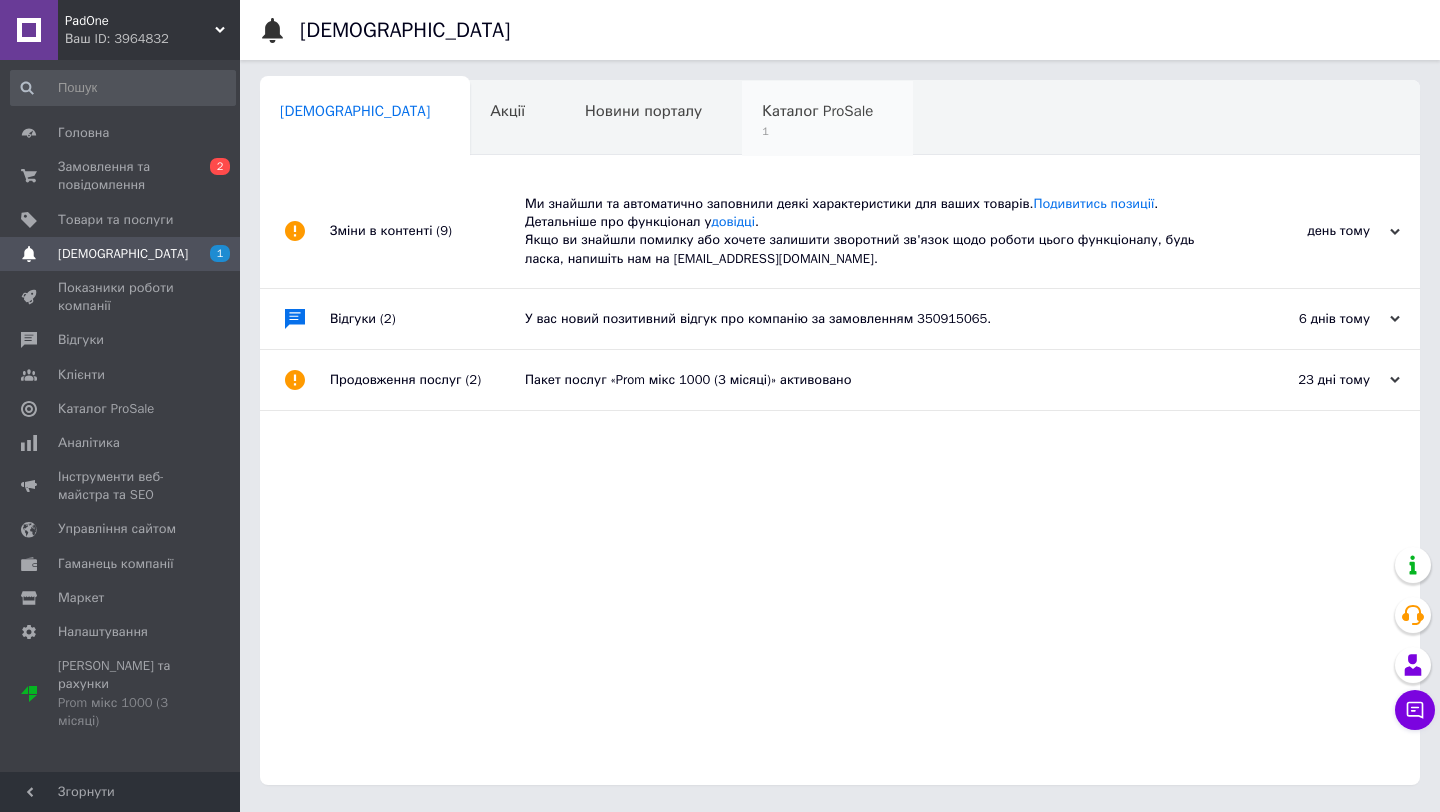 click on "Каталог ProSale" at bounding box center [817, 111] 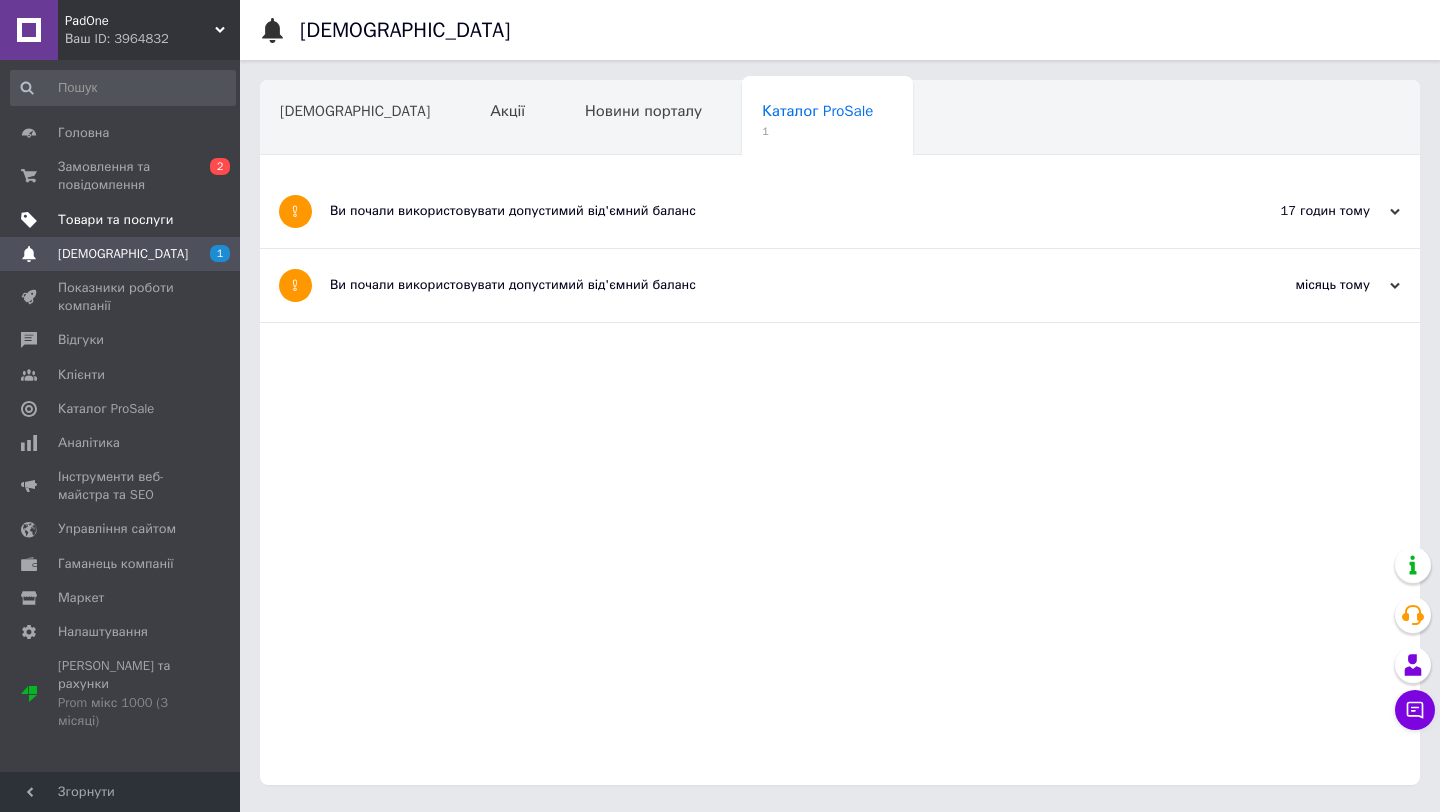 click on "Товари та послуги" at bounding box center [115, 220] 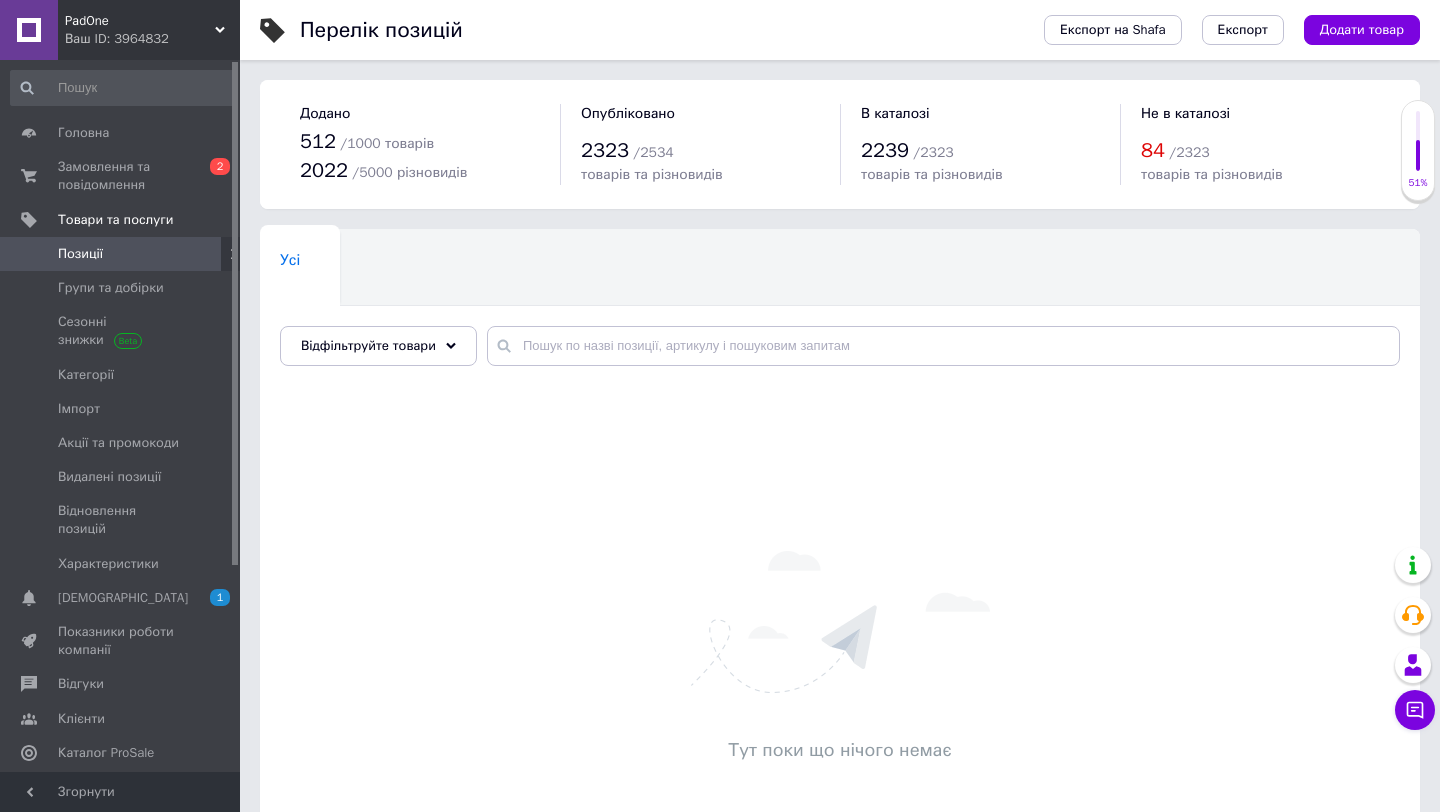 click on "Позиції" at bounding box center [80, 254] 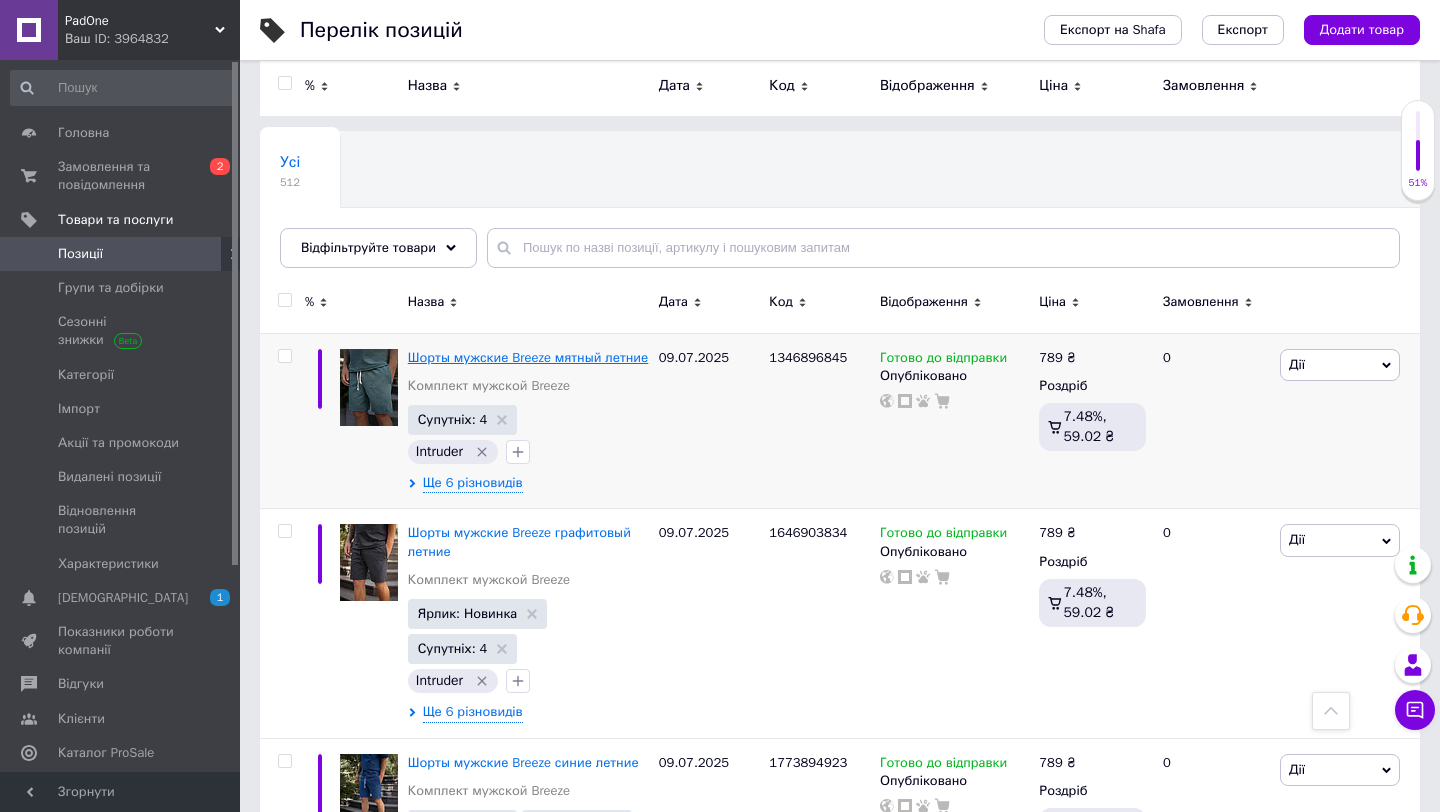 scroll, scrollTop: 0, scrollLeft: 0, axis: both 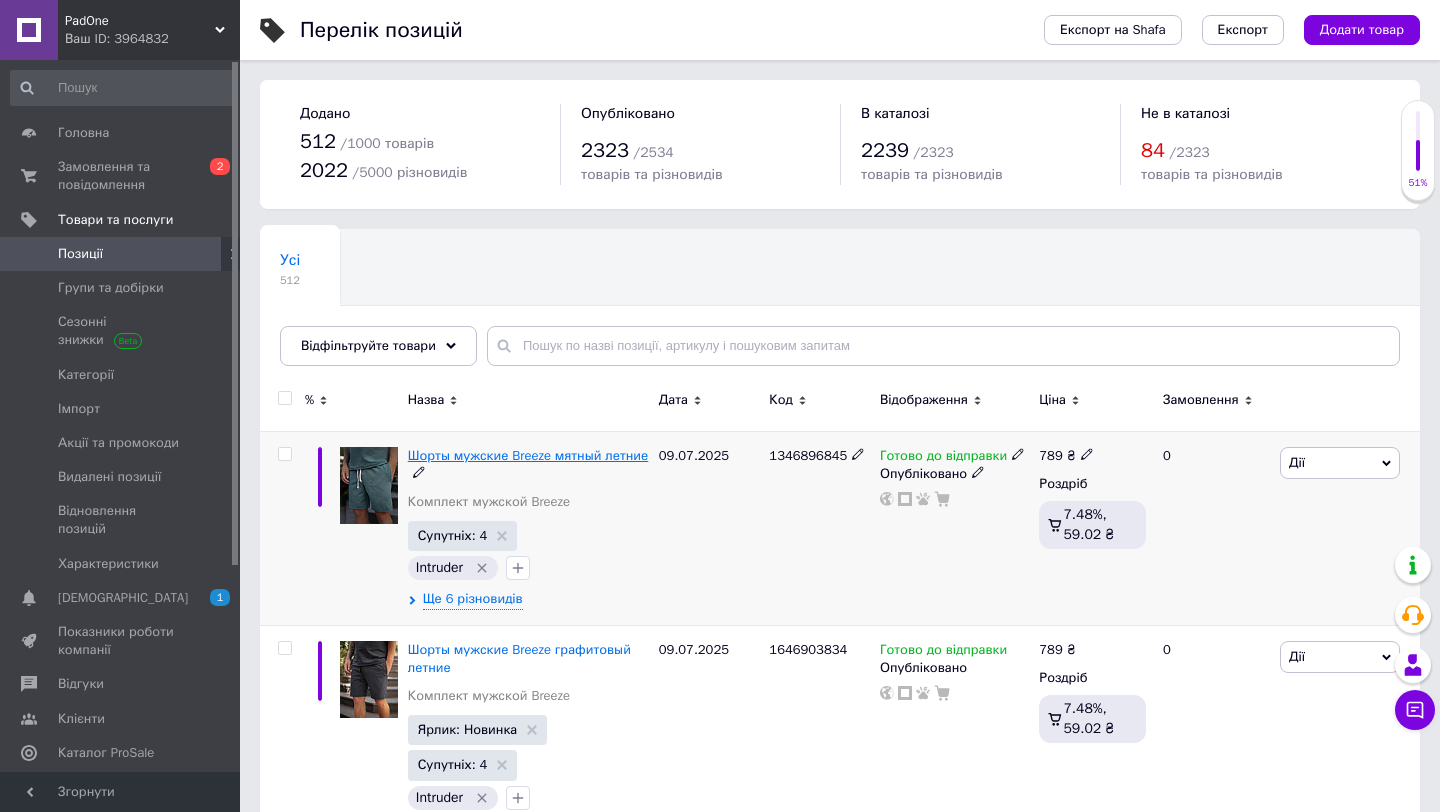 click on "Шорты мужские Breeze мятный летние" at bounding box center [528, 455] 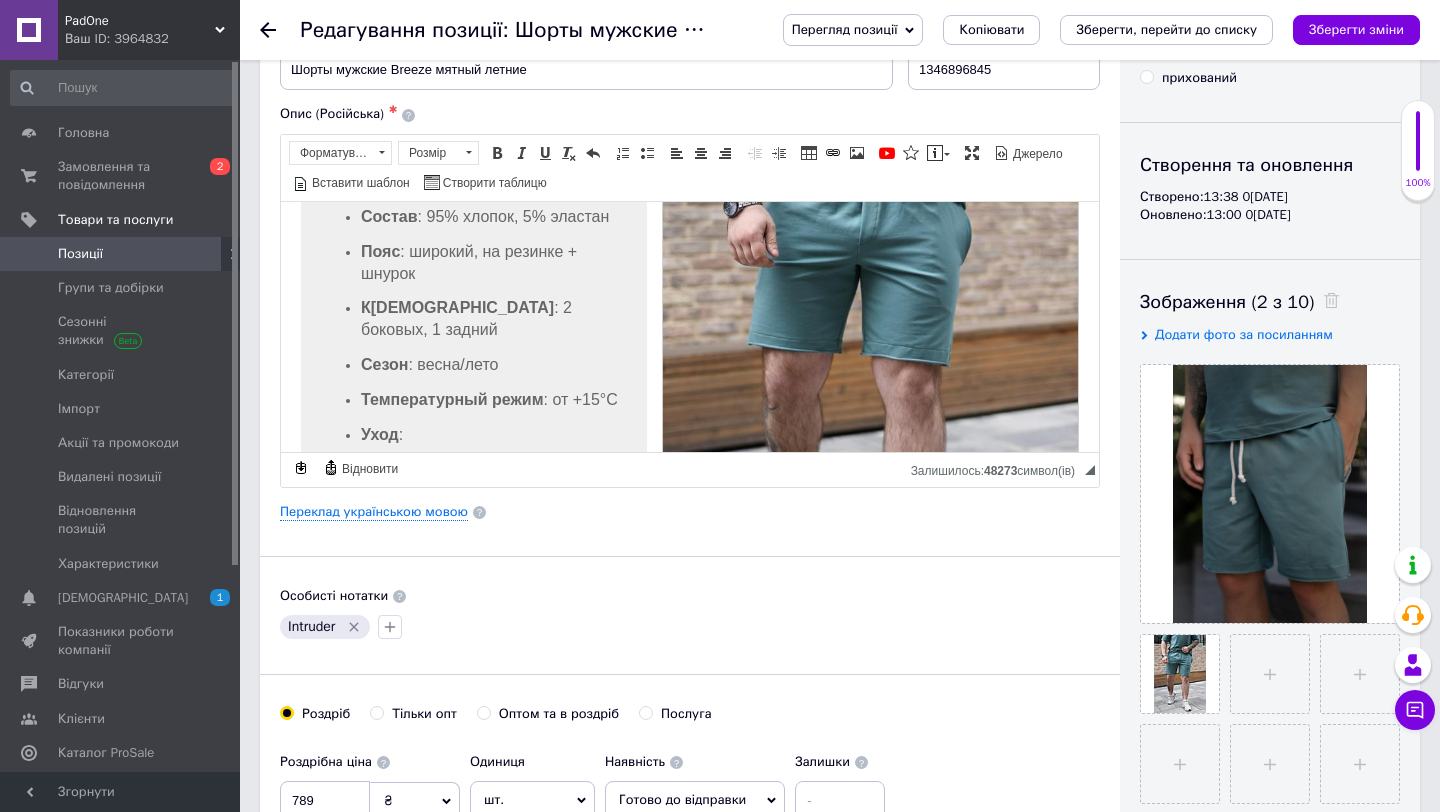 scroll, scrollTop: 0, scrollLeft: 0, axis: both 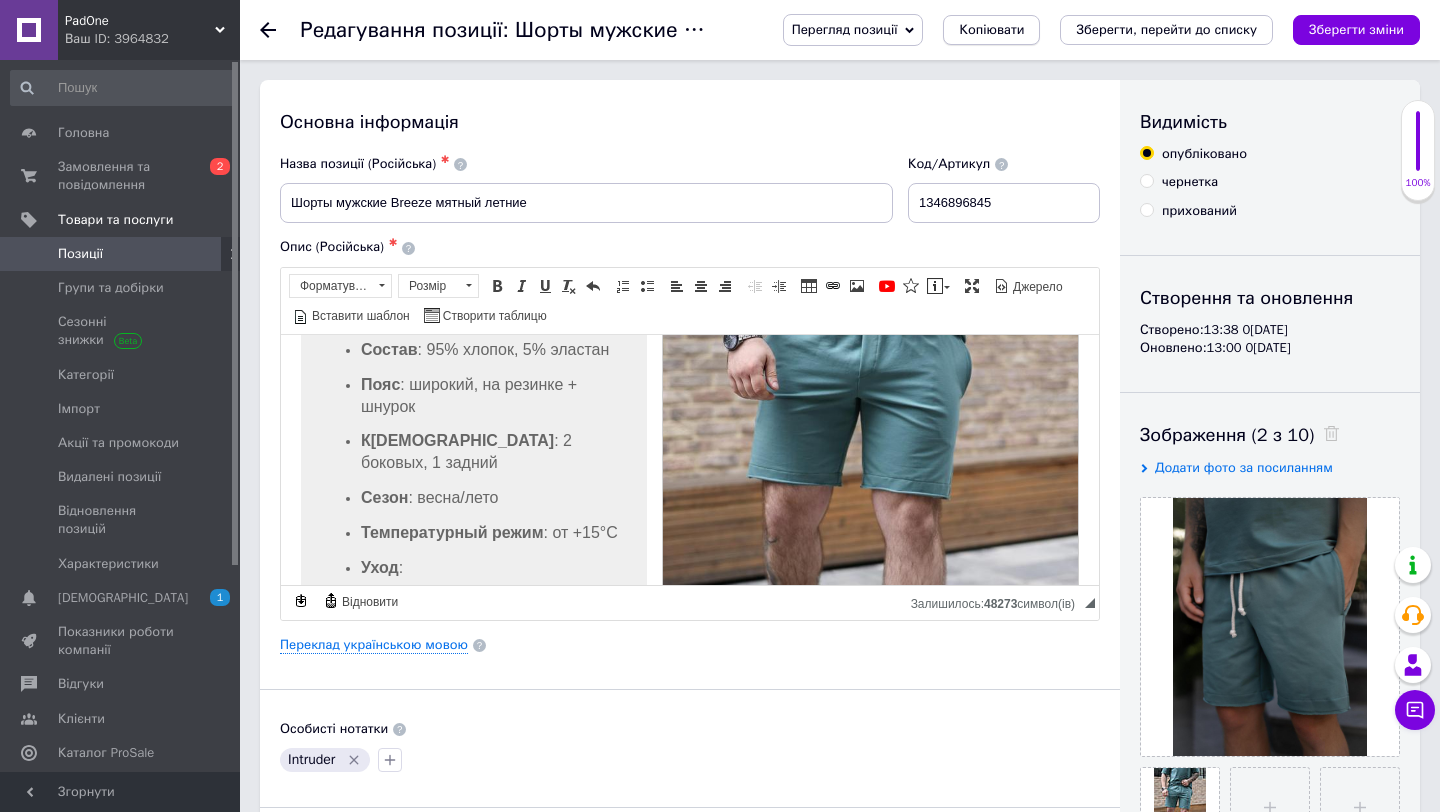 click on "Копіювати" at bounding box center (991, 30) 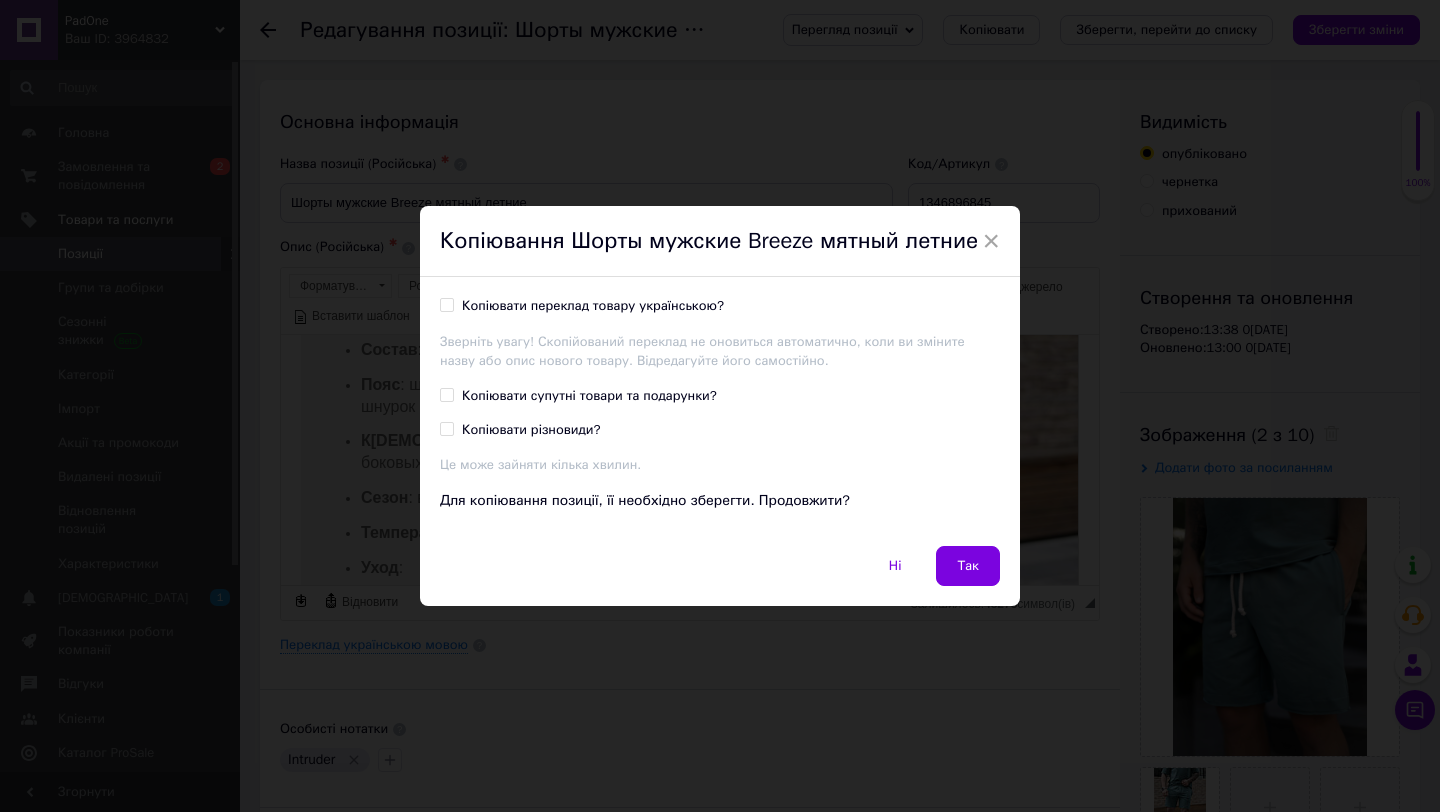 click on "Копіювати переклад товару українською?" at bounding box center (446, 304) 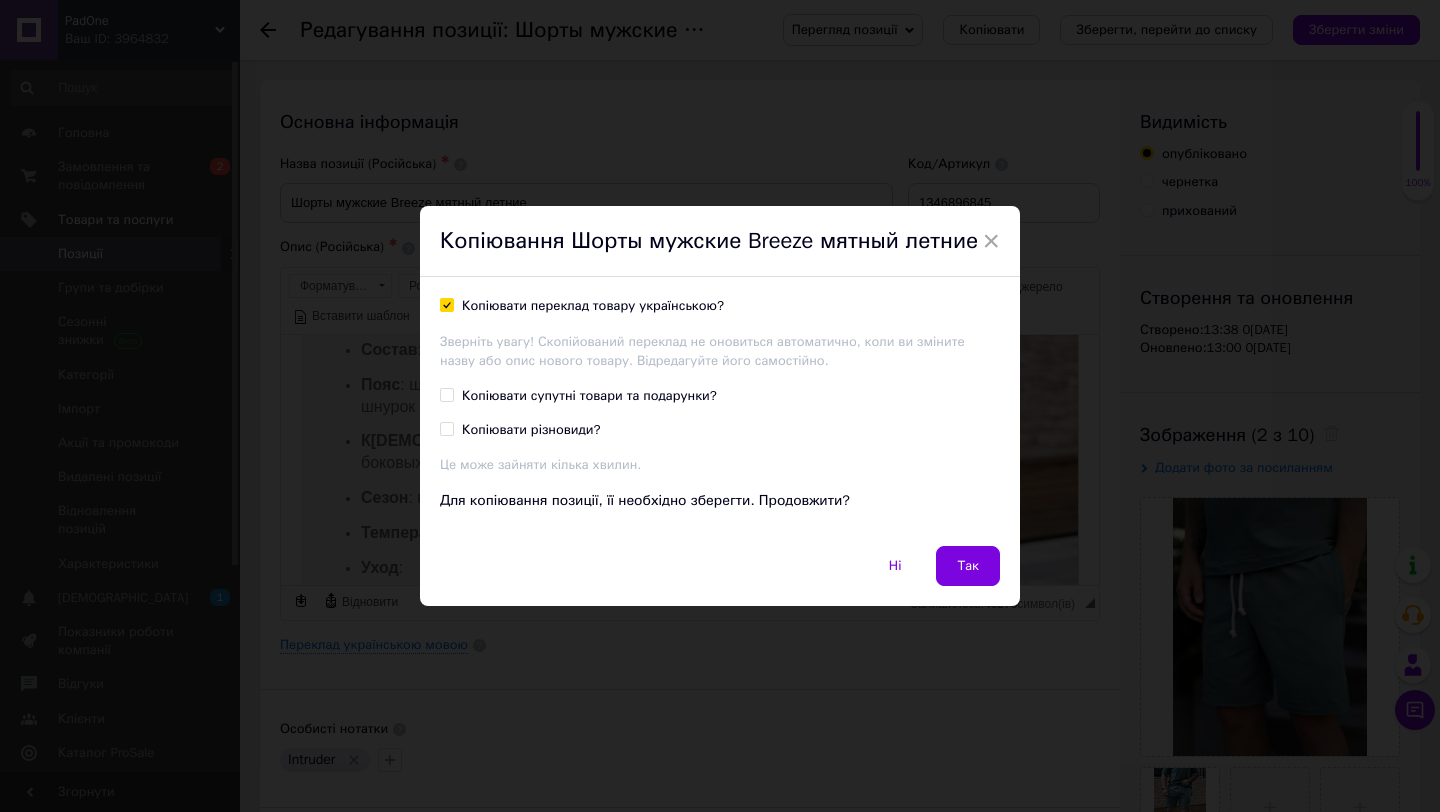 checkbox on "true" 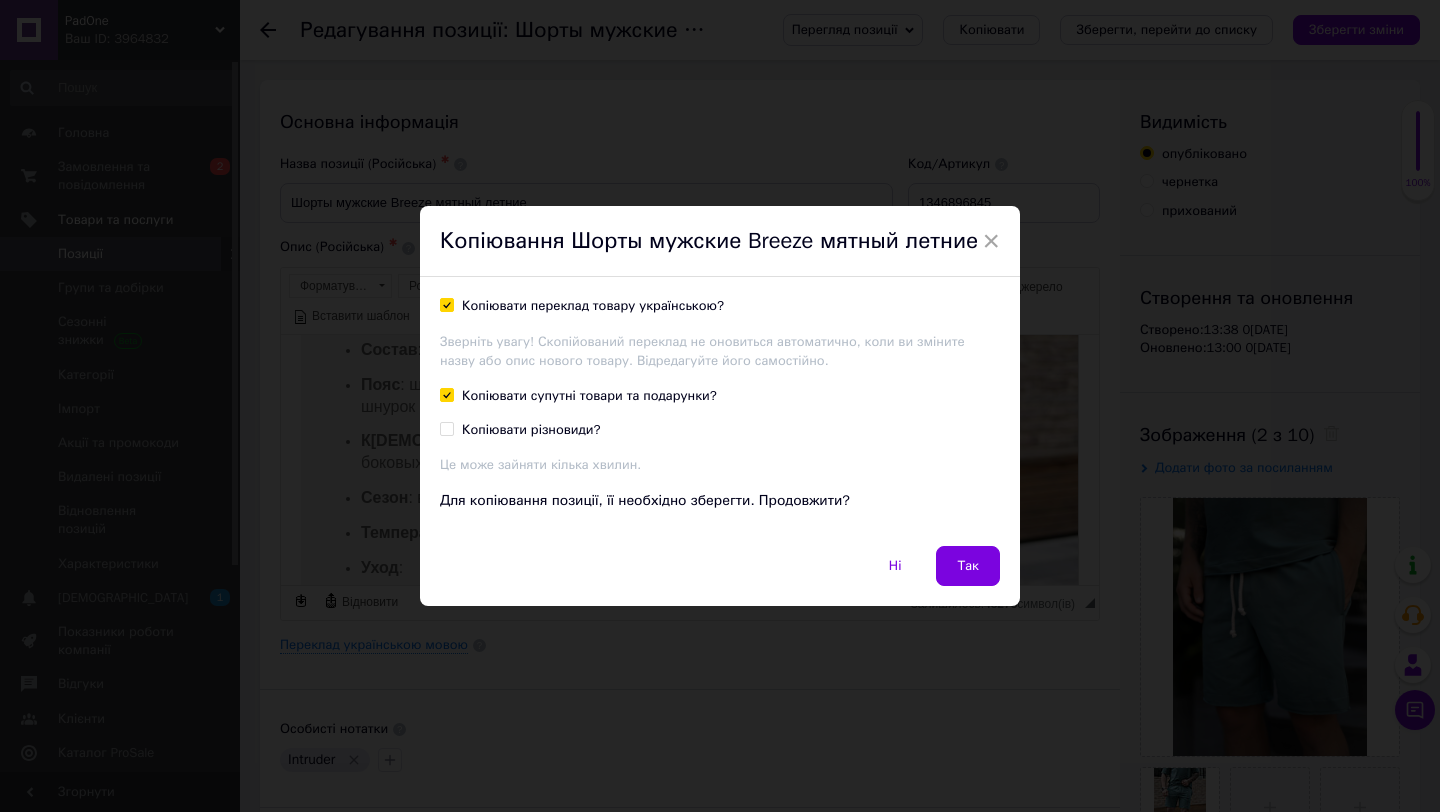 checkbox on "true" 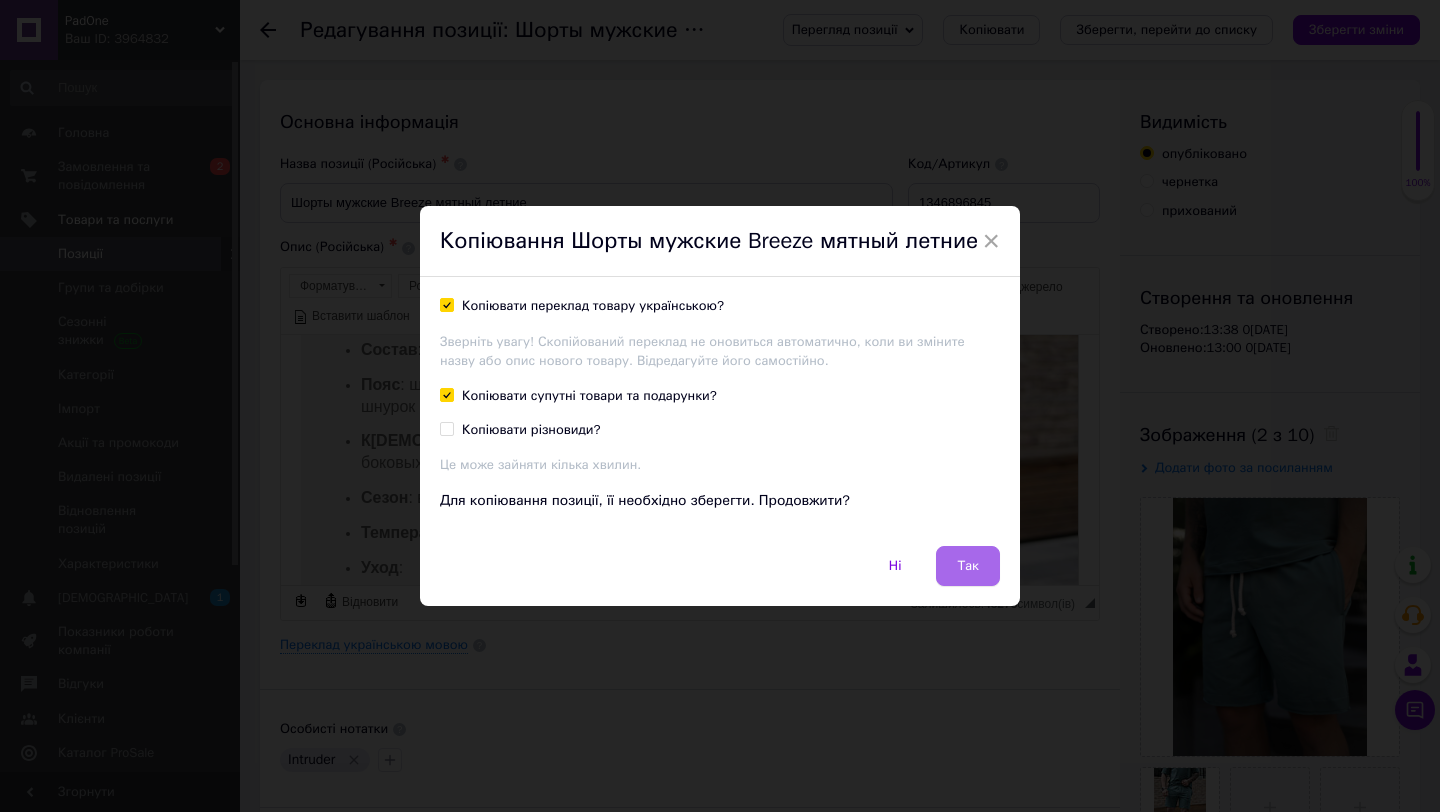 click on "Так" at bounding box center [968, 566] 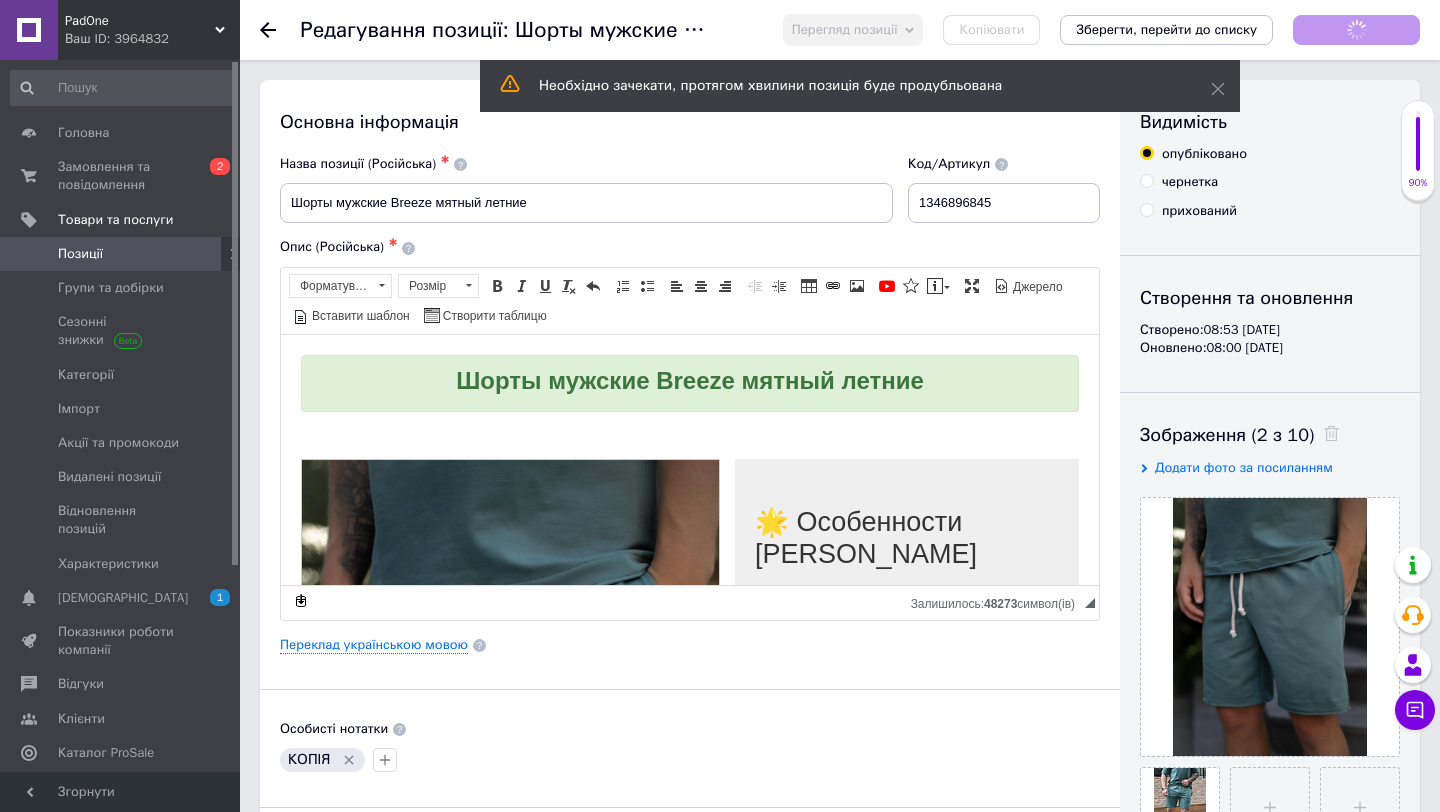 scroll, scrollTop: 0, scrollLeft: 0, axis: both 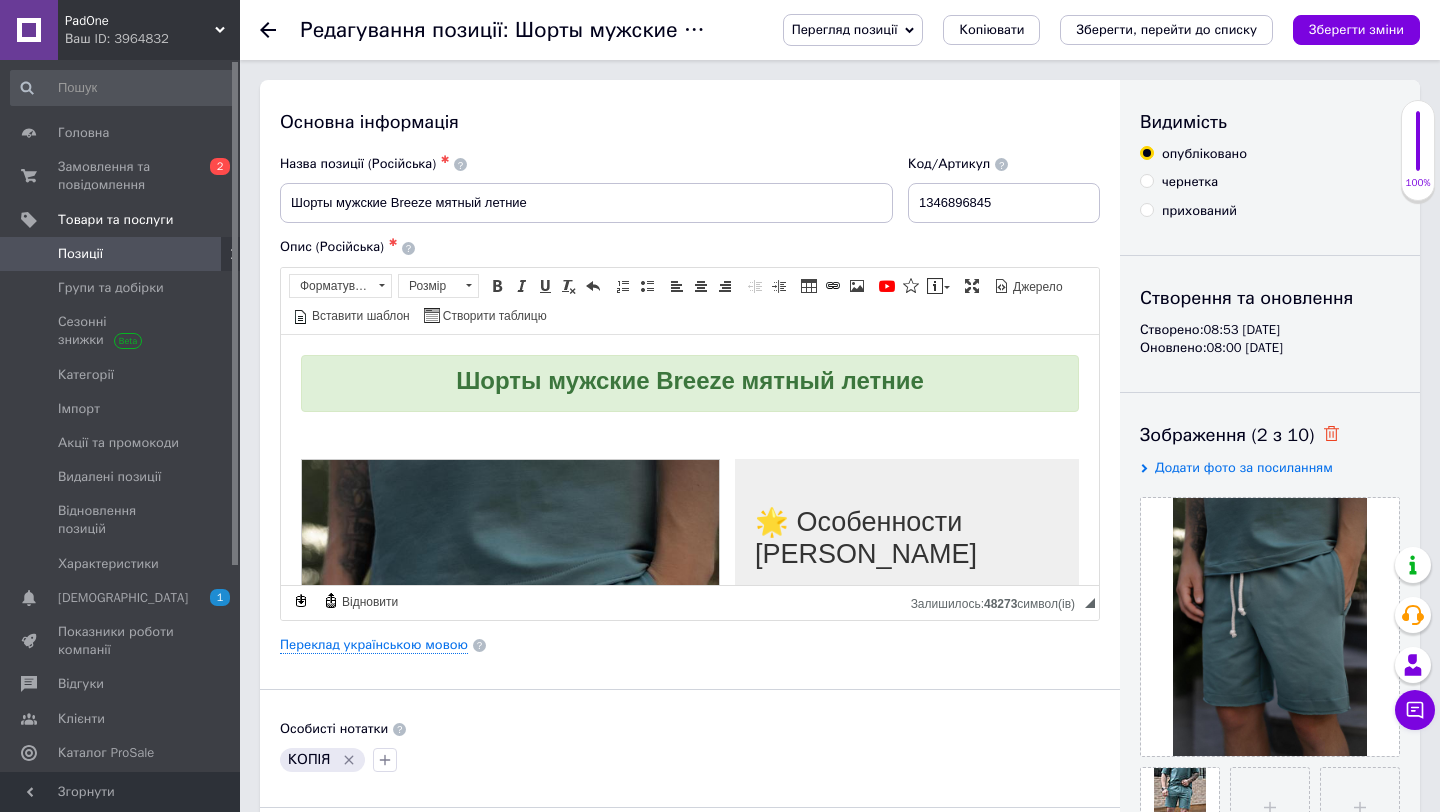 click 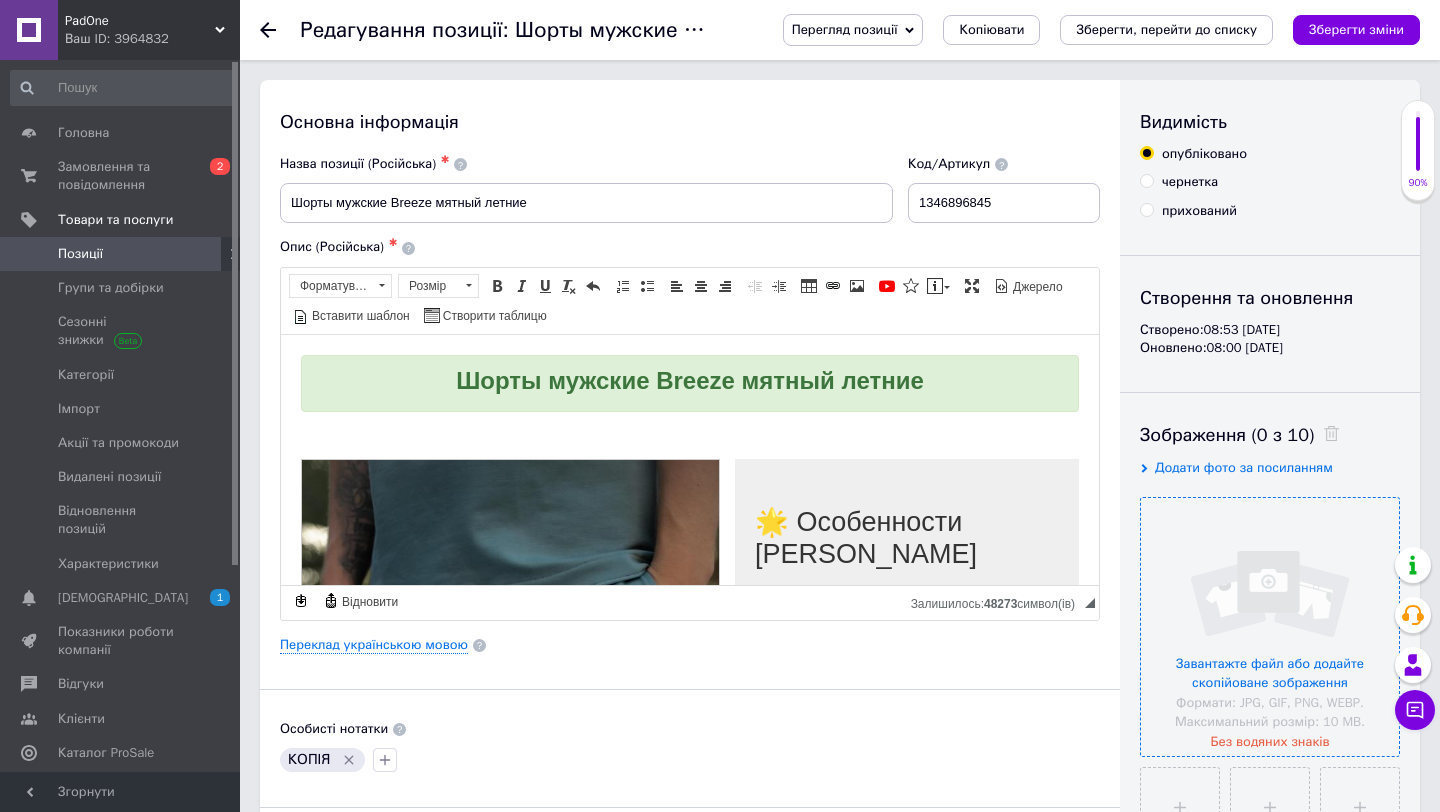 click at bounding box center [1270, 627] 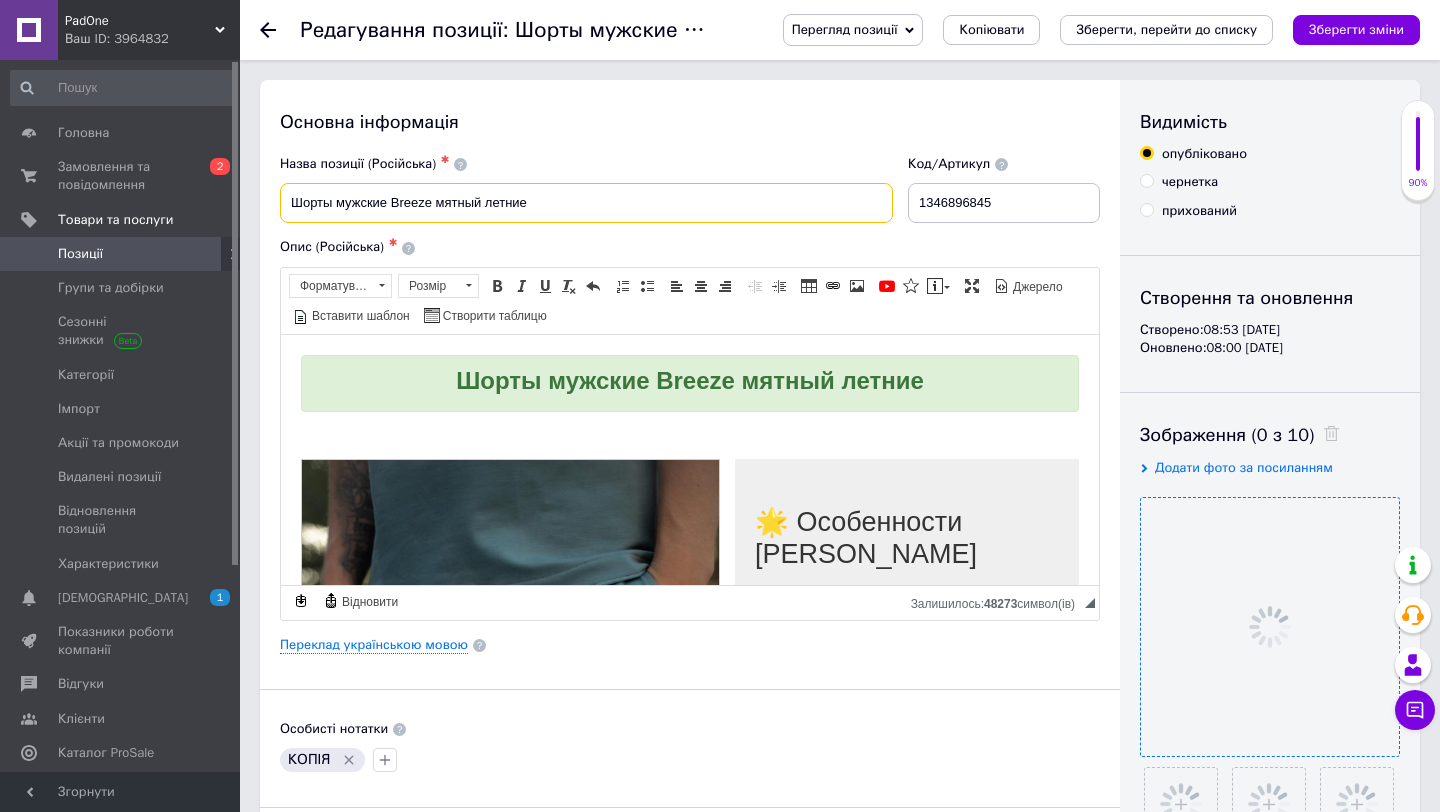 click on "Шорты мужские Breeze мятный летние" at bounding box center [586, 203] 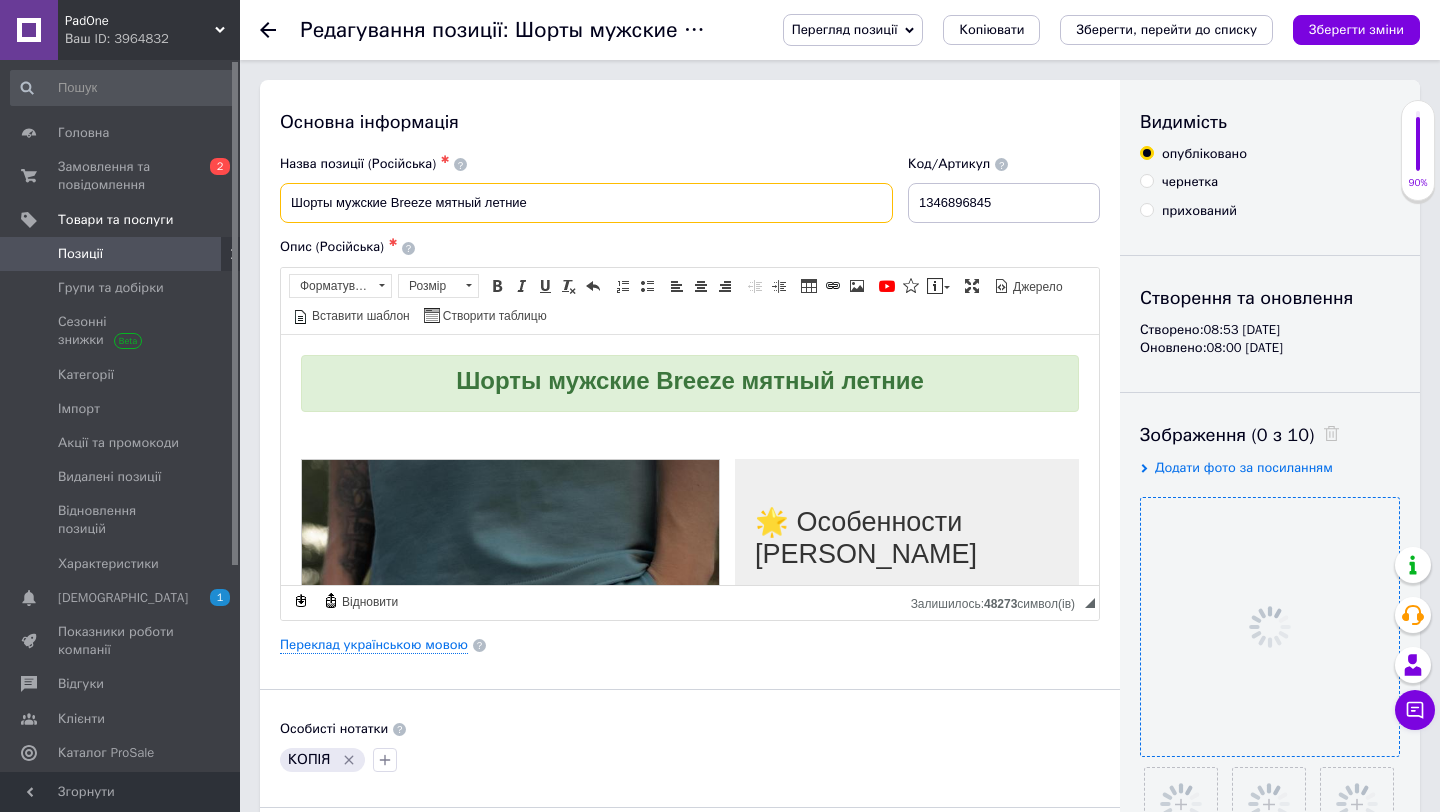 click on "Шорты мужские Breeze мятный летние" at bounding box center (586, 203) 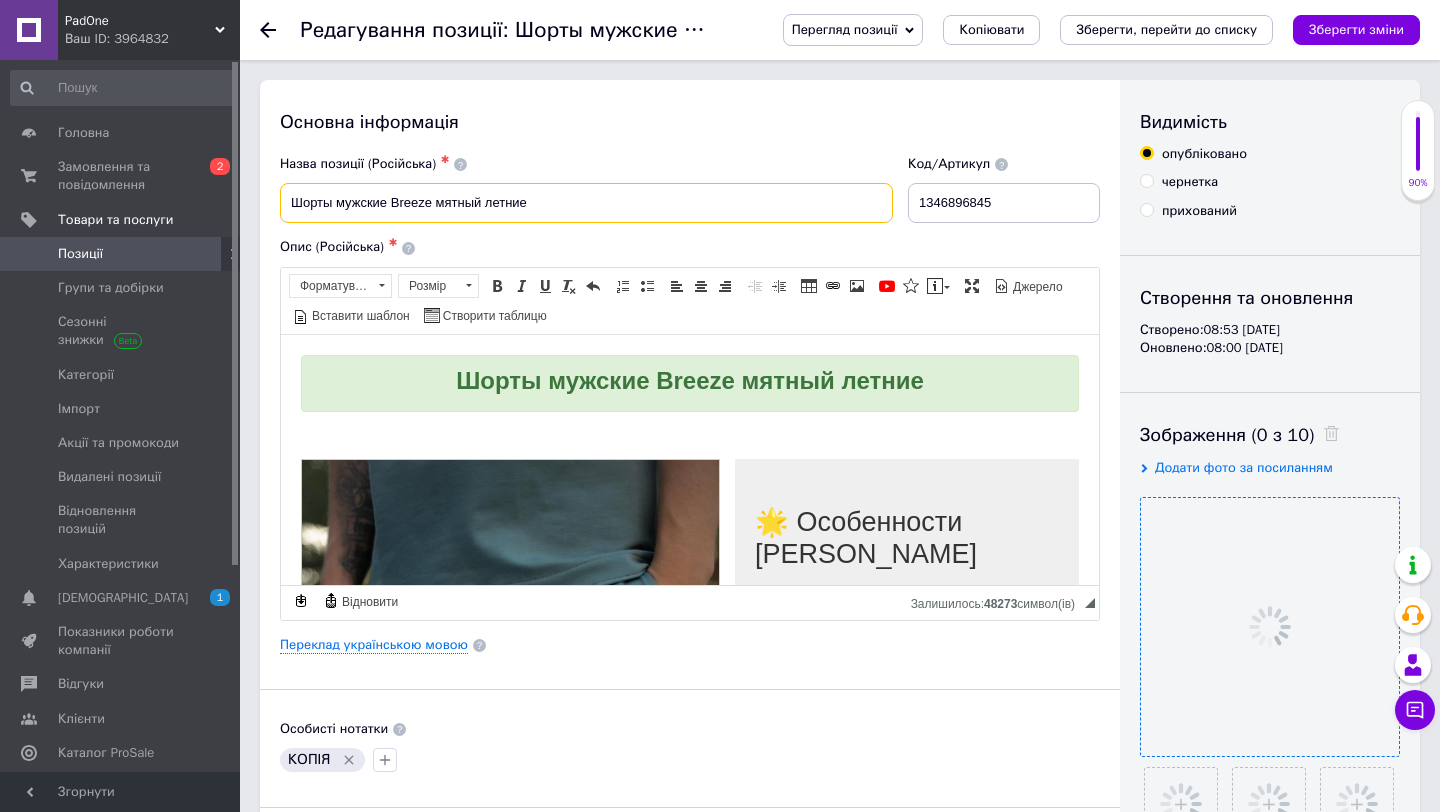 click on "Шорты мужские Breeze мятный летние" at bounding box center (586, 203) 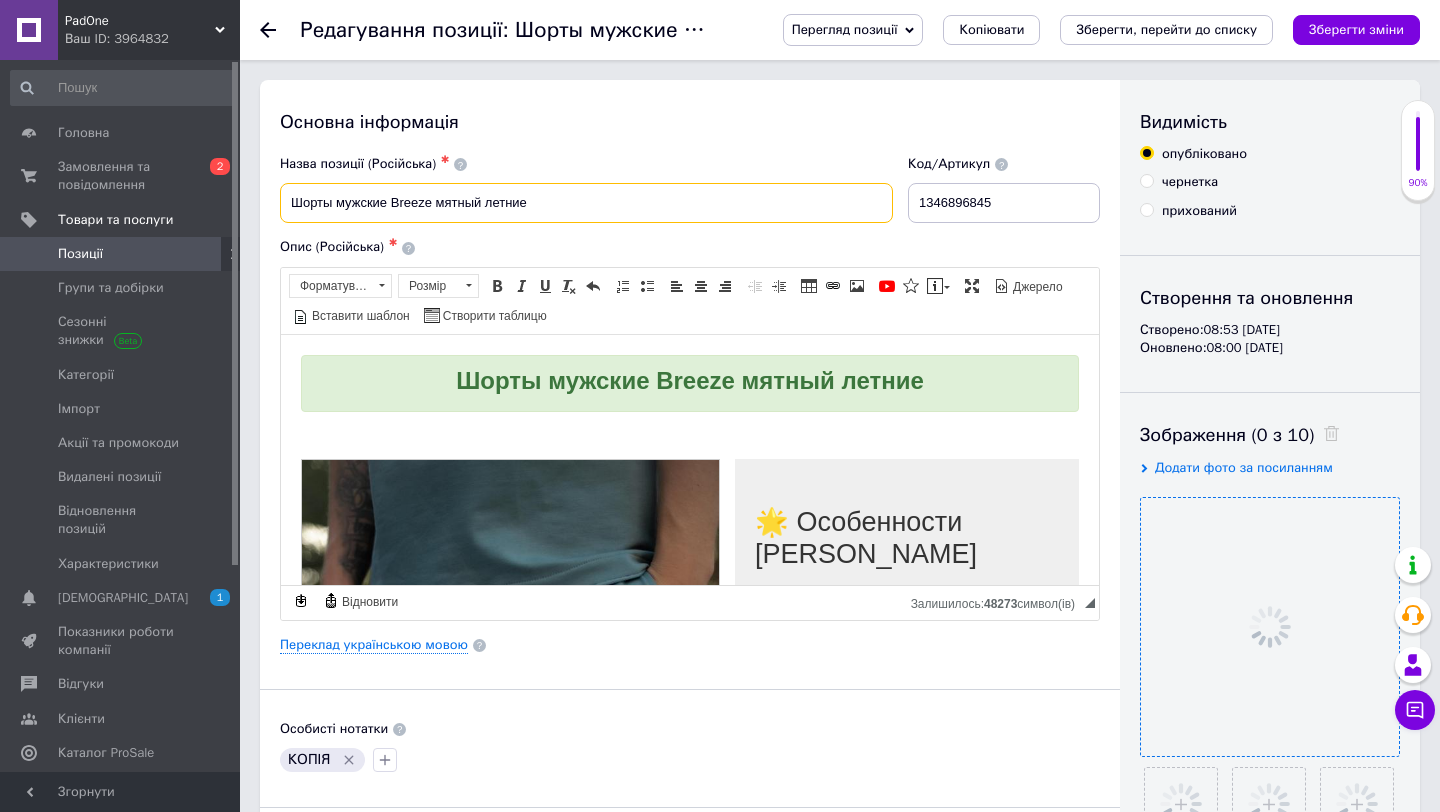 click on "Шорты мужские Breeze мятный летние" at bounding box center [586, 203] 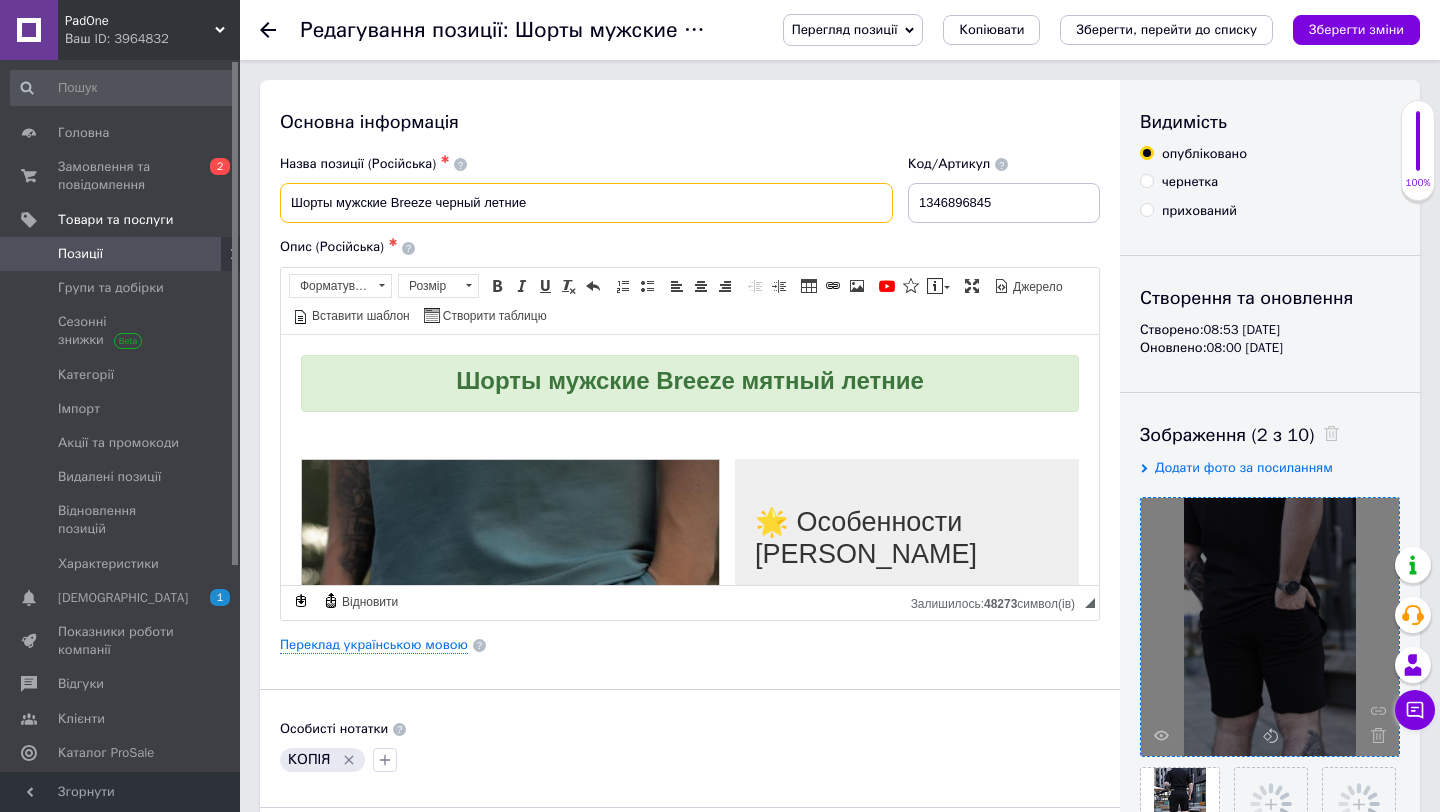 click on "Шорты мужские Breeze черный летние" at bounding box center [586, 203] 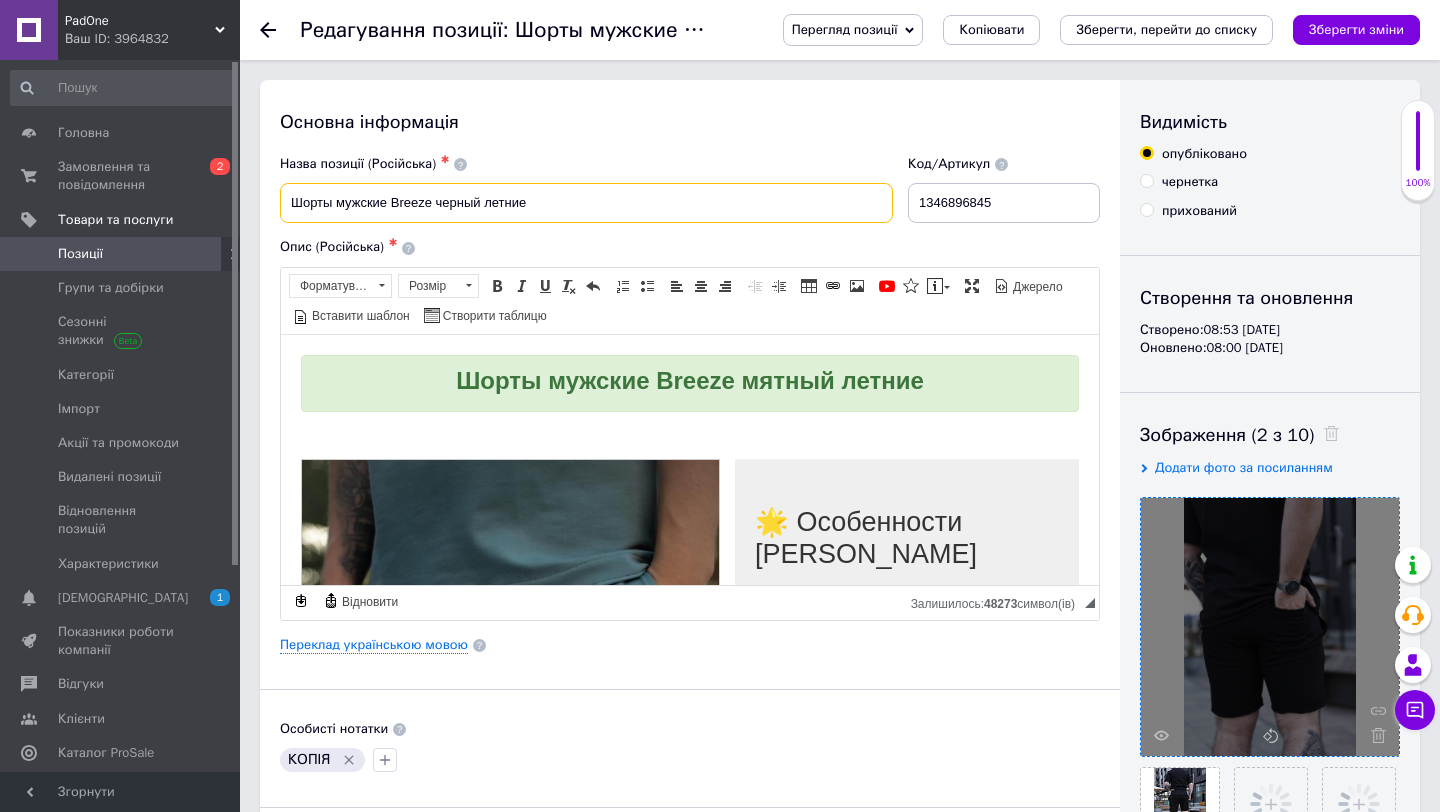 click on "Шорты мужские Breeze черный летние" at bounding box center (586, 203) 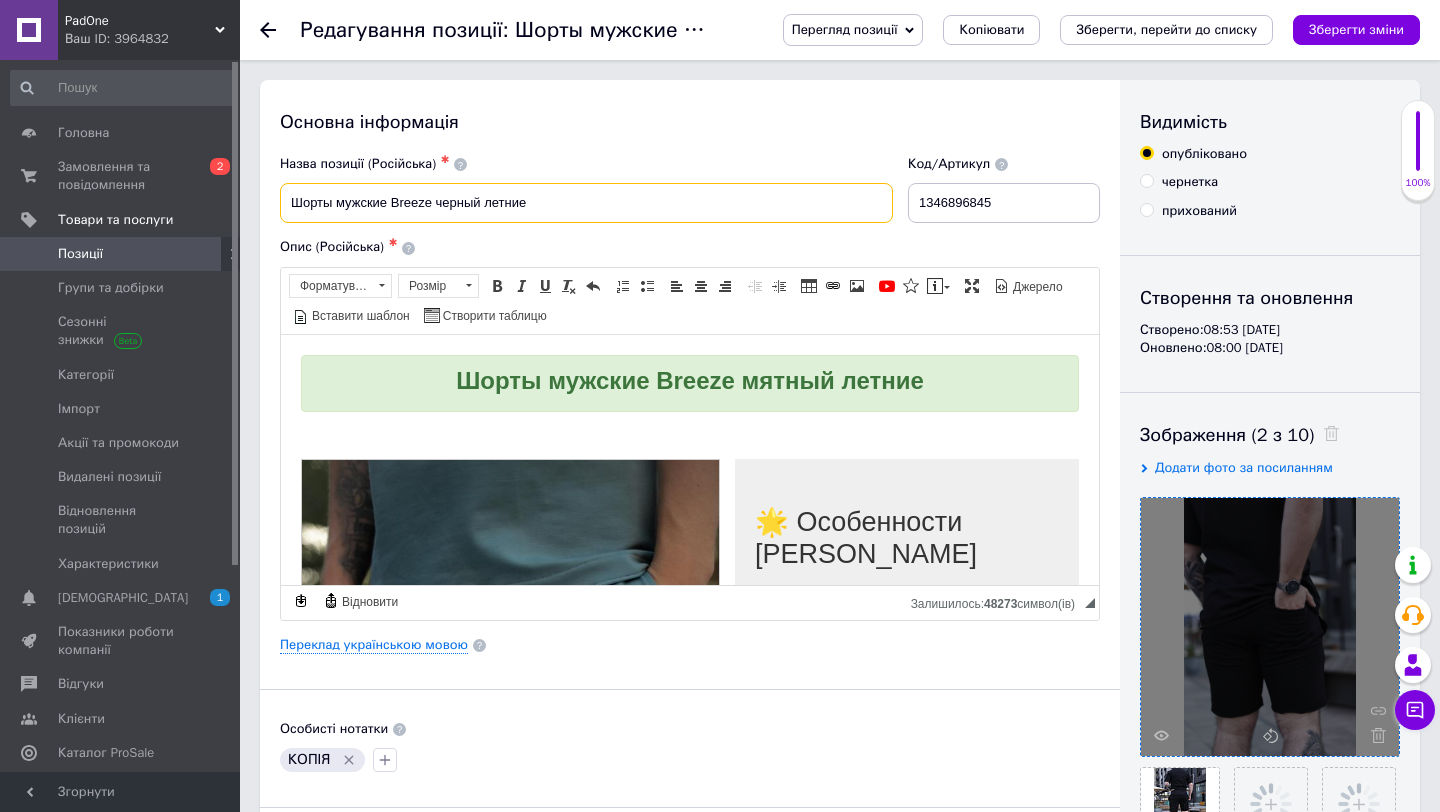 click on "Шорты мужские Breeze черный летние" at bounding box center (586, 203) 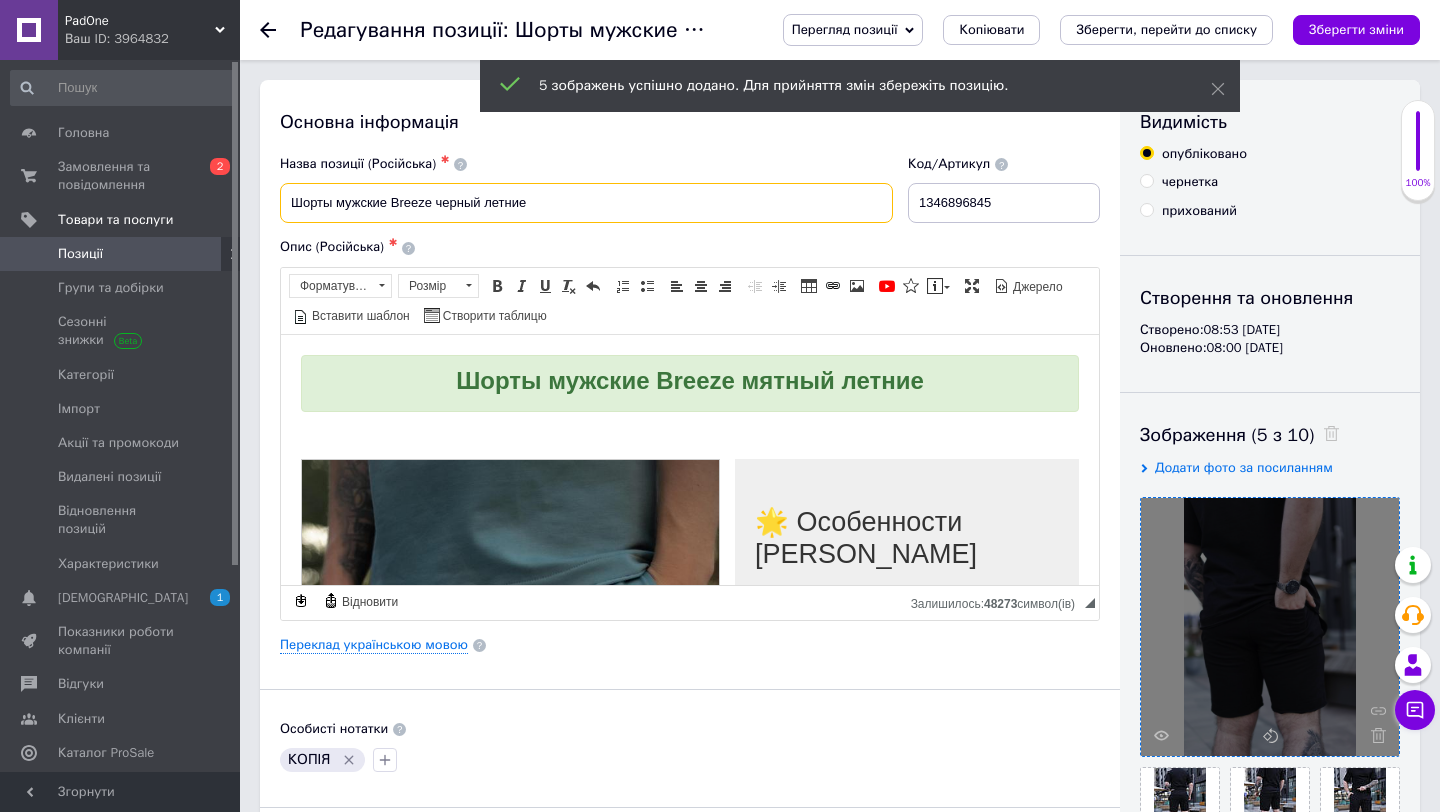 type on "Шорты мужские Breeze черный летние" 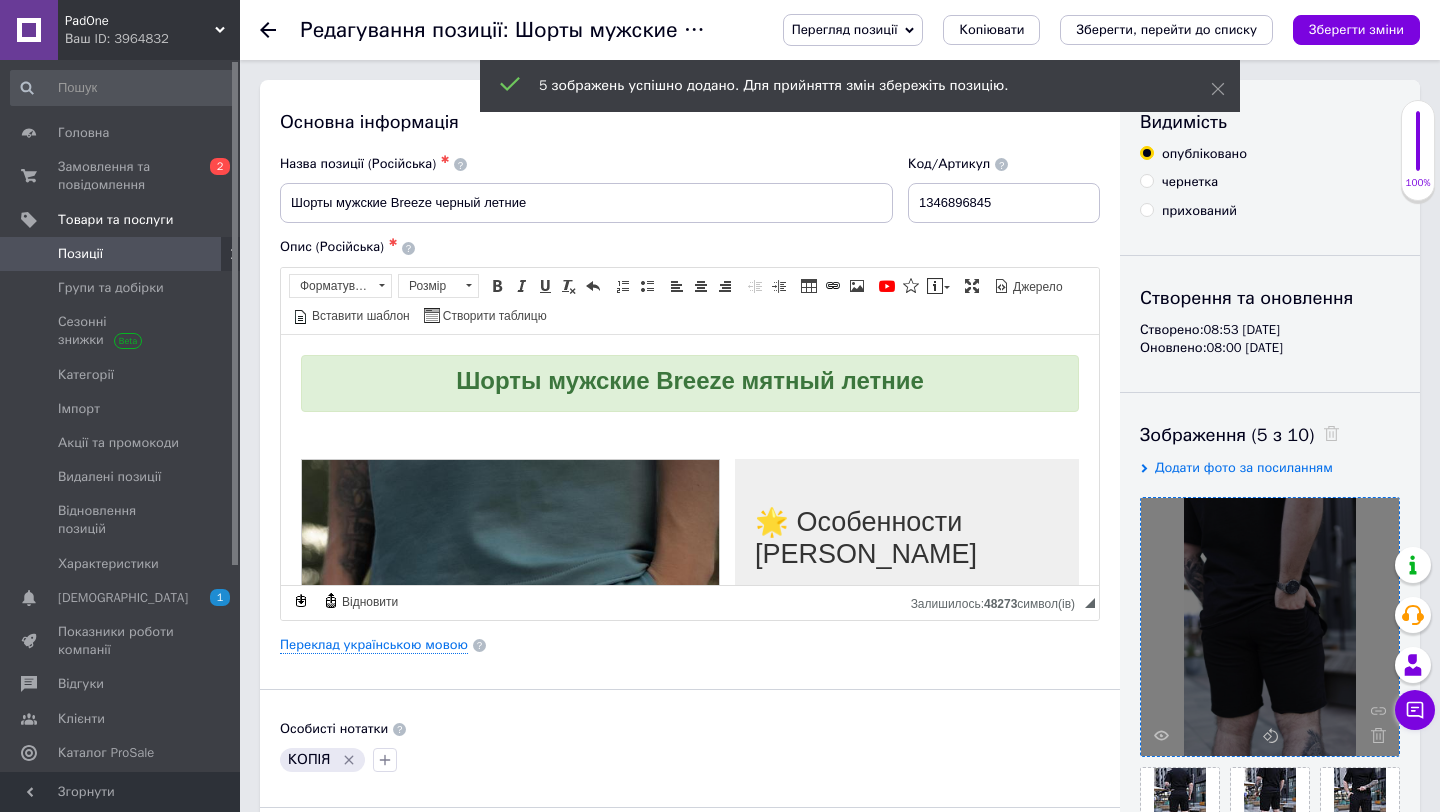click on "Шорты мужские Breeze мятный летние" at bounding box center (690, 379) 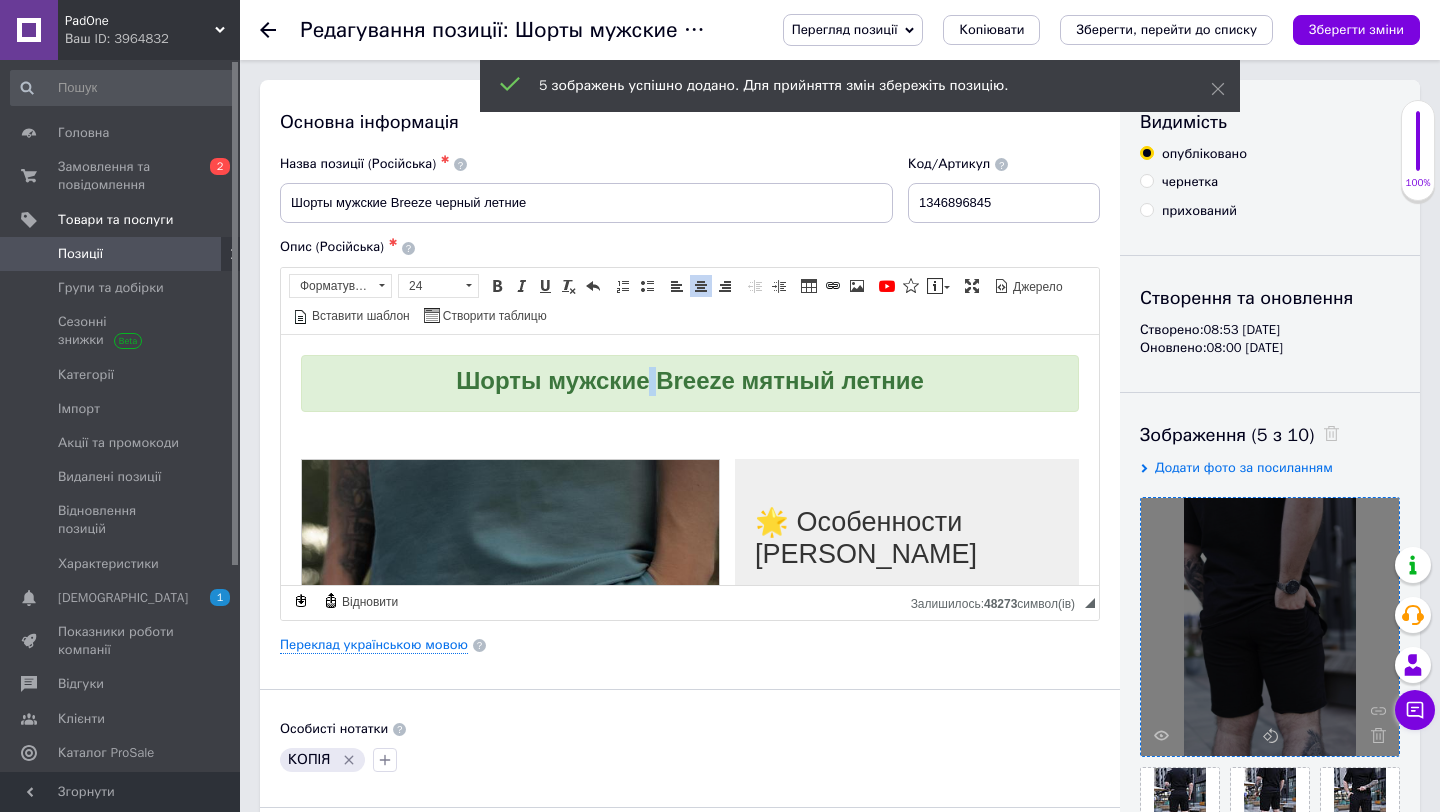 click on "Шорты мужские Breeze мятный летние" at bounding box center [690, 379] 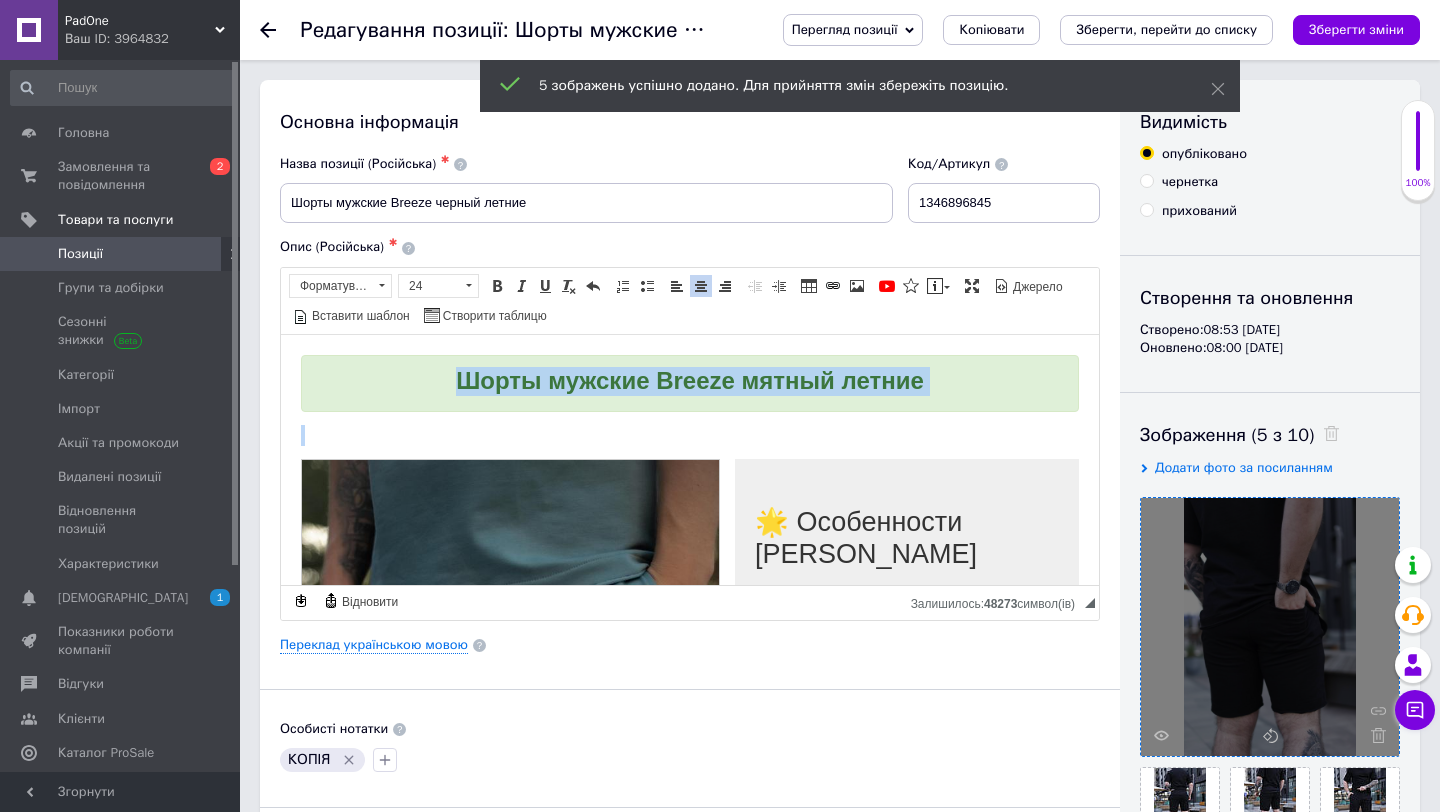 click on "Шорты мужские Breeze мятный летние" at bounding box center (690, 379) 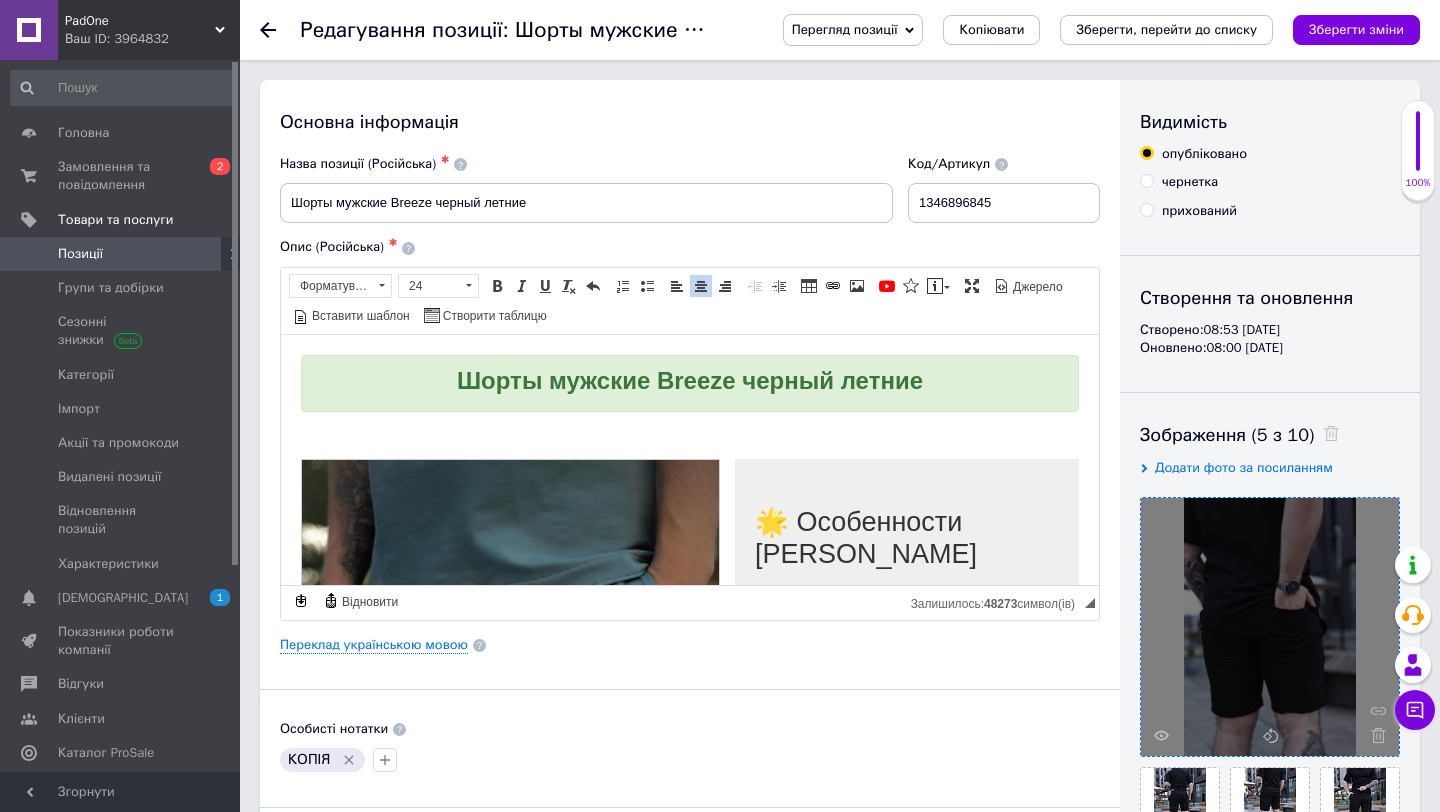 click on "1346896845" at bounding box center (1004, 203) 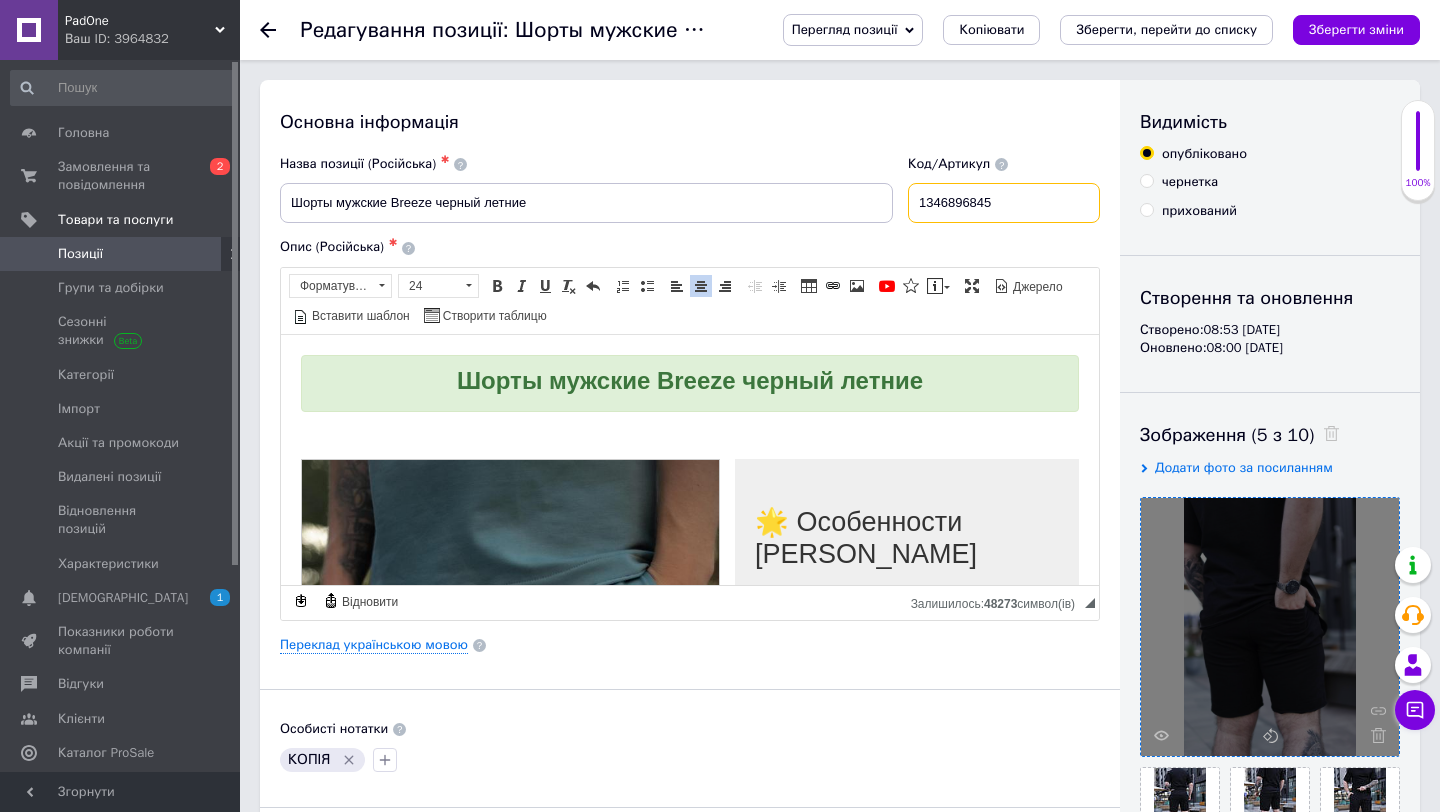 paste on "060141088" 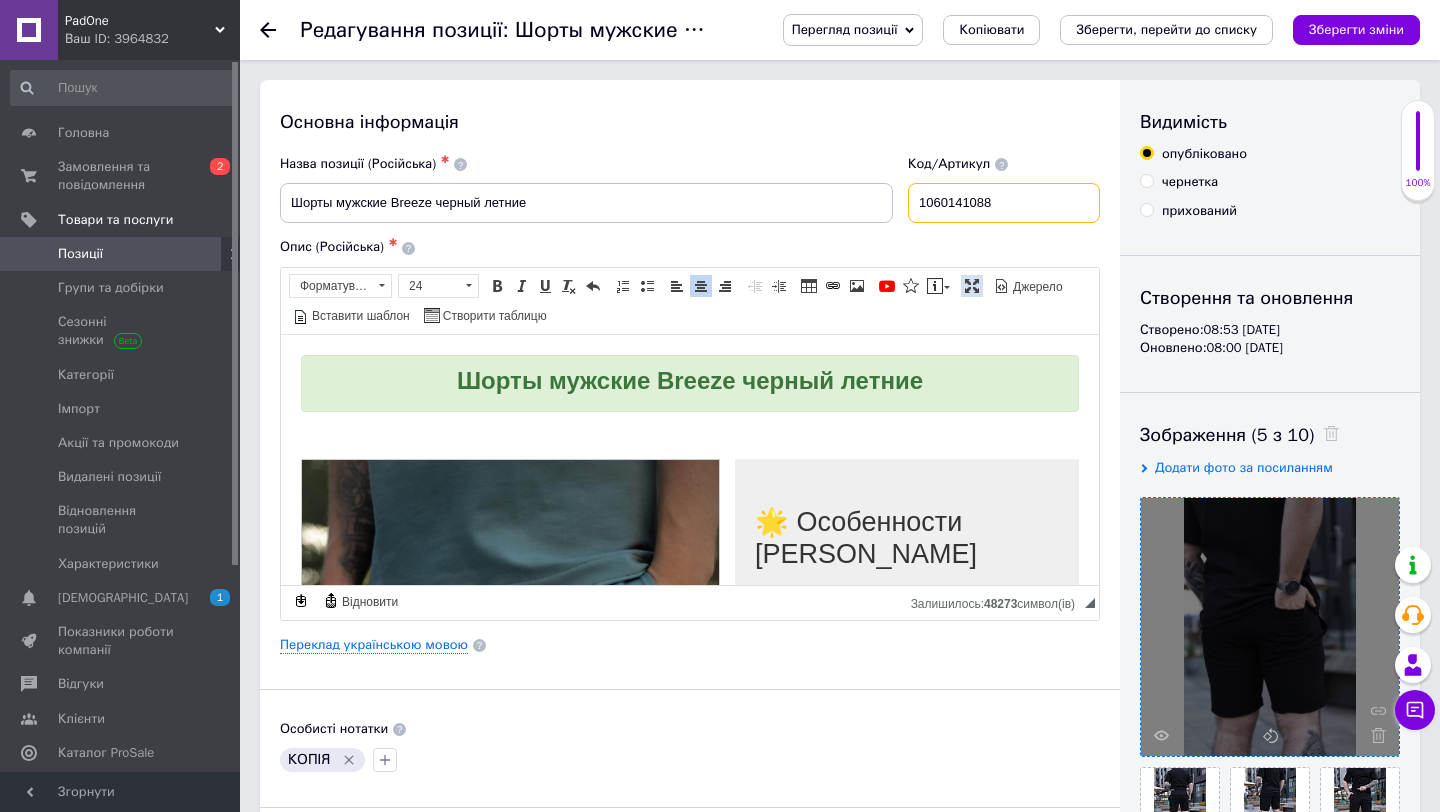 click at bounding box center (972, 286) 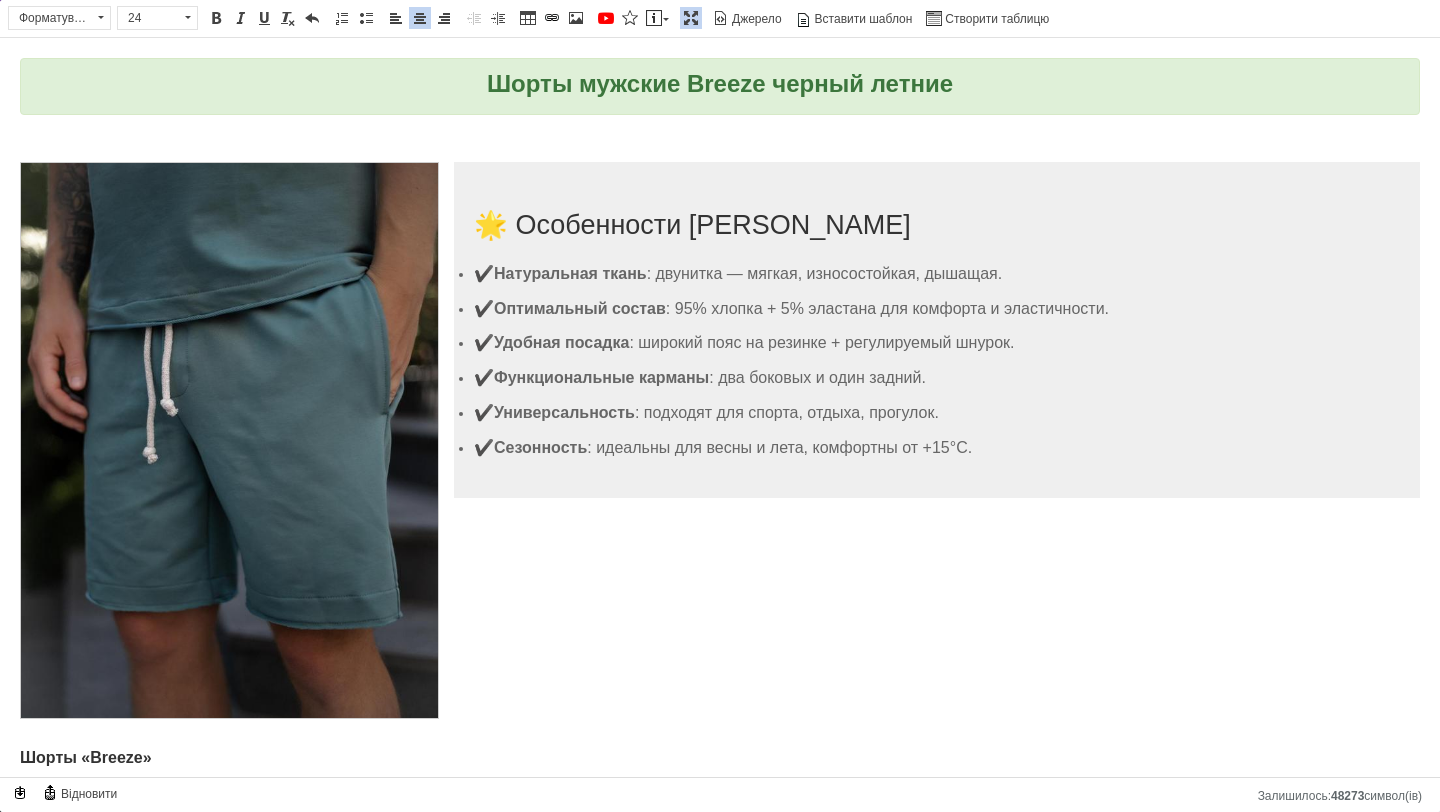 click at bounding box center [691, 18] 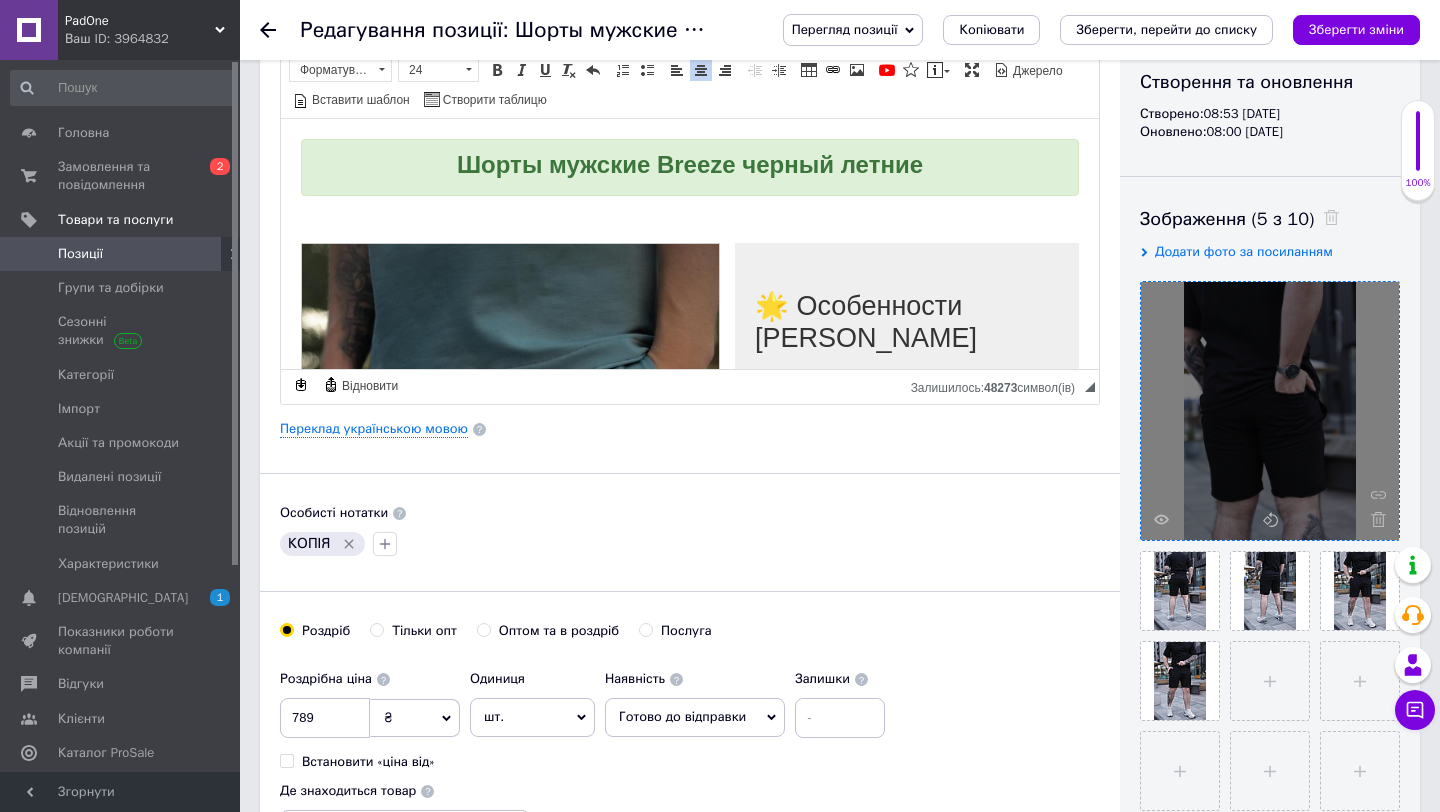 scroll, scrollTop: 215, scrollLeft: 0, axis: vertical 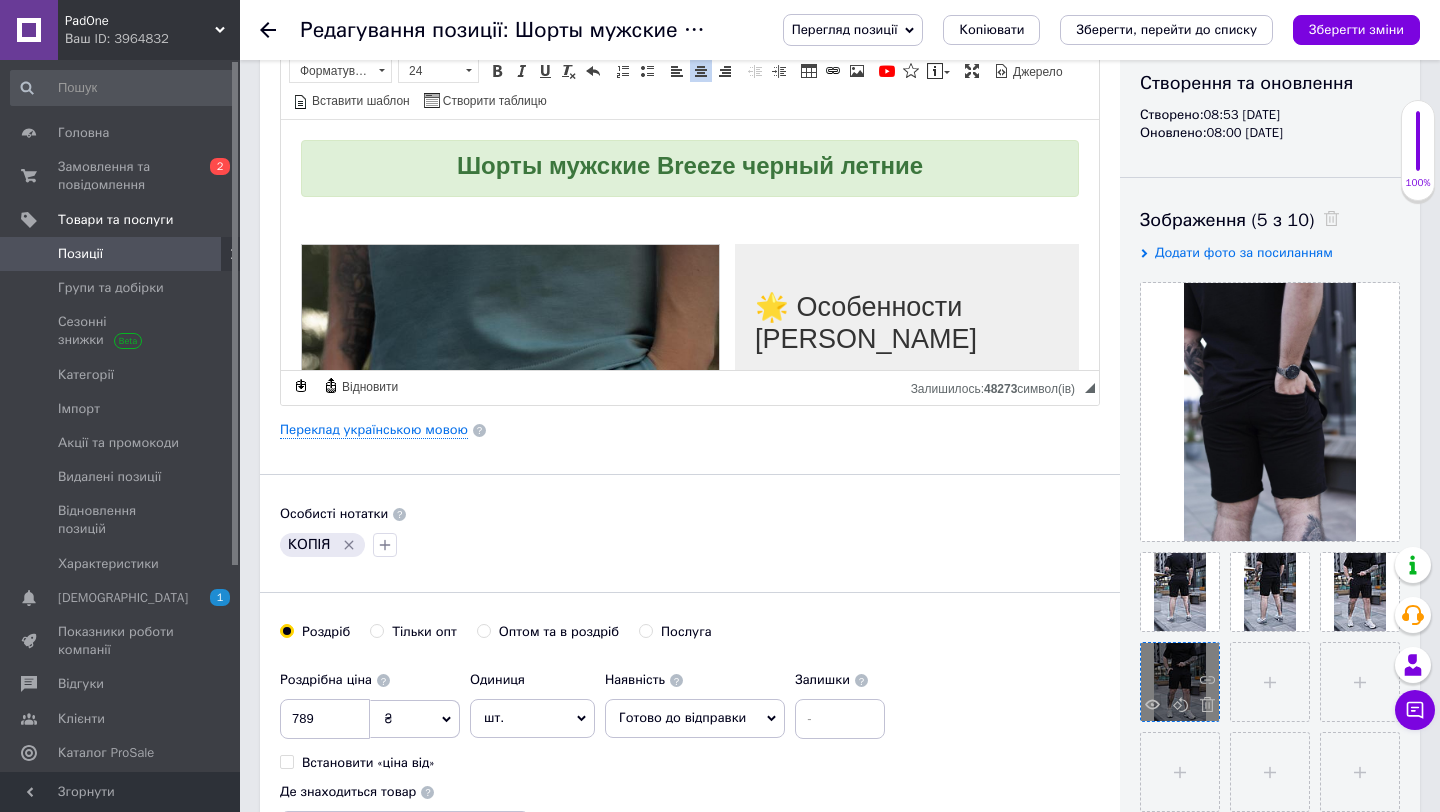 type on "1060141088" 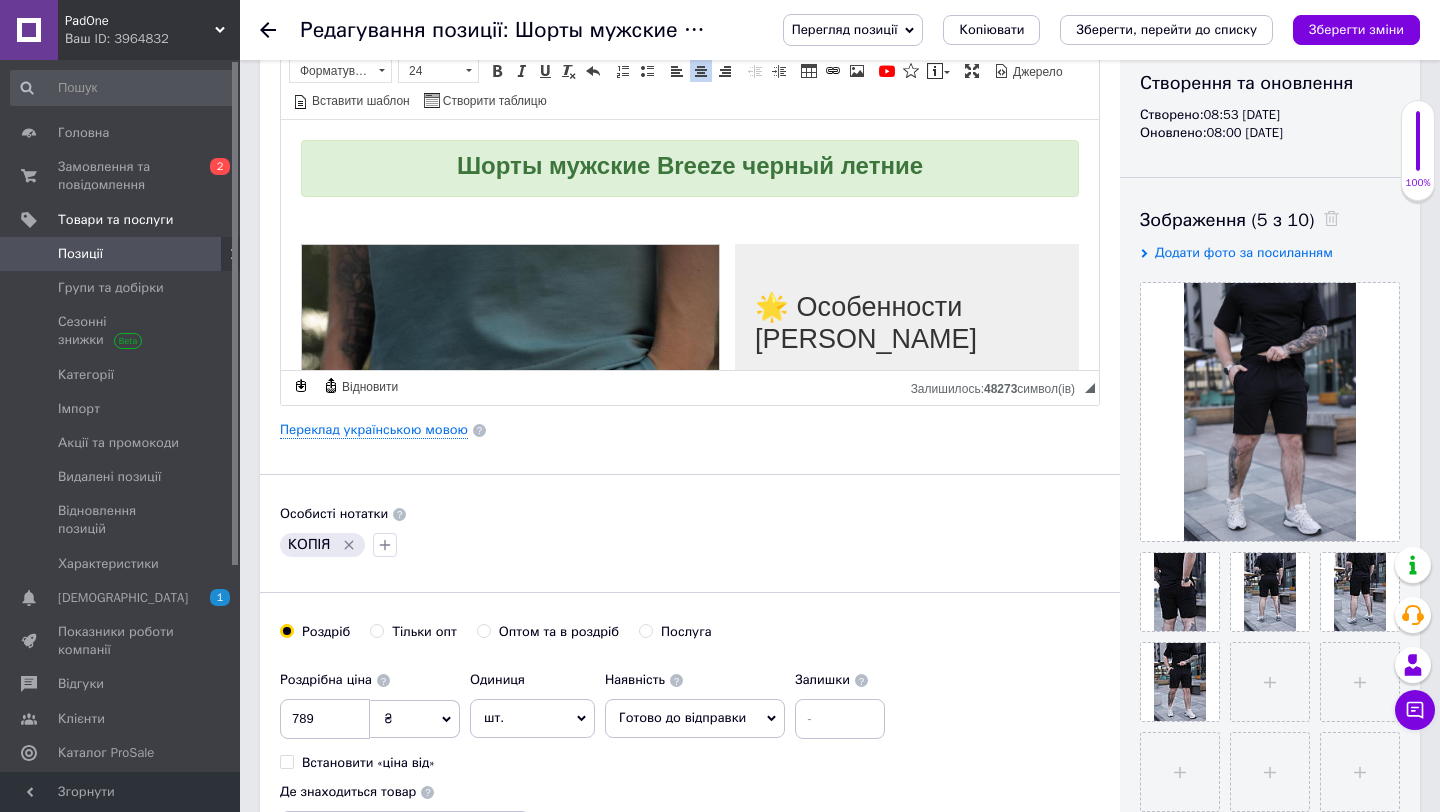 click 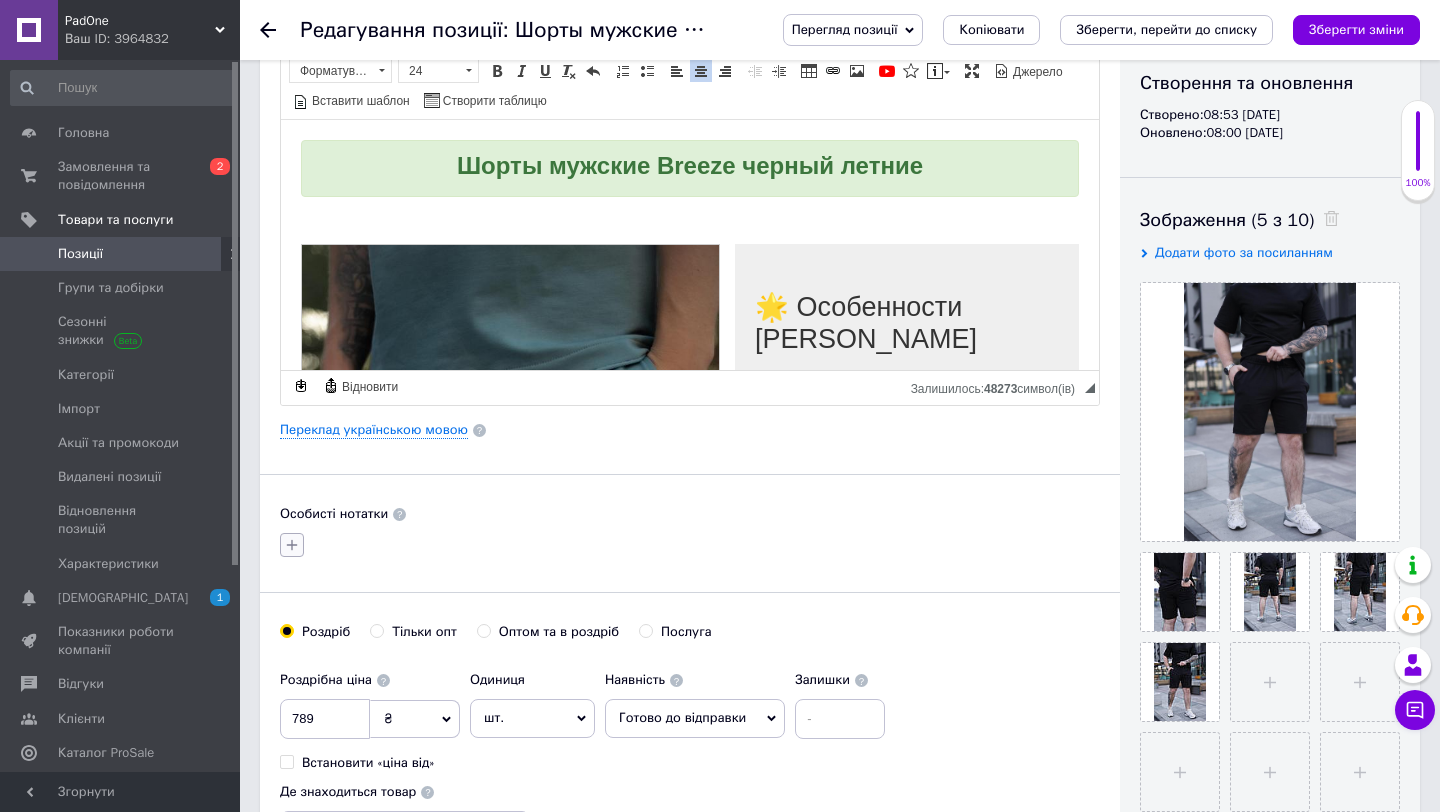 click 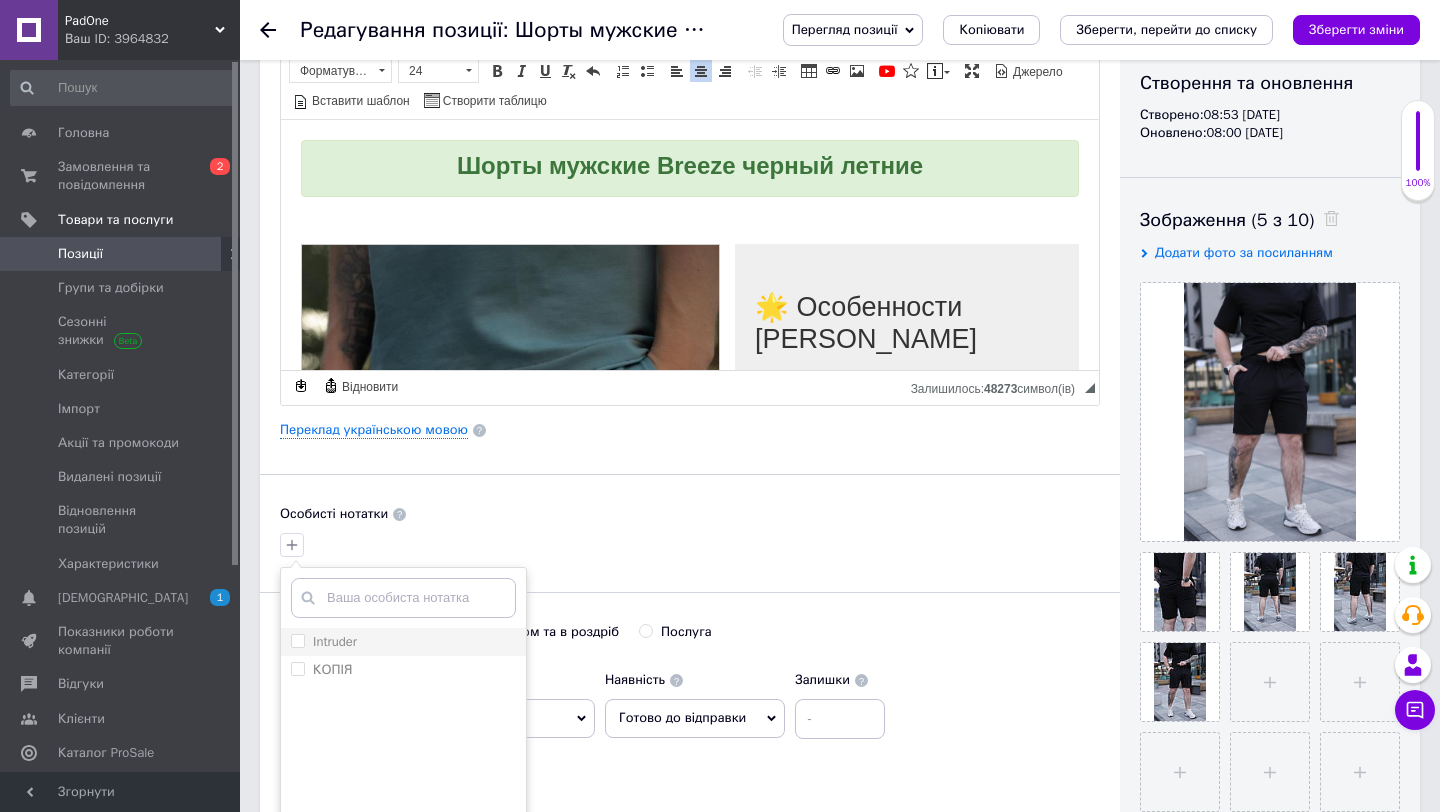 click on "Intruder" at bounding box center (297, 640) 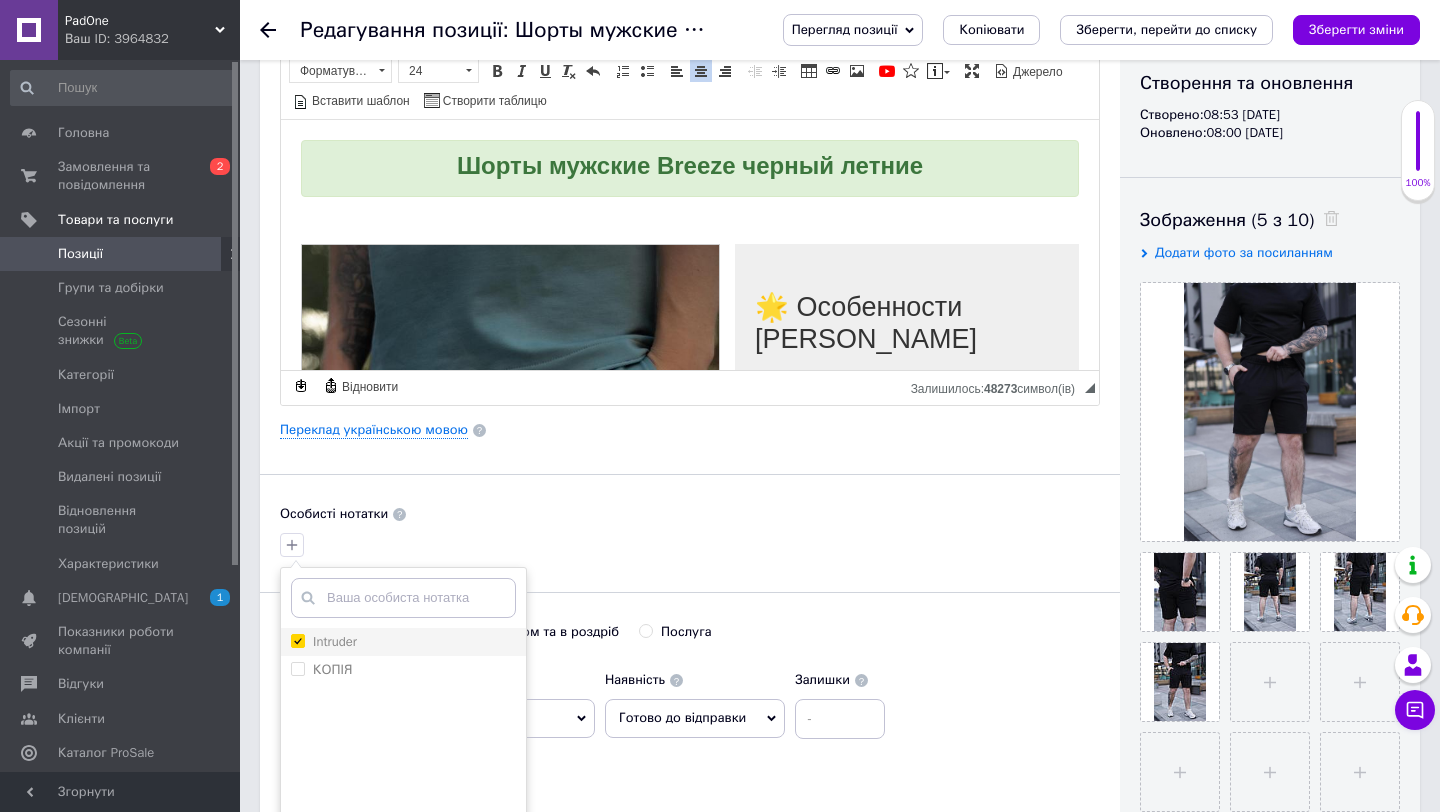 checkbox on "true" 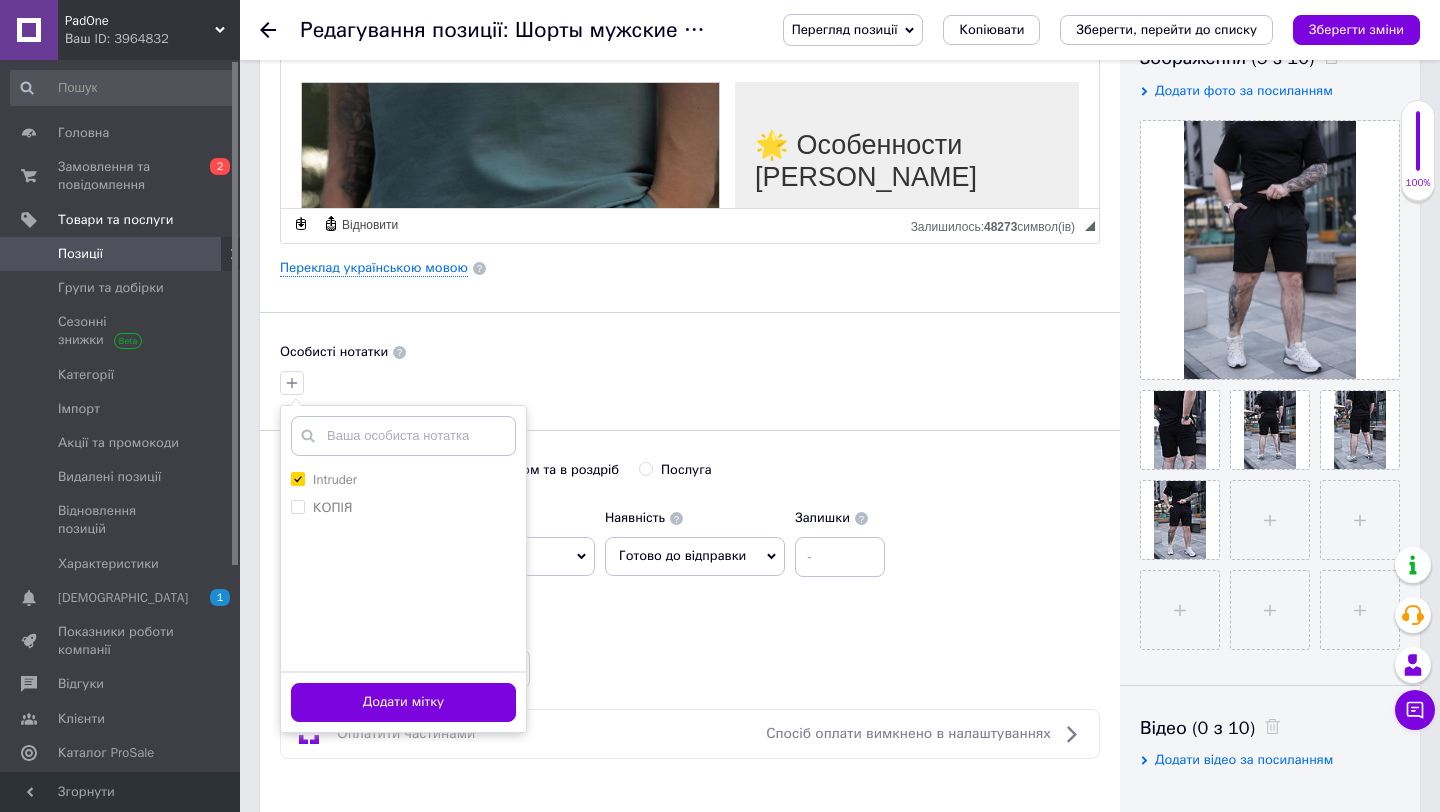 scroll, scrollTop: 403, scrollLeft: 0, axis: vertical 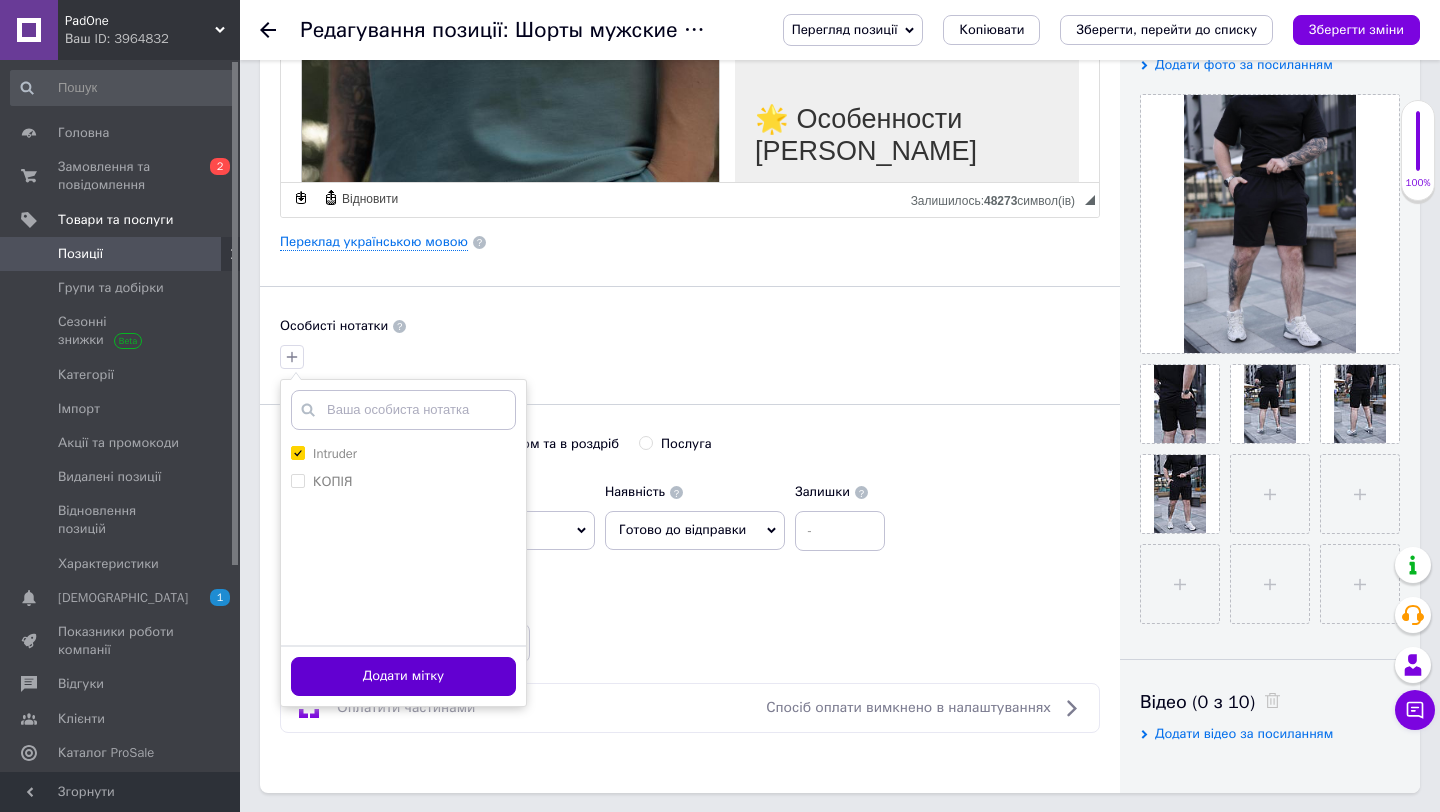 click on "Додати мітку" at bounding box center (403, 676) 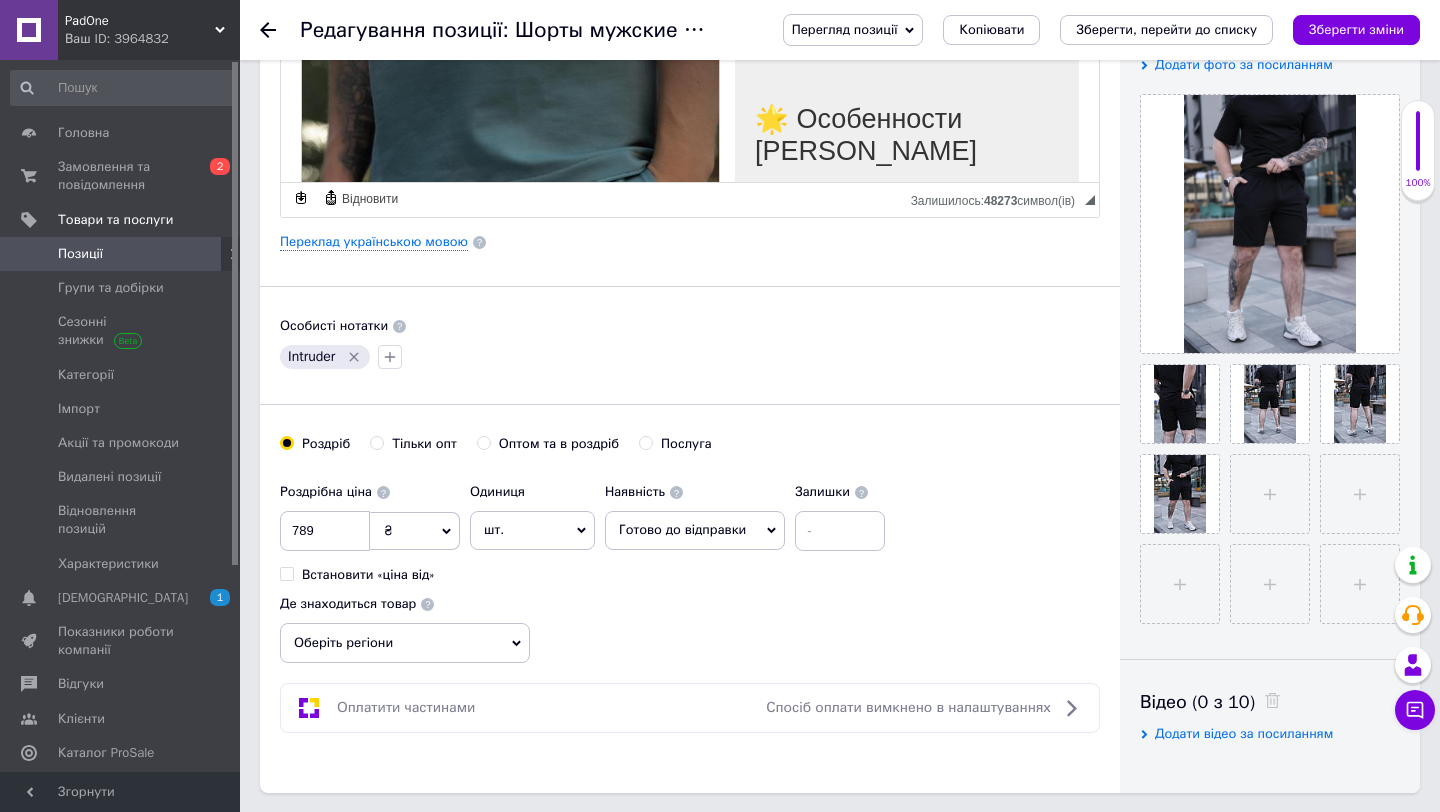 scroll, scrollTop: 0, scrollLeft: 0, axis: both 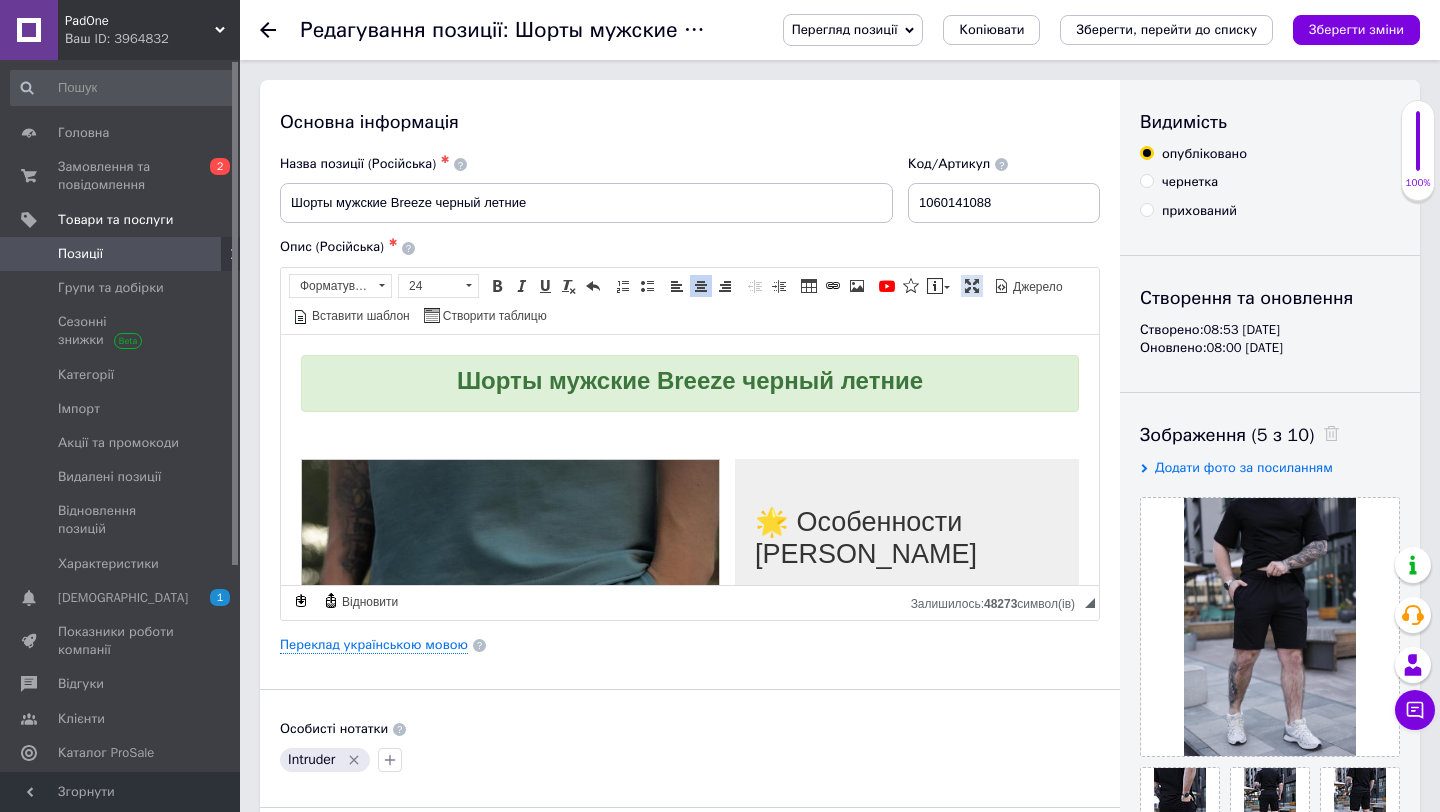 click at bounding box center [972, 286] 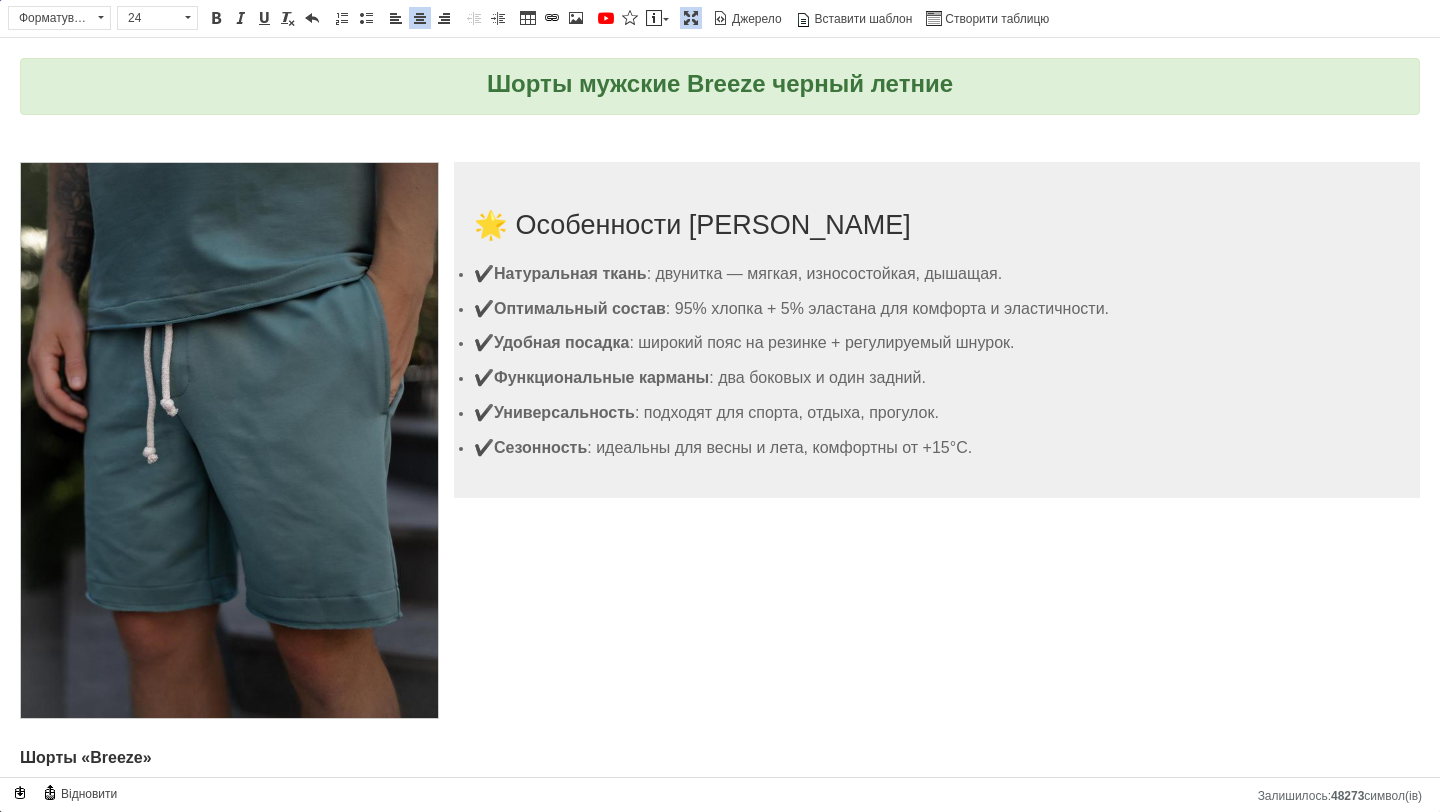 click on "Шорты мужские Breeze черный летние" at bounding box center (720, 83) 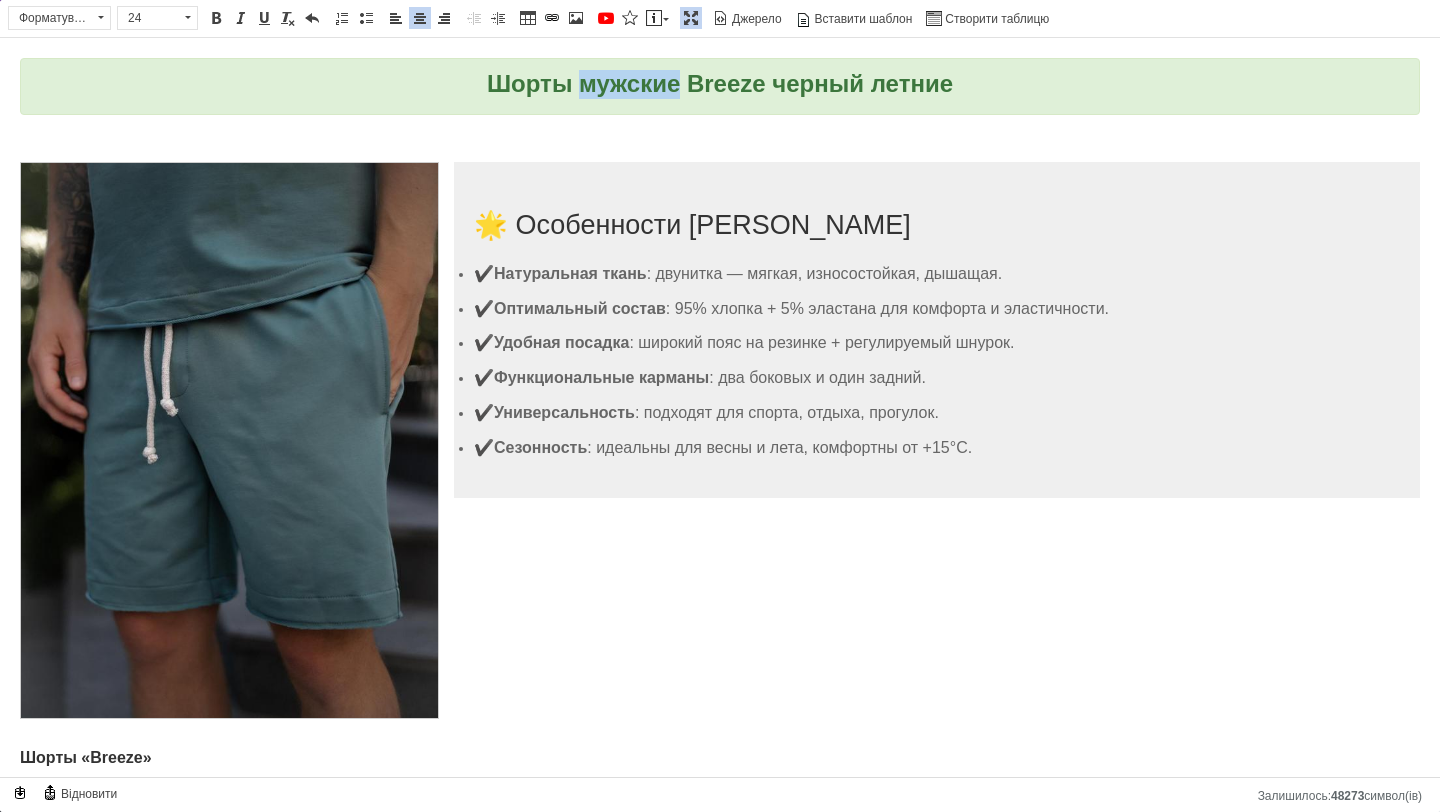 click on "Шорты мужские Breeze черный летние" at bounding box center (720, 83) 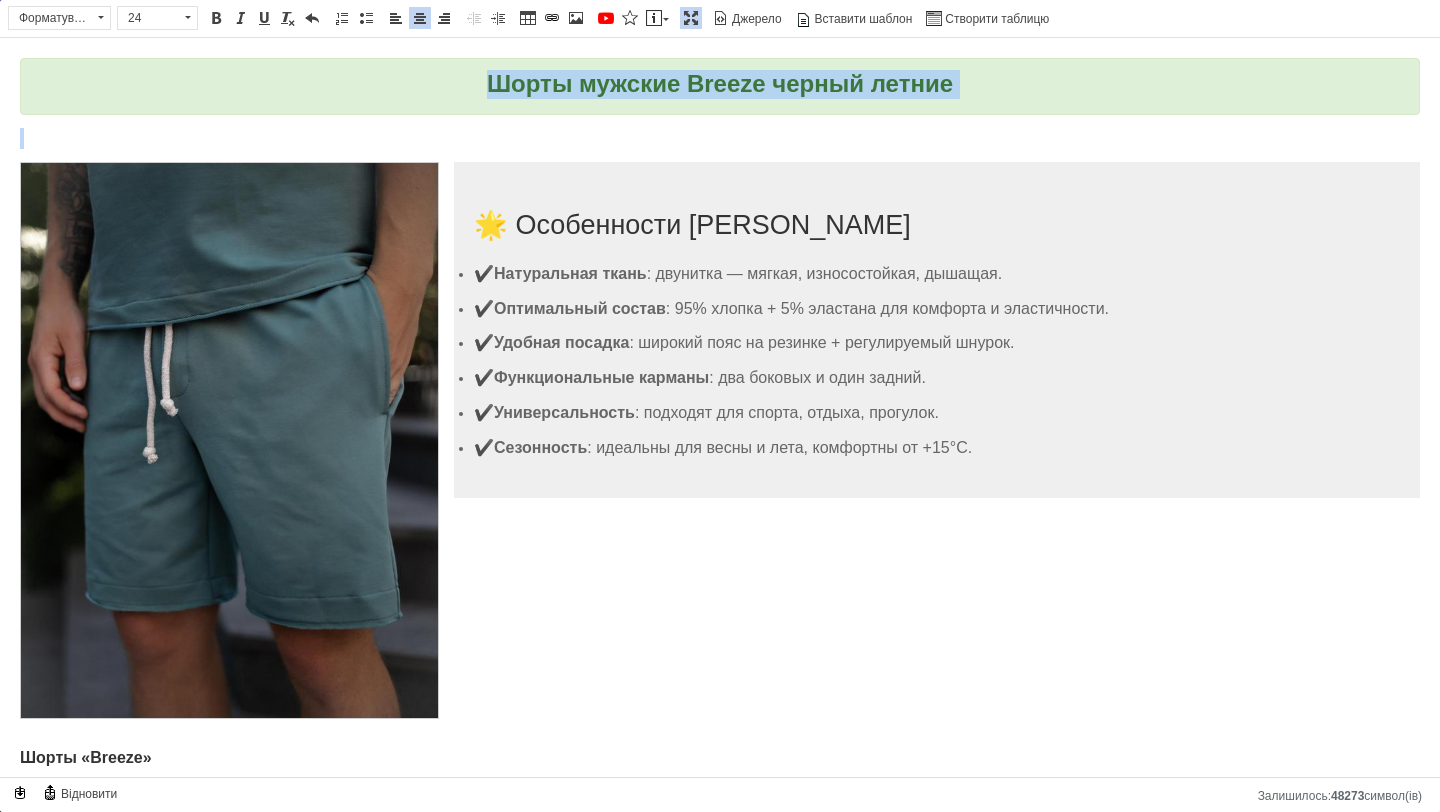 click on "Шорты мужские Breeze черный летние" at bounding box center (720, 83) 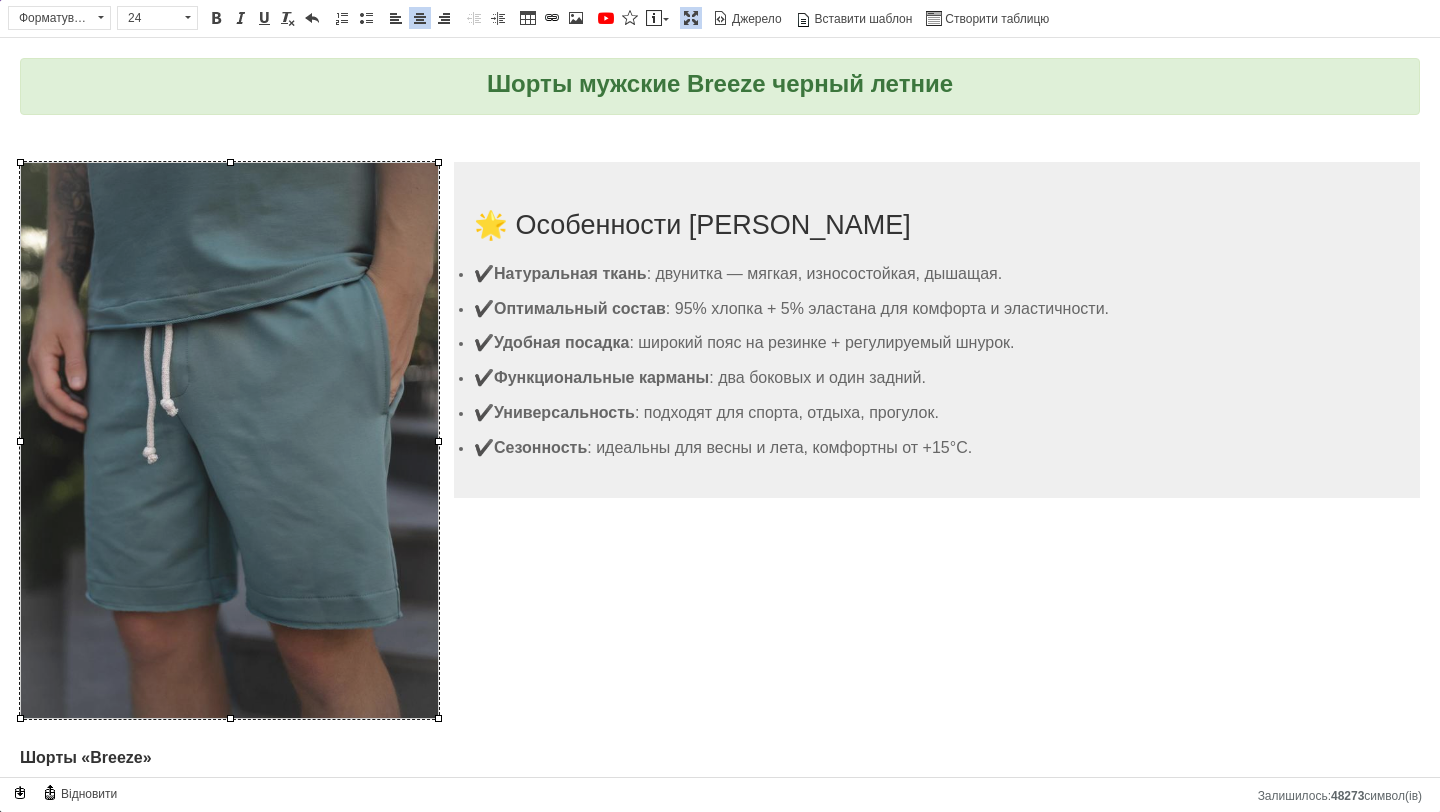 click at bounding box center [229, 440] 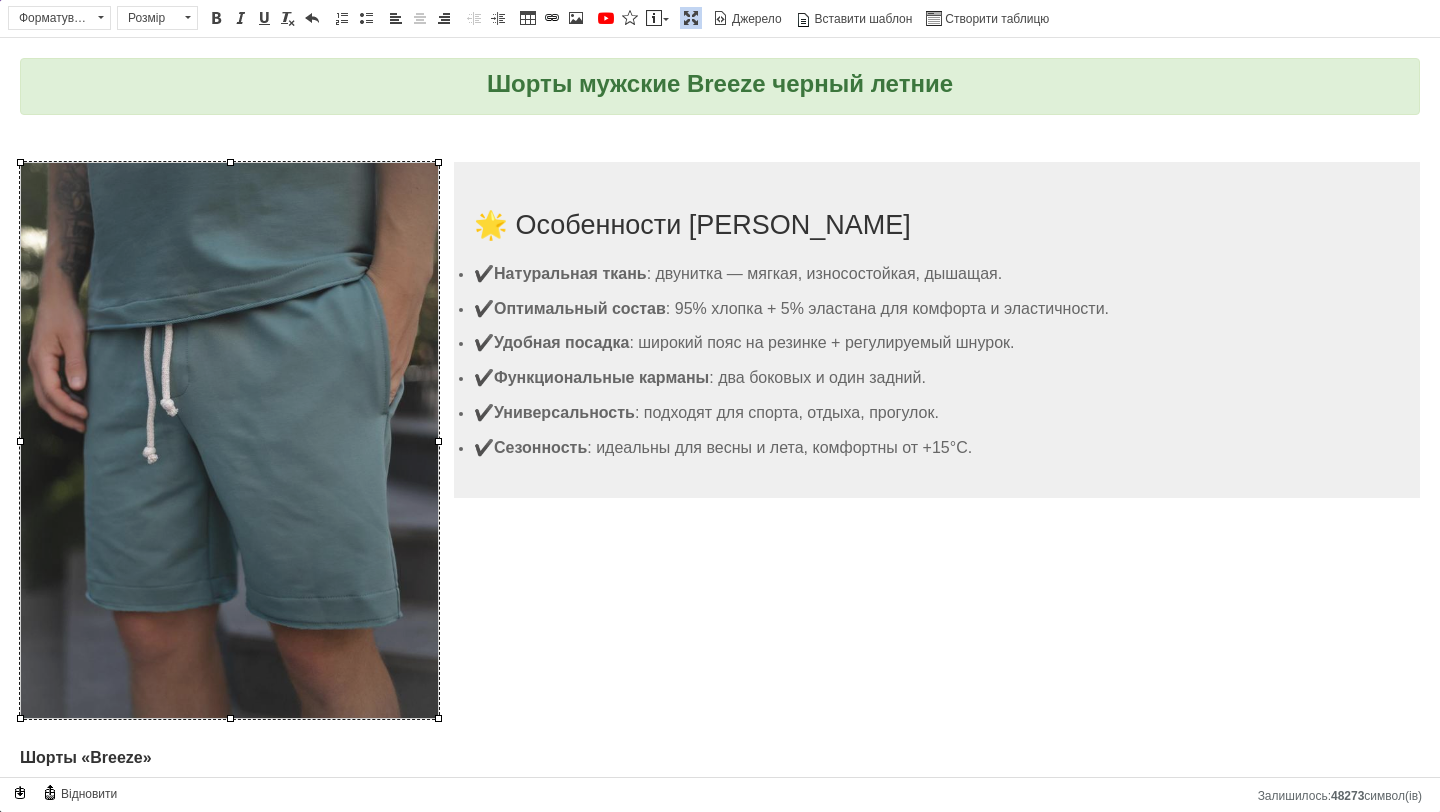 click at bounding box center [229, 440] 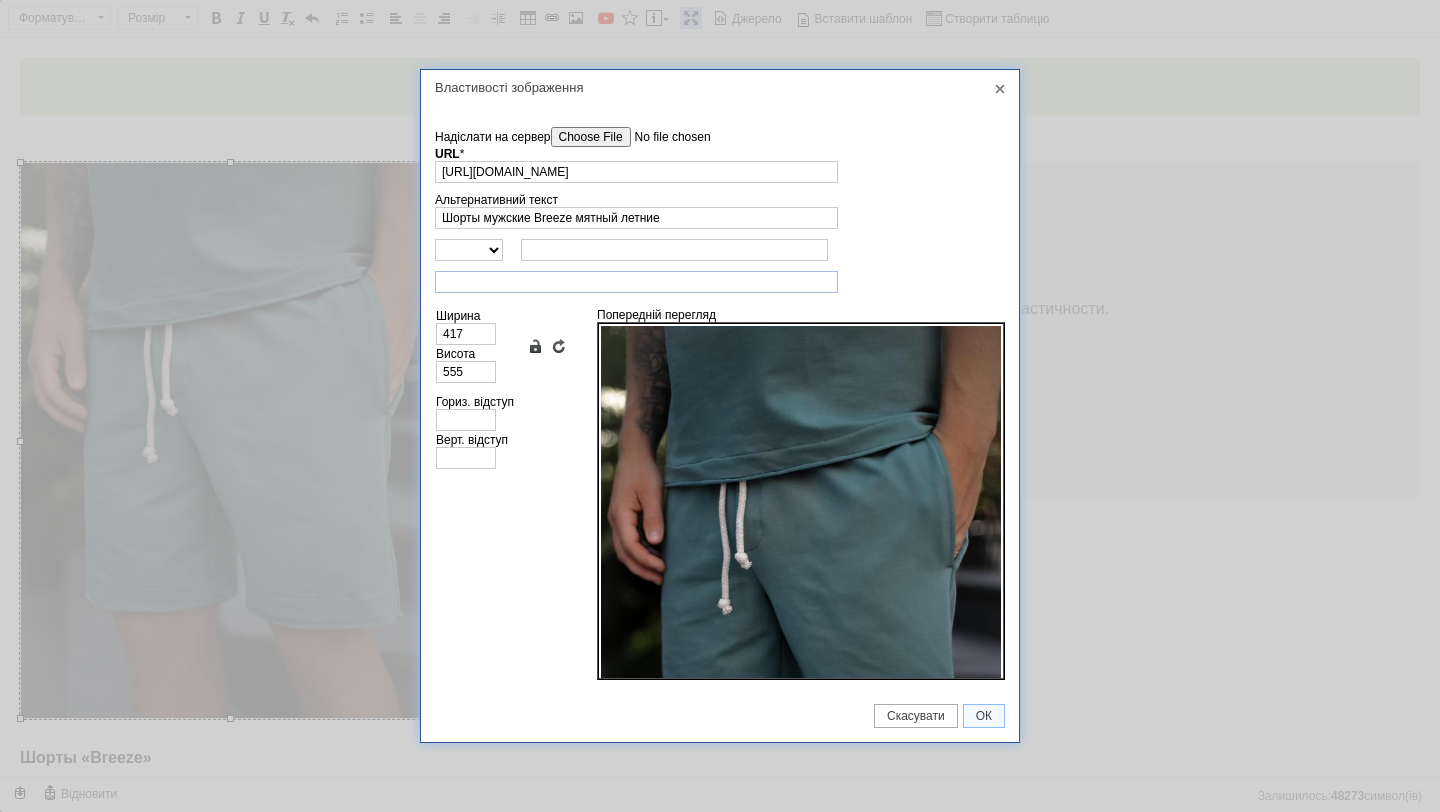 scroll, scrollTop: 0, scrollLeft: 223, axis: horizontal 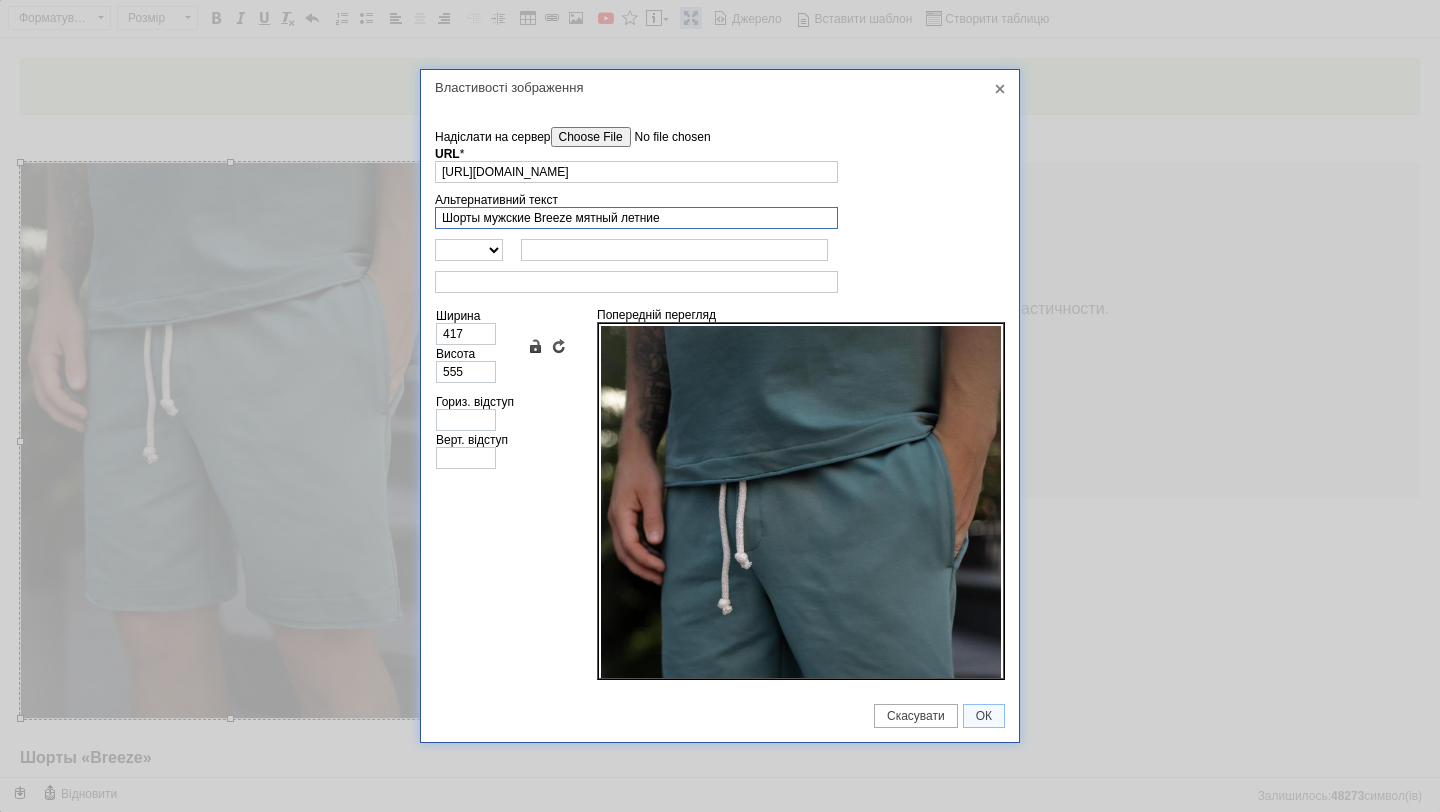 click on "Шорты мужские Breeze мятный летние" at bounding box center [636, 218] 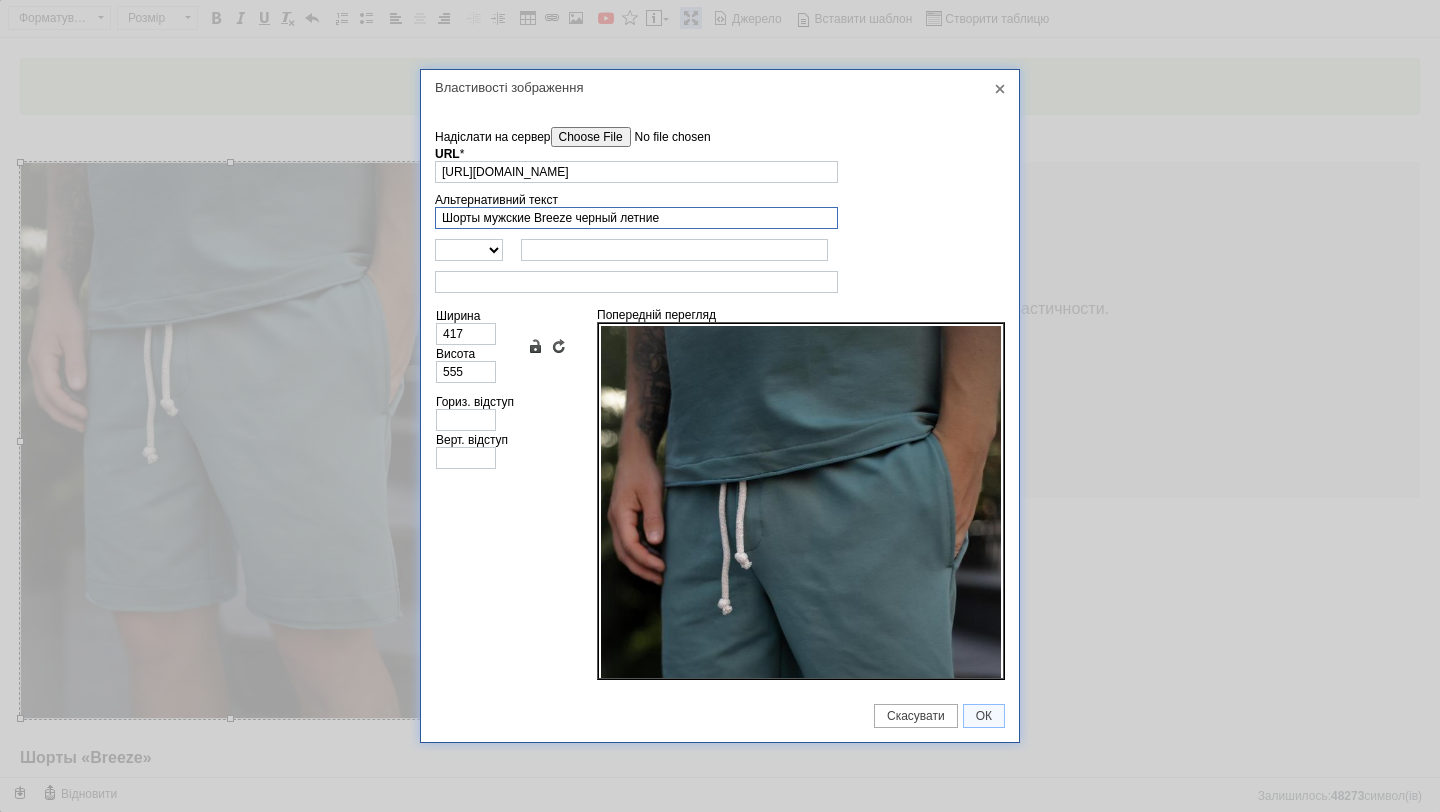 type on "Шорты мужские Breeze черный летние" 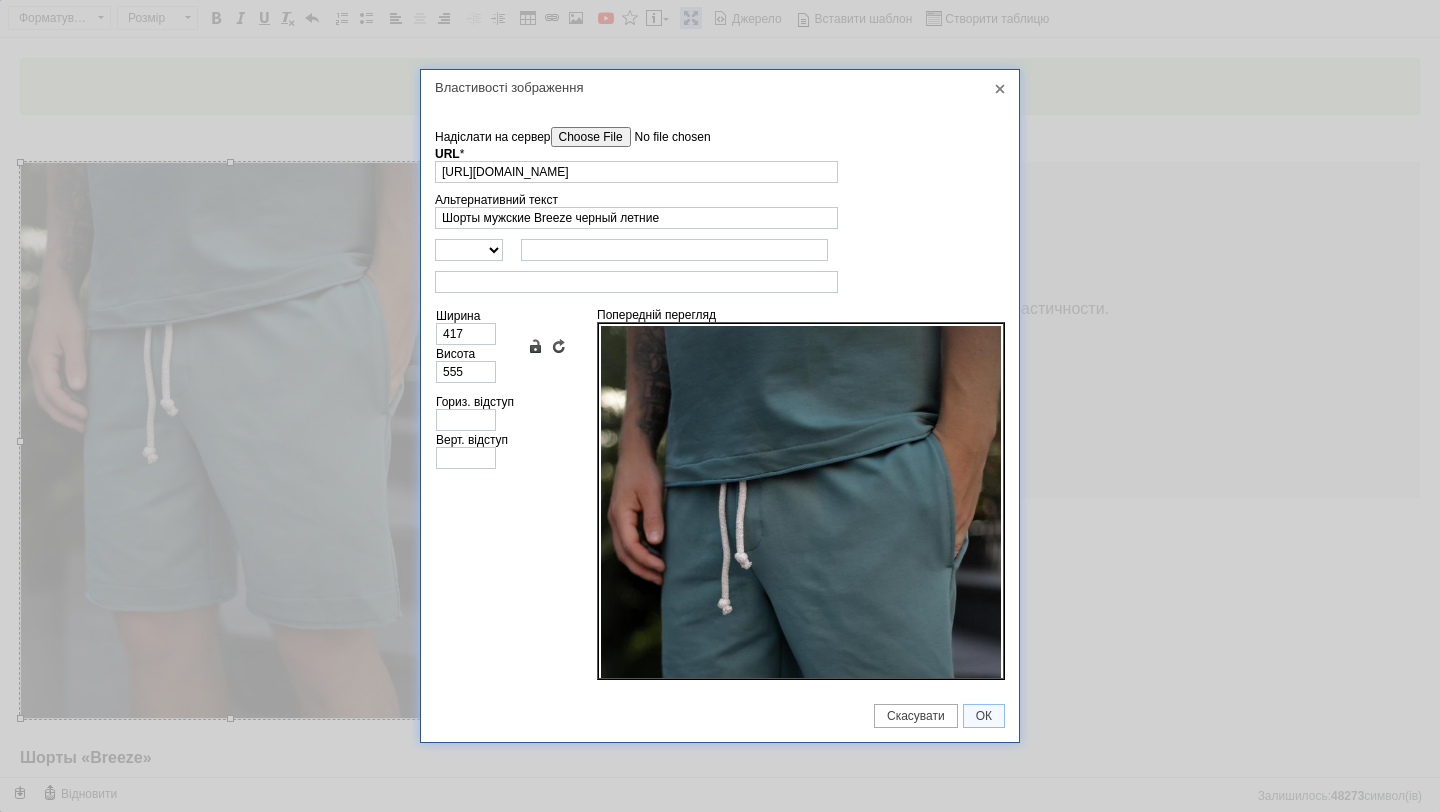 click on "Надіслати на сервер" at bounding box center [664, 137] 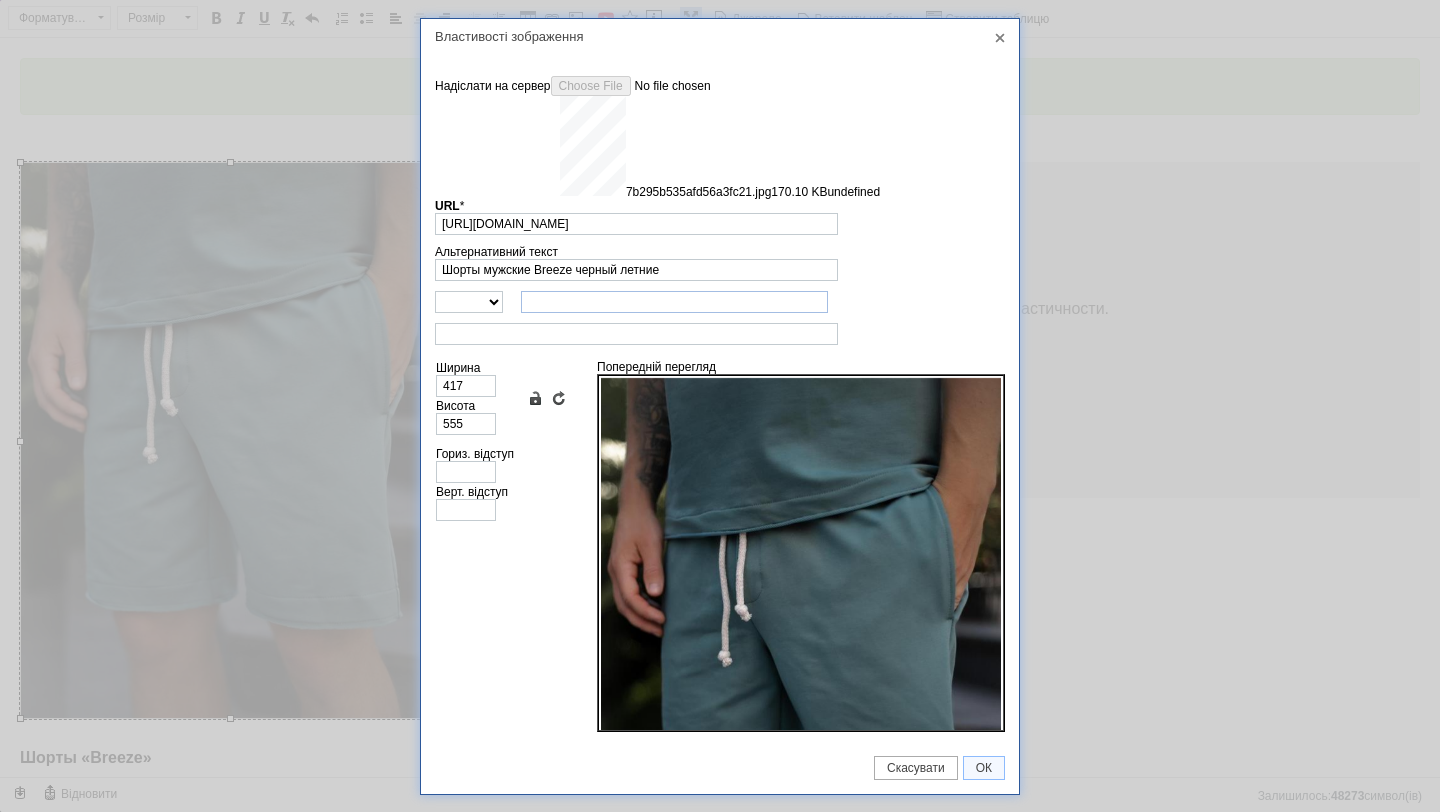 type on "[URL][DOMAIN_NAME]" 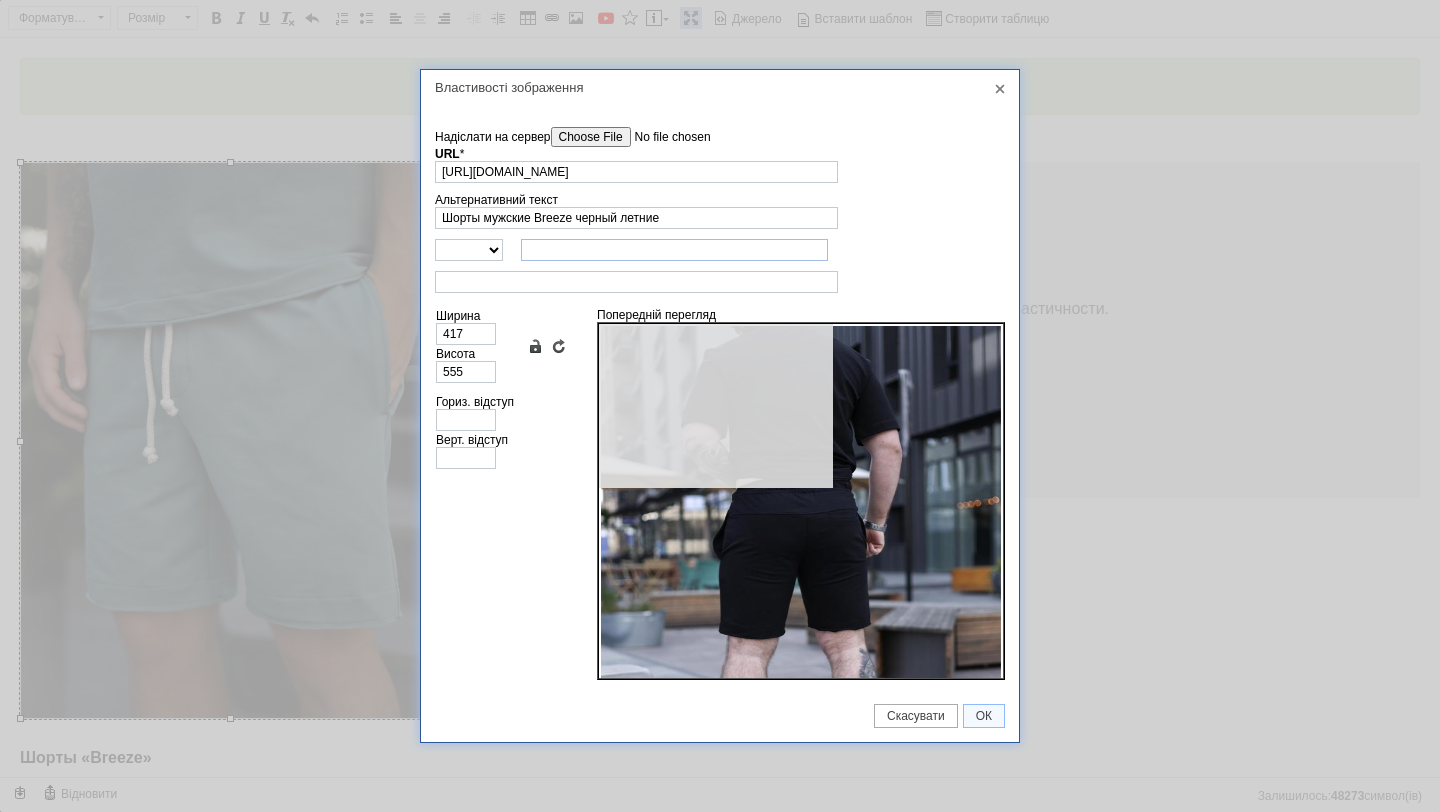 type on "640" 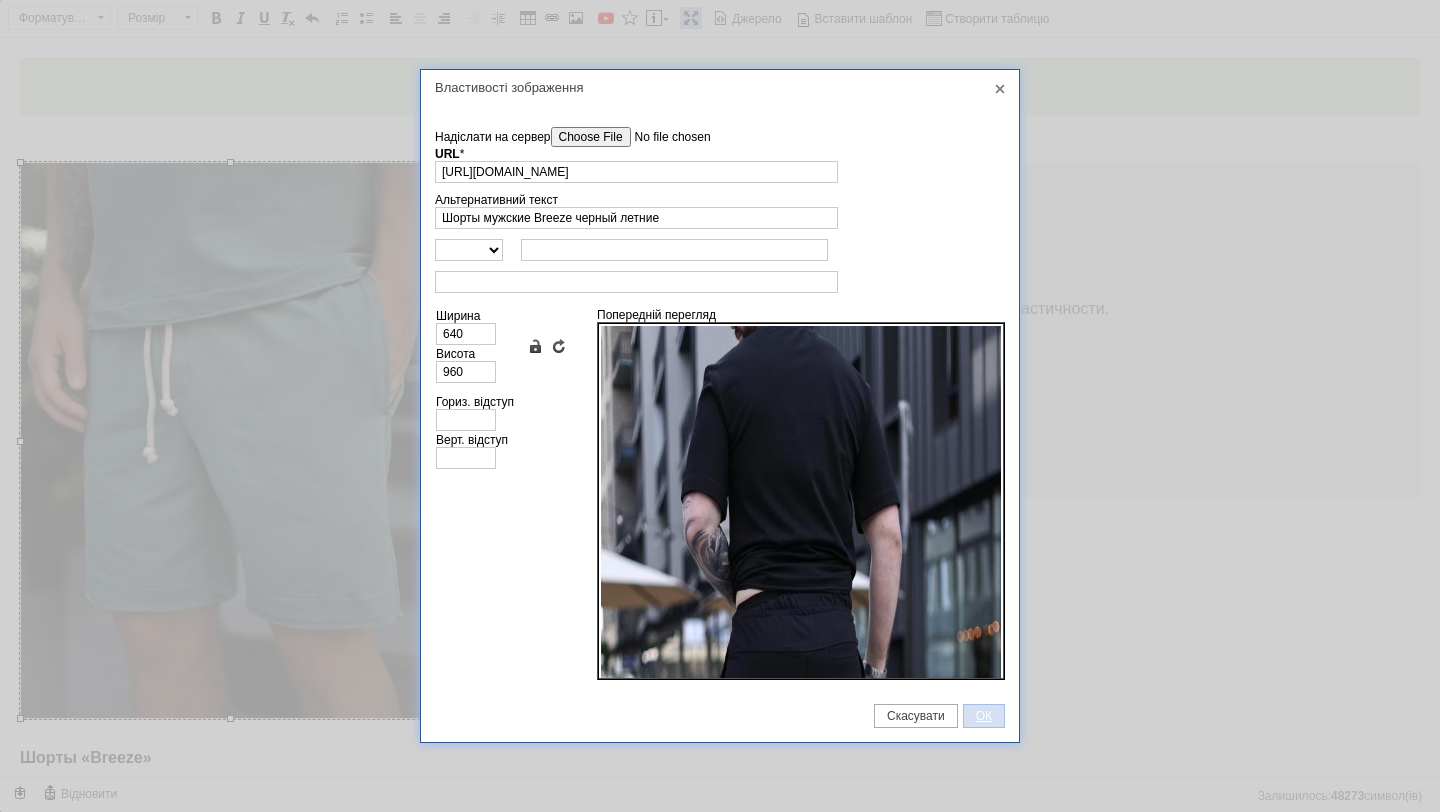 click on "ОК" at bounding box center [984, 716] 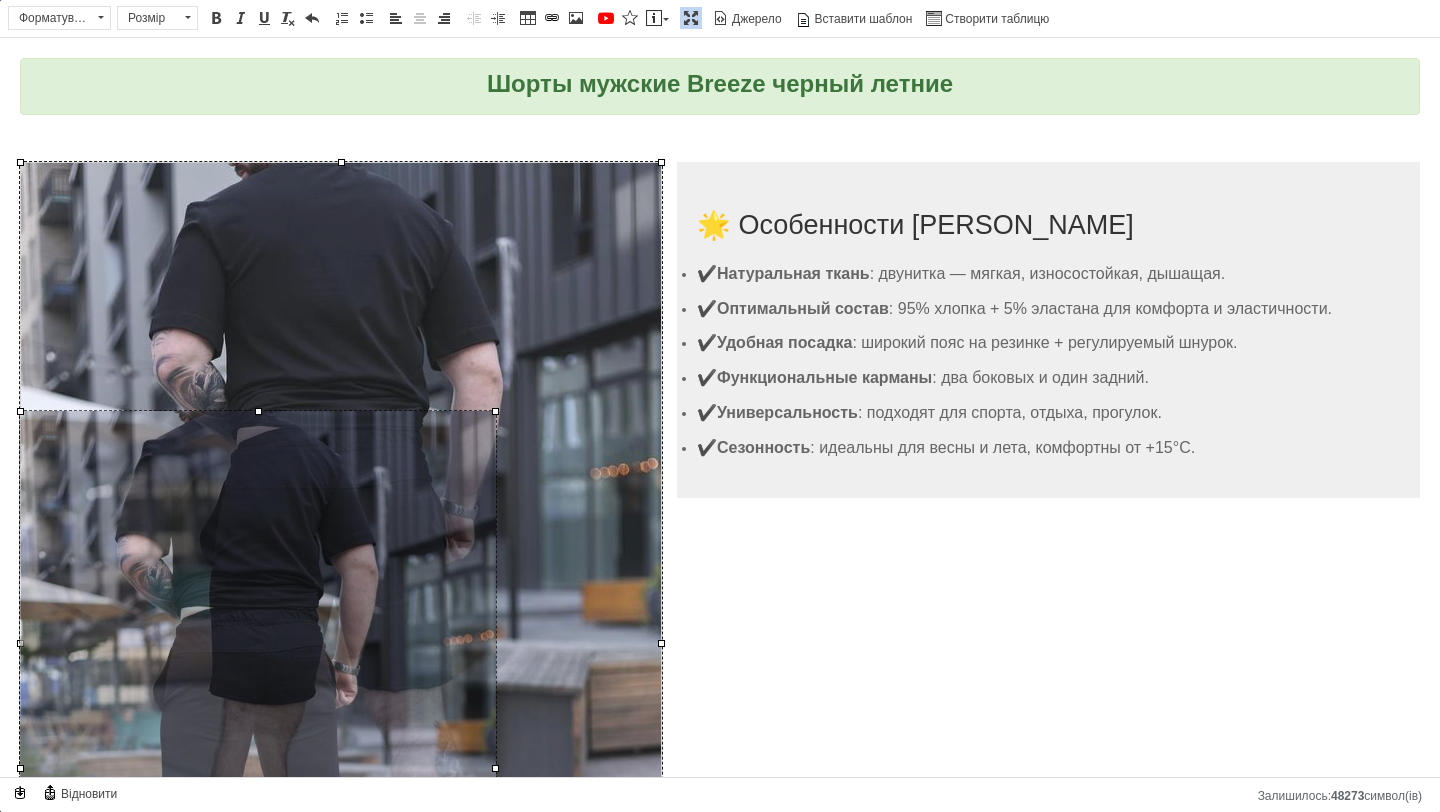 drag, startPoint x: 664, startPoint y: 162, endPoint x: 373, endPoint y: 429, distance: 394.93036 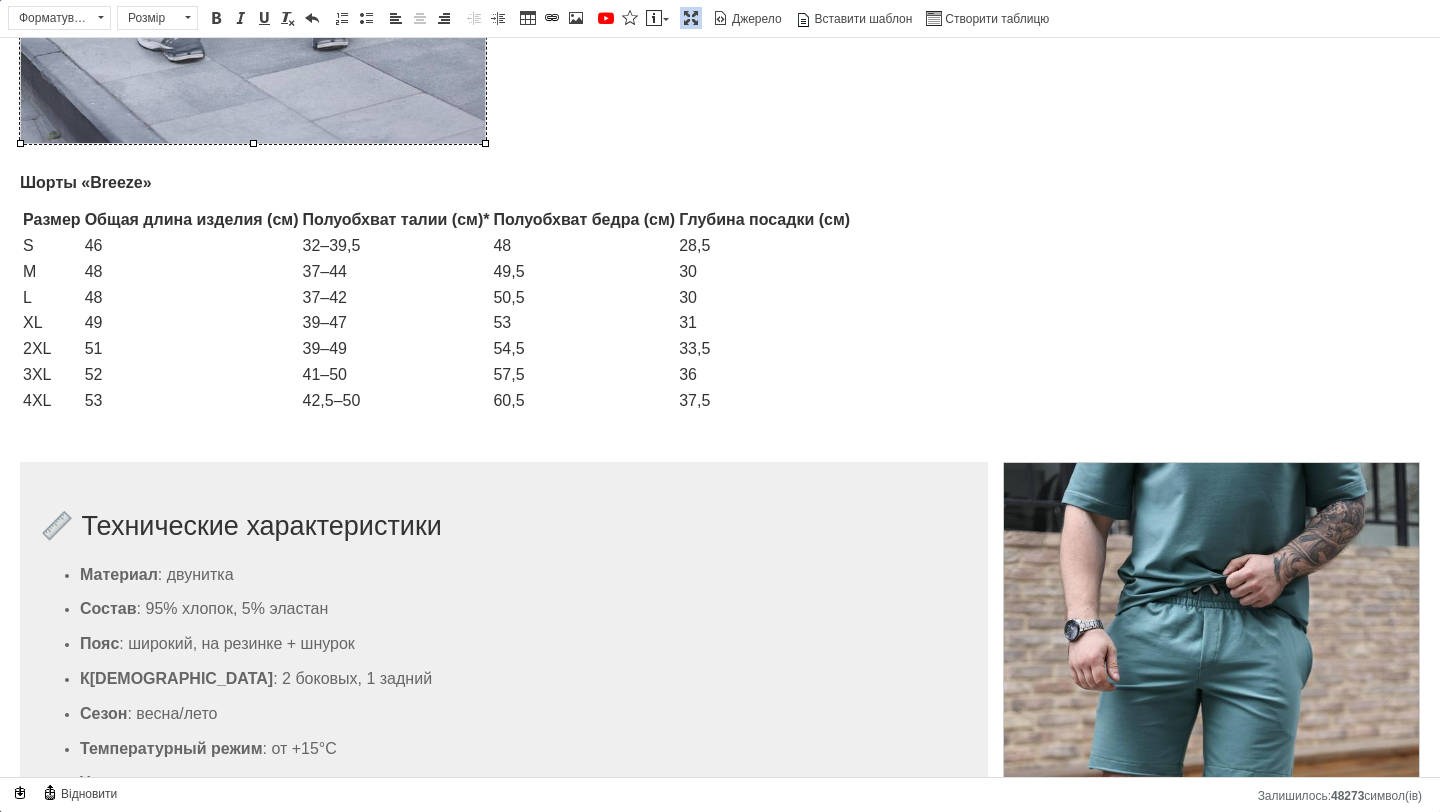 scroll, scrollTop: 997, scrollLeft: 0, axis: vertical 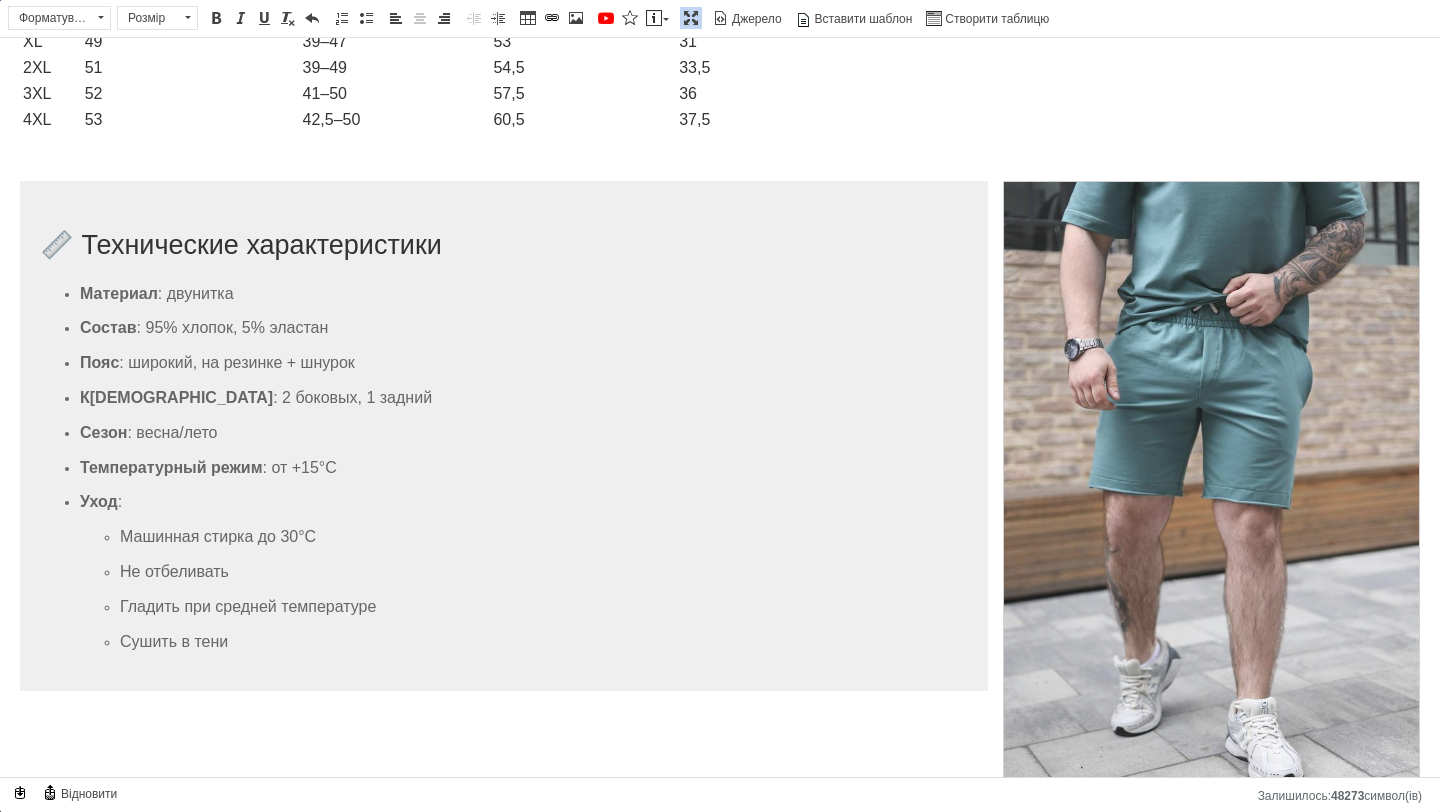 click at bounding box center (1211, 493) 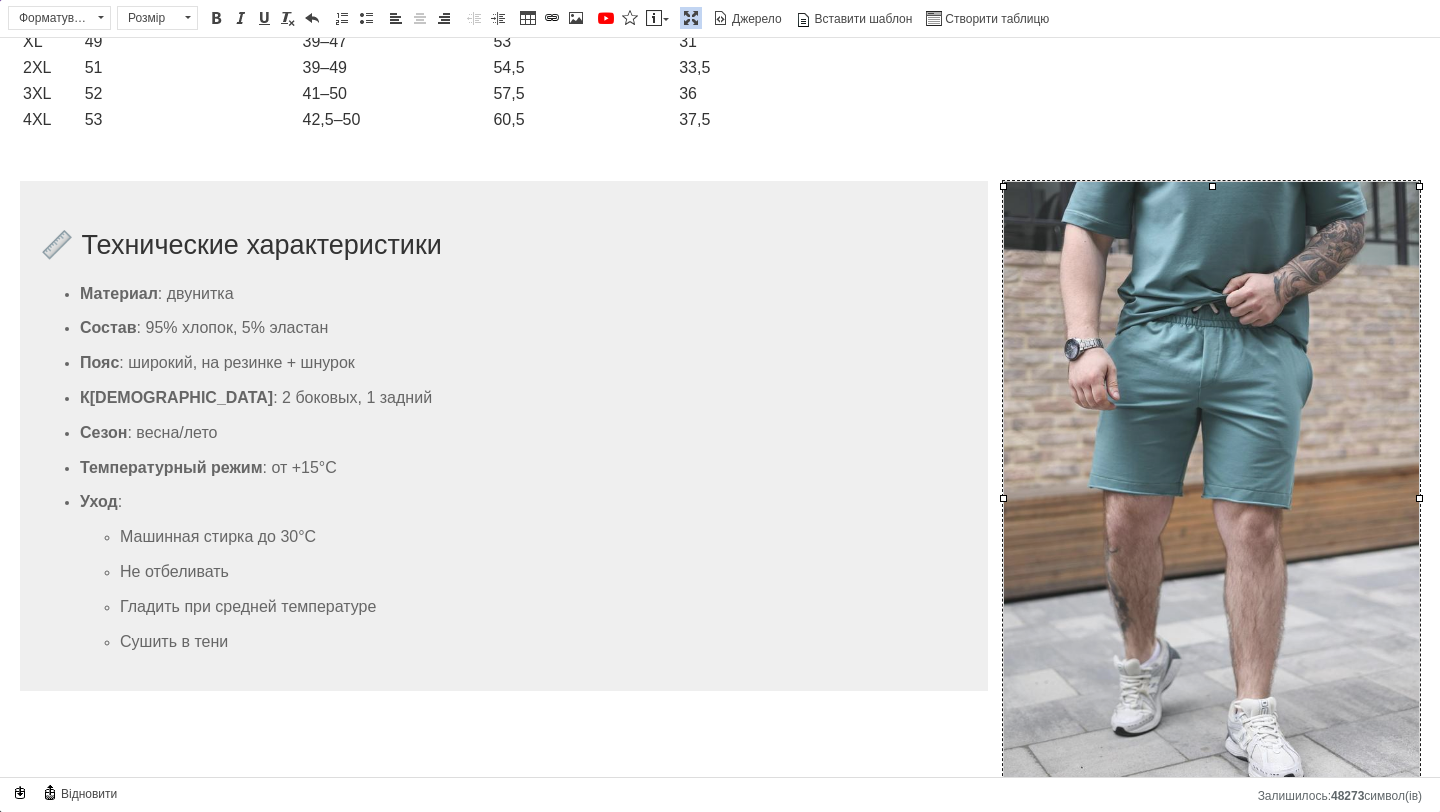 click at bounding box center (1211, 493) 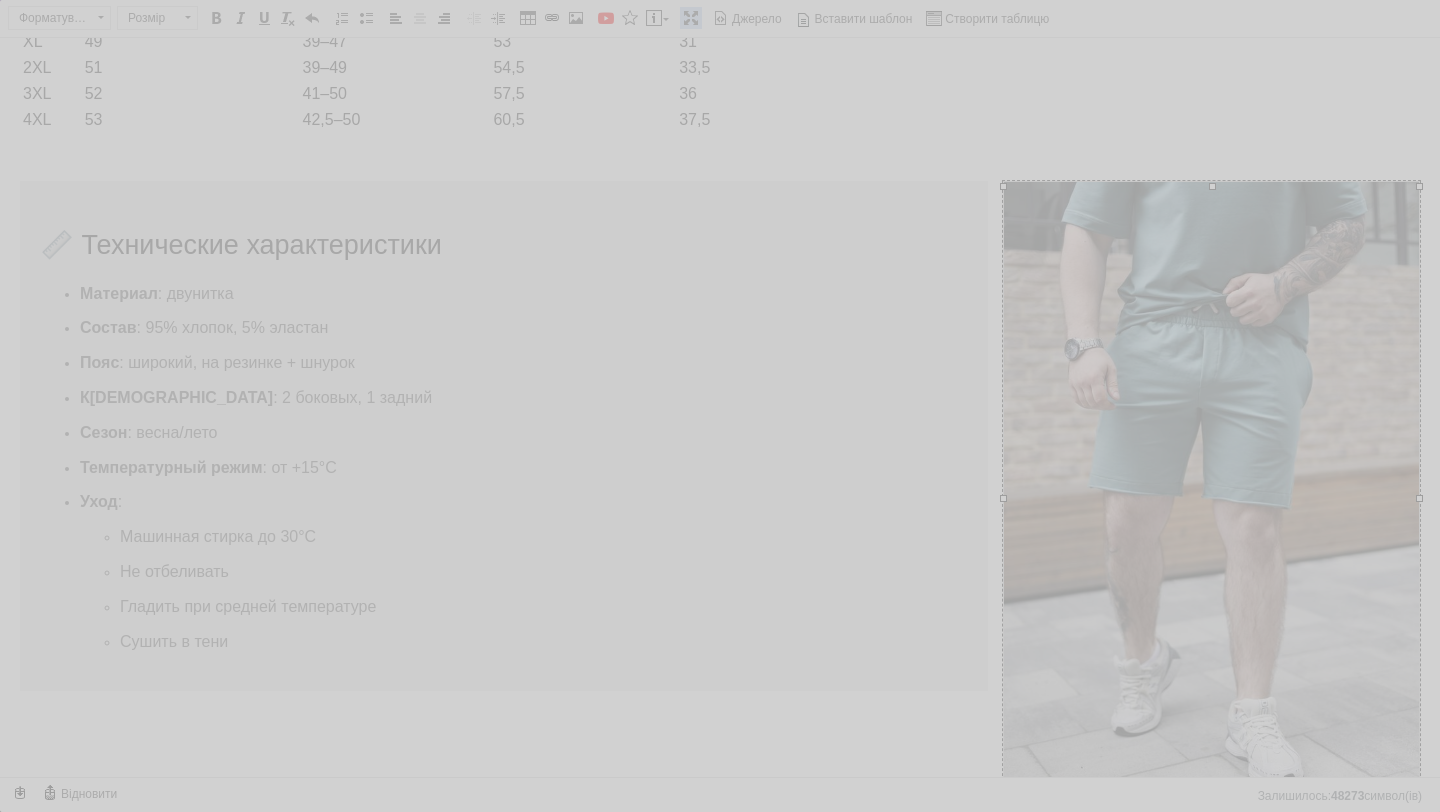 type on "[URL][DOMAIN_NAME]" 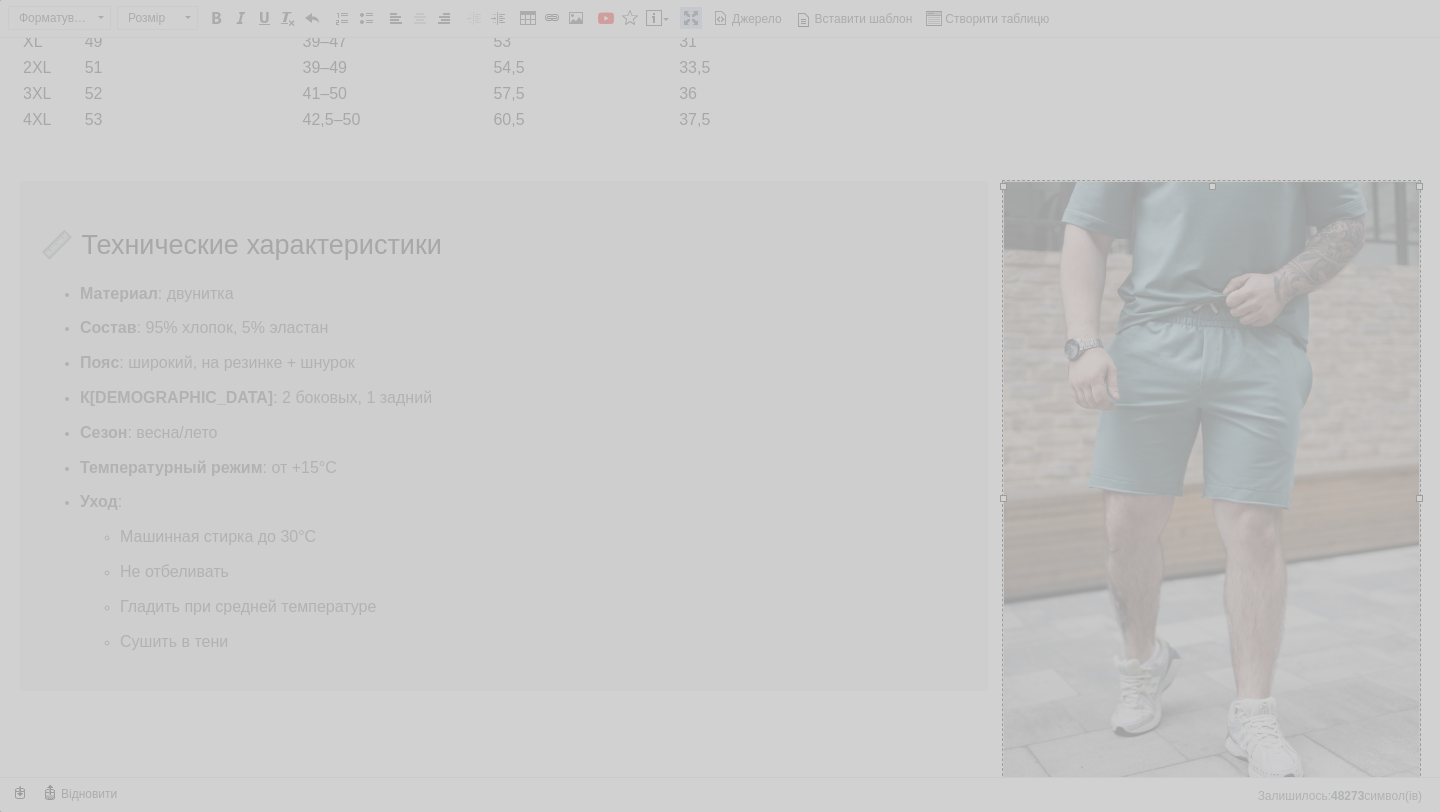 scroll, scrollTop: 0, scrollLeft: 228, axis: horizontal 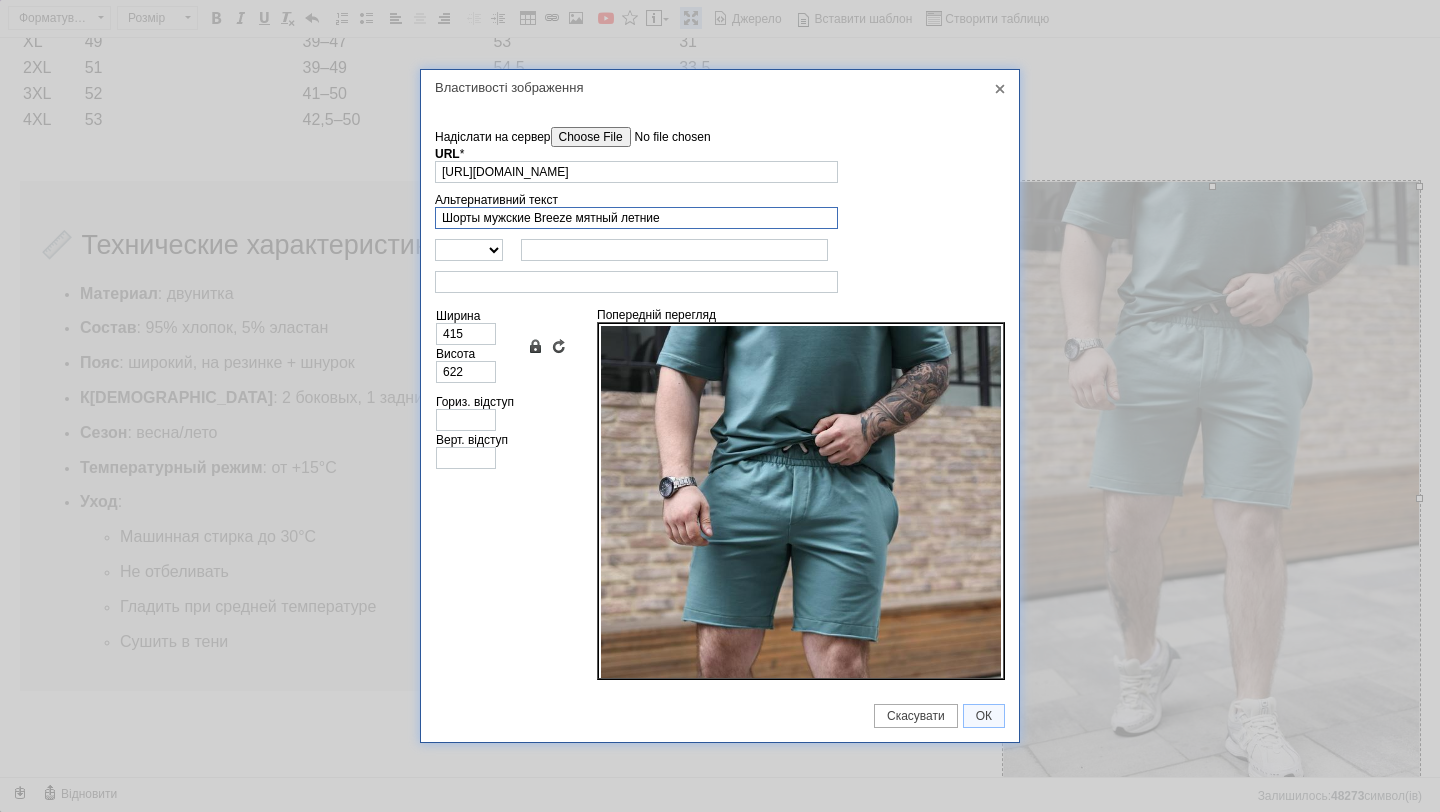 click on "Шорты мужские Breeze мятный летние" at bounding box center (636, 218) 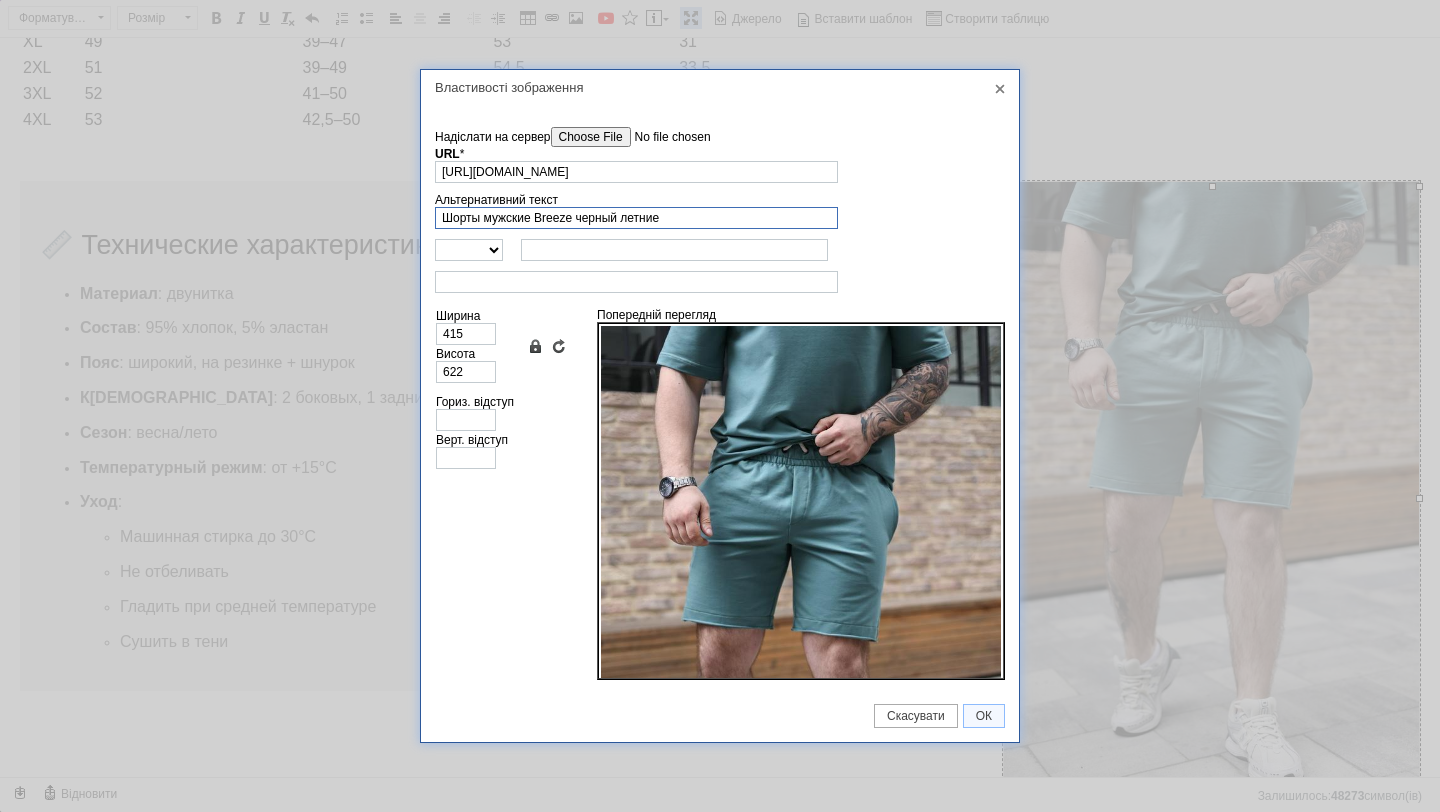 type on "Шорты мужские Breeze черный летние" 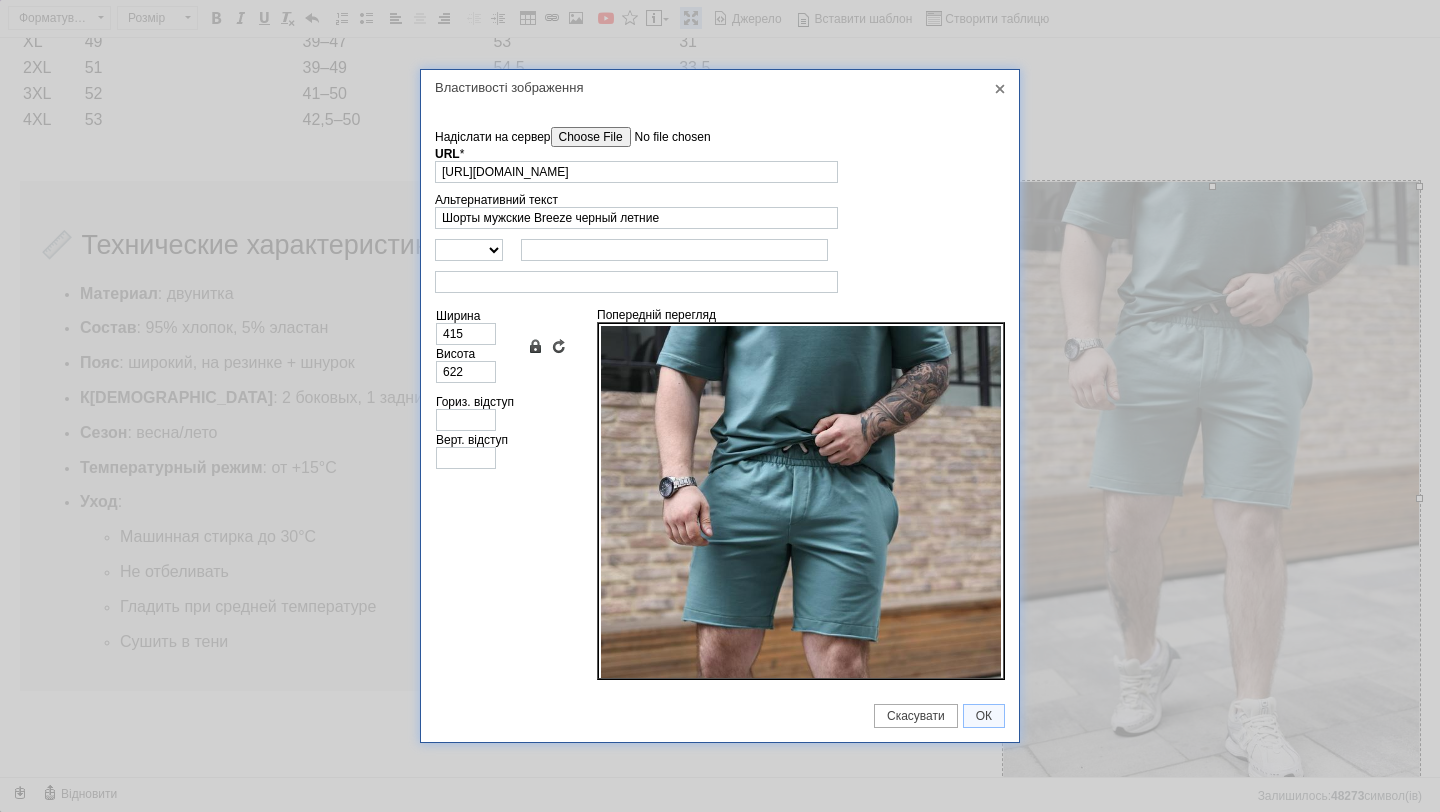 click on "Надіслати на сервер" at bounding box center (664, 137) 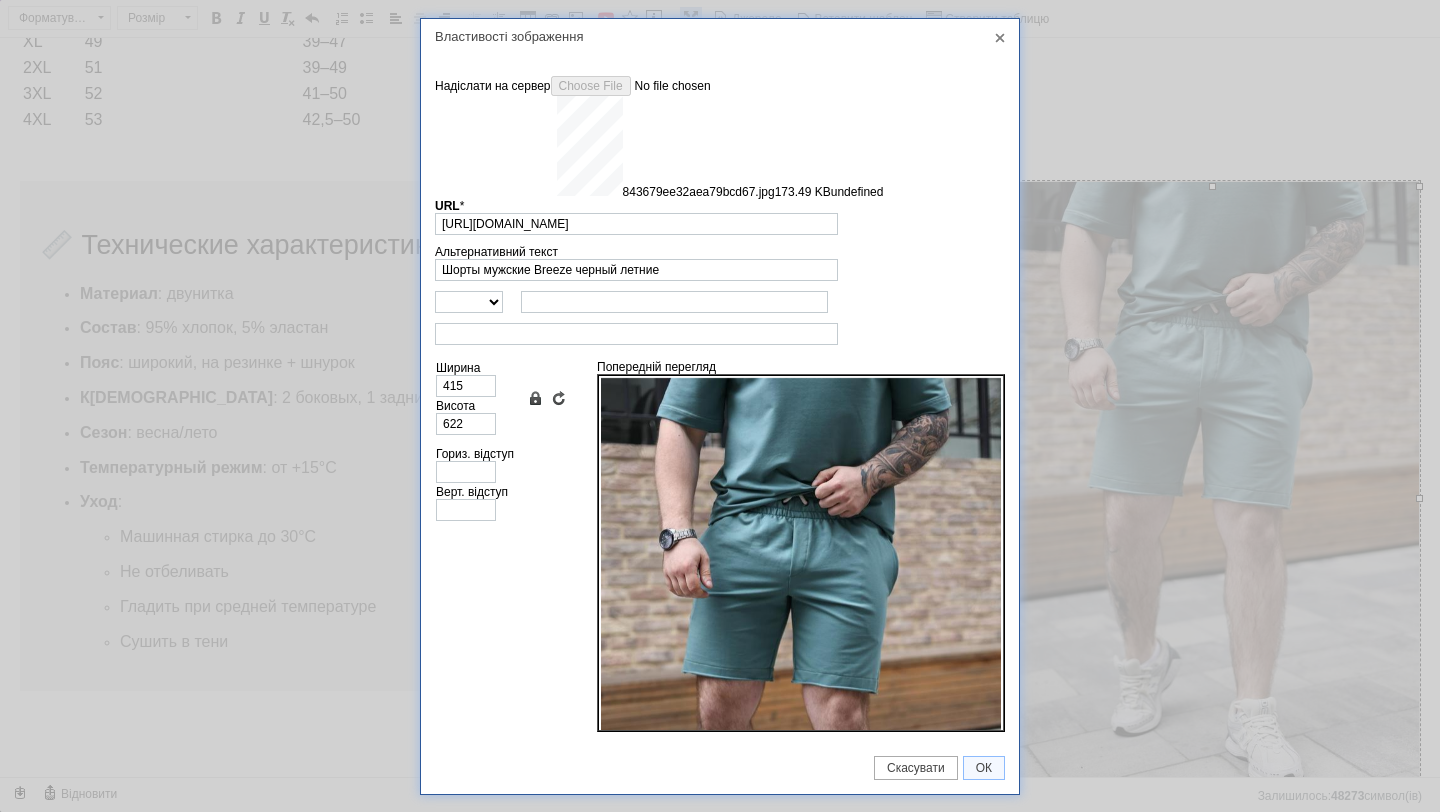 type on "[URL][DOMAIN_NAME]" 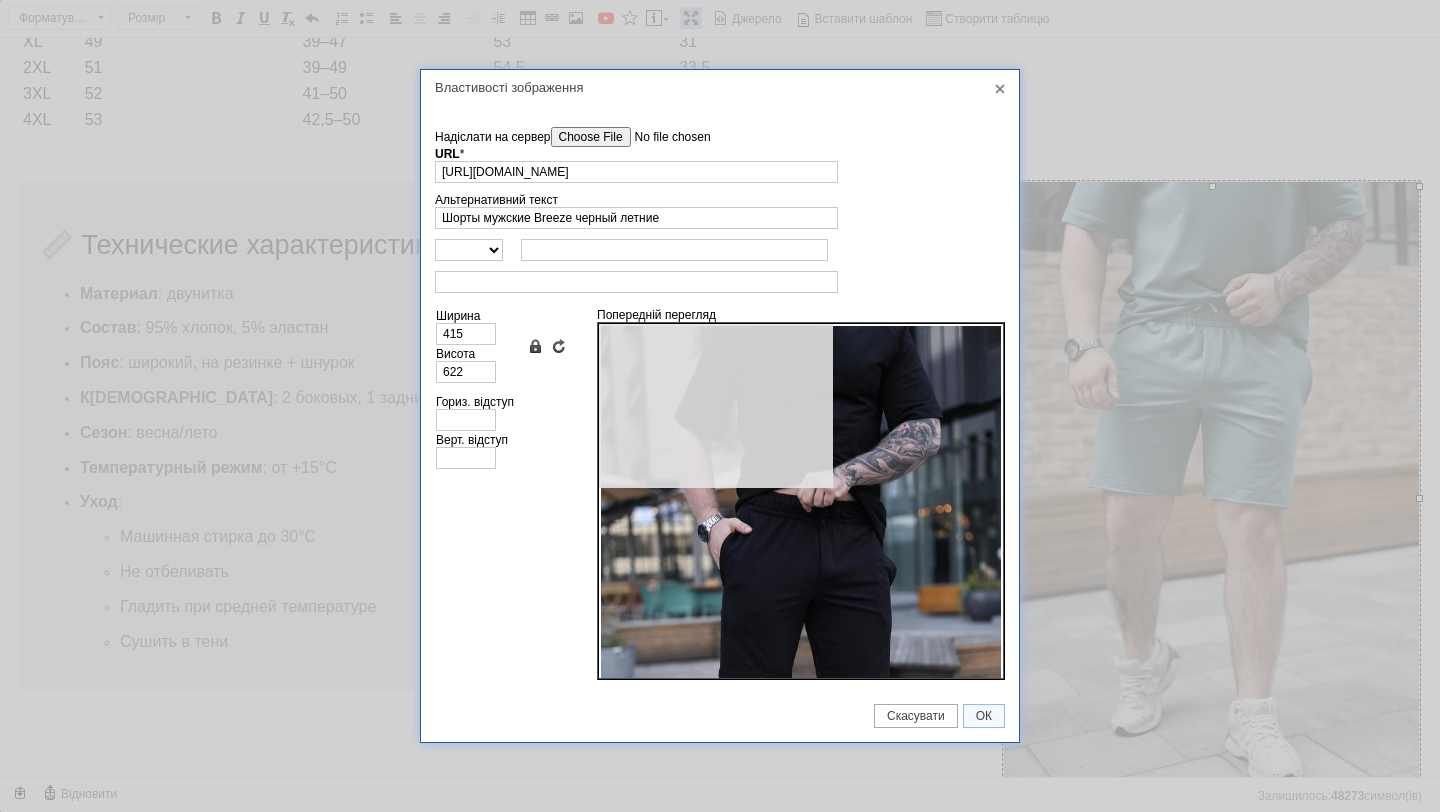 type on "640" 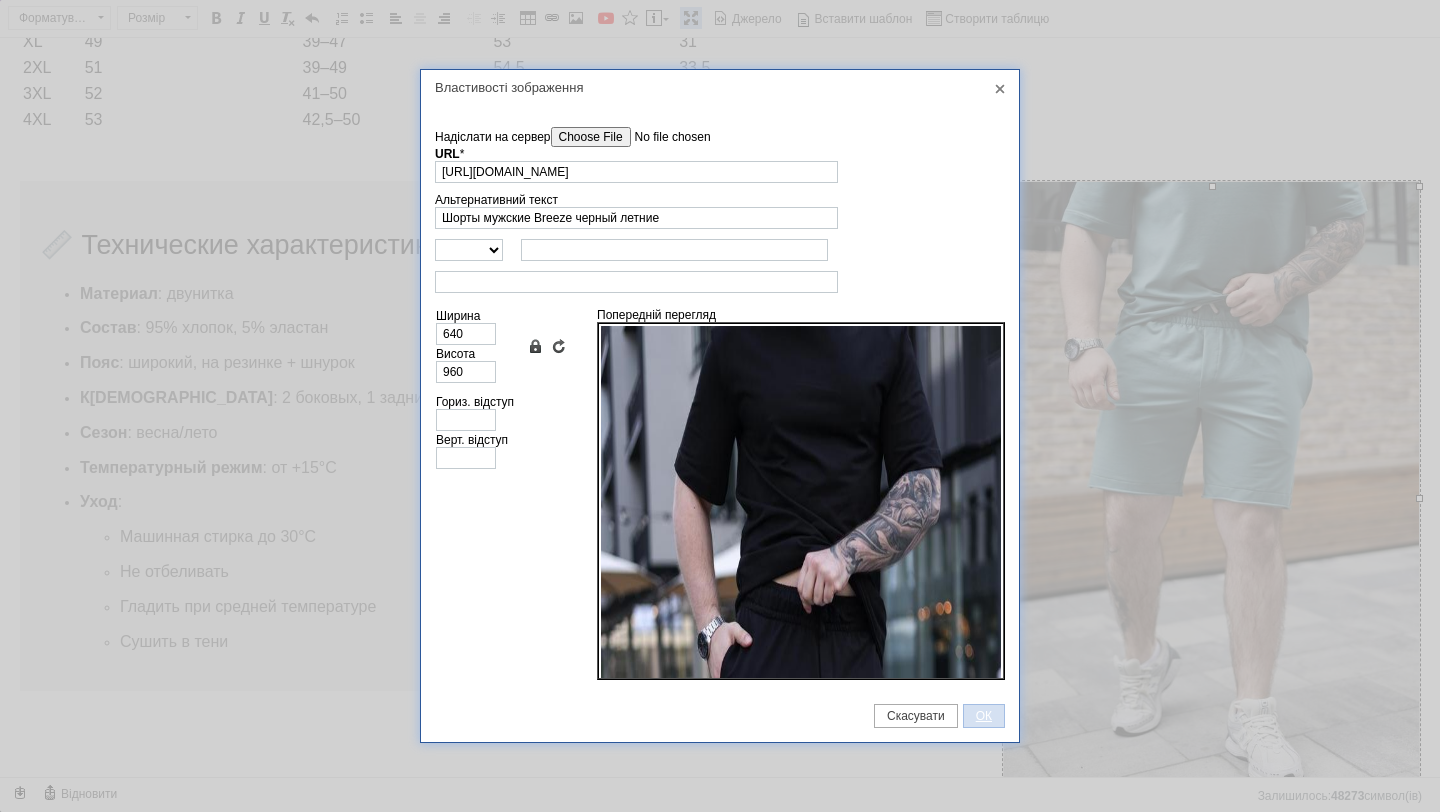 click on "ОК" at bounding box center [984, 716] 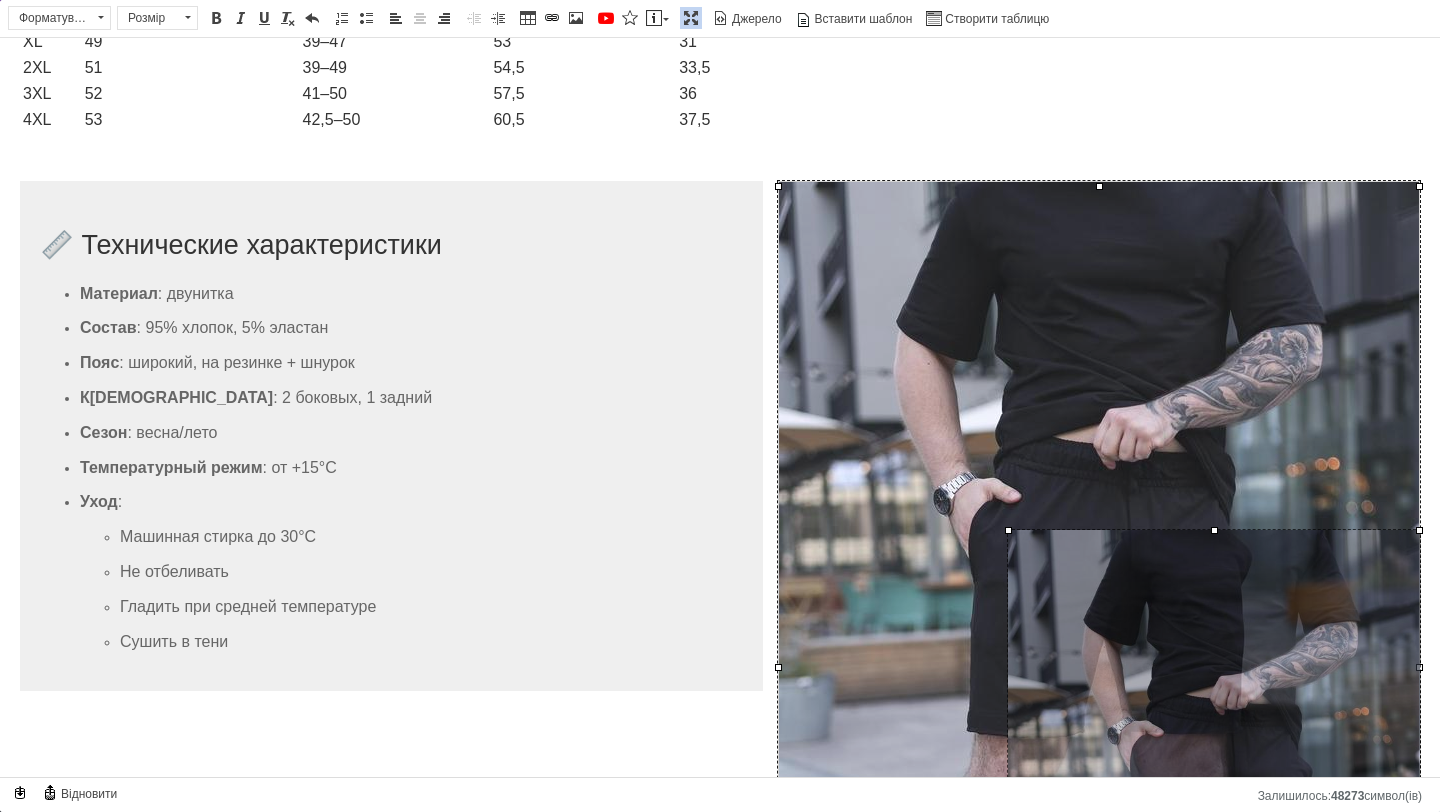 drag, startPoint x: 777, startPoint y: 184, endPoint x: 1111, endPoint y: 528, distance: 479.47055 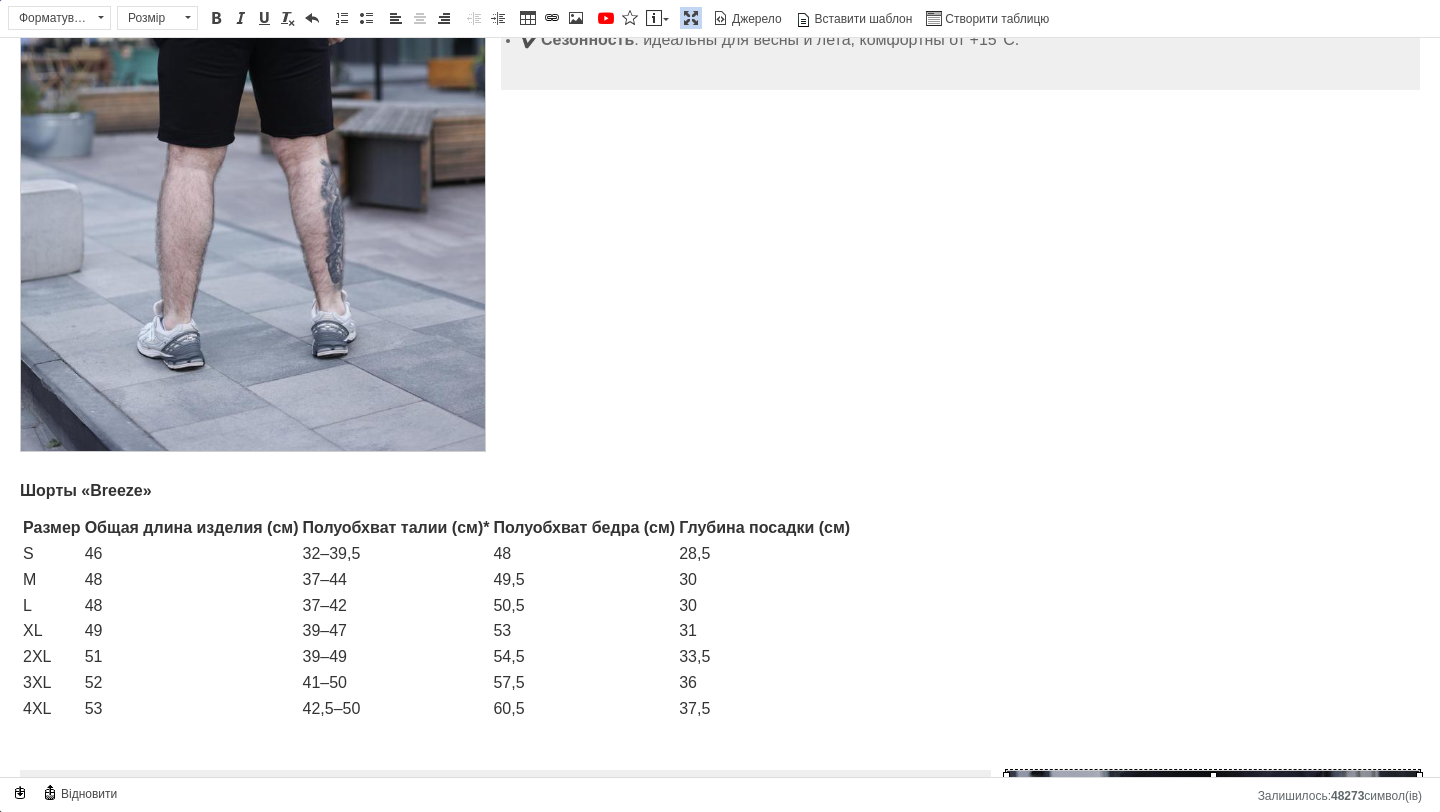 scroll, scrollTop: 0, scrollLeft: 0, axis: both 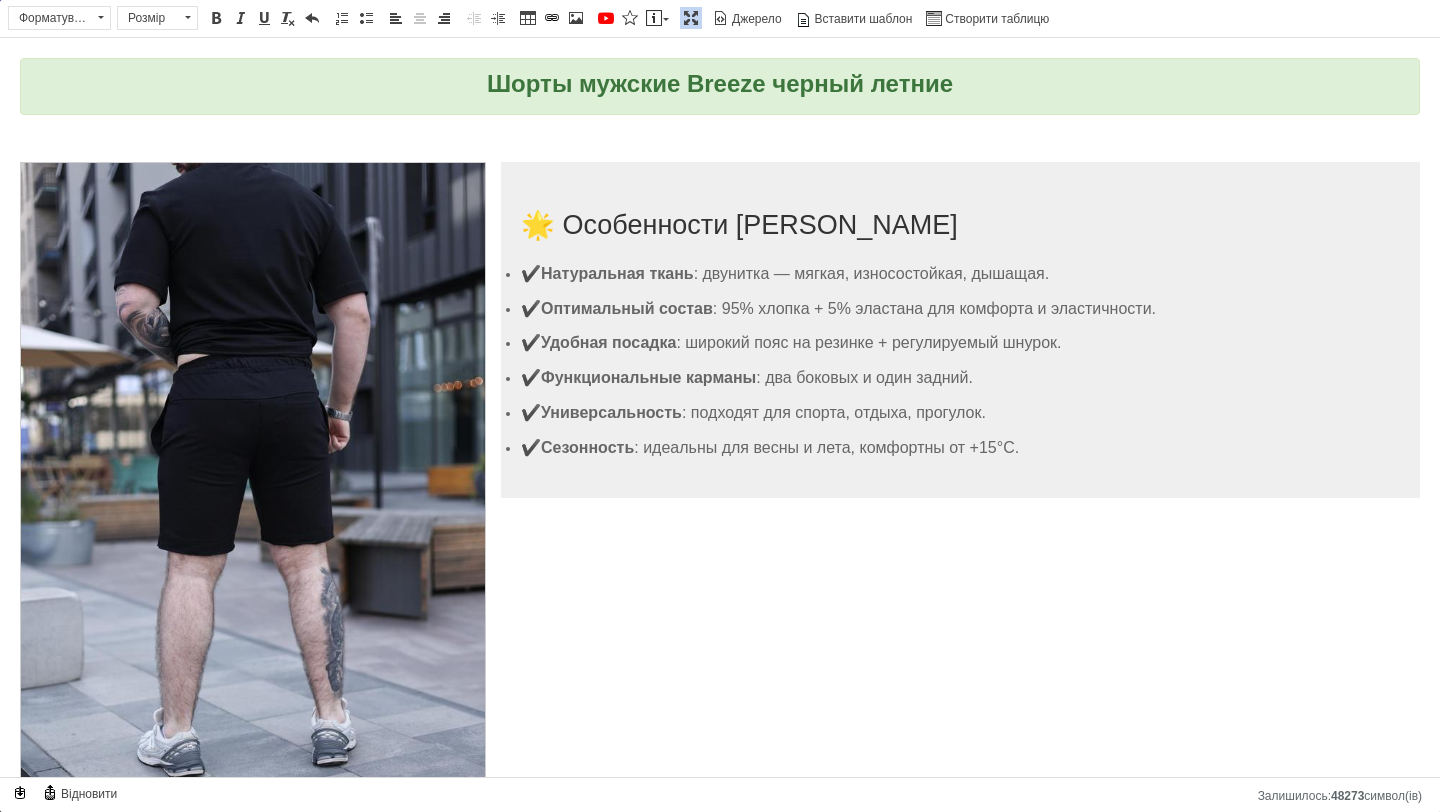 click on "Максимізувати" at bounding box center [691, 18] 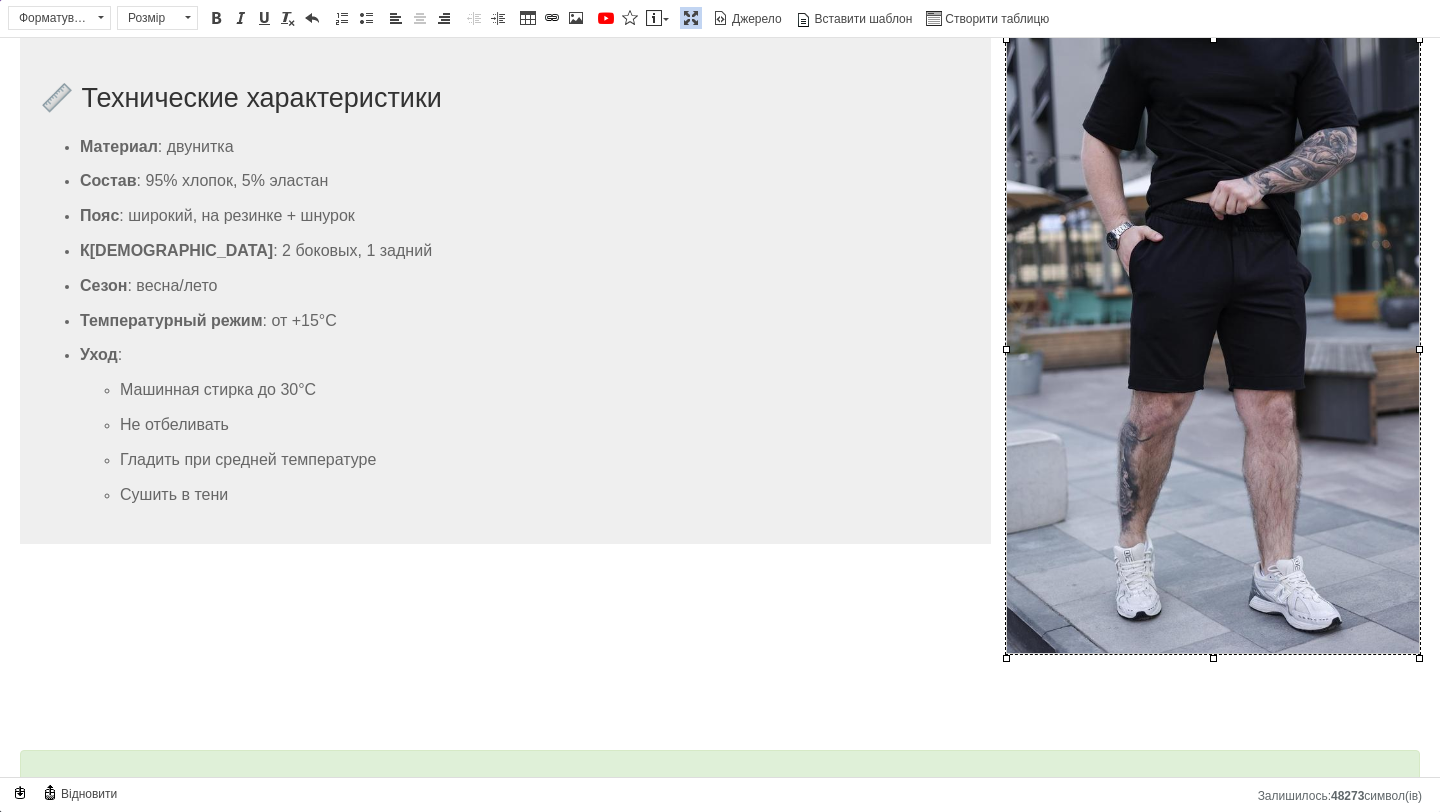 scroll, scrollTop: 335, scrollLeft: 0, axis: vertical 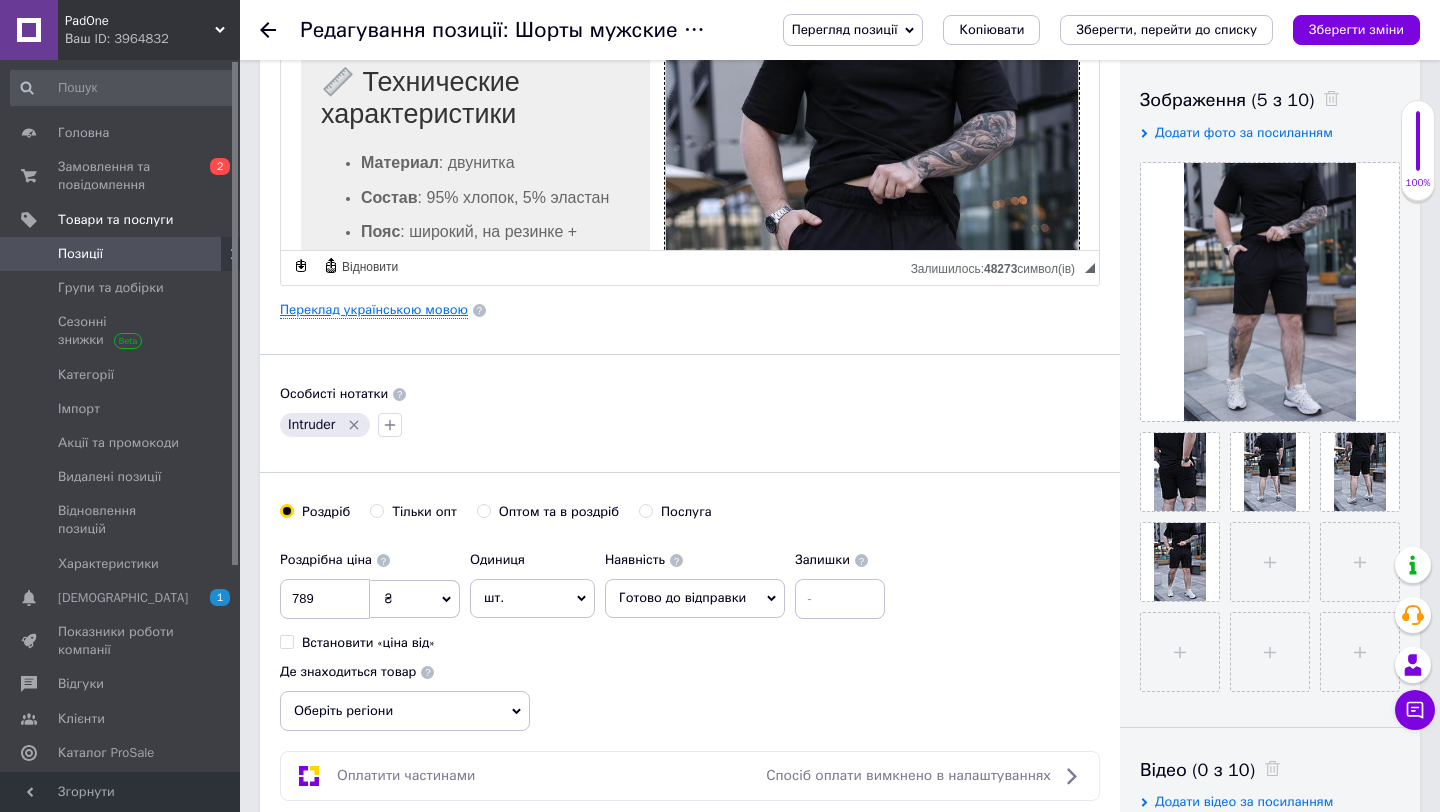 click on "Переклад українською мовою" at bounding box center (374, 310) 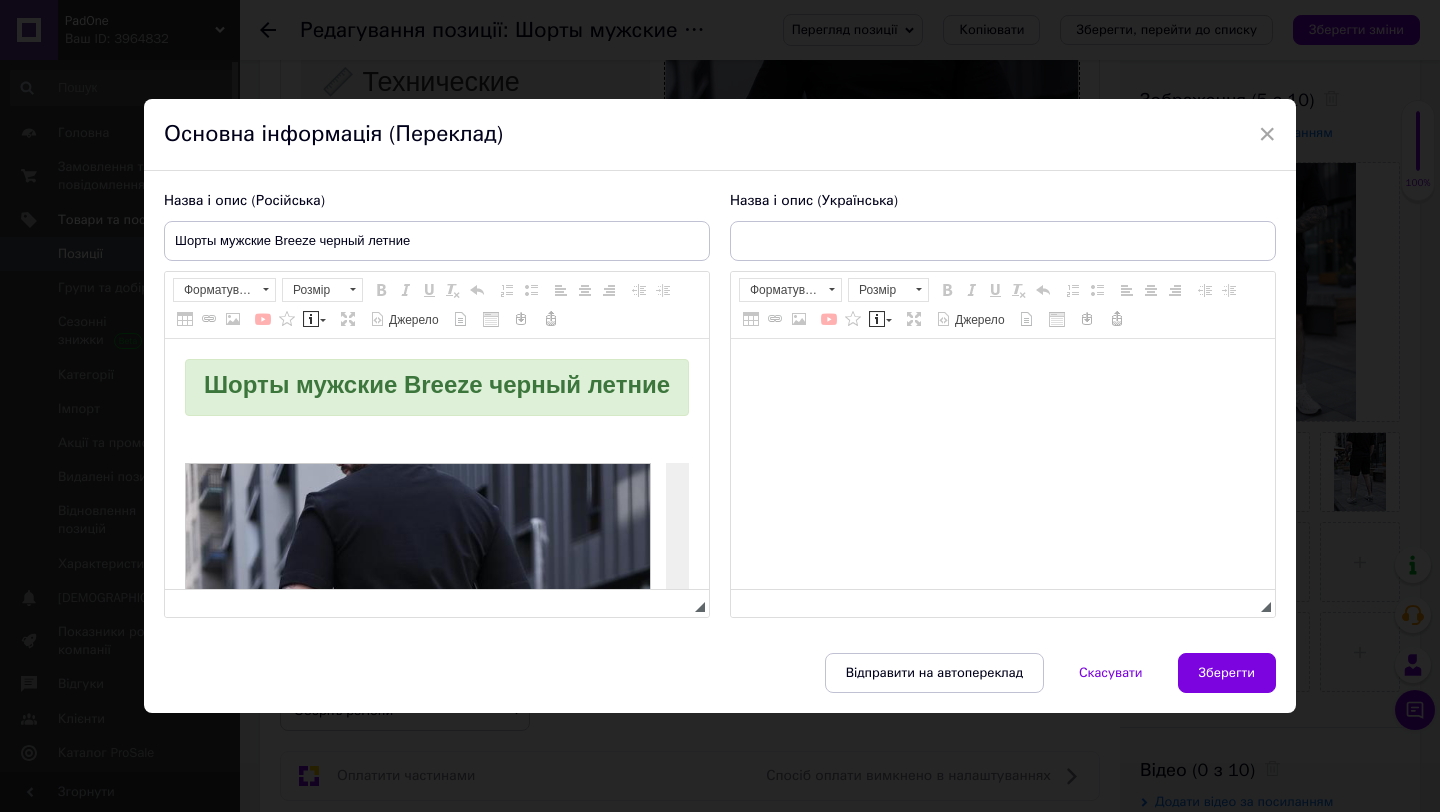scroll, scrollTop: 0, scrollLeft: 0, axis: both 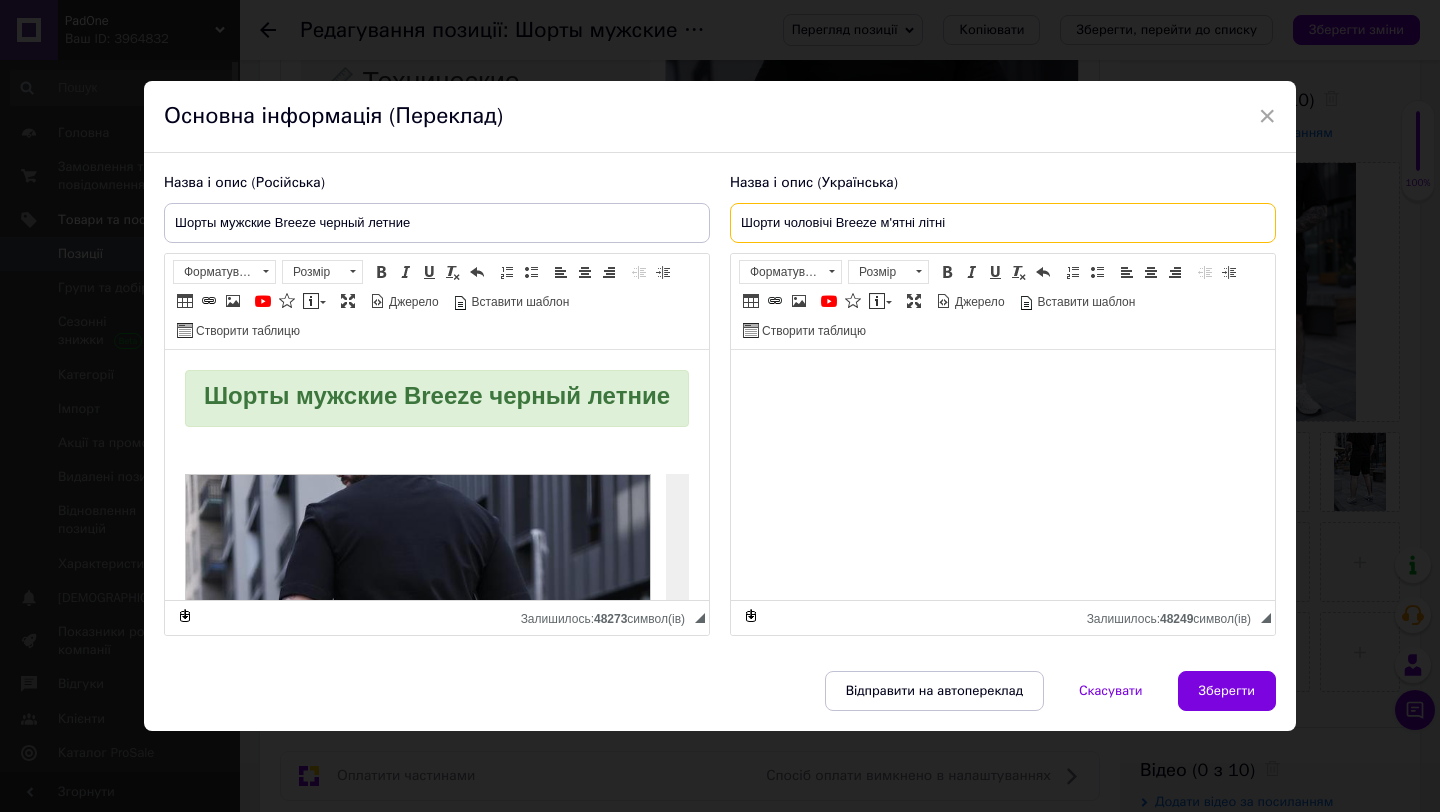 click on "Шорти чоловічі Breeze м'ятні літні" at bounding box center (1003, 223) 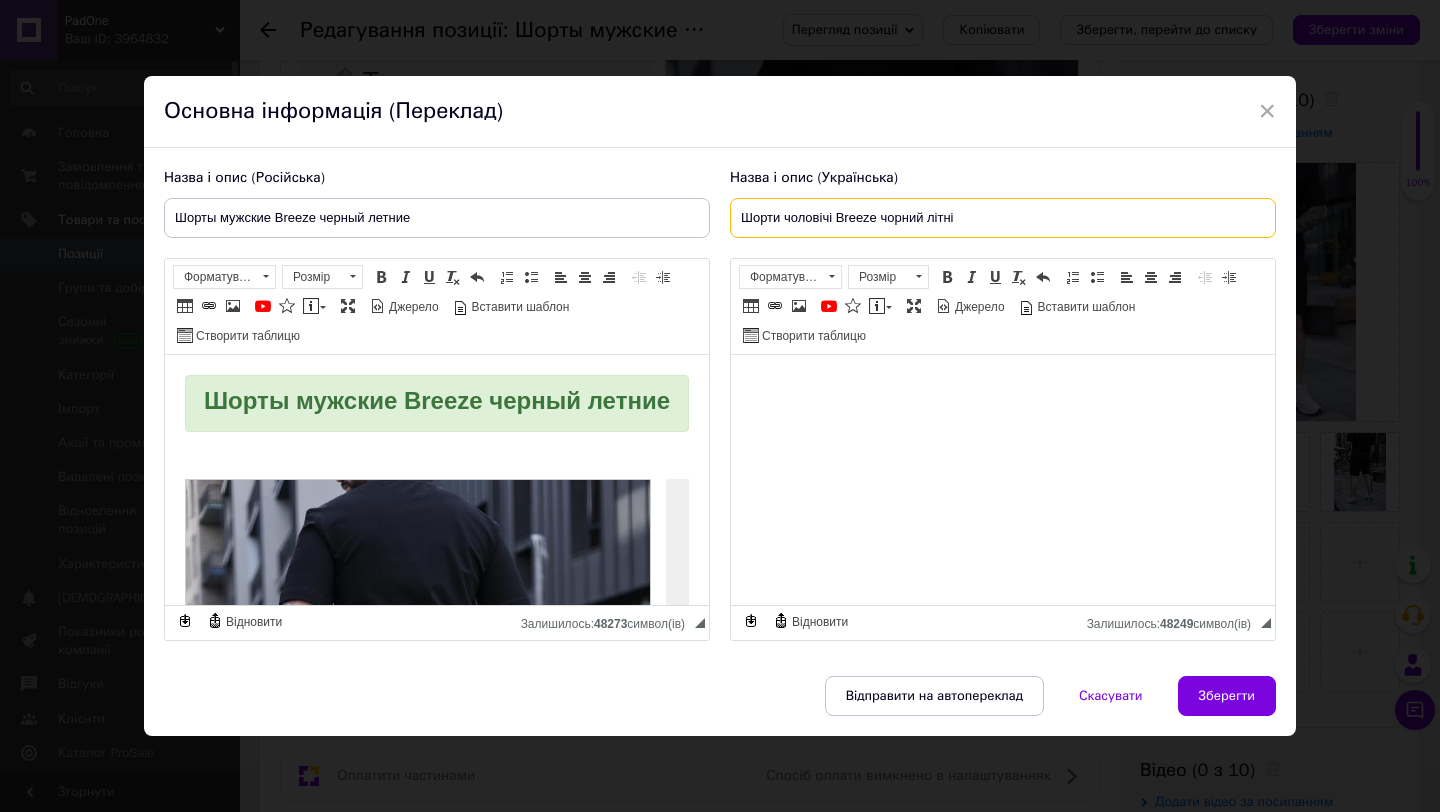 click on "Шорти чоловічі Breeze чорний літні" at bounding box center (1003, 218) 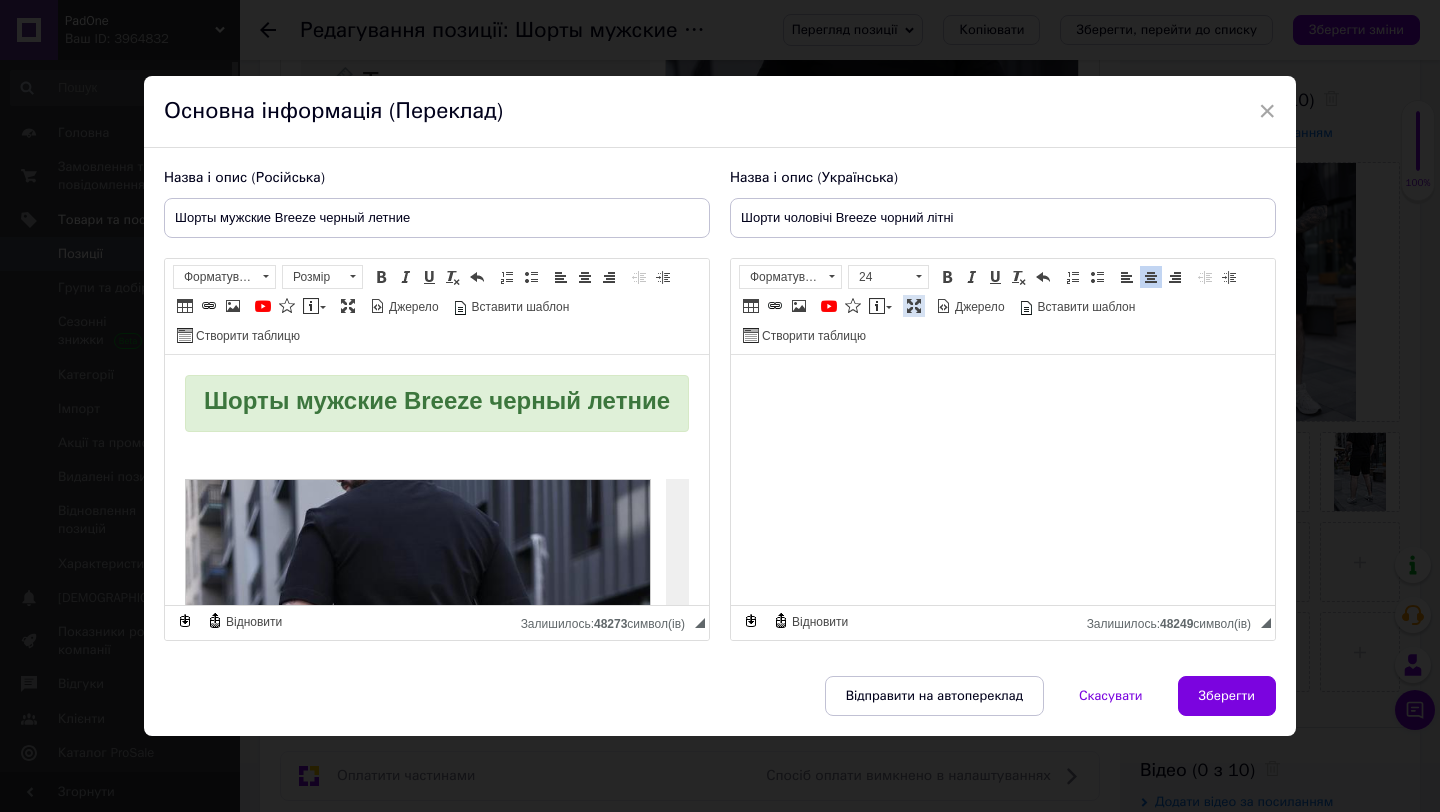 click on "Максимізувати" at bounding box center [914, 306] 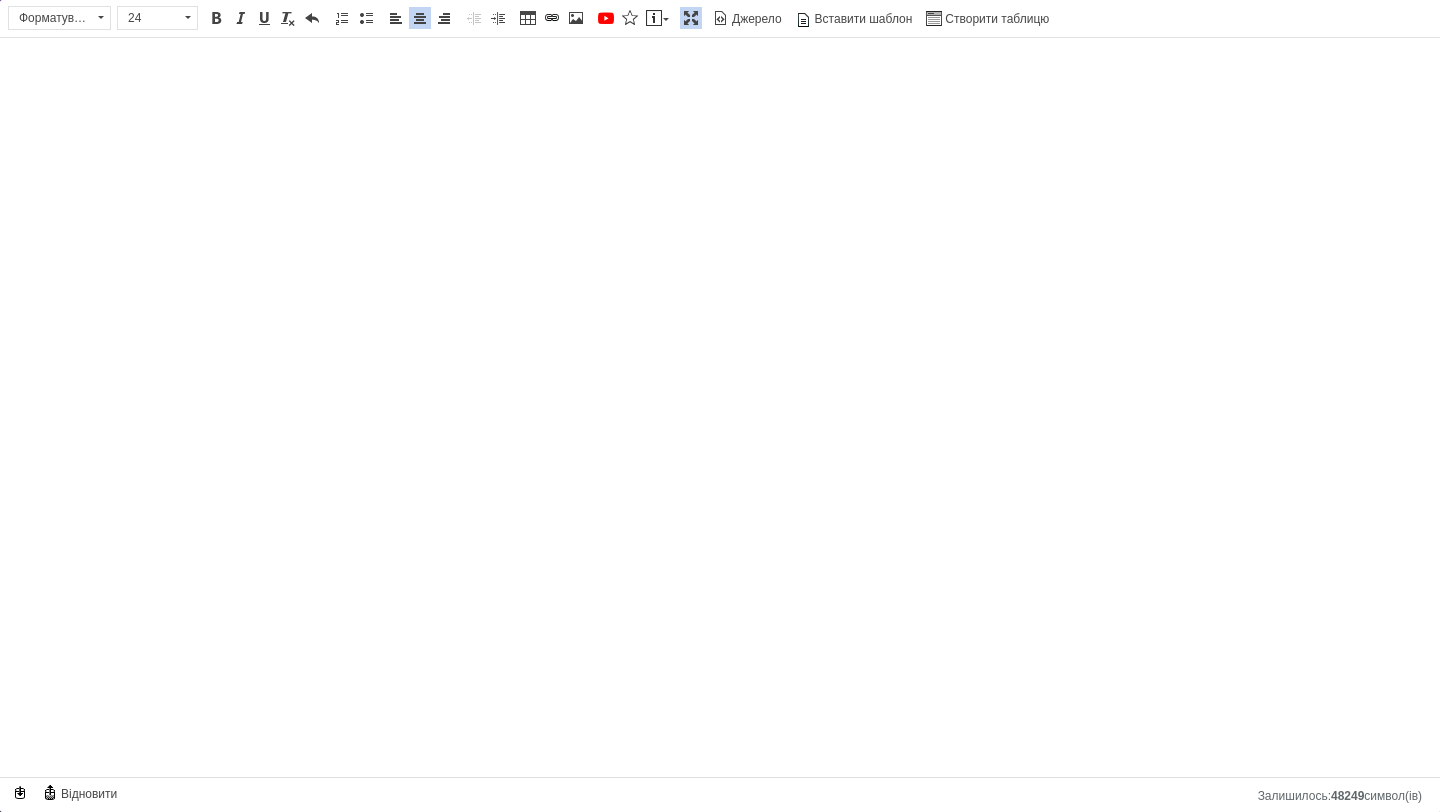 scroll, scrollTop: 9378, scrollLeft: 0, axis: vertical 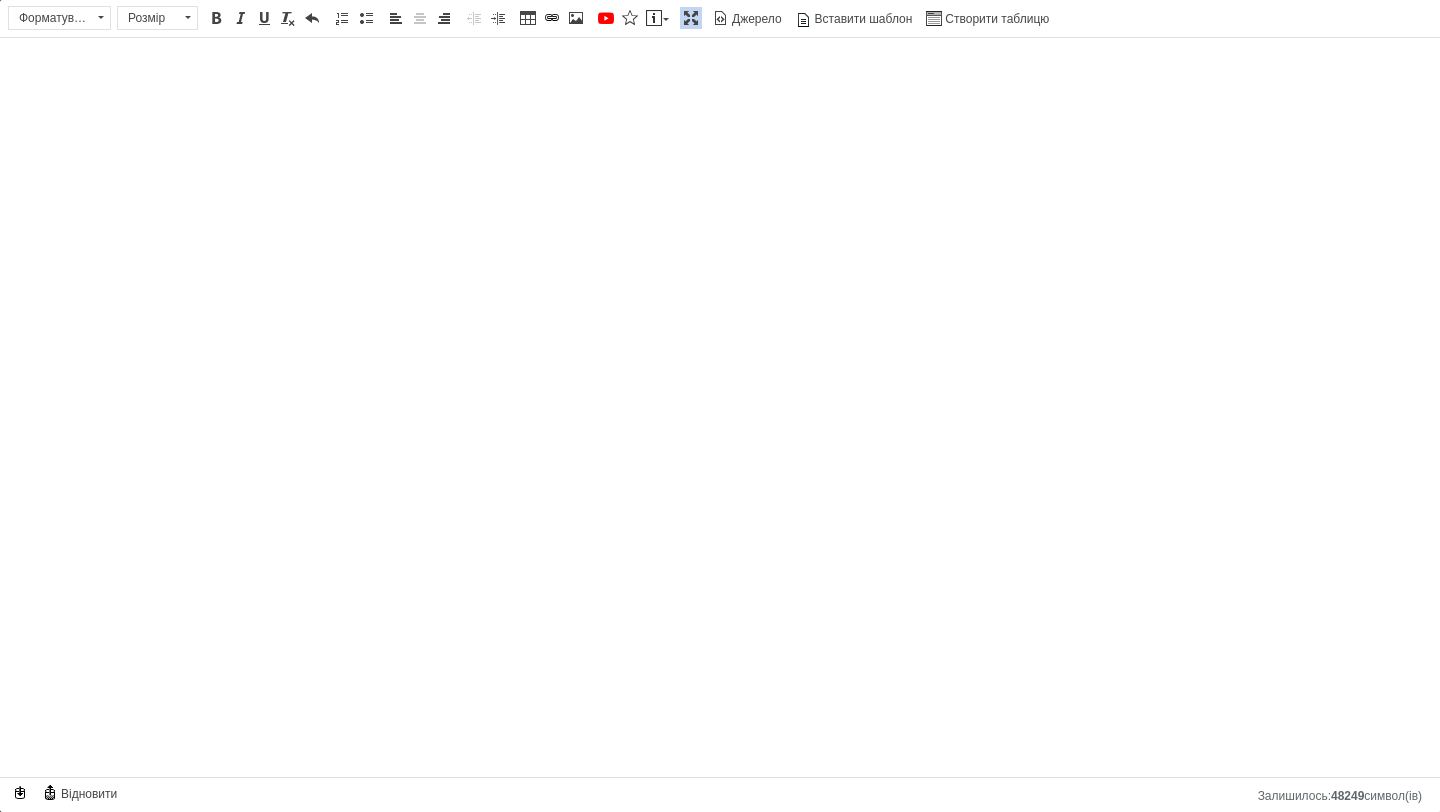 select 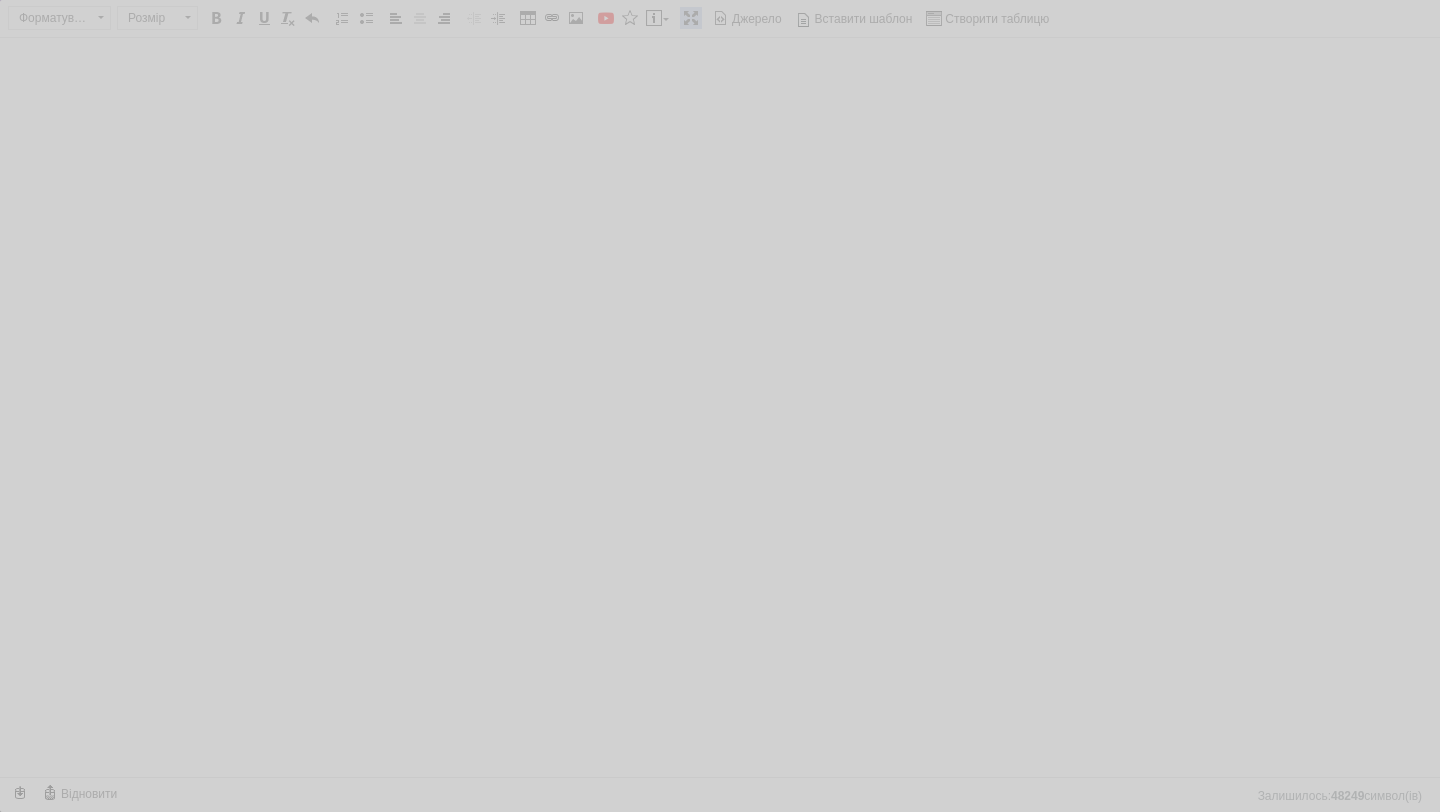 type on "[URL][DOMAIN_NAME]" 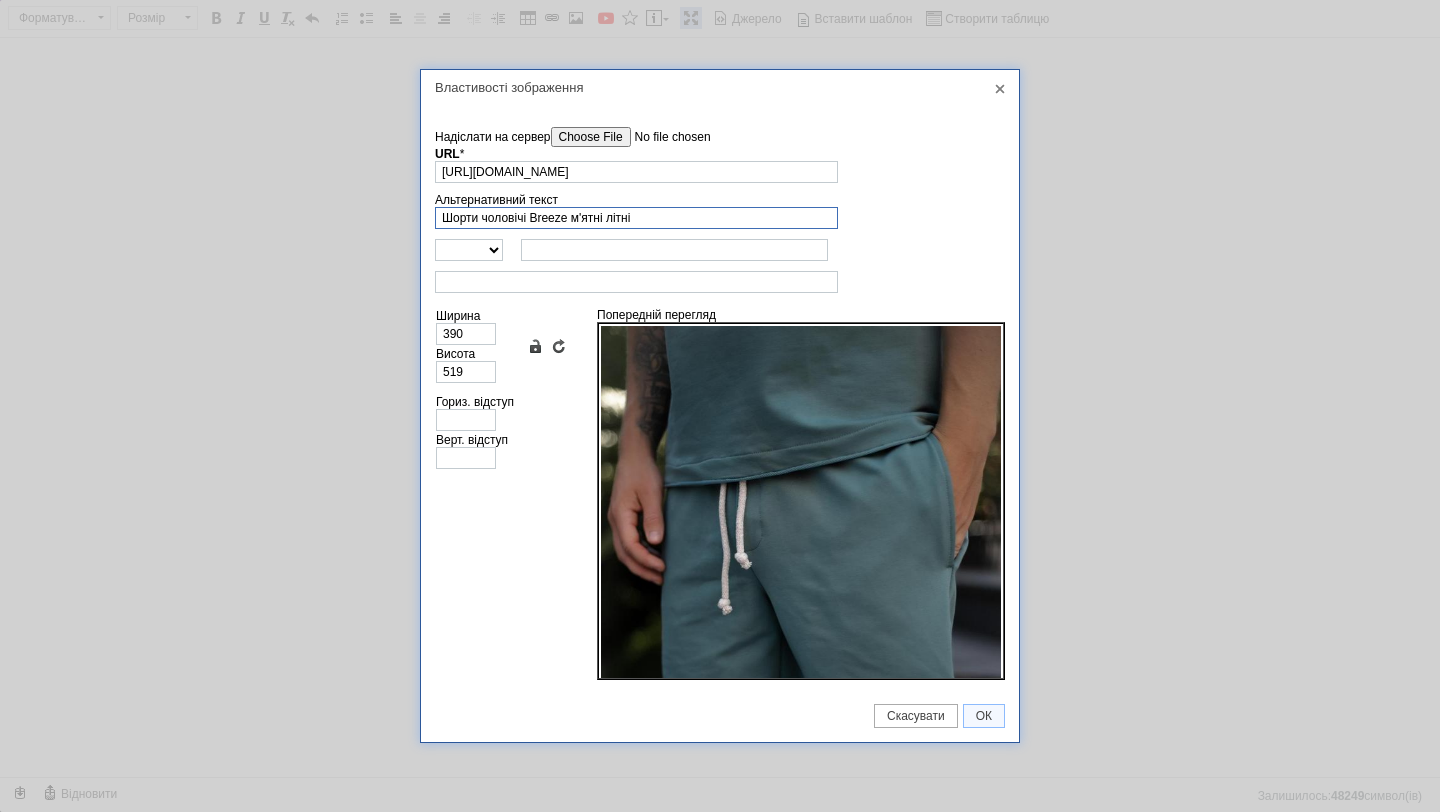 scroll, scrollTop: 0, scrollLeft: 0, axis: both 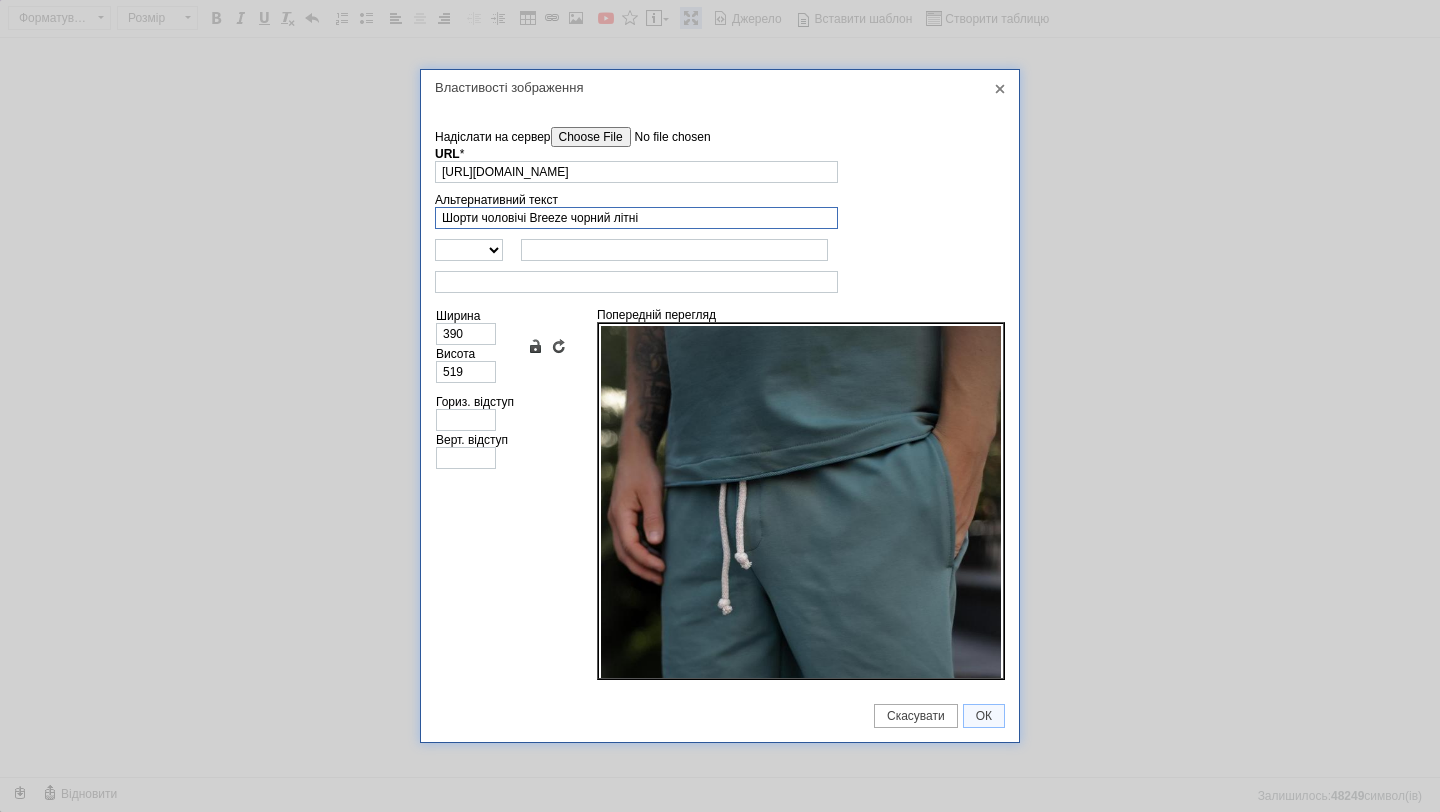 type on "Шорти чоловічі Breeze чорний літні" 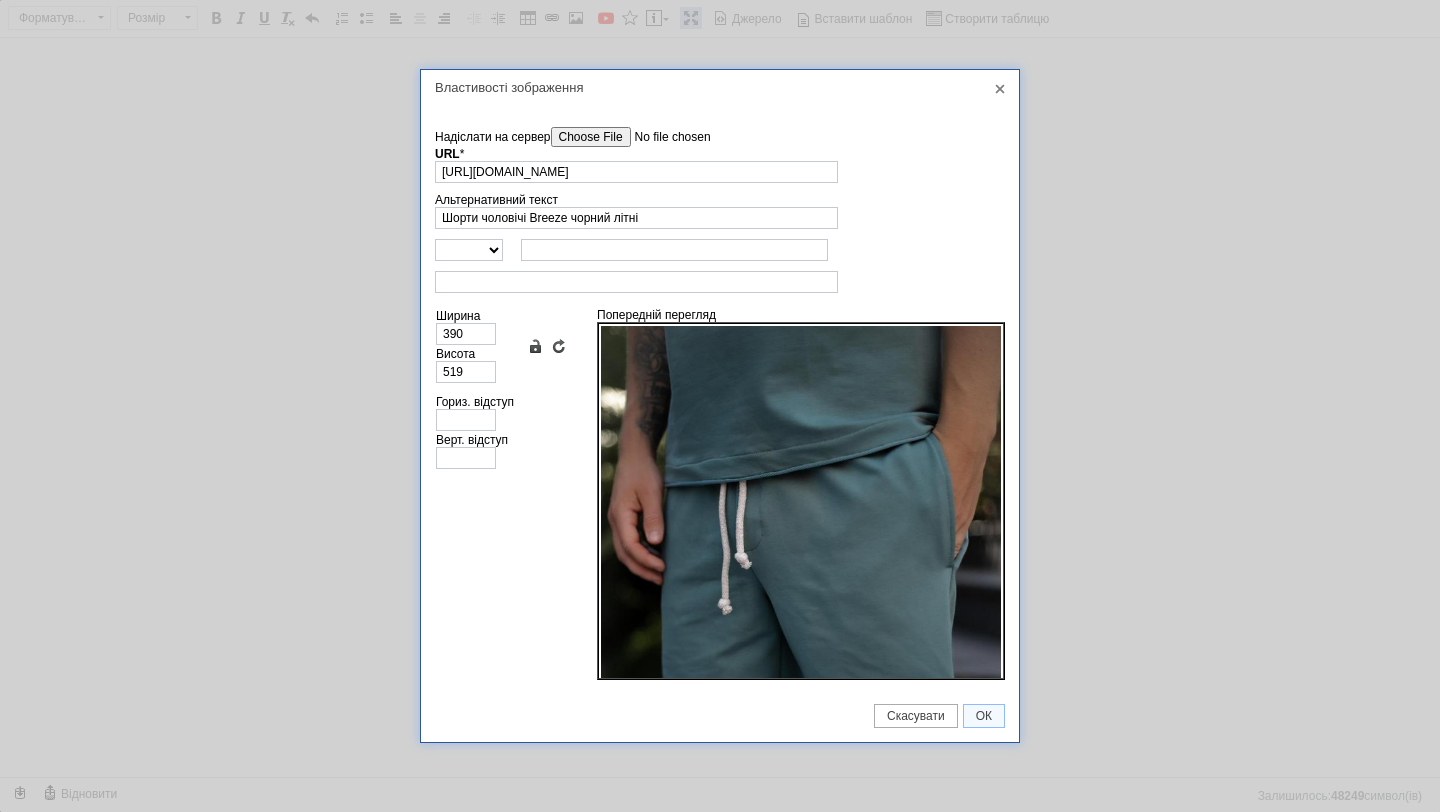 click on "Надіслати на сервер" at bounding box center (664, 137) 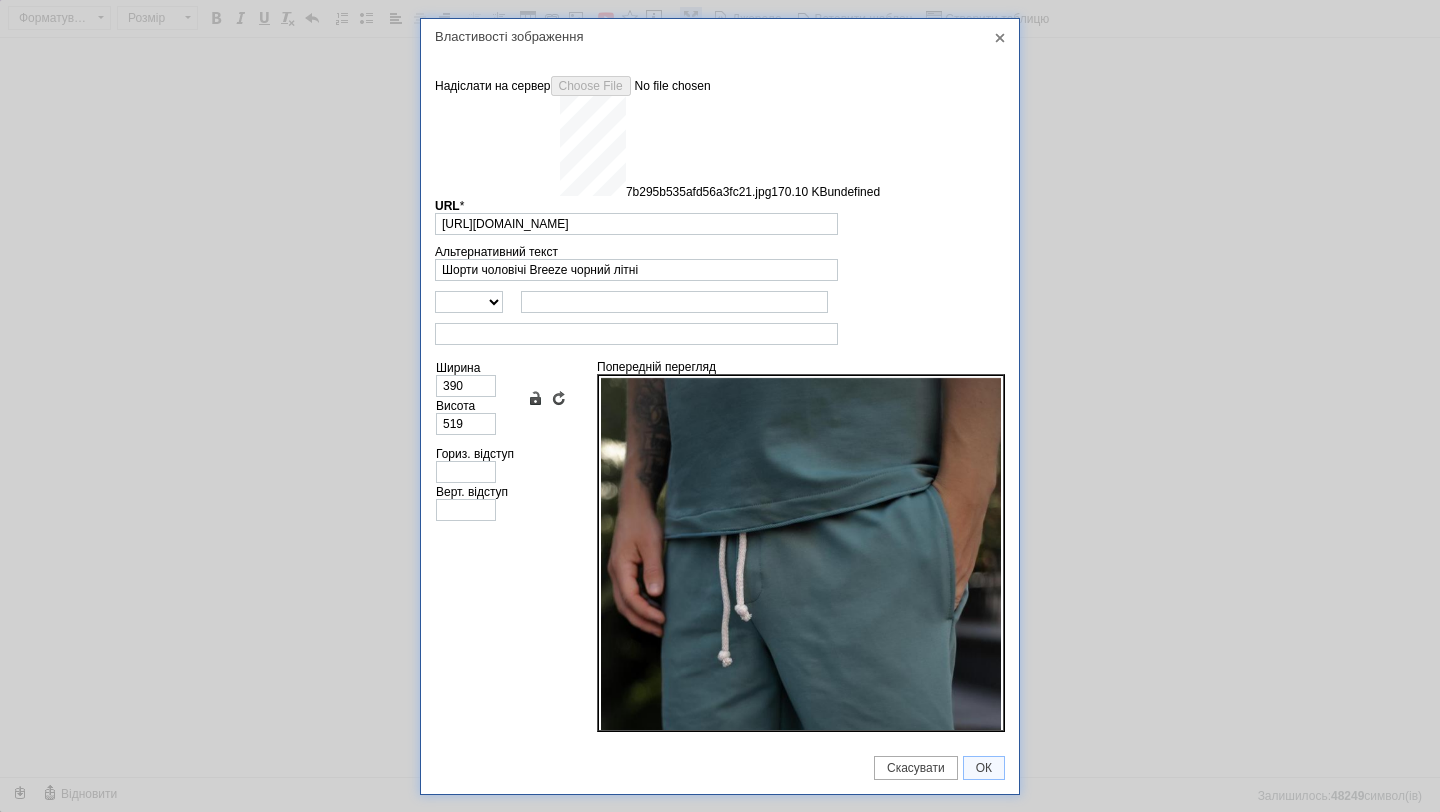 type on "[URL][DOMAIN_NAME]" 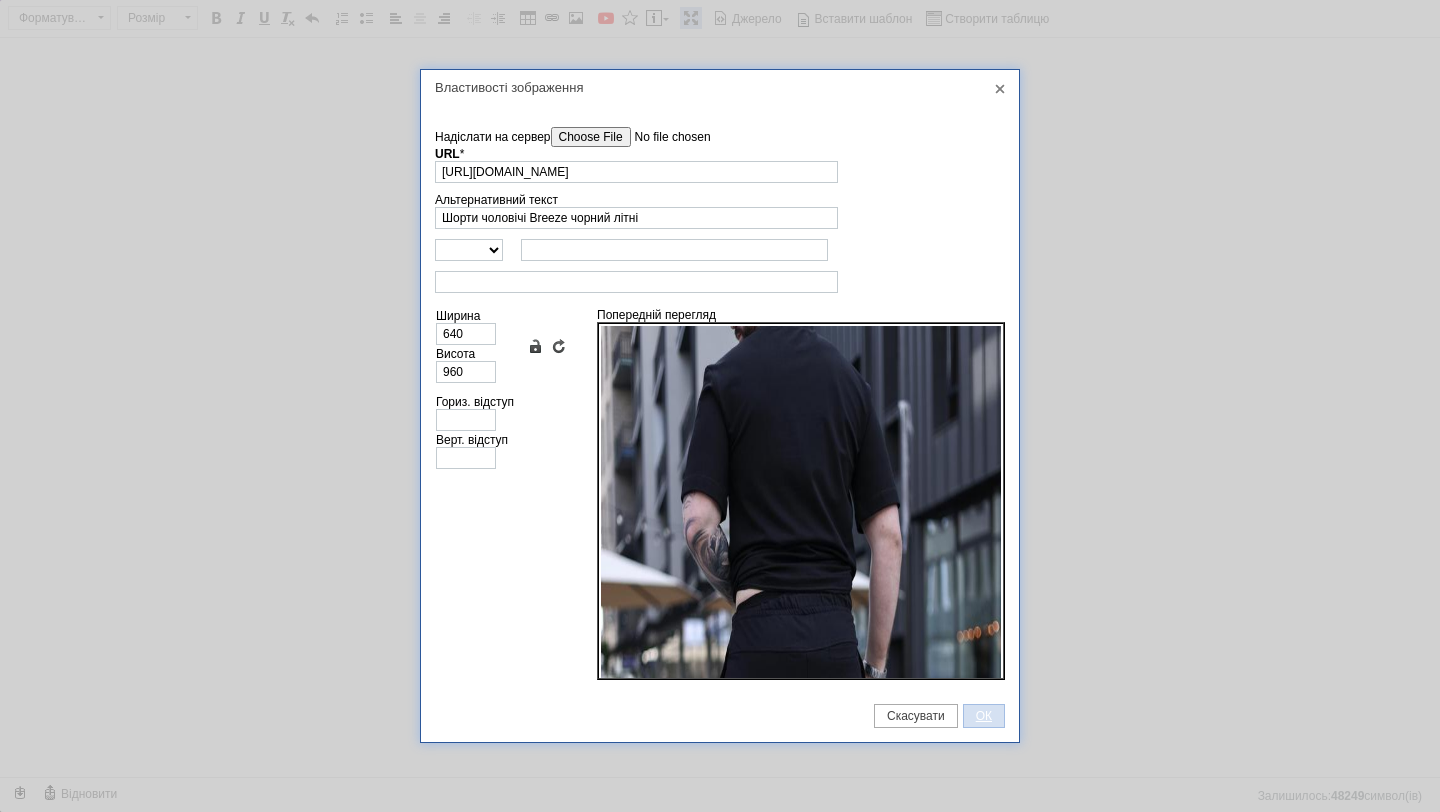 click on "ОК" at bounding box center (984, 716) 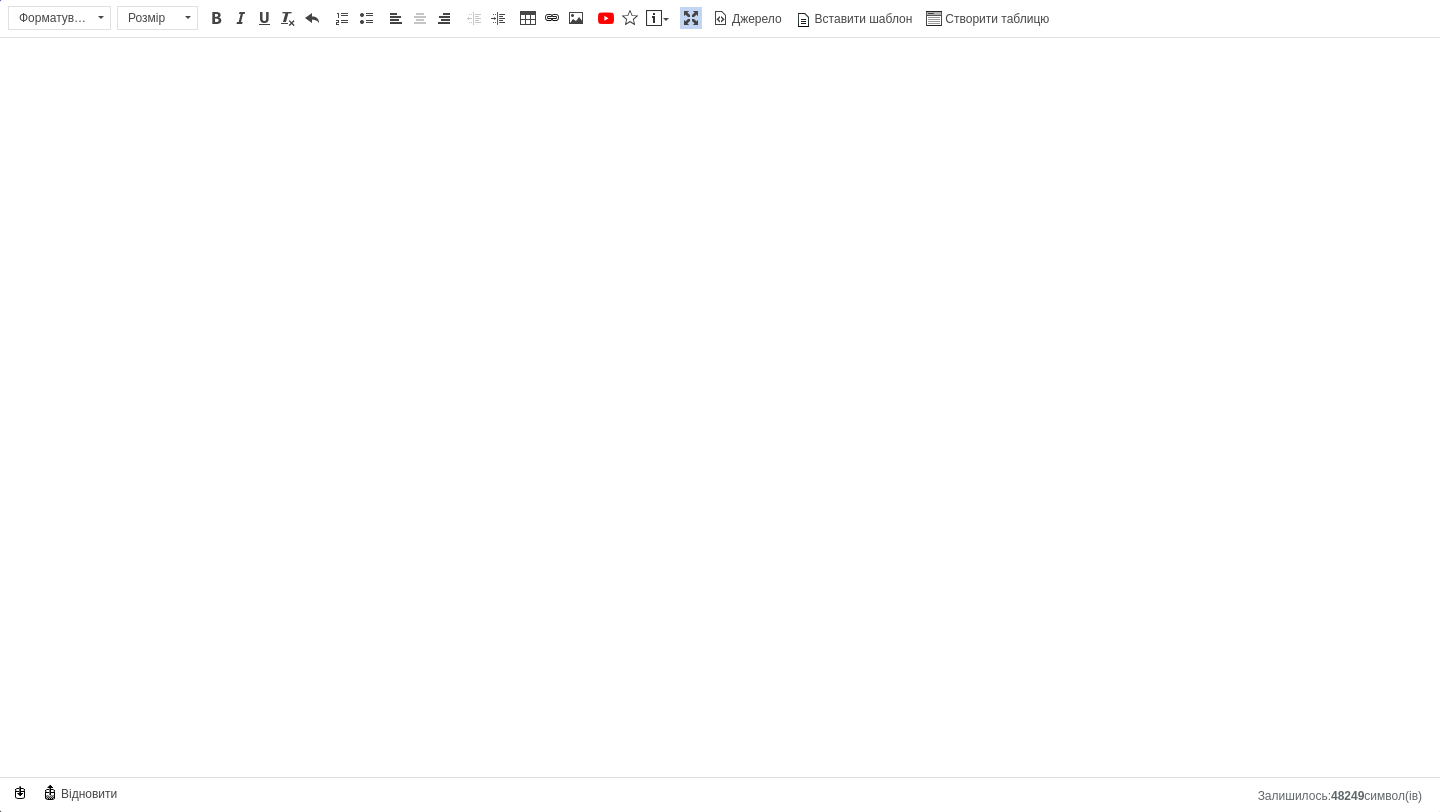 type 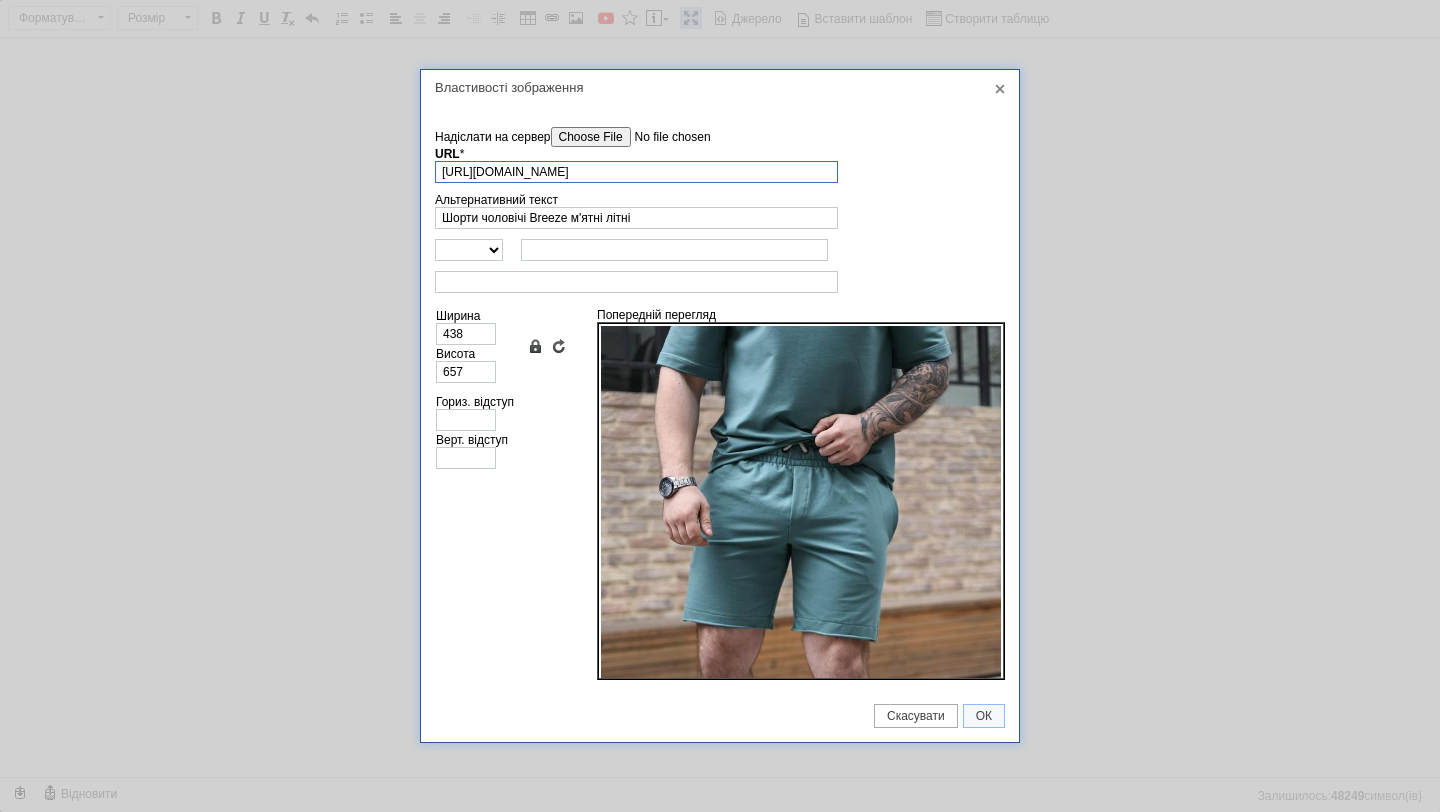 scroll, scrollTop: 0, scrollLeft: 228, axis: horizontal 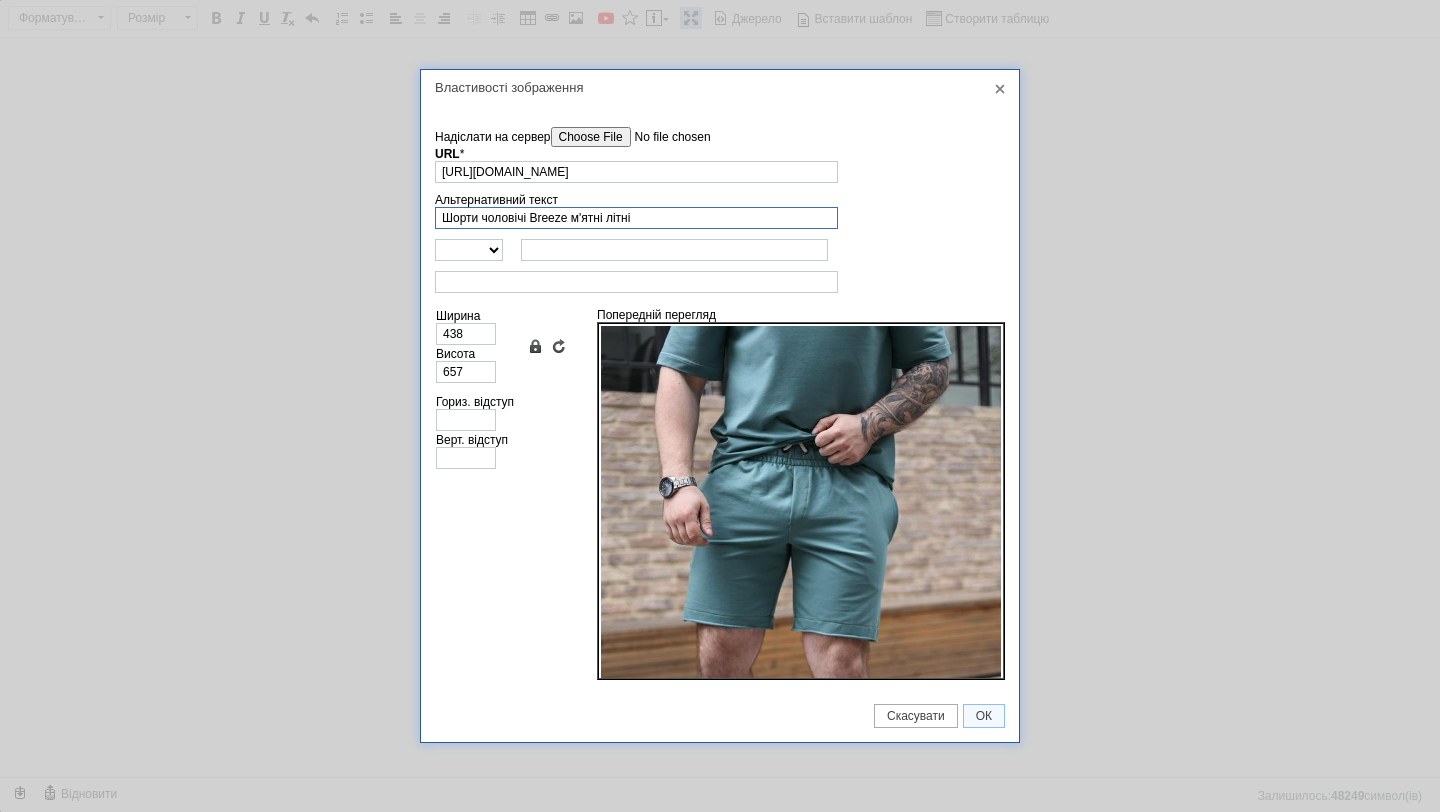 click on "Шорти чоловічі Breeze м'ятні літні" at bounding box center [636, 218] 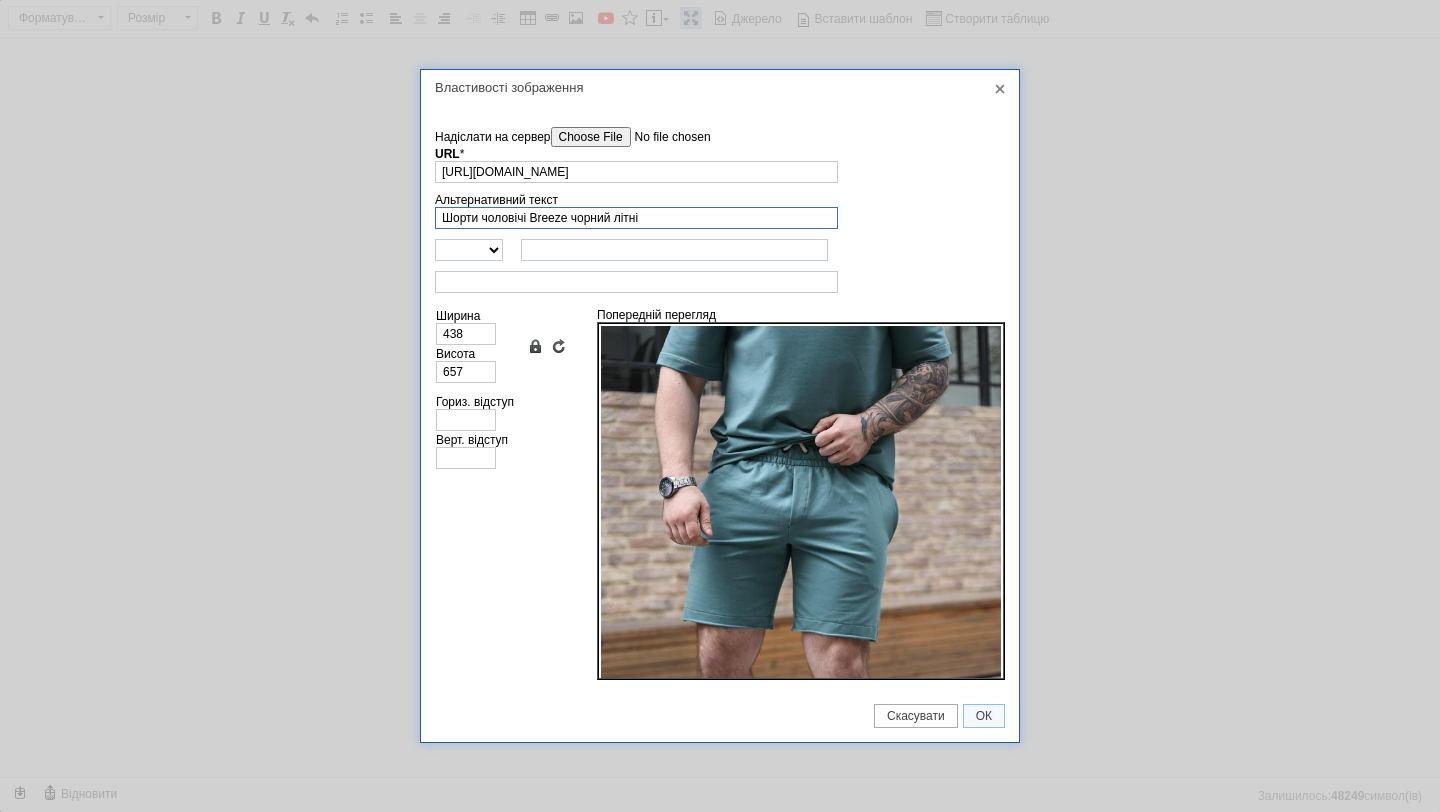 type on "Шорти чоловічі Breeze чорний літні" 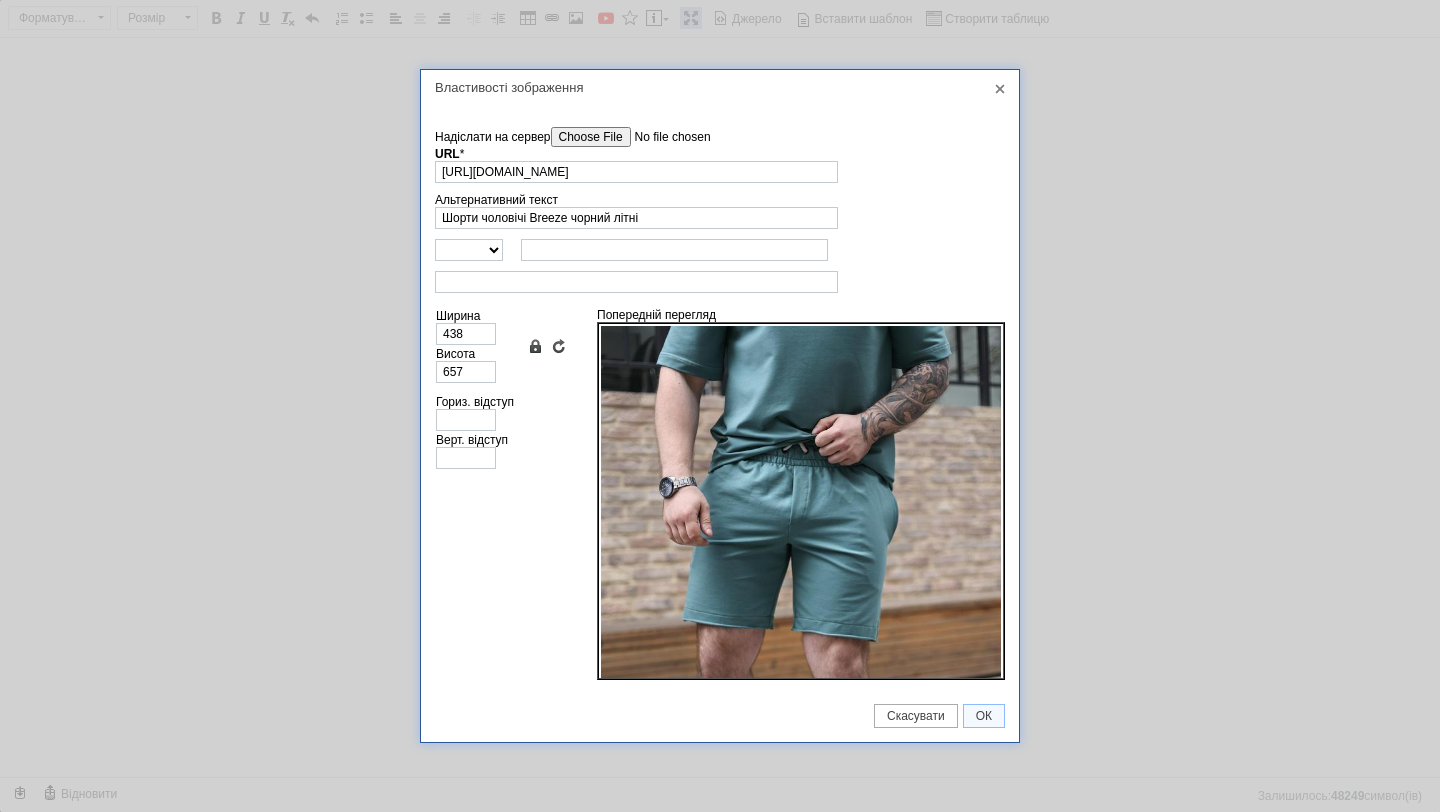 click on "Надіслати на сервер" at bounding box center (664, 137) 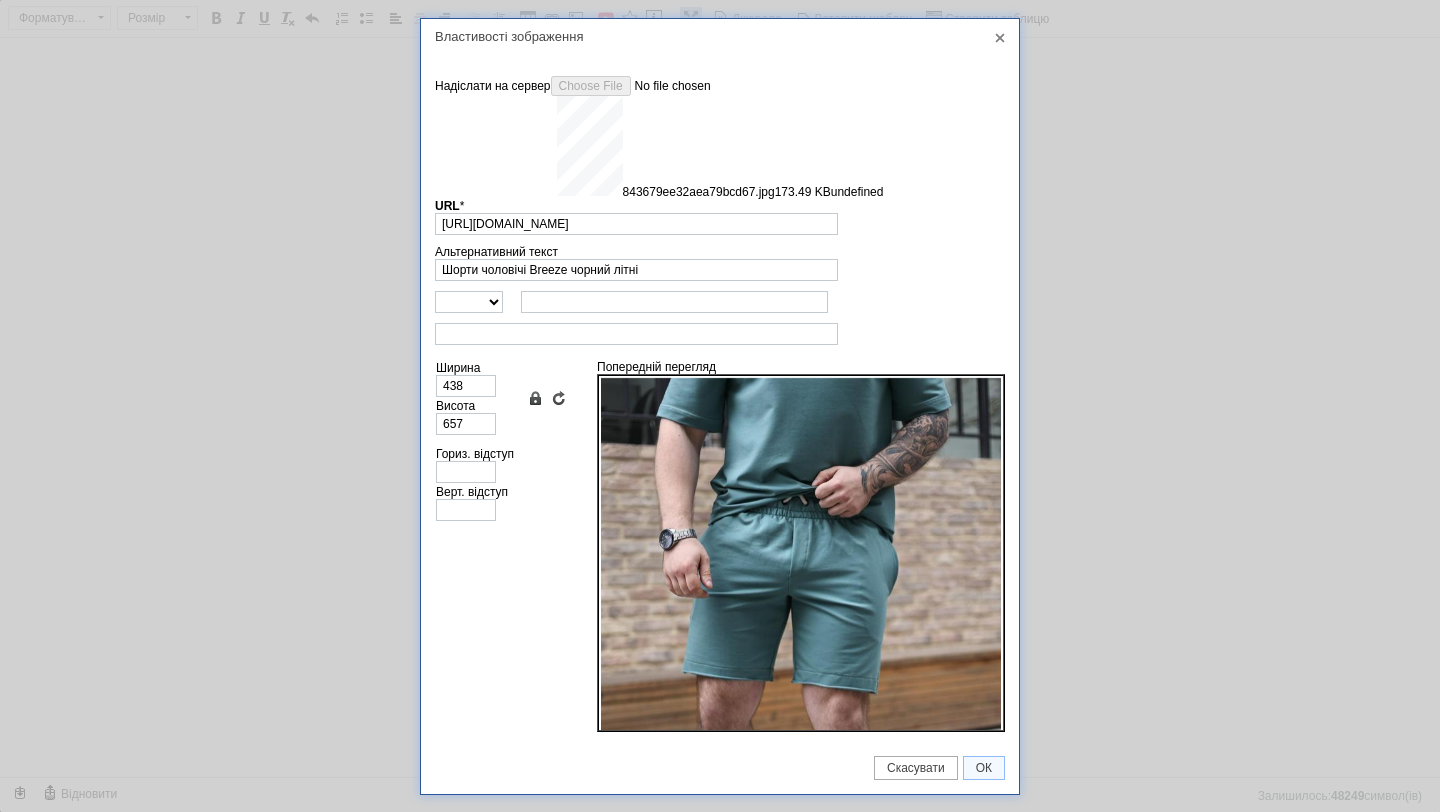 type on "[URL][DOMAIN_NAME]" 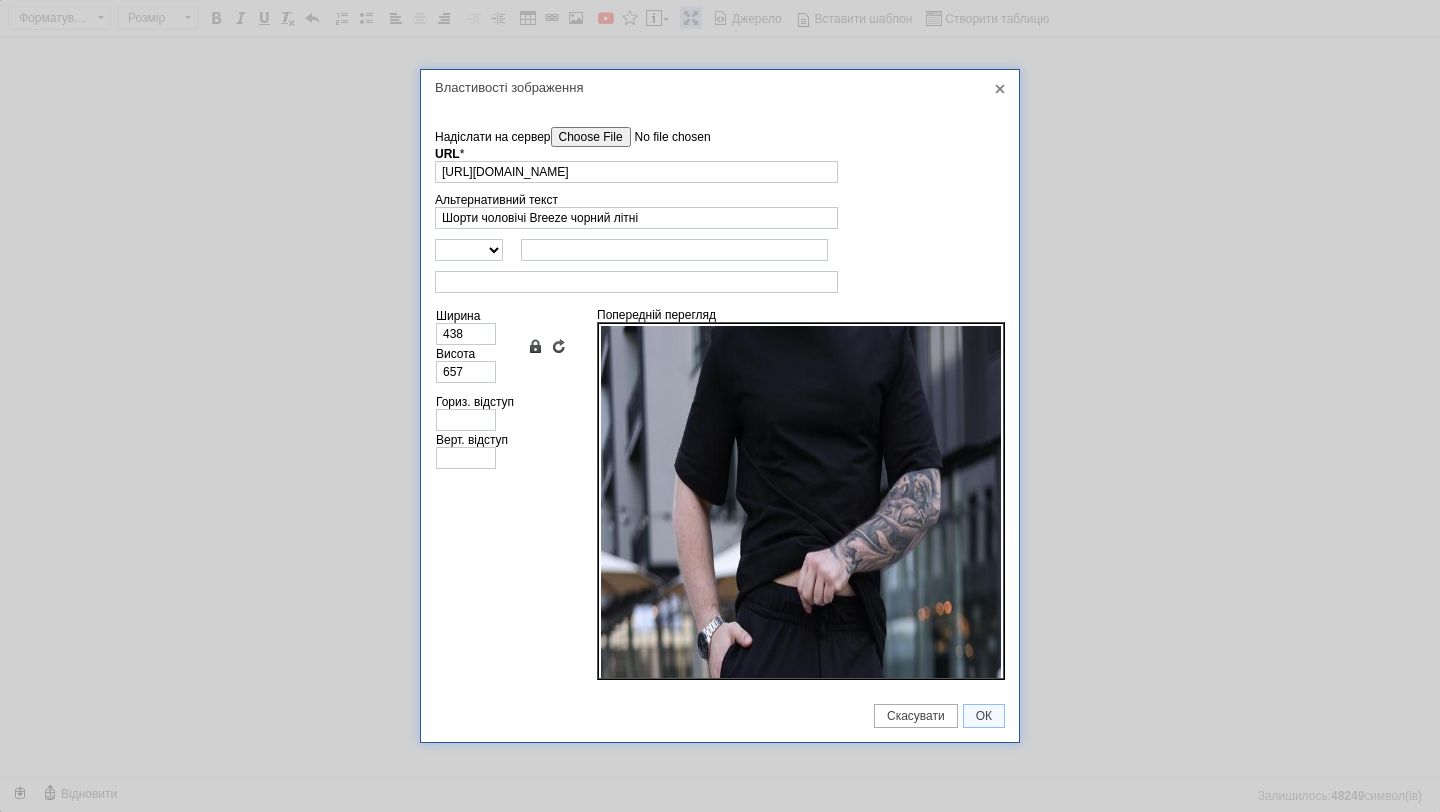 type on "640" 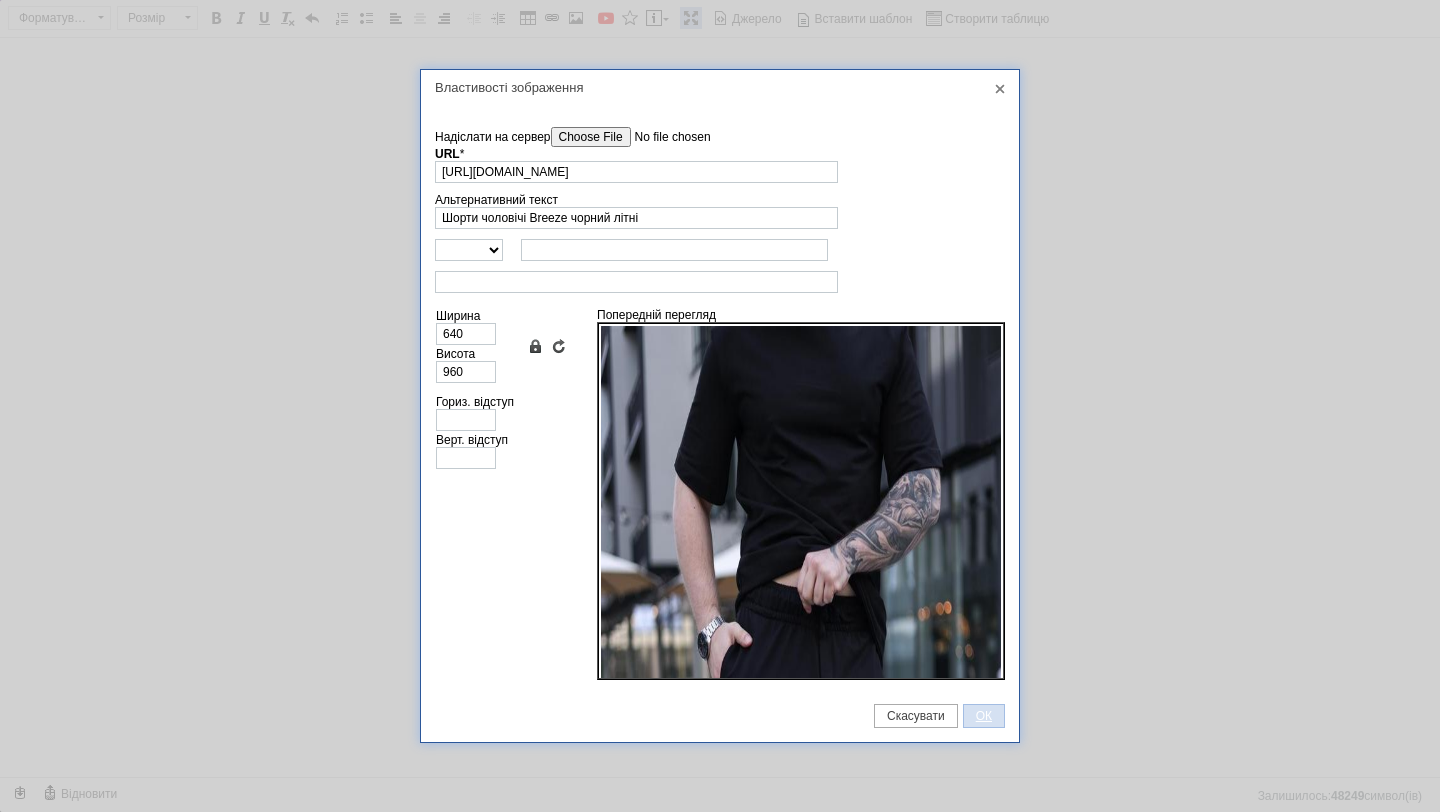 click on "ОК" at bounding box center [984, 716] 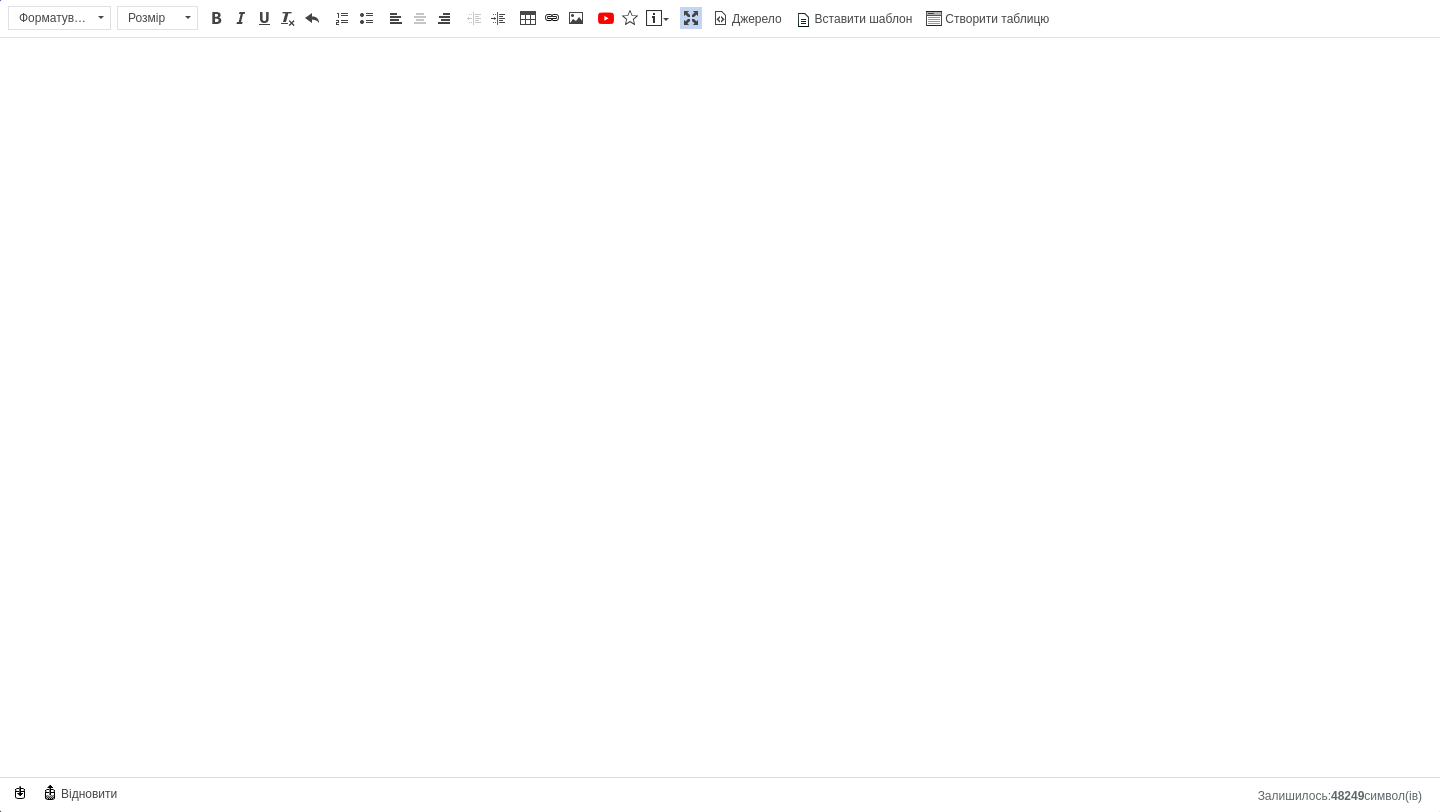 click at bounding box center (691, 18) 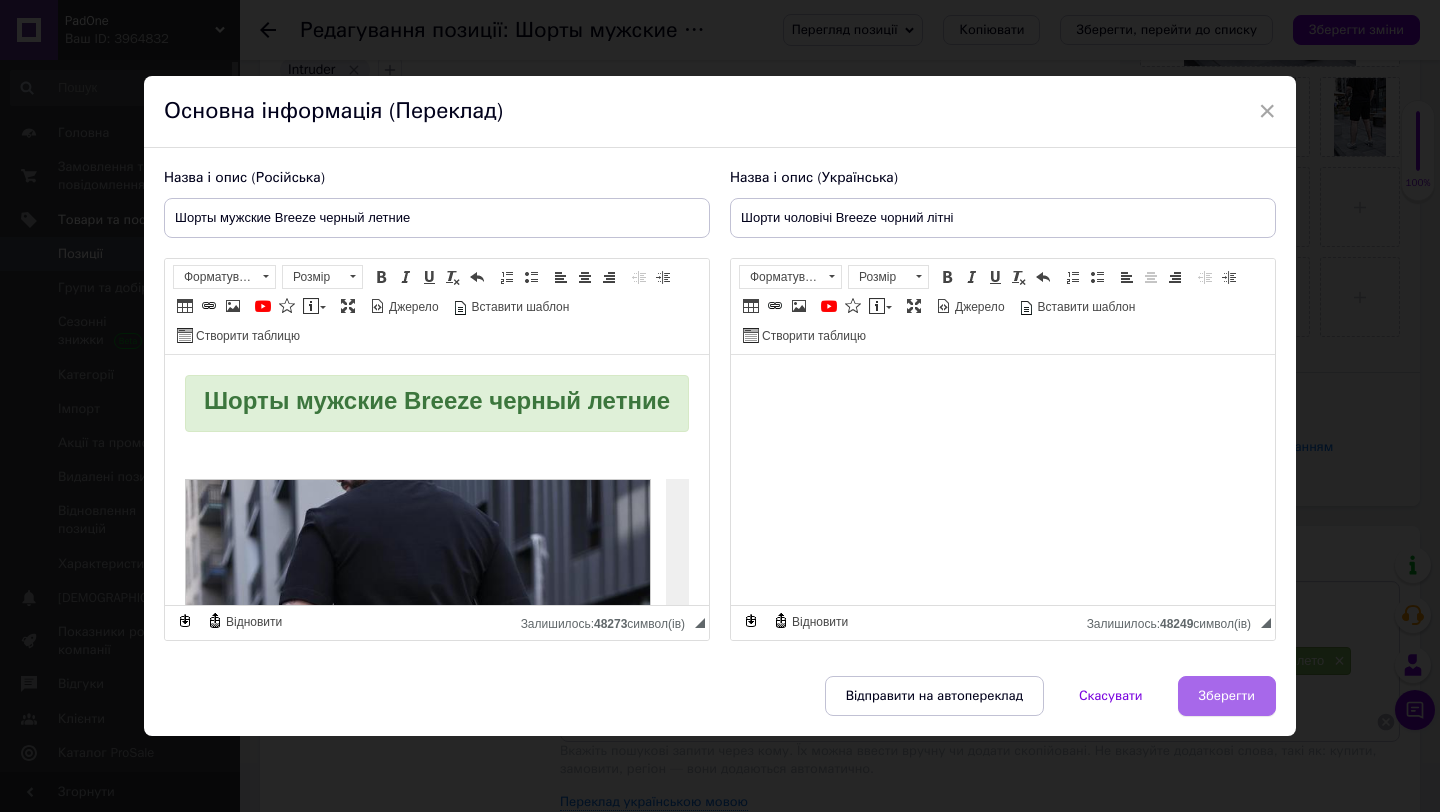 scroll, scrollTop: 1144, scrollLeft: 0, axis: vertical 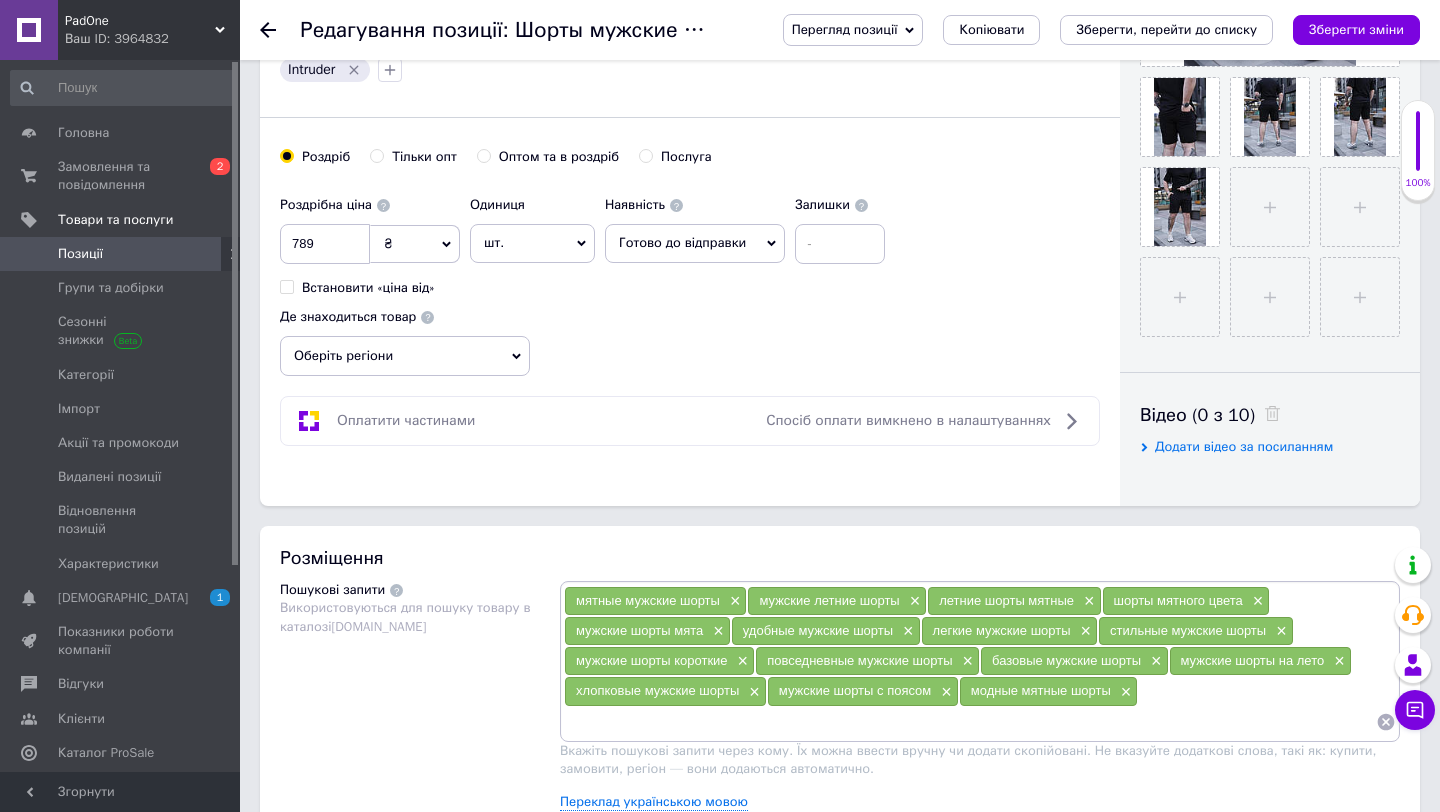 click on "Зберегти зміни" at bounding box center [1356, 29] 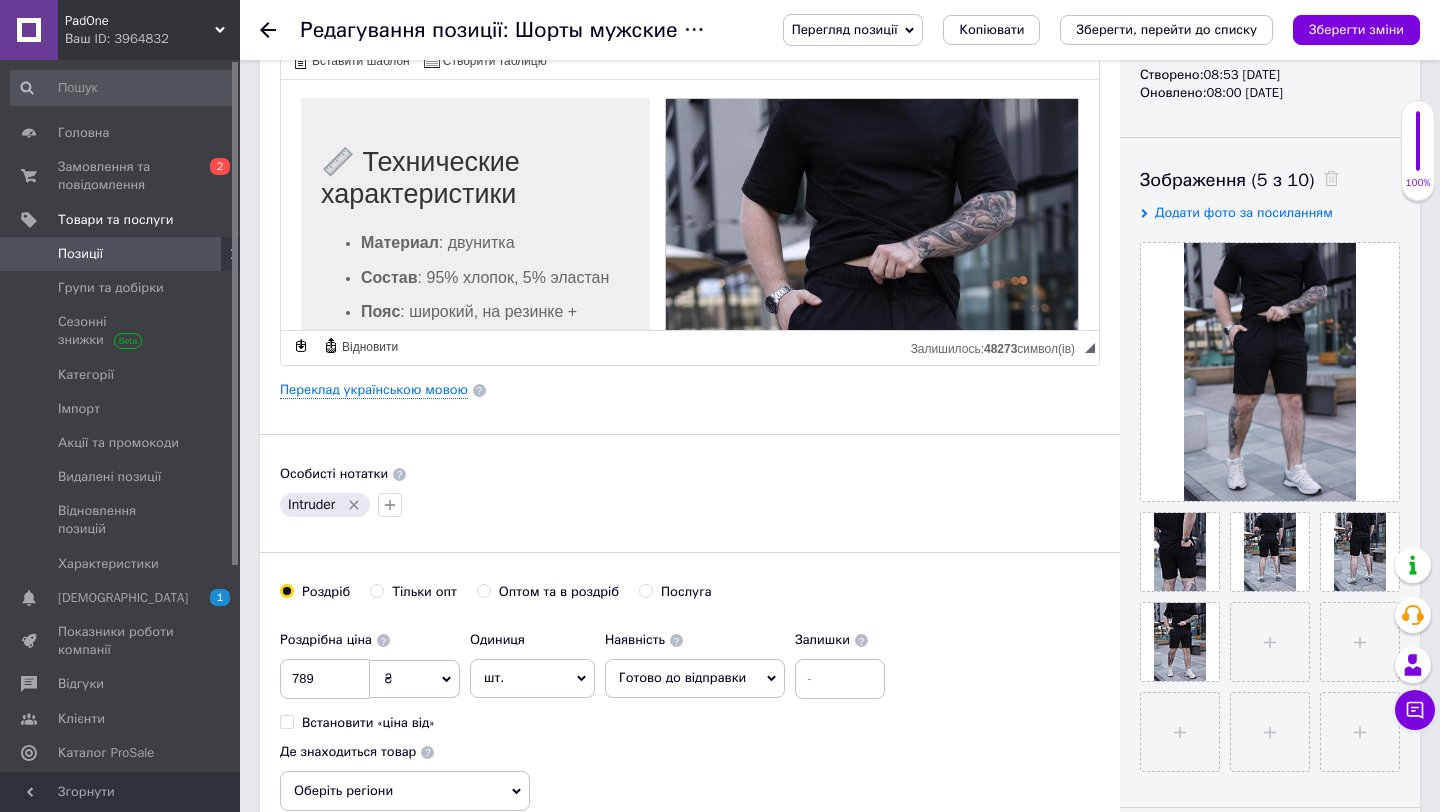 scroll, scrollTop: 0, scrollLeft: 0, axis: both 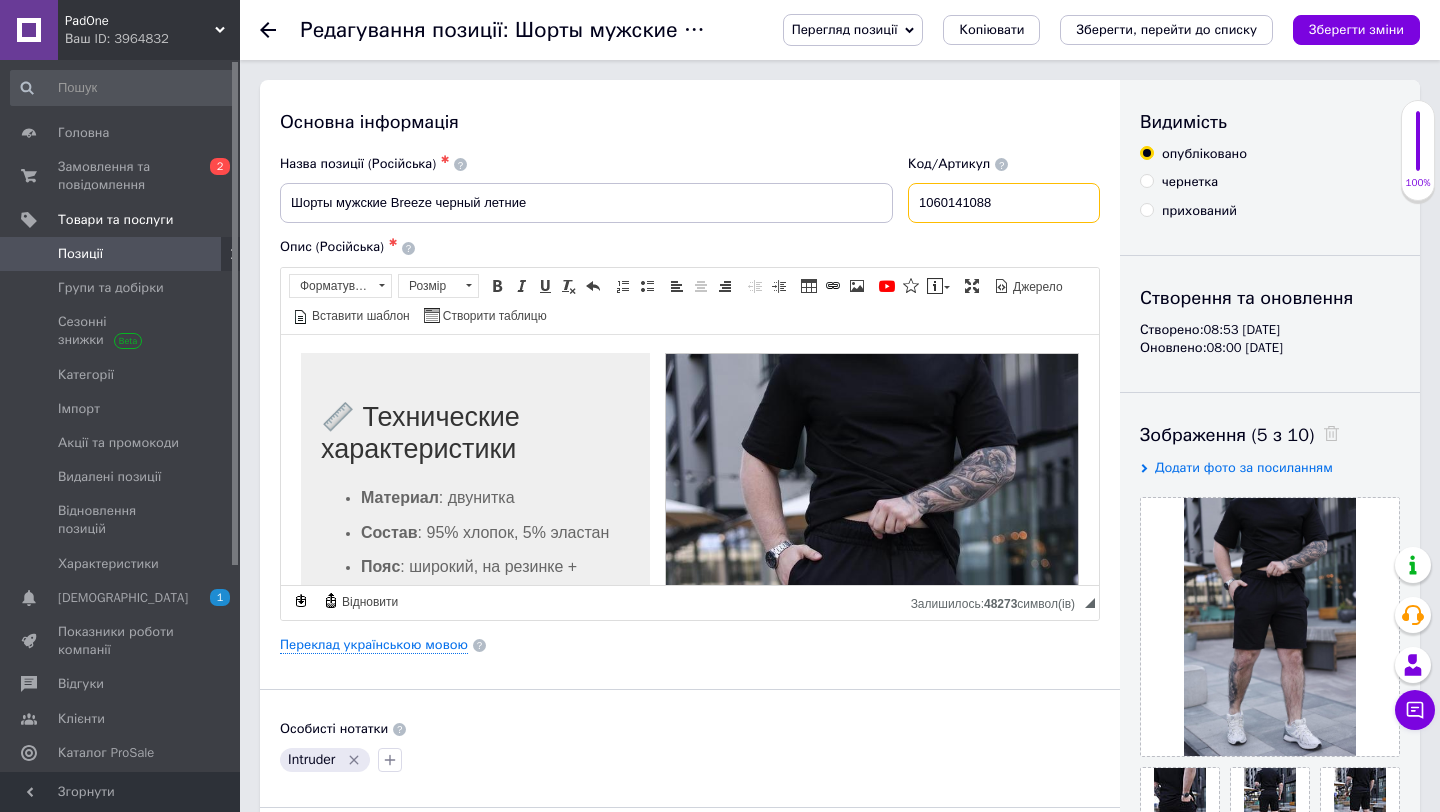 click on "1060141088" at bounding box center (1004, 203) 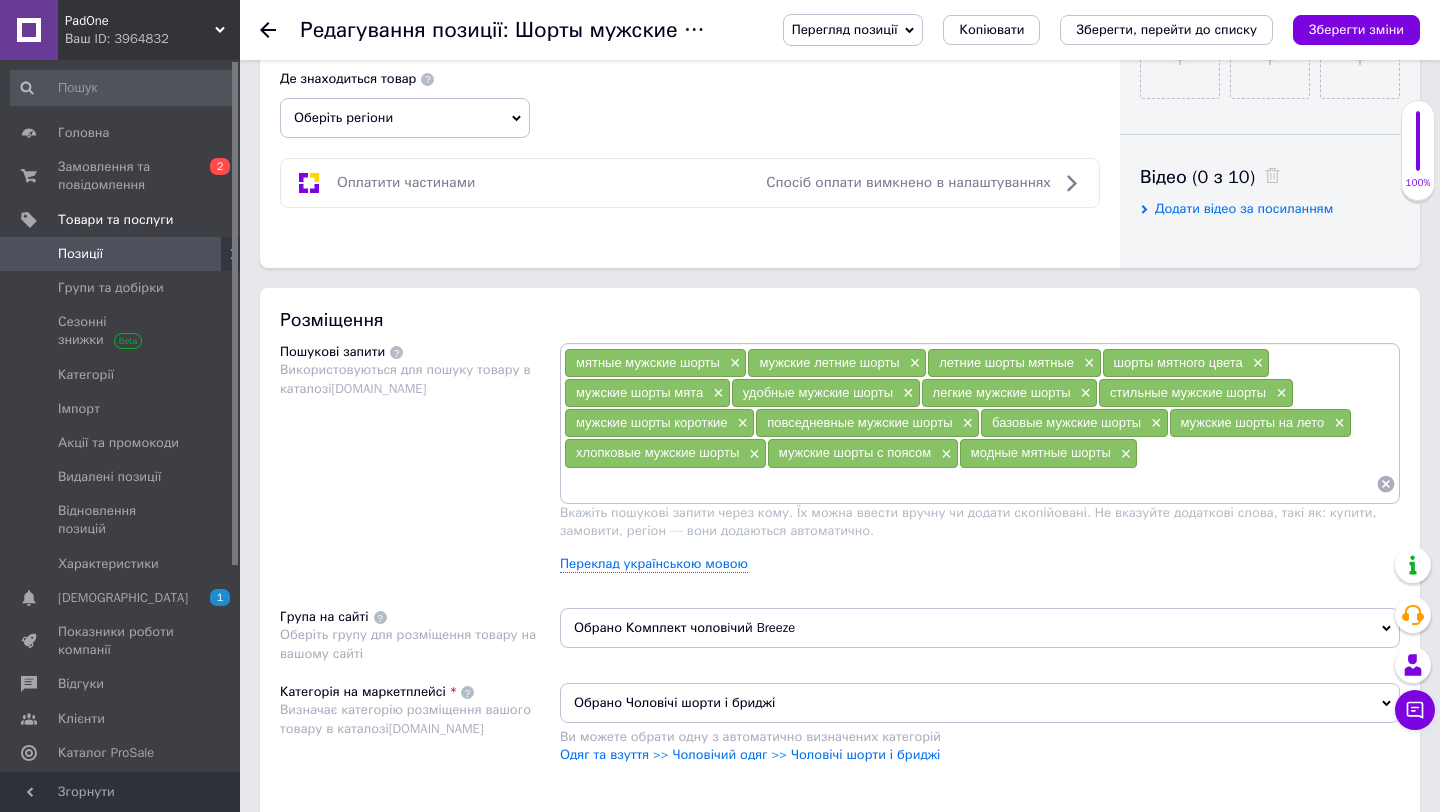scroll, scrollTop: 963, scrollLeft: 0, axis: vertical 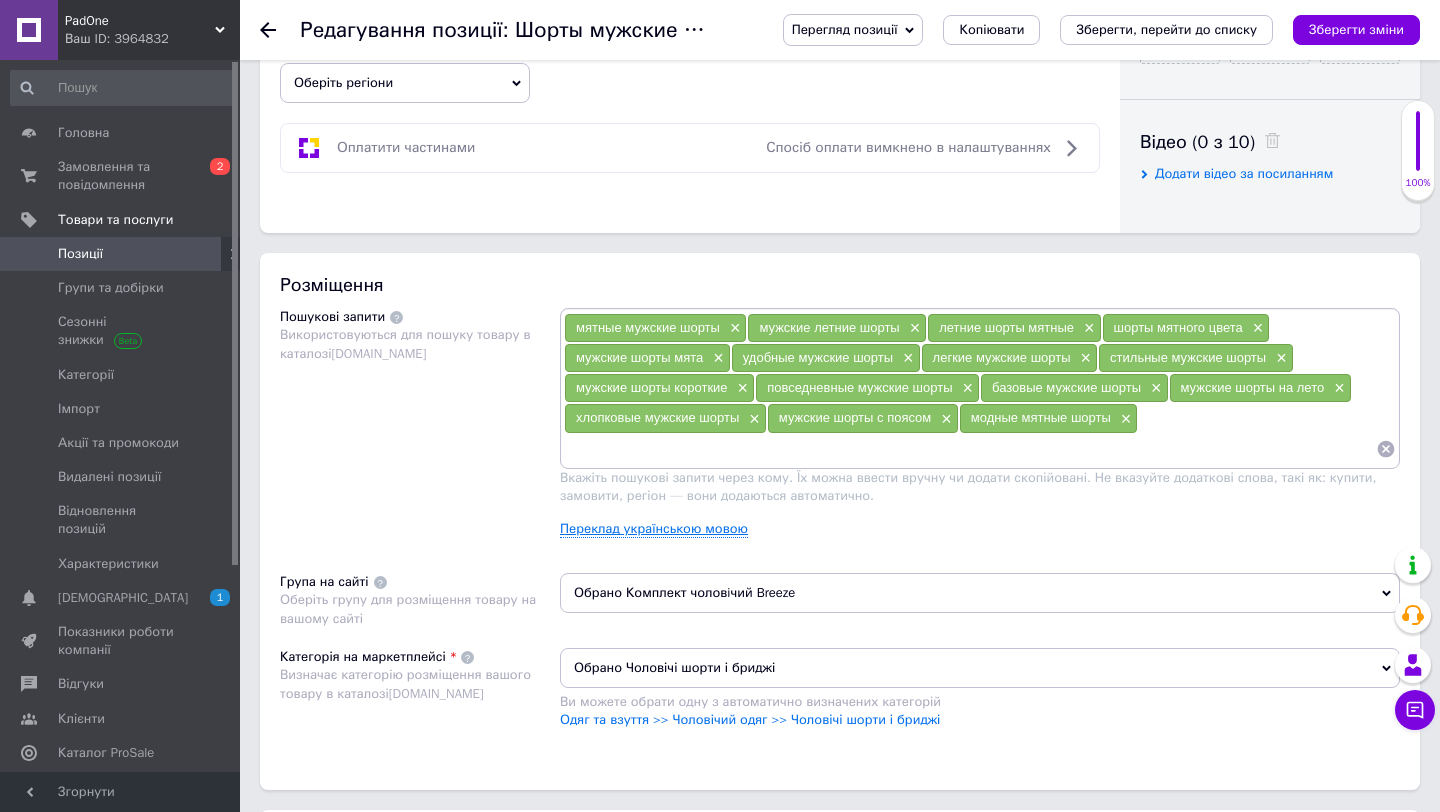 click on "Переклад українською мовою" at bounding box center (654, 529) 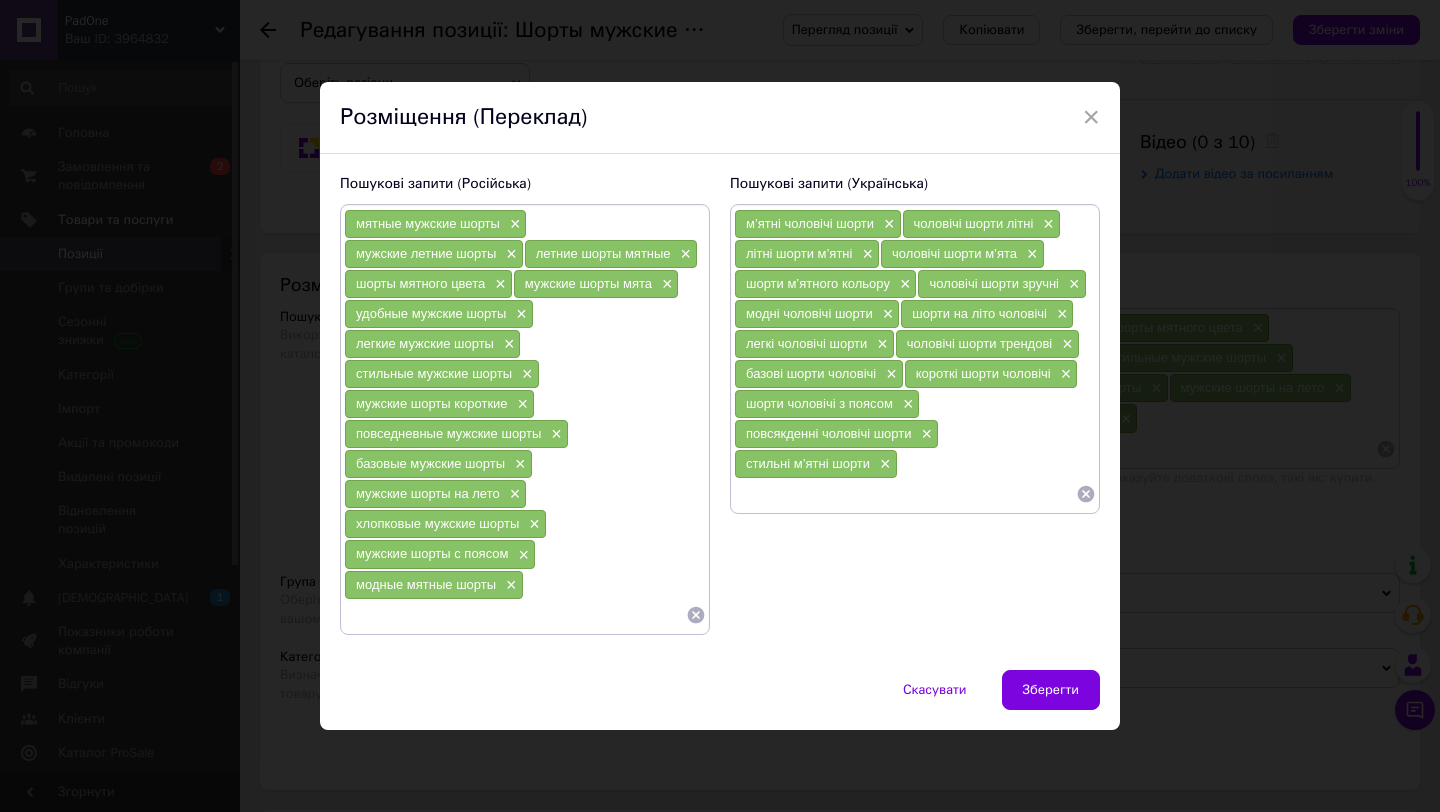 click 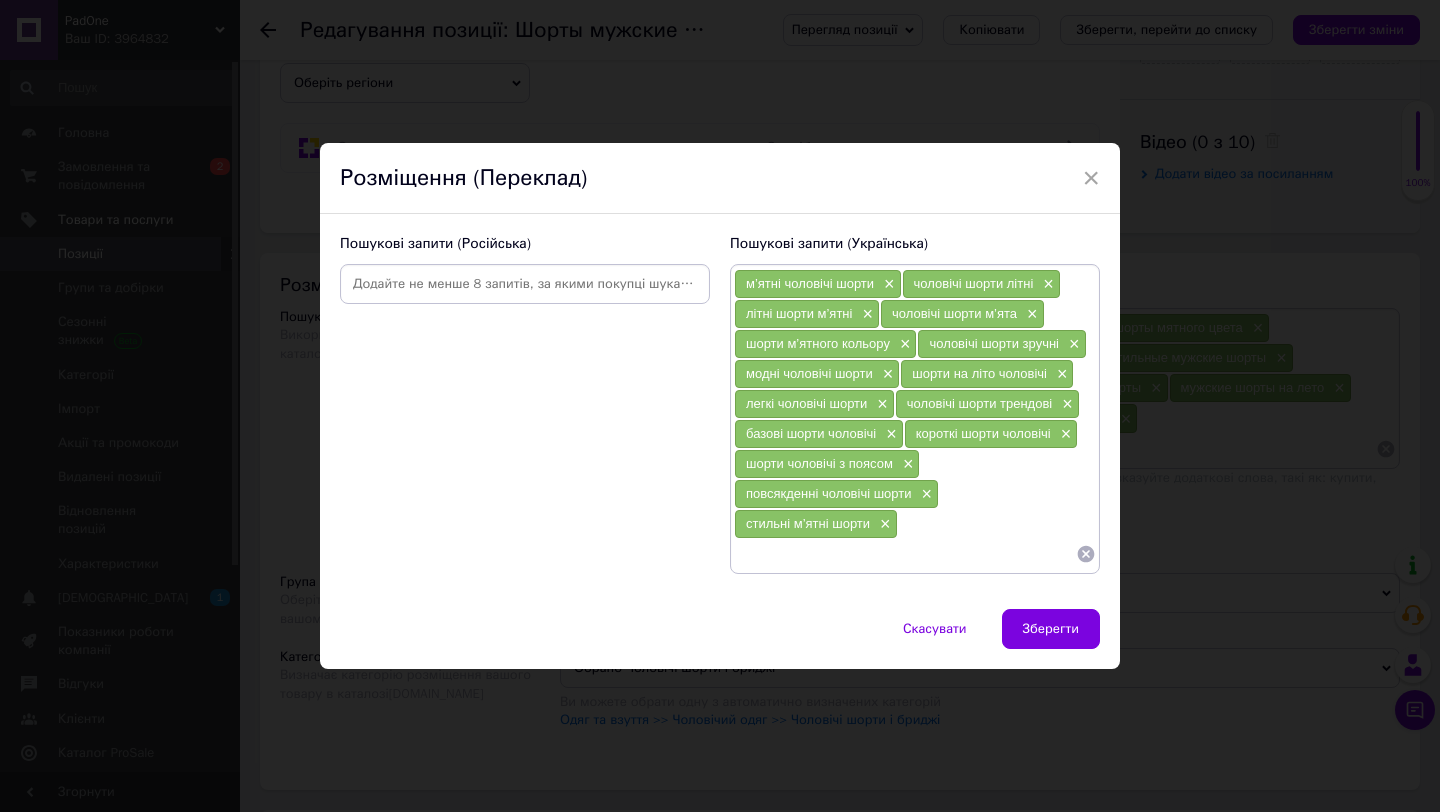 click 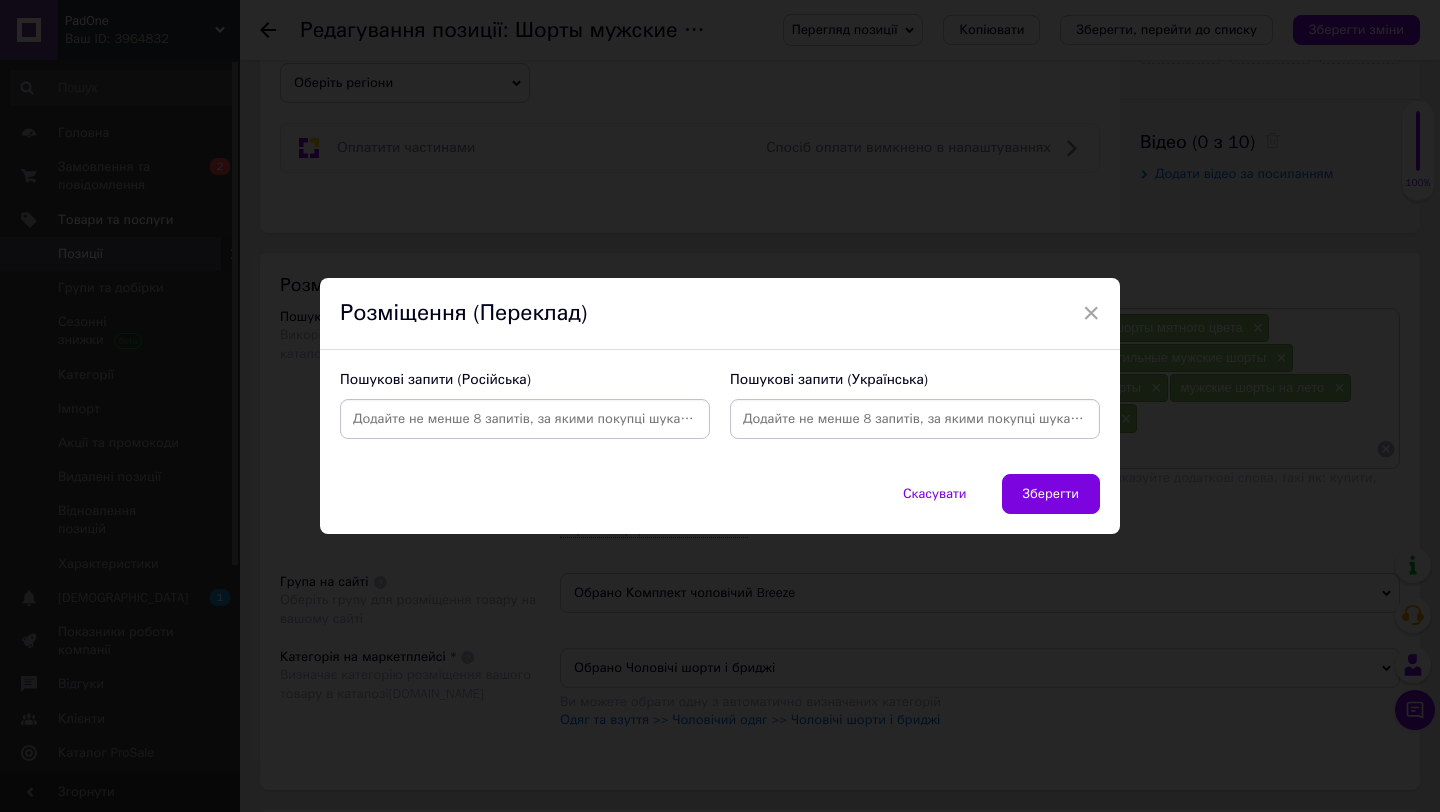 click at bounding box center [915, 419] 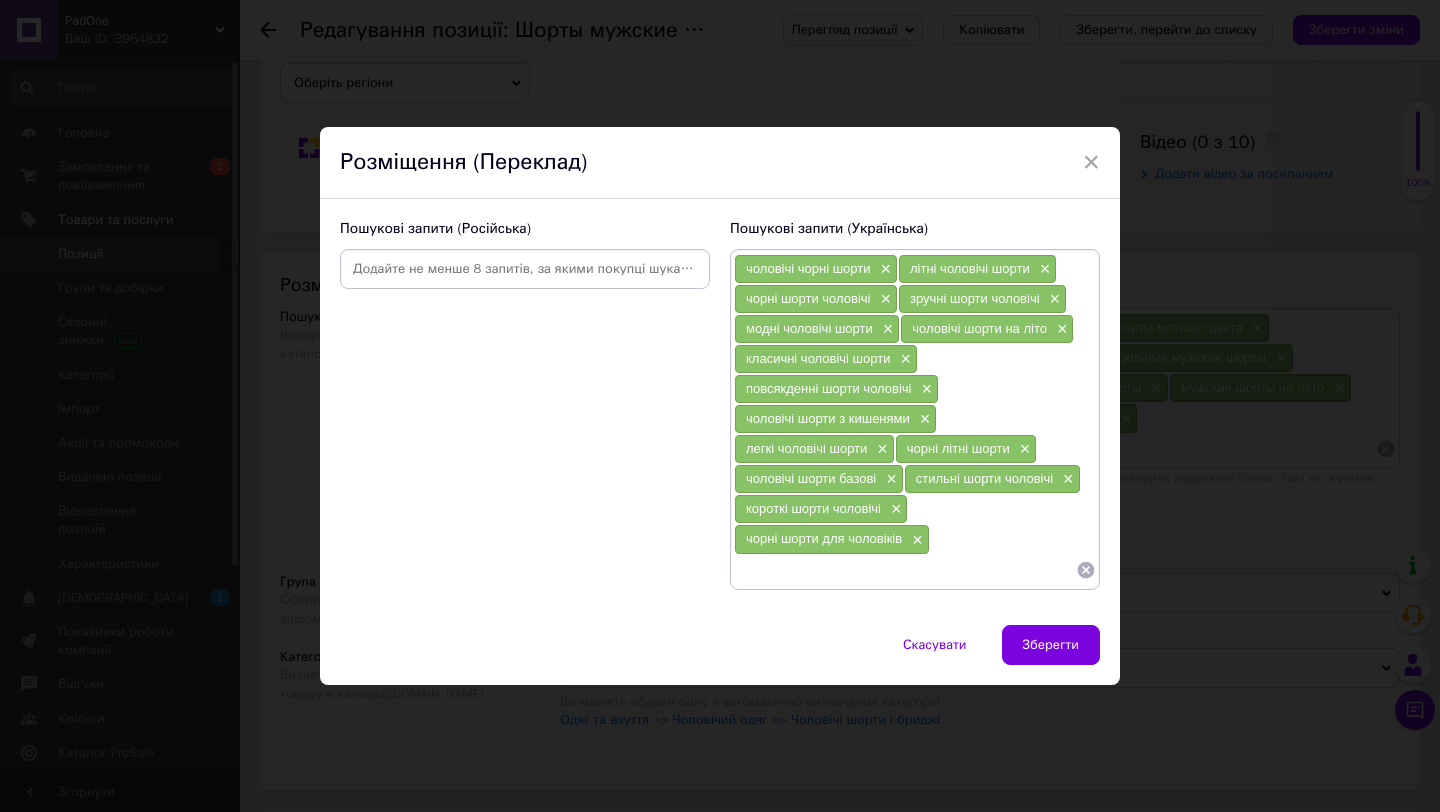 click at bounding box center [525, 269] 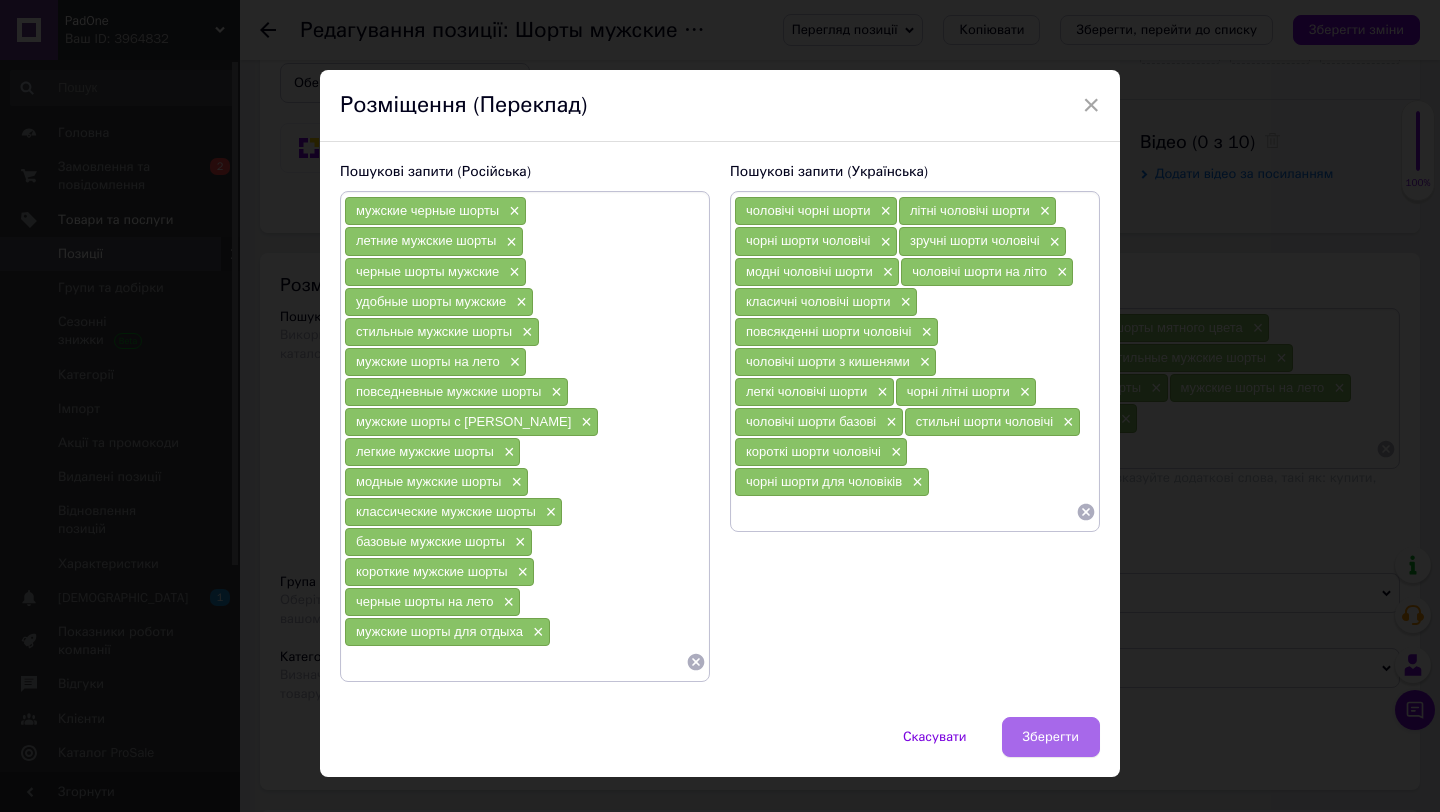click on "Зберегти" at bounding box center (1051, 737) 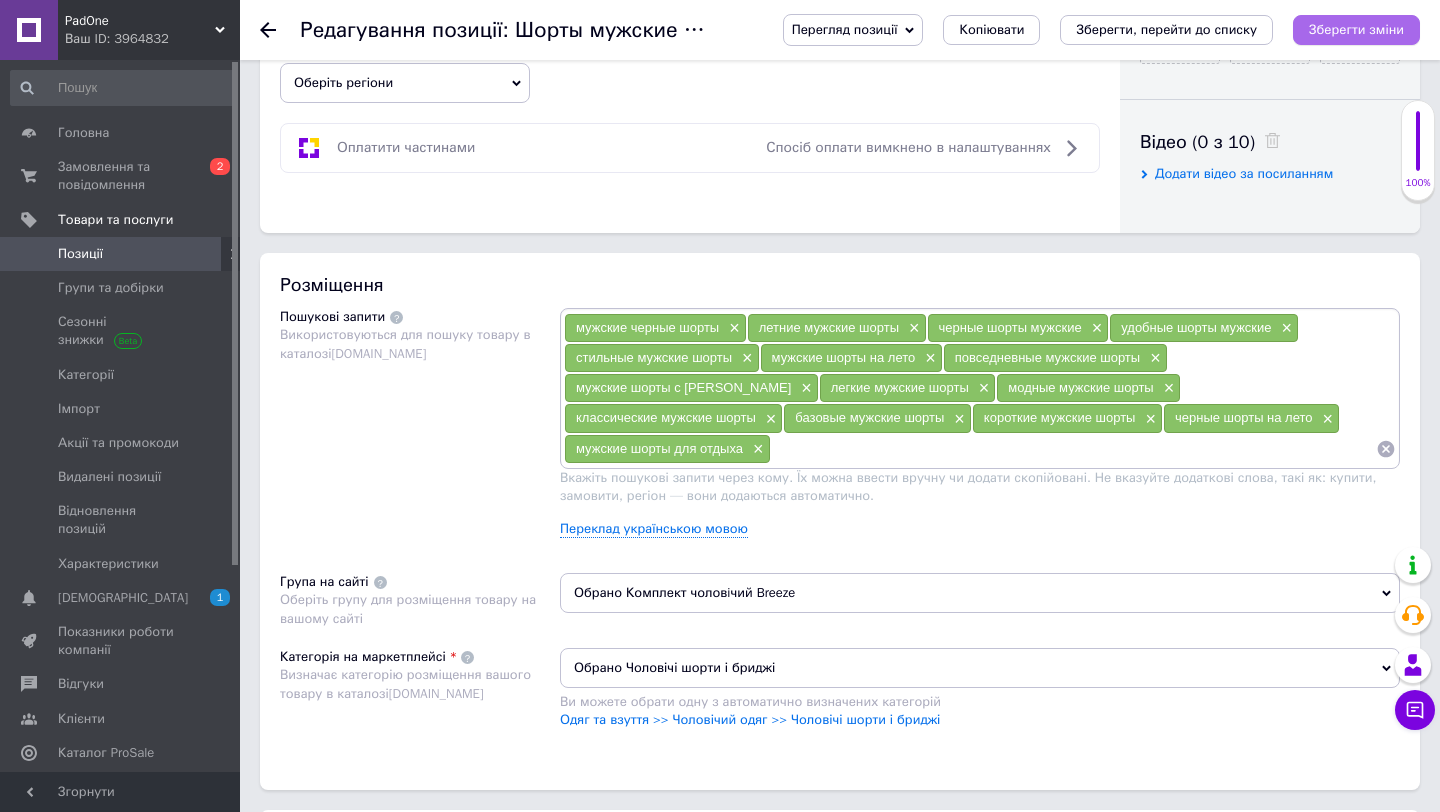 click on "Зберегти зміни" at bounding box center (1356, 29) 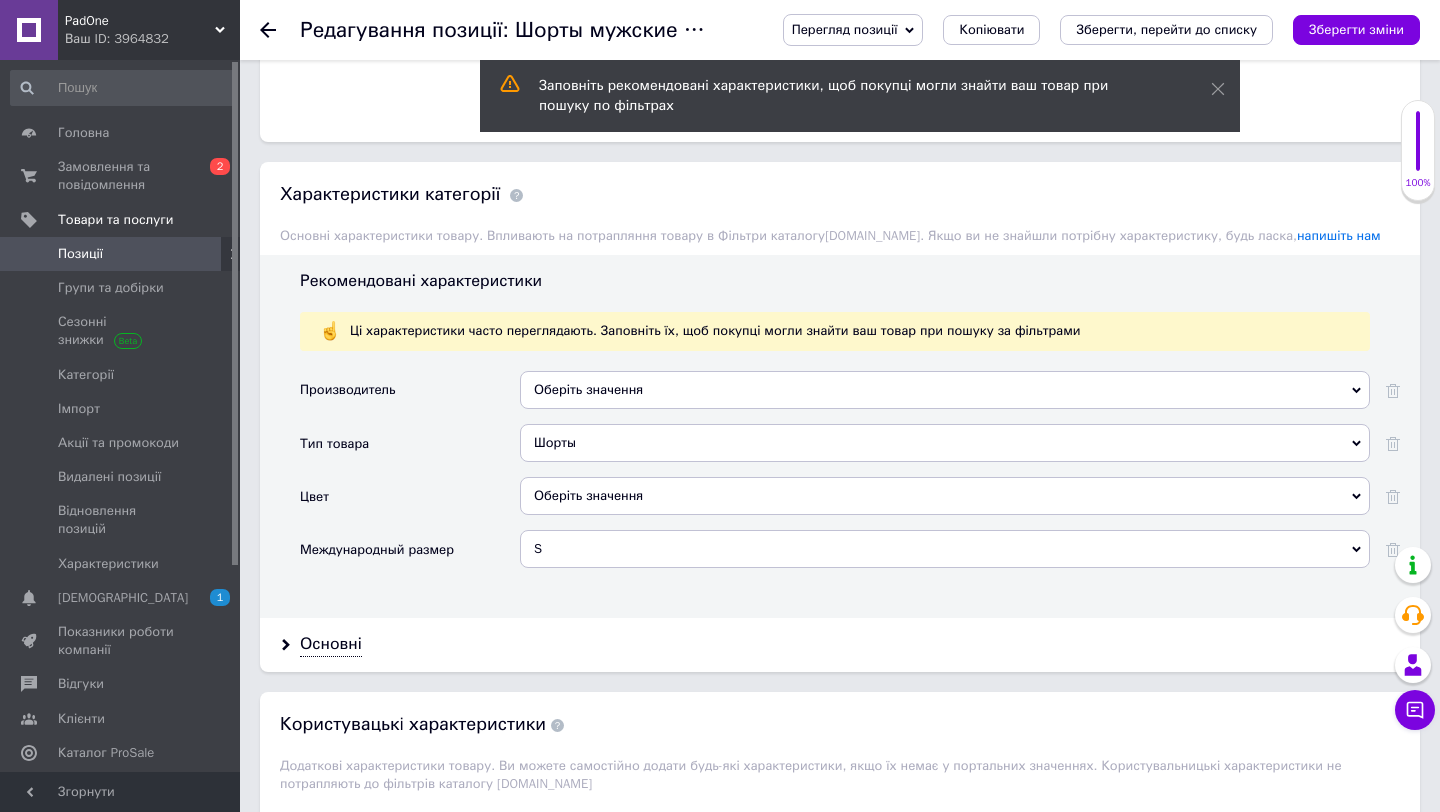 scroll, scrollTop: 1686, scrollLeft: 0, axis: vertical 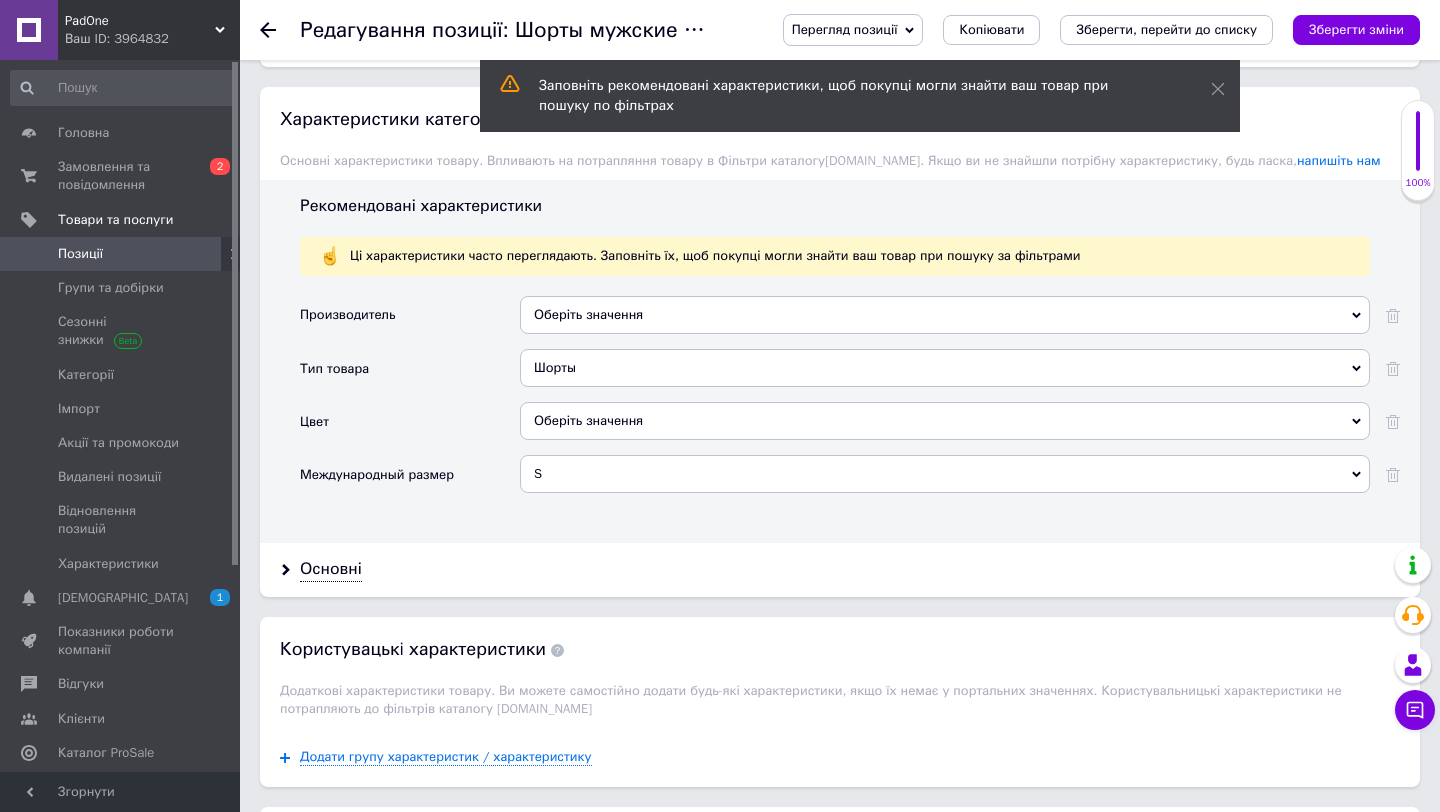 click on "Оберіть значення" at bounding box center (945, 428) 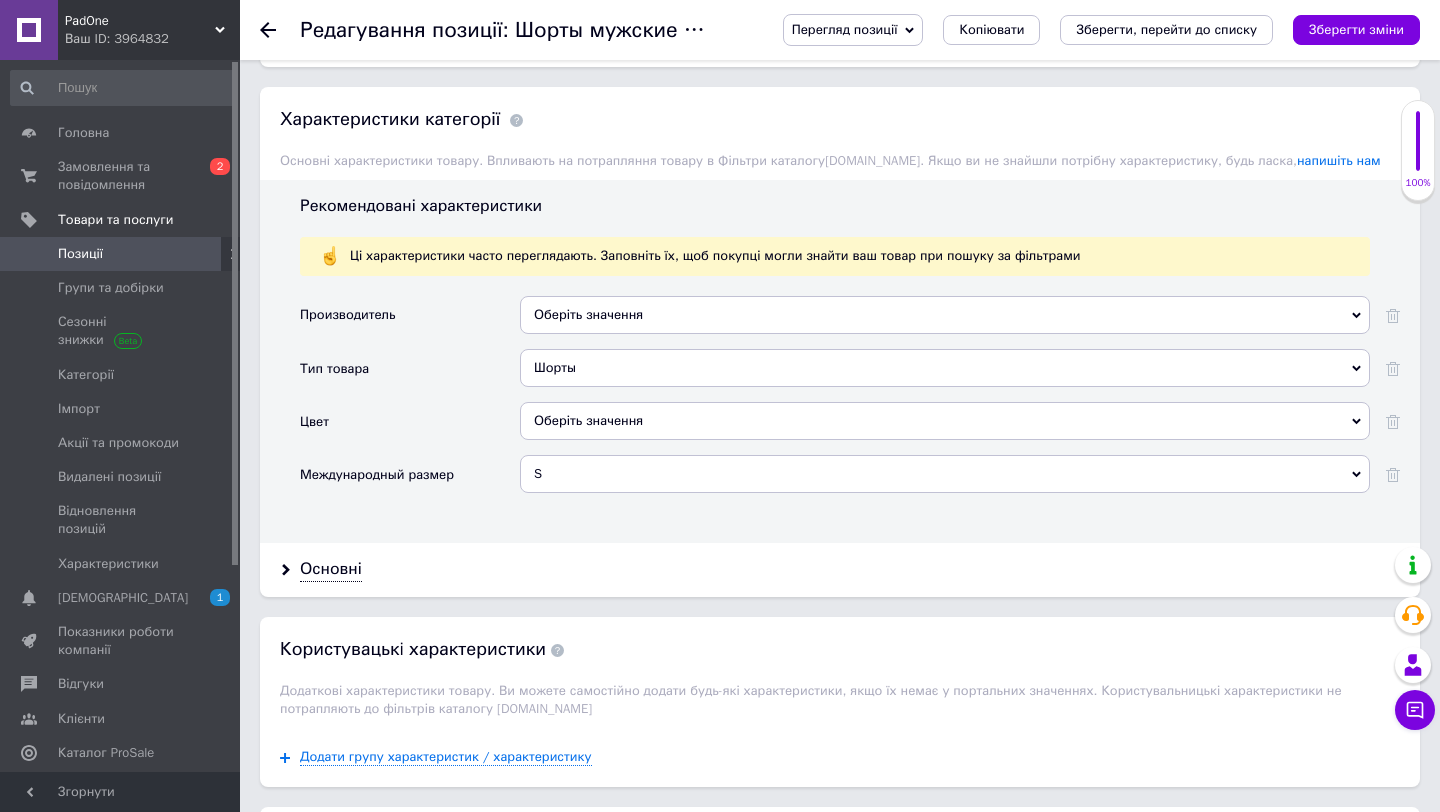 click on "Оберіть значення" at bounding box center (945, 421) 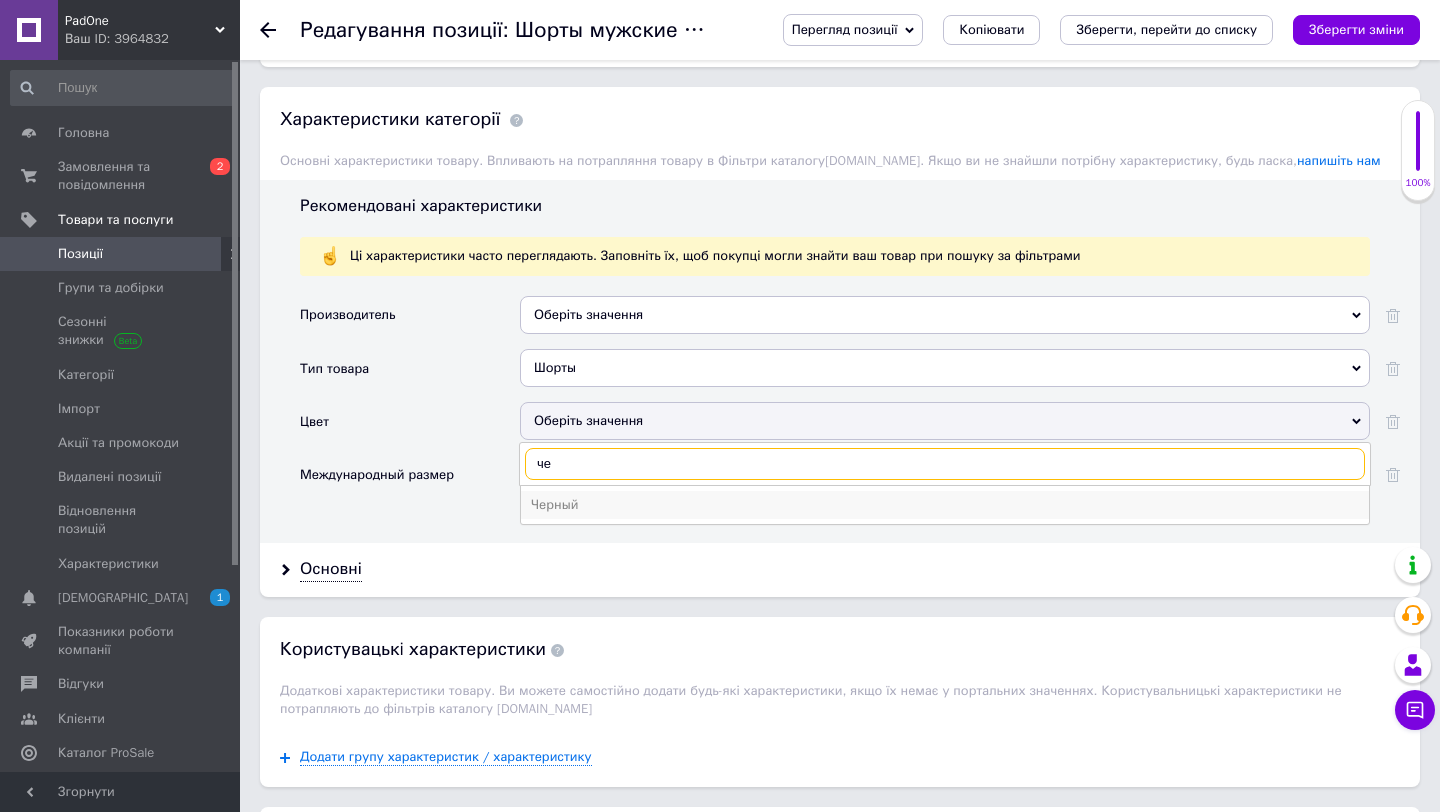 type on "че" 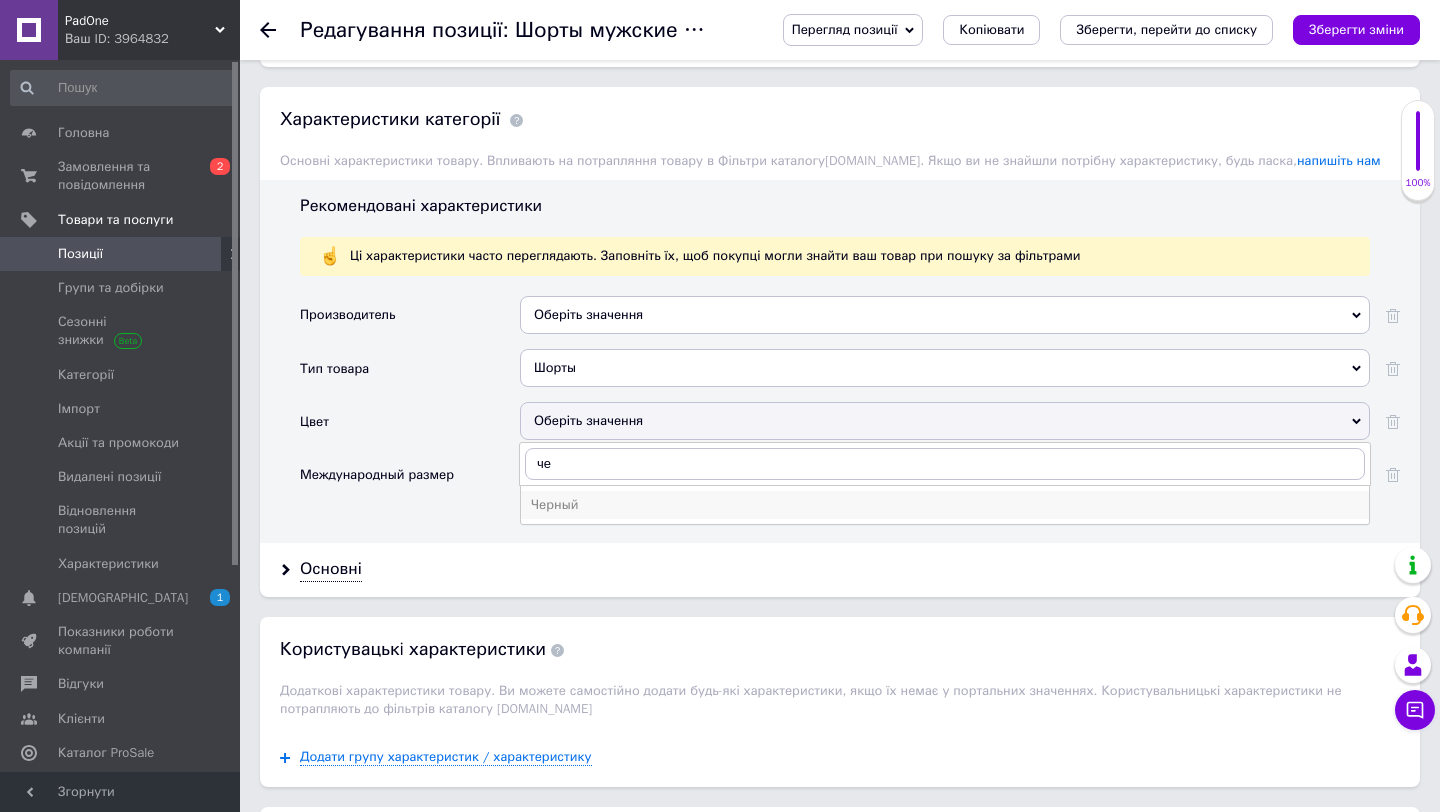 click on "Черный" at bounding box center [945, 505] 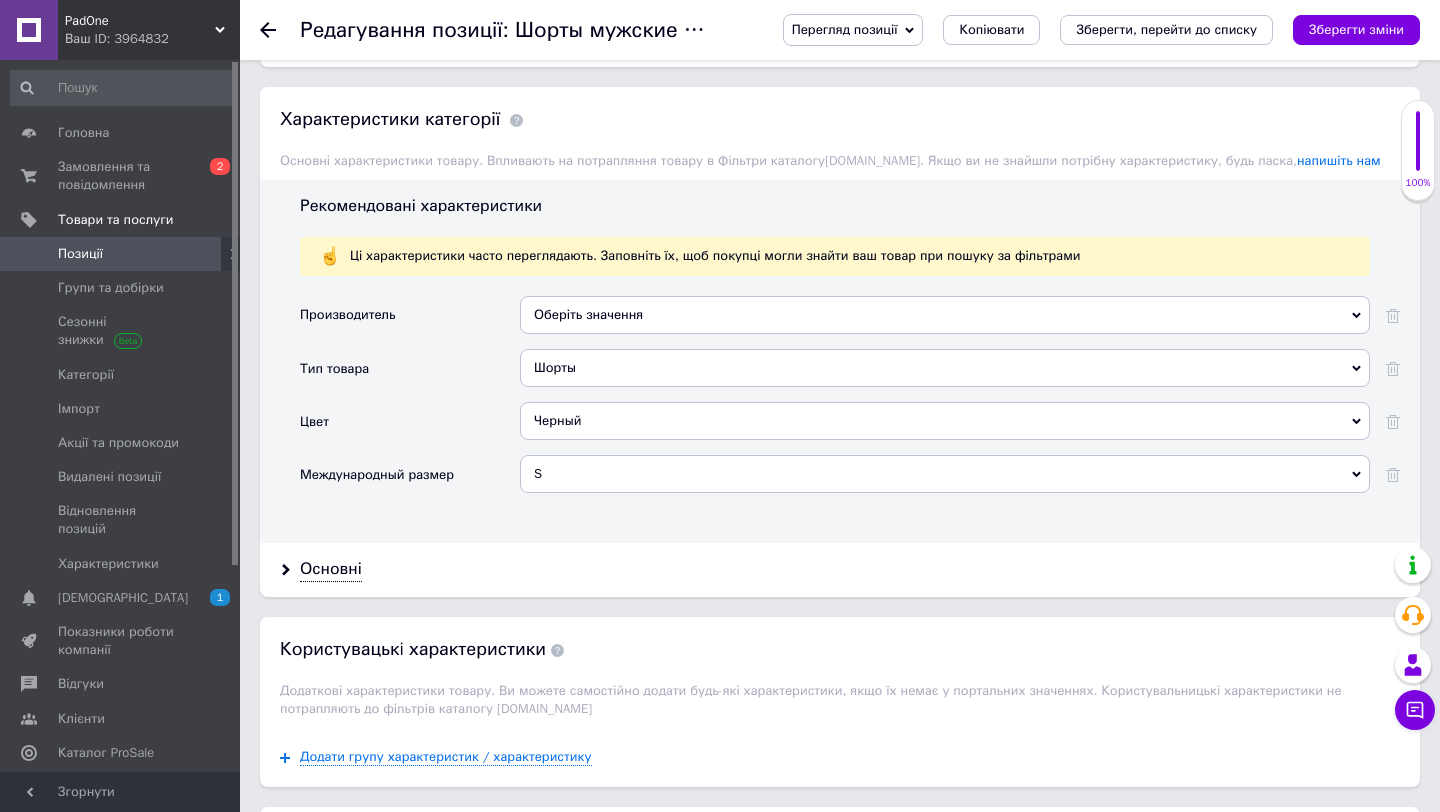 click on "Перегляд позиції Зберегти та переглянути на сайті Зберегти та переглянути на маркетплейсі Копіювати Зберегти, перейти до списку Зберегти зміни" at bounding box center (1091, 30) 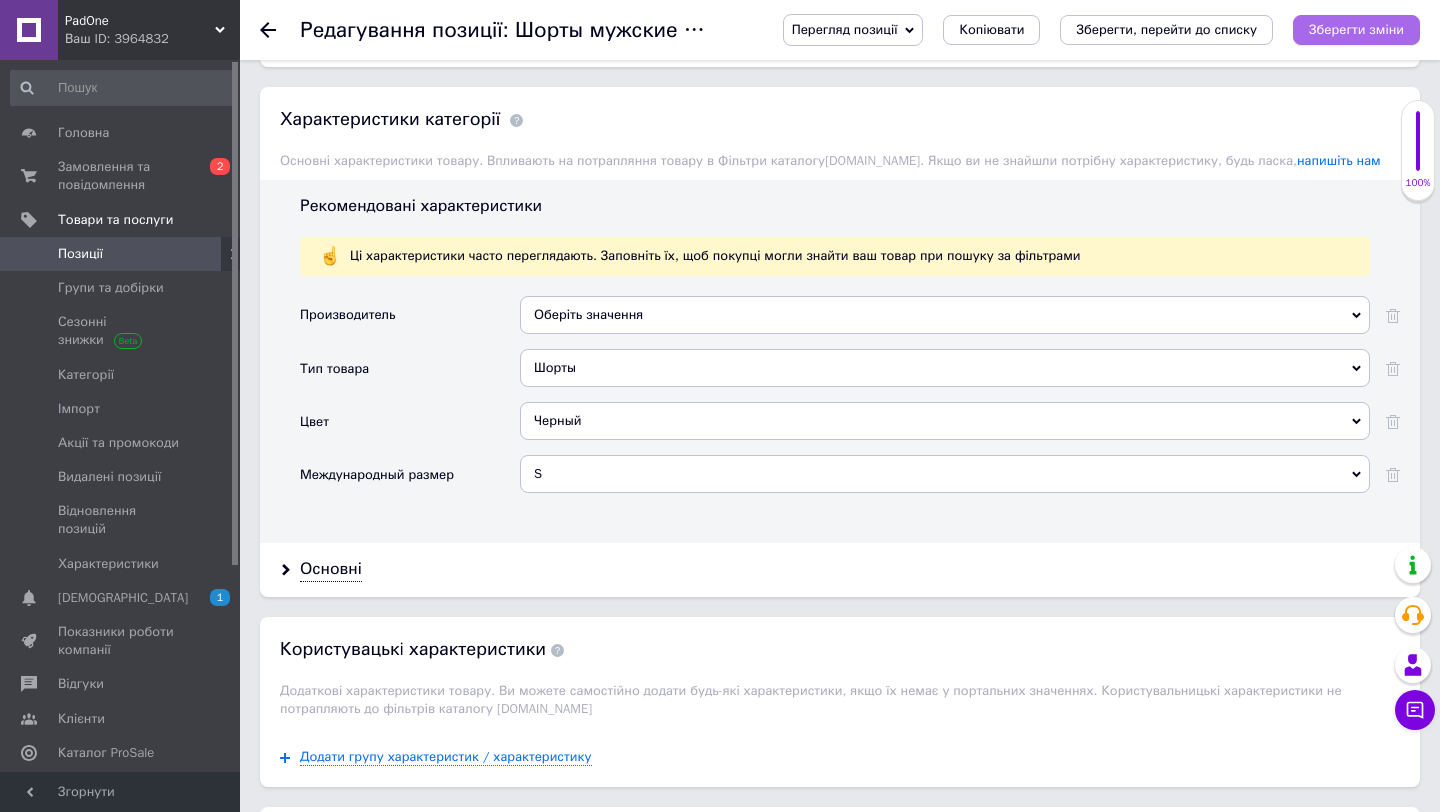 click on "Зберегти зміни" at bounding box center [1356, 29] 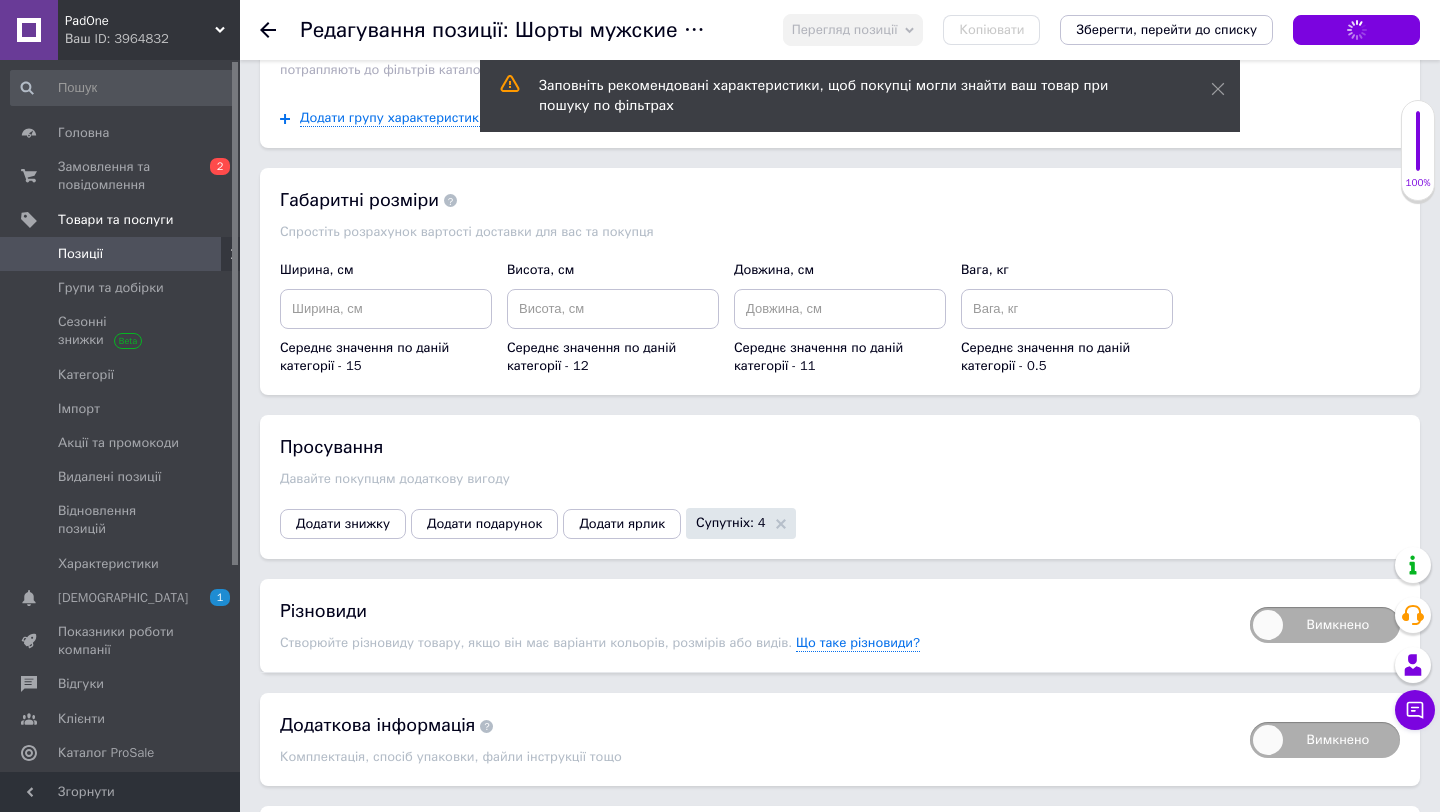 scroll, scrollTop: 2328, scrollLeft: 0, axis: vertical 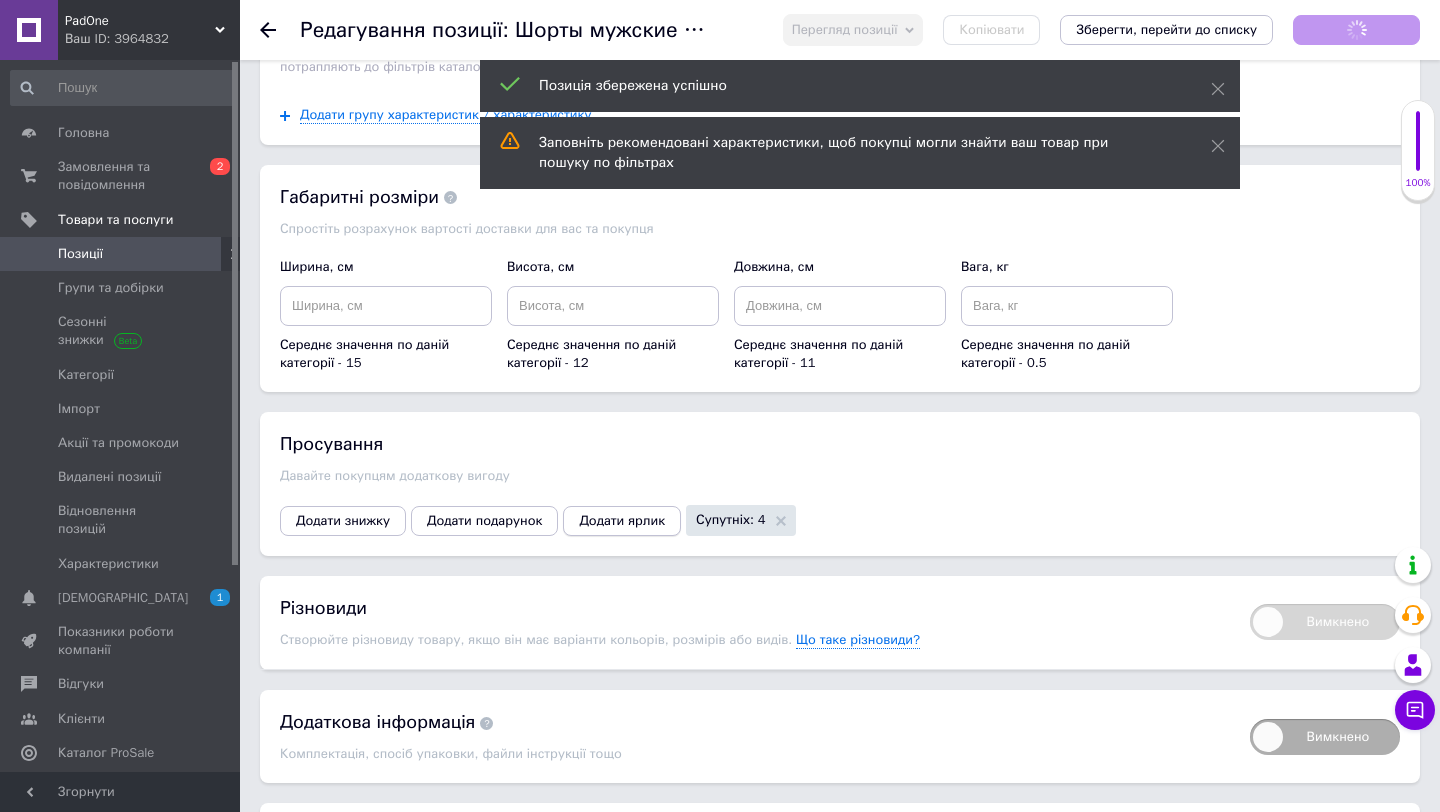 click on "Додати ярлик" at bounding box center [622, 521] 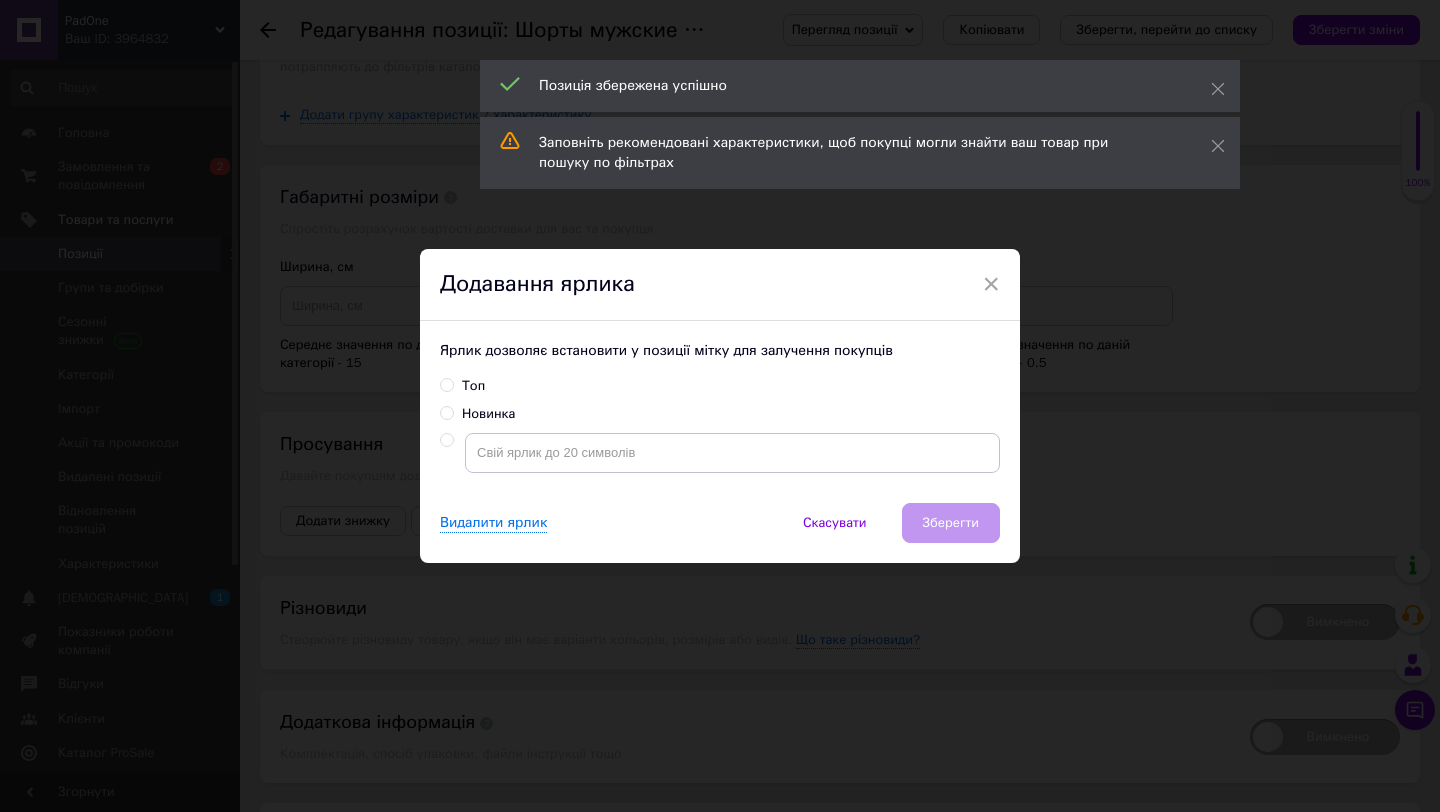 click on "Новинка" at bounding box center (446, 412) 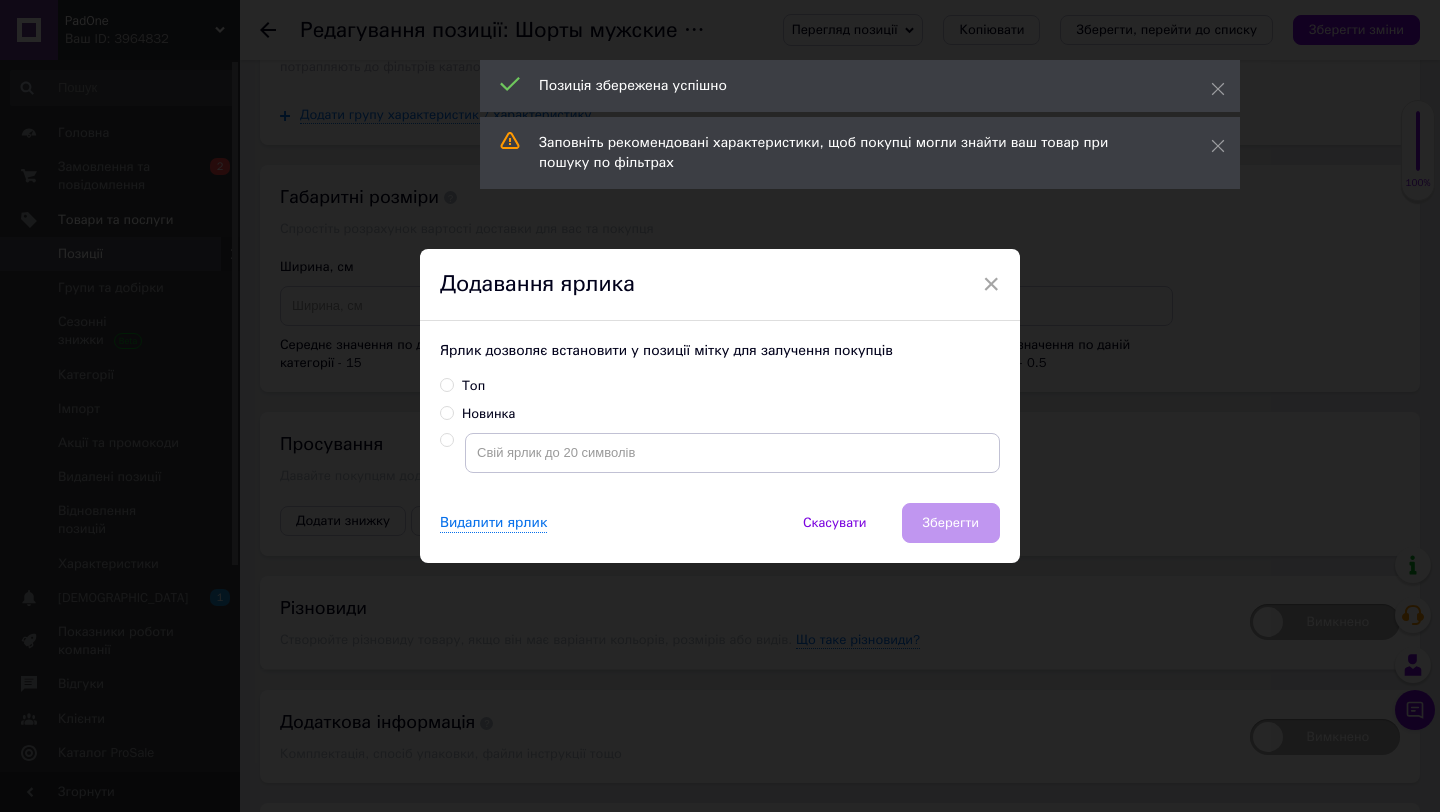 radio on "true" 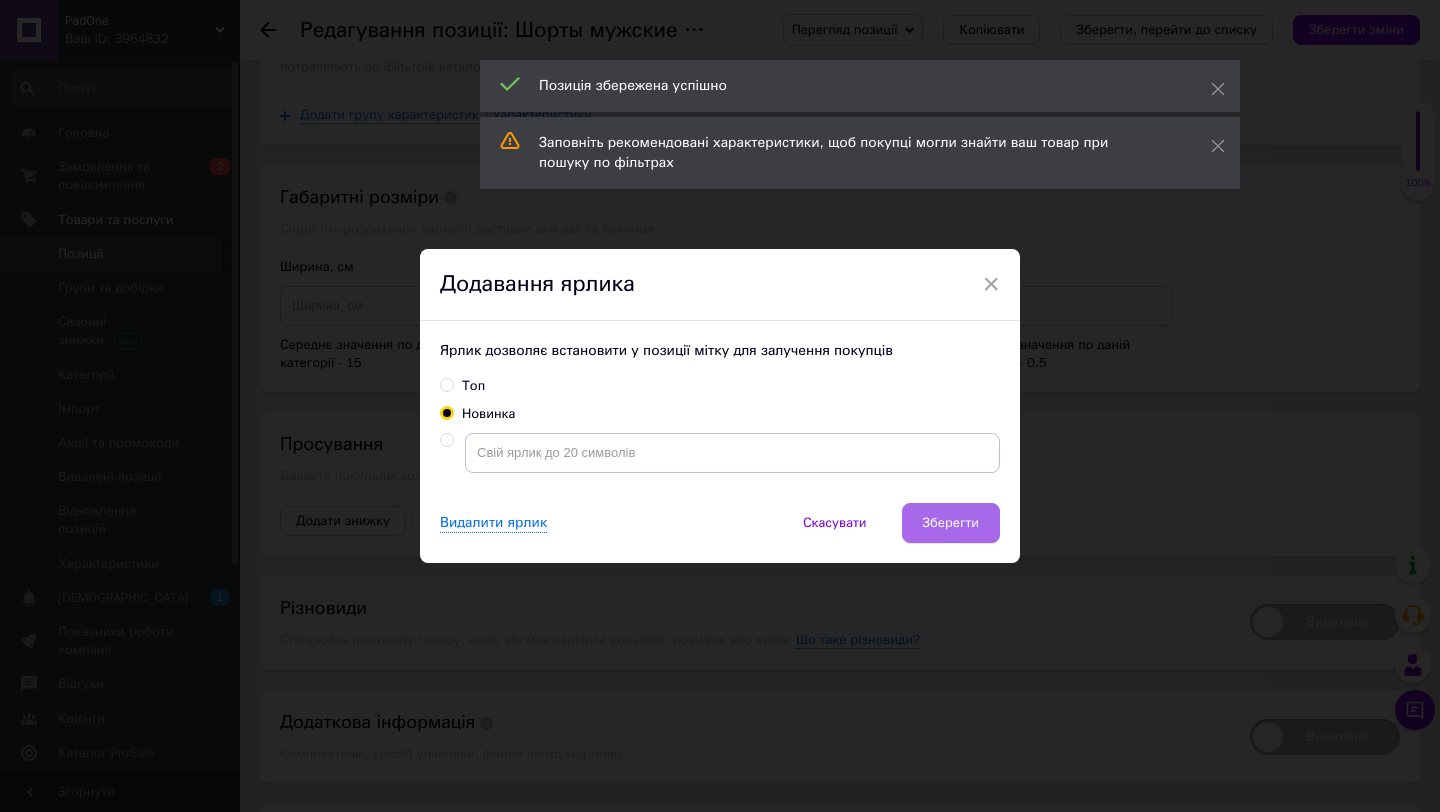 click on "Зберегти" at bounding box center [951, 523] 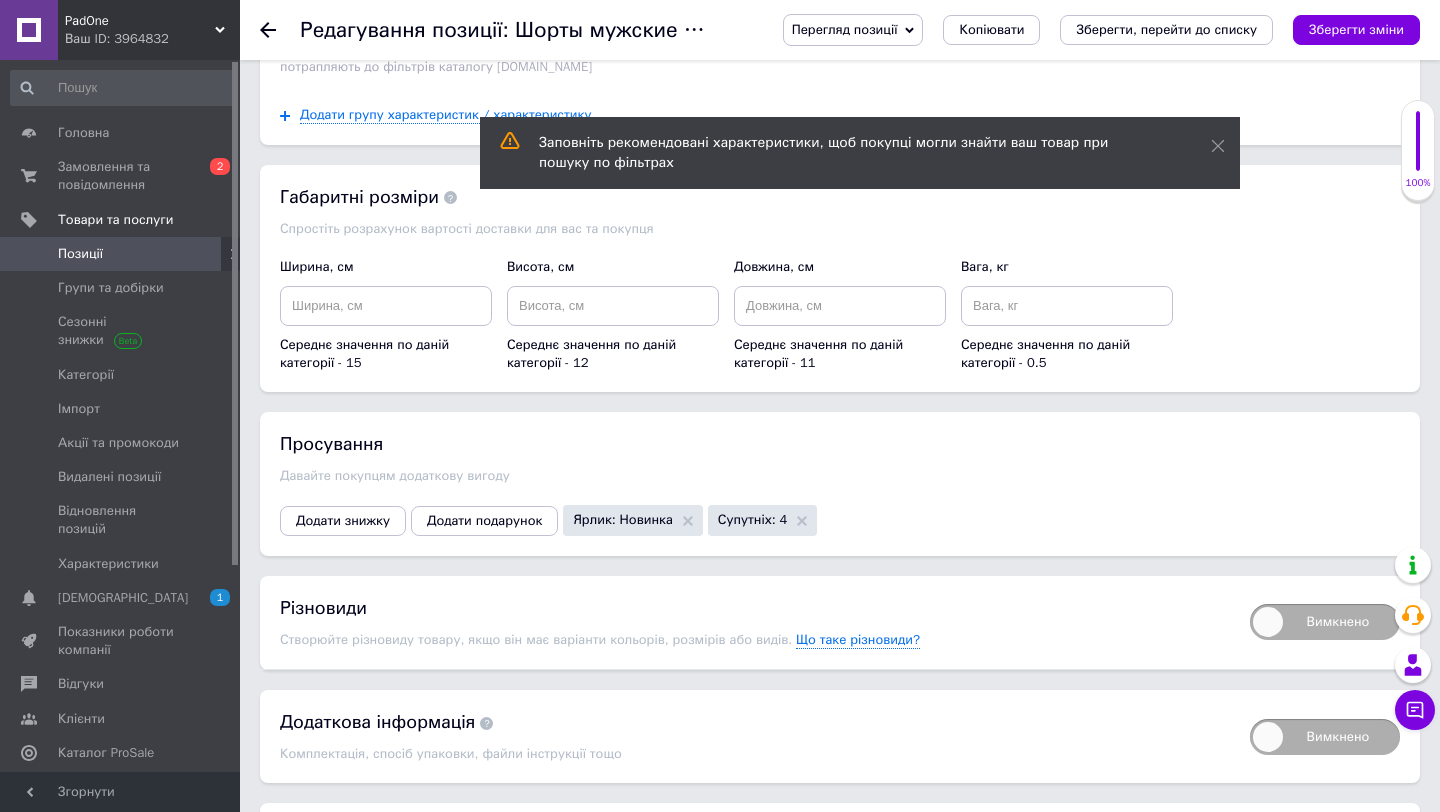 click on "Вимкнено Різновиди Створюйте різновиду товару, якщо він має варіанти кольорів, розмірів або видів.   Що таке різновиди?" at bounding box center [840, 622] 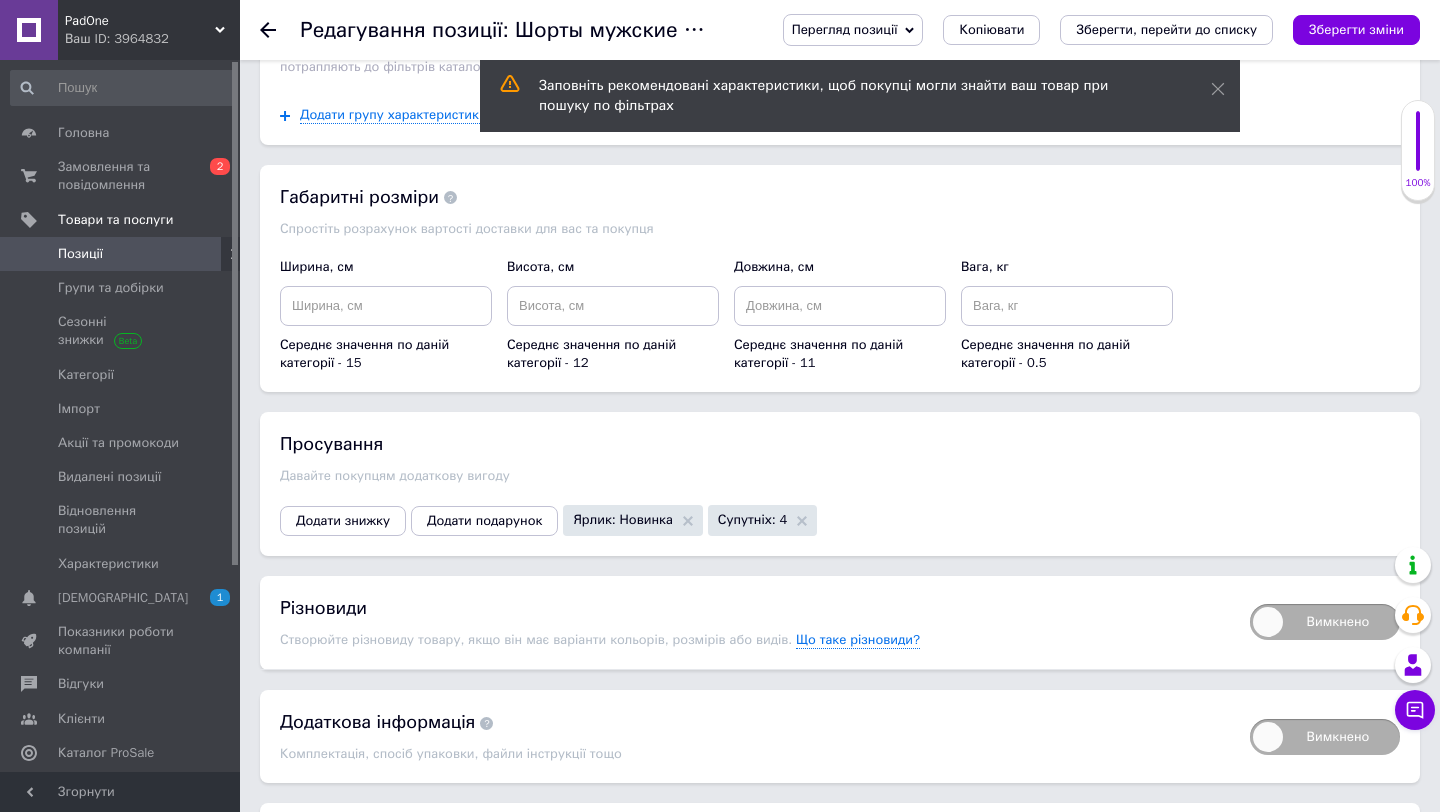 click on "Вимкнено" at bounding box center [1325, 622] 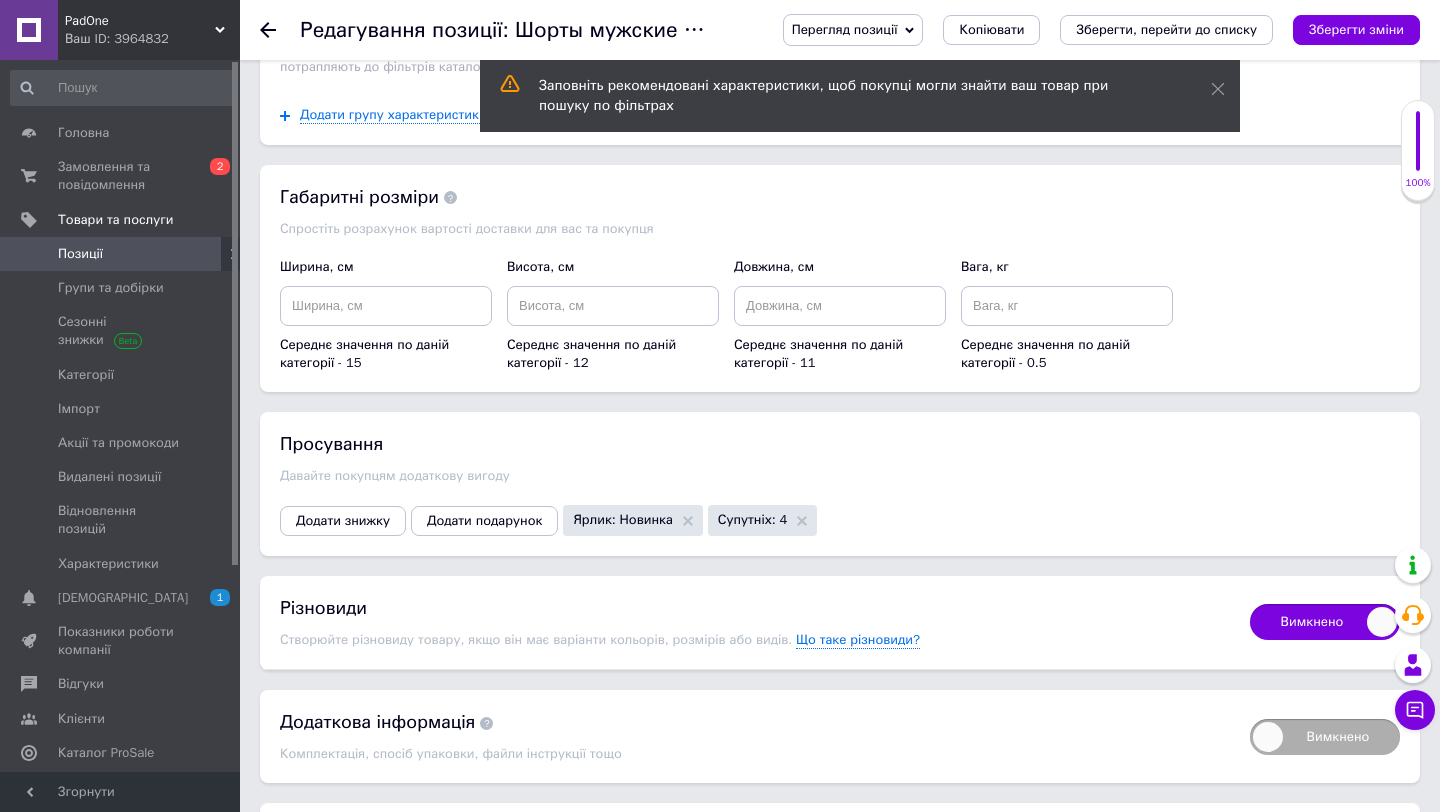 checkbox on "true" 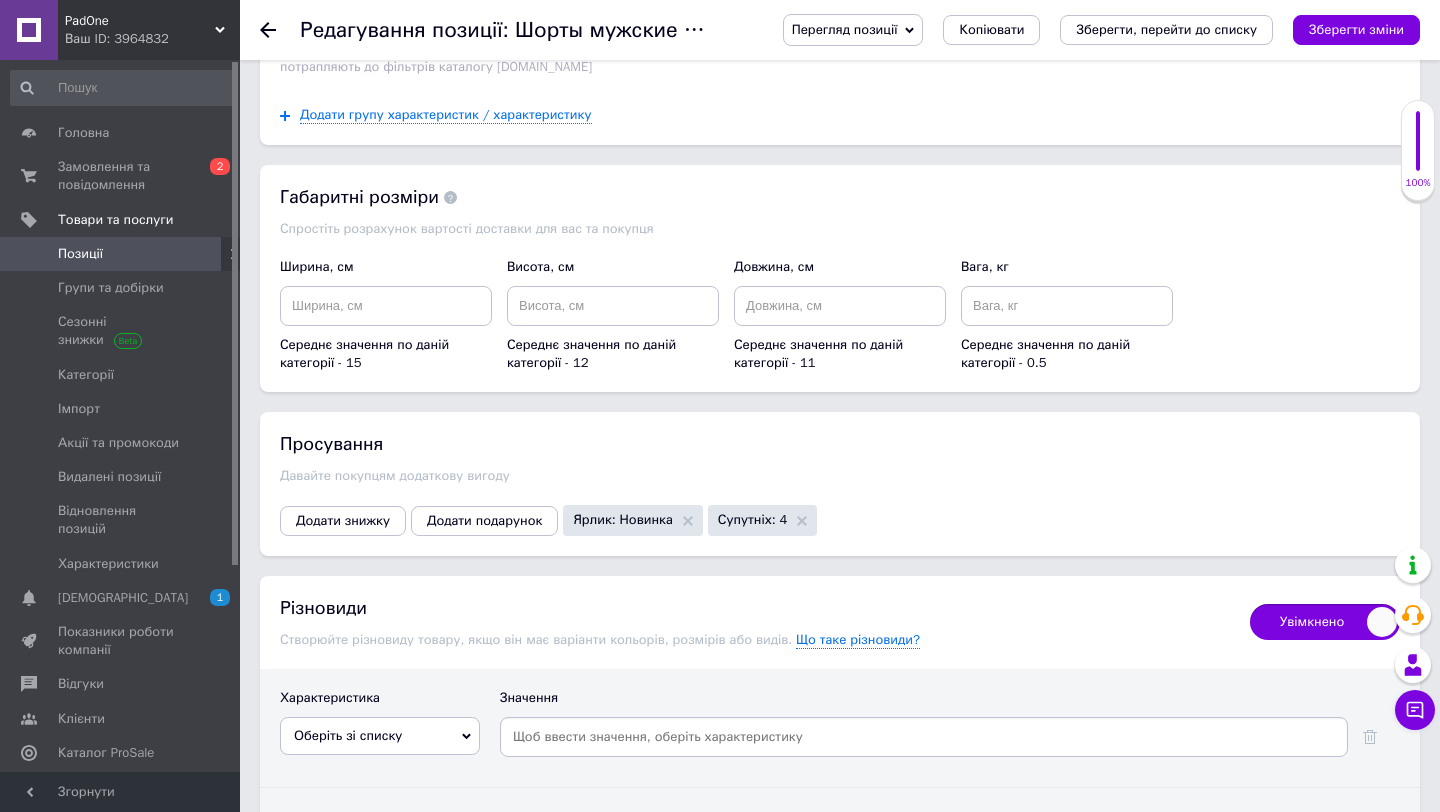 click on "Оберіть зі списку" at bounding box center [380, 736] 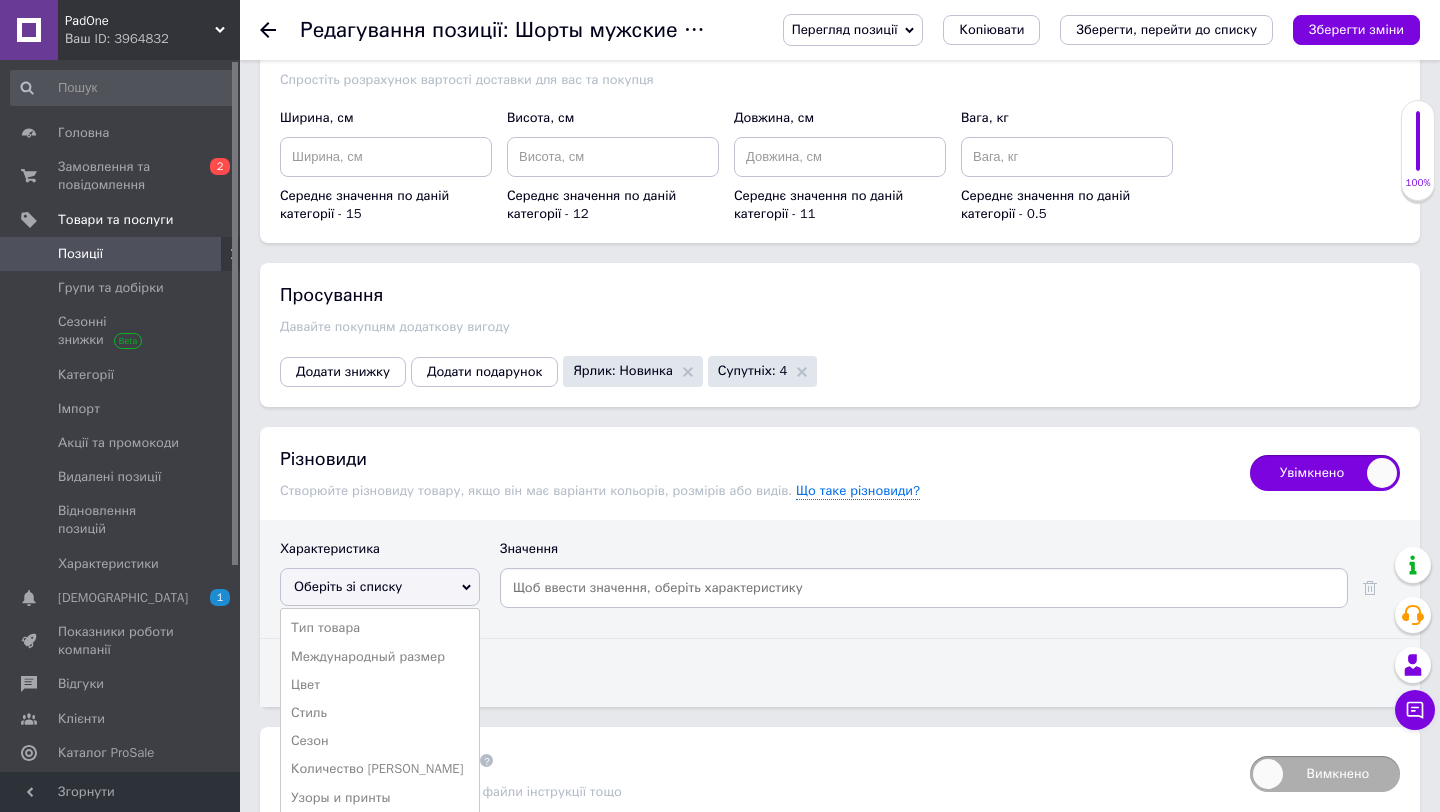 scroll, scrollTop: 2563, scrollLeft: 0, axis: vertical 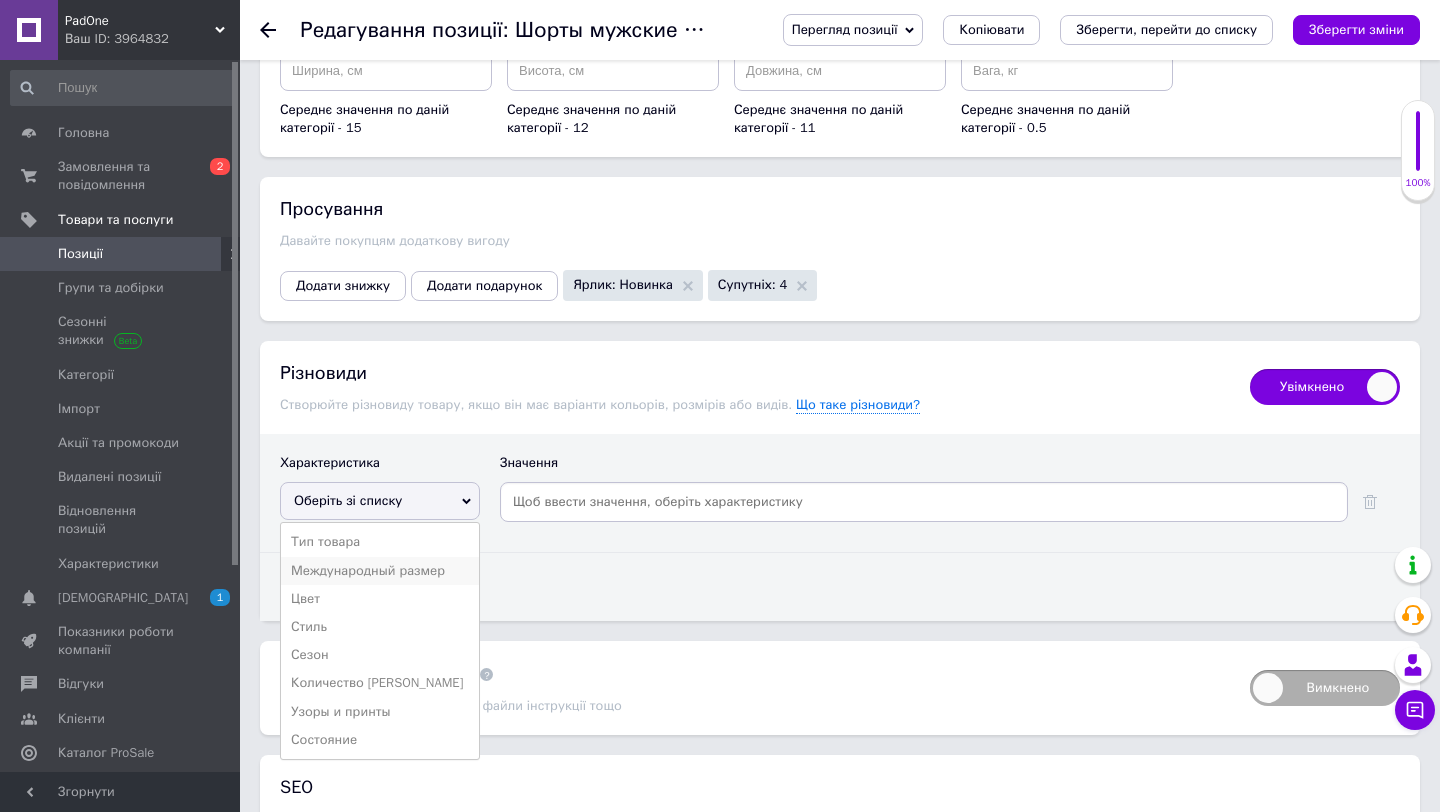 click on "Международный размер" at bounding box center (380, 571) 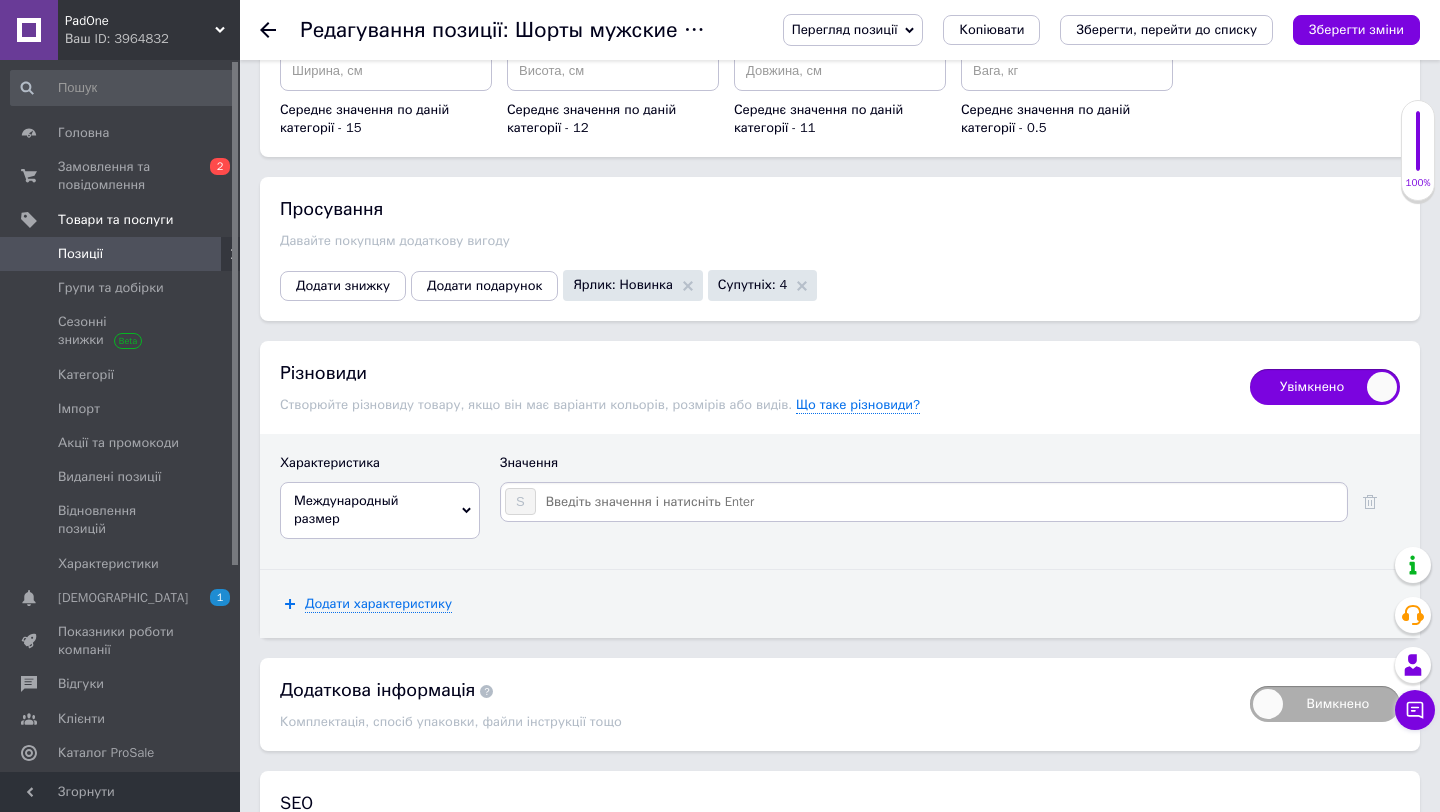 click at bounding box center (940, 502) 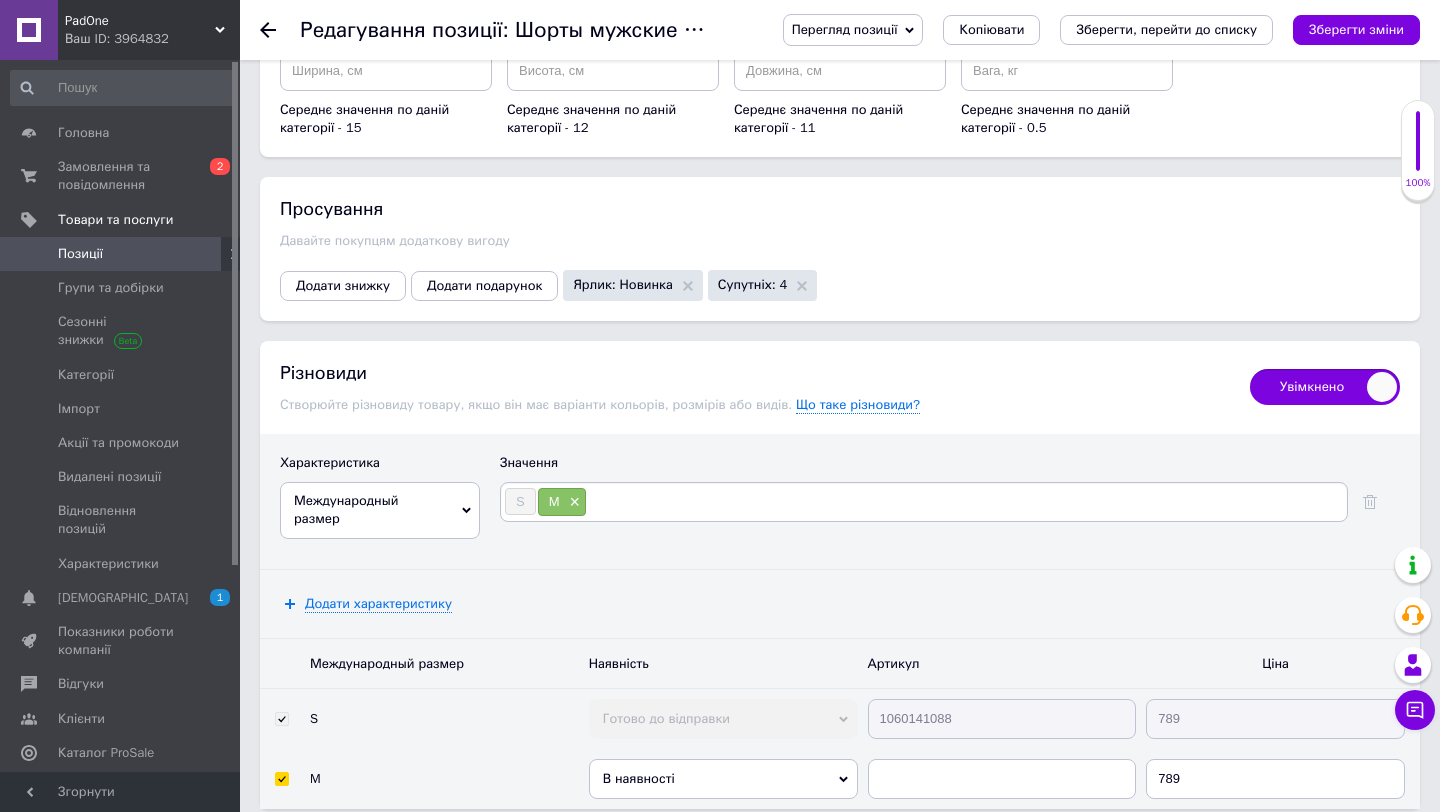 type on "L" 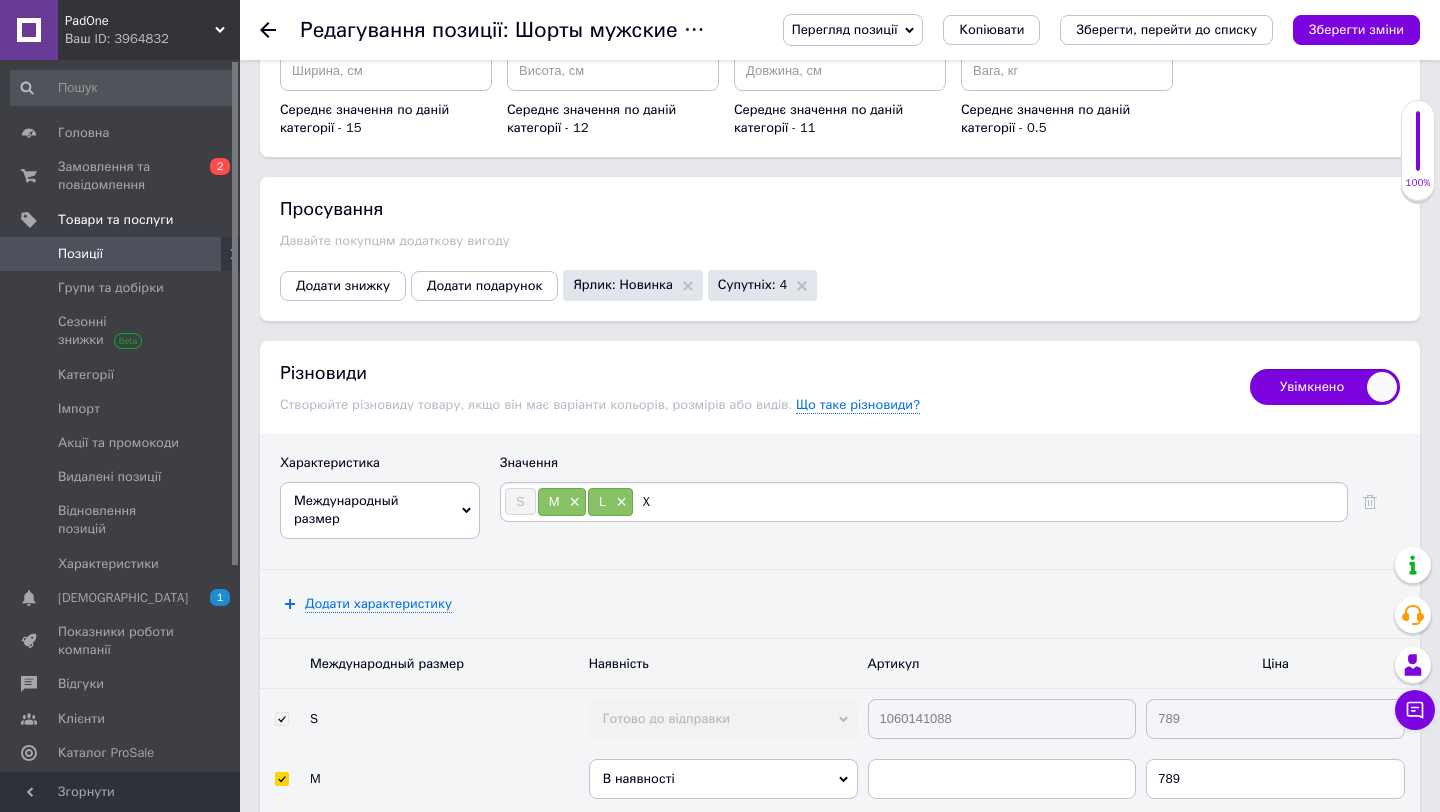 type on "XL" 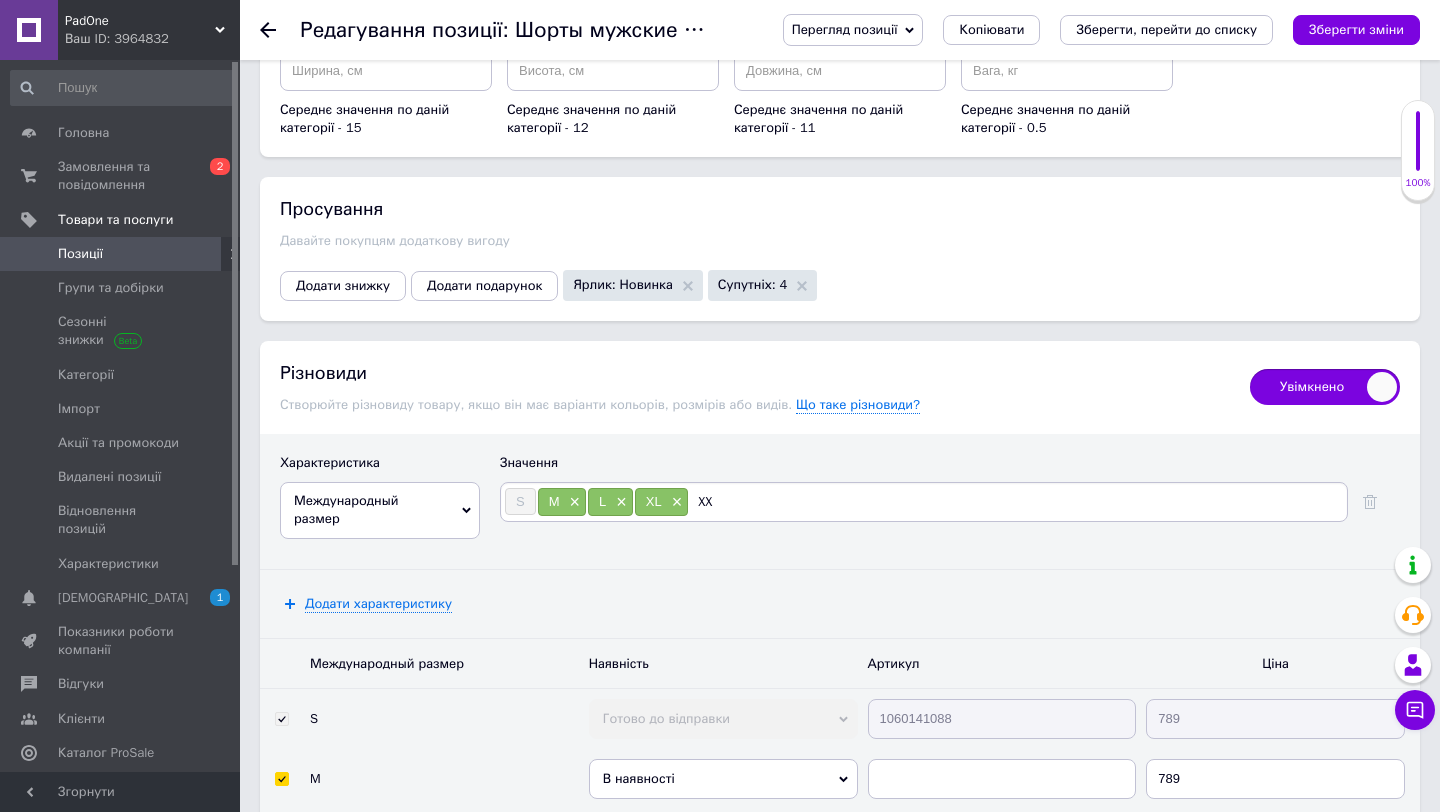 type on "XXL" 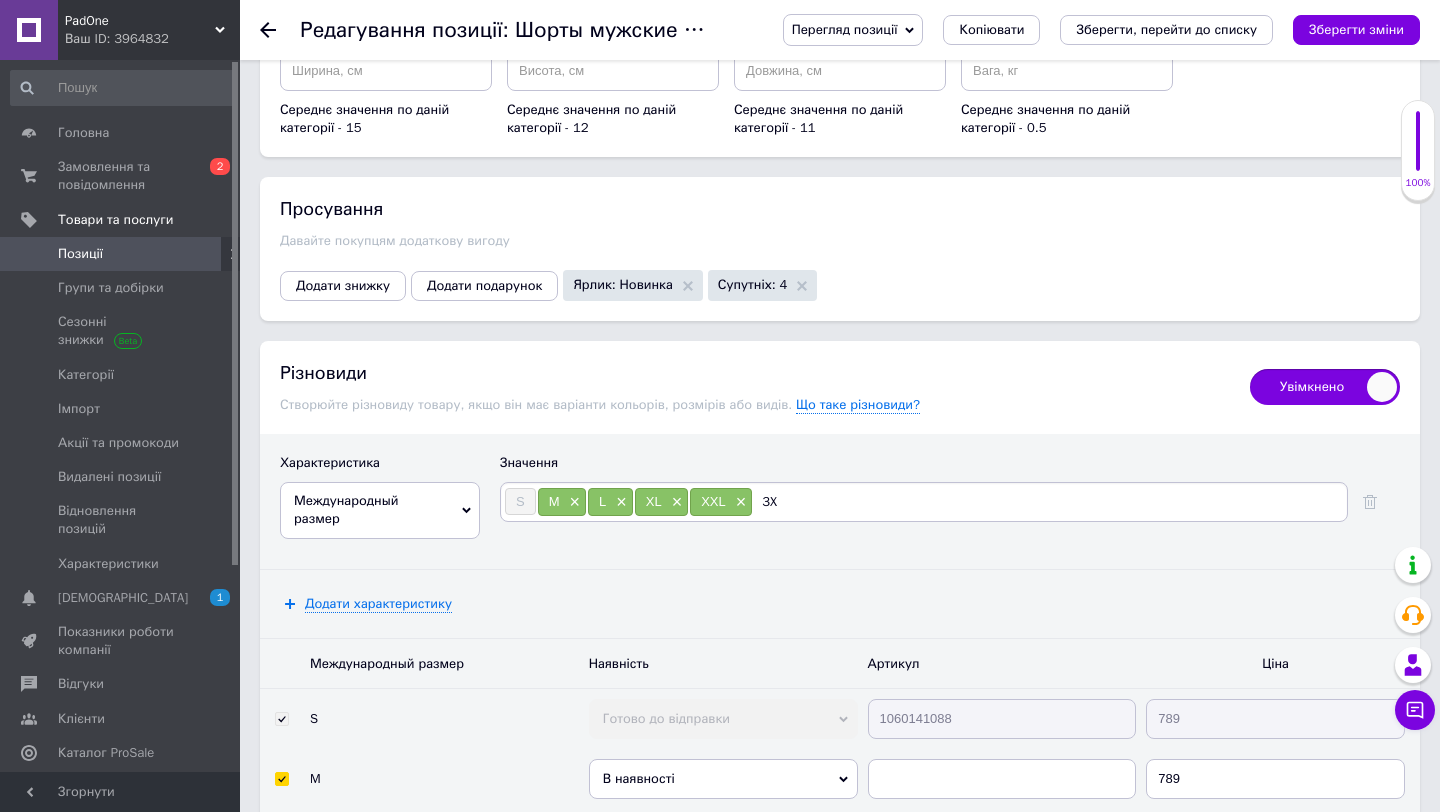 type on "3XL" 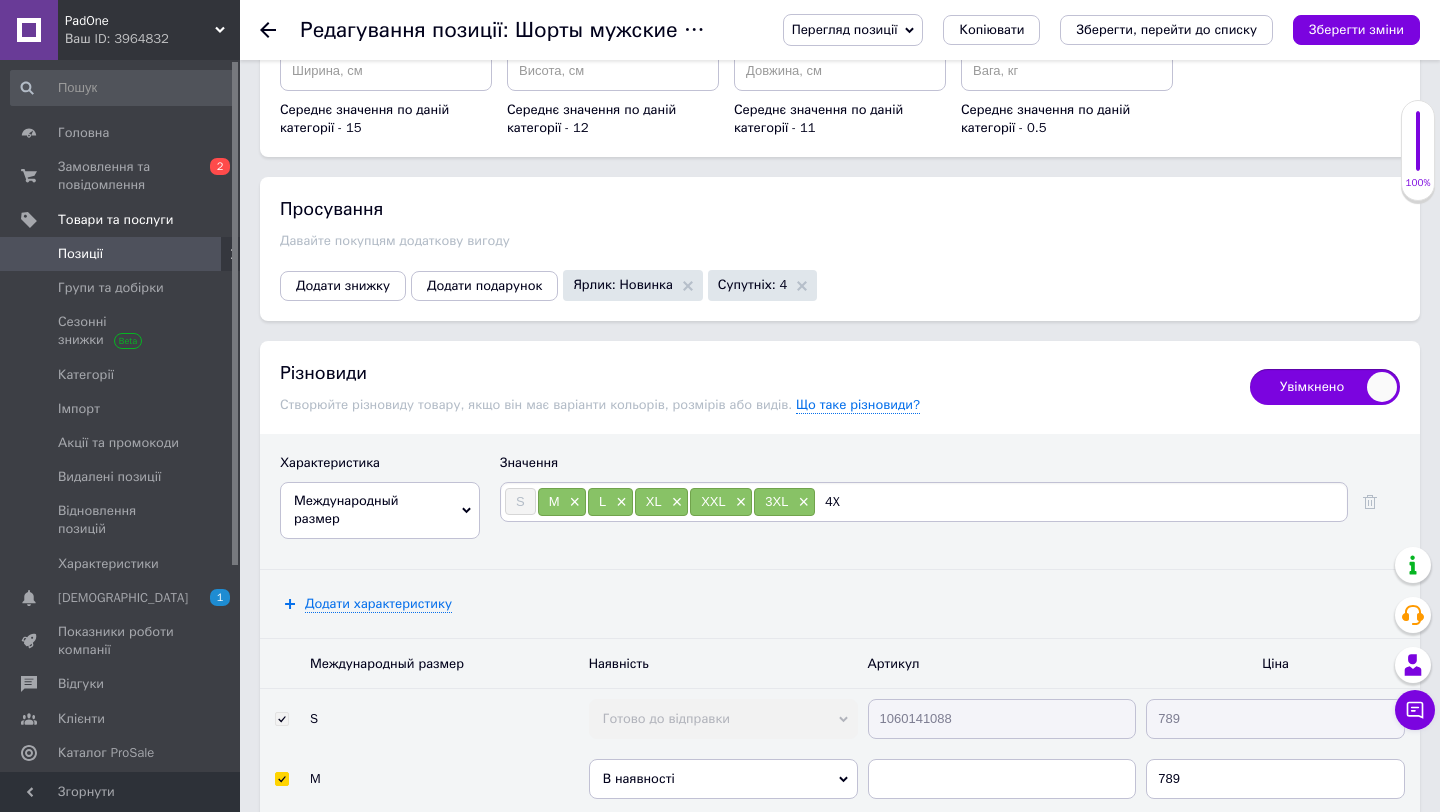 type on "4XL" 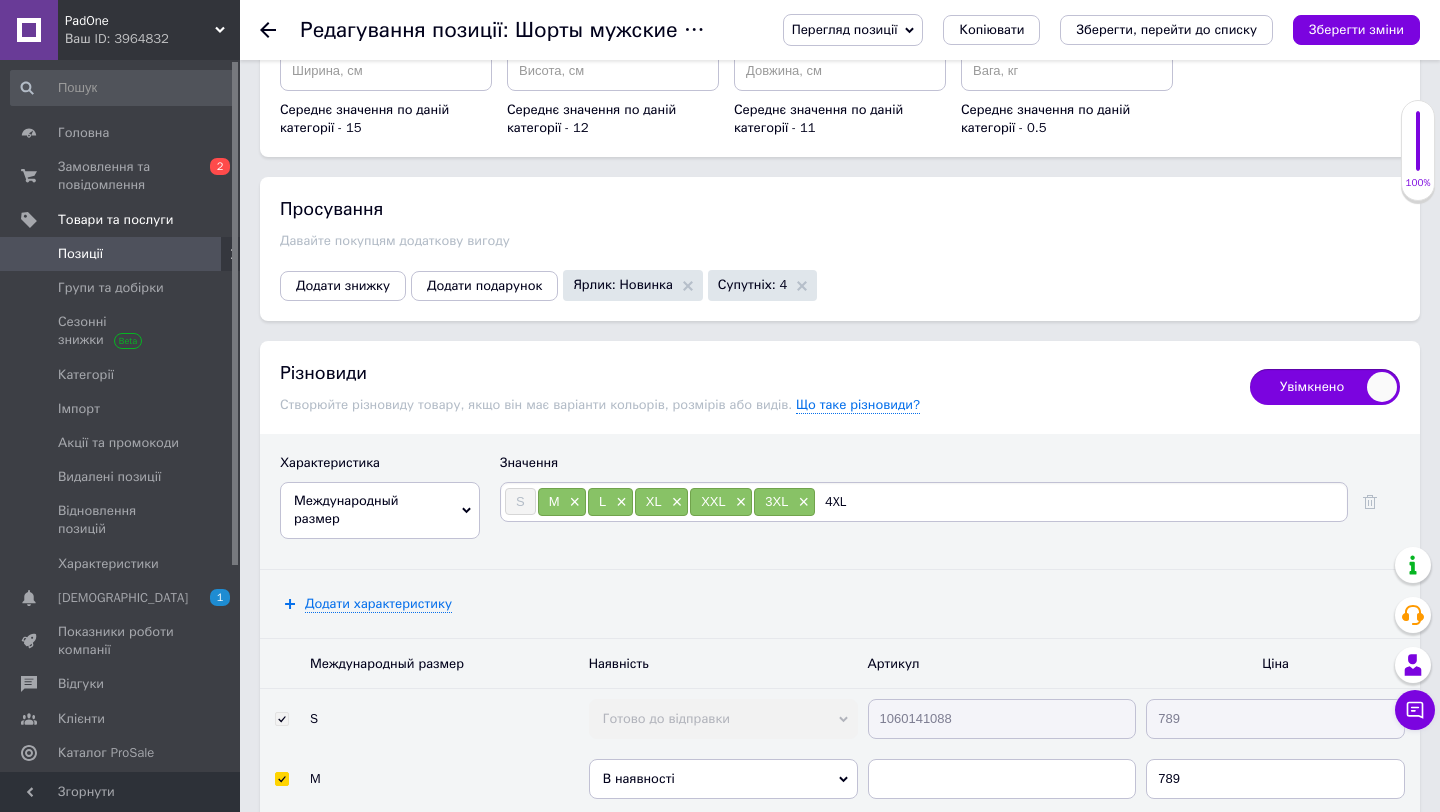 type 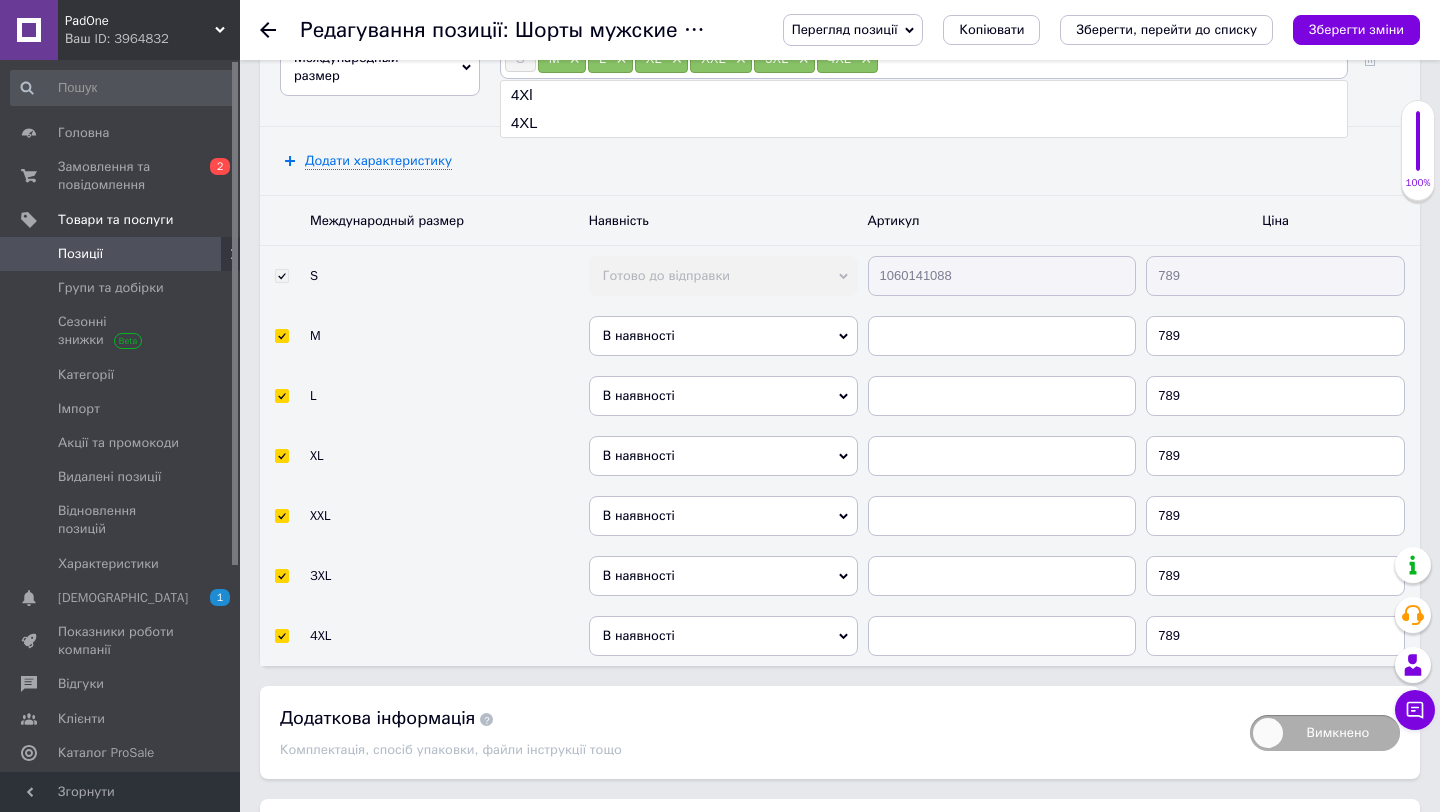 scroll, scrollTop: 3056, scrollLeft: 0, axis: vertical 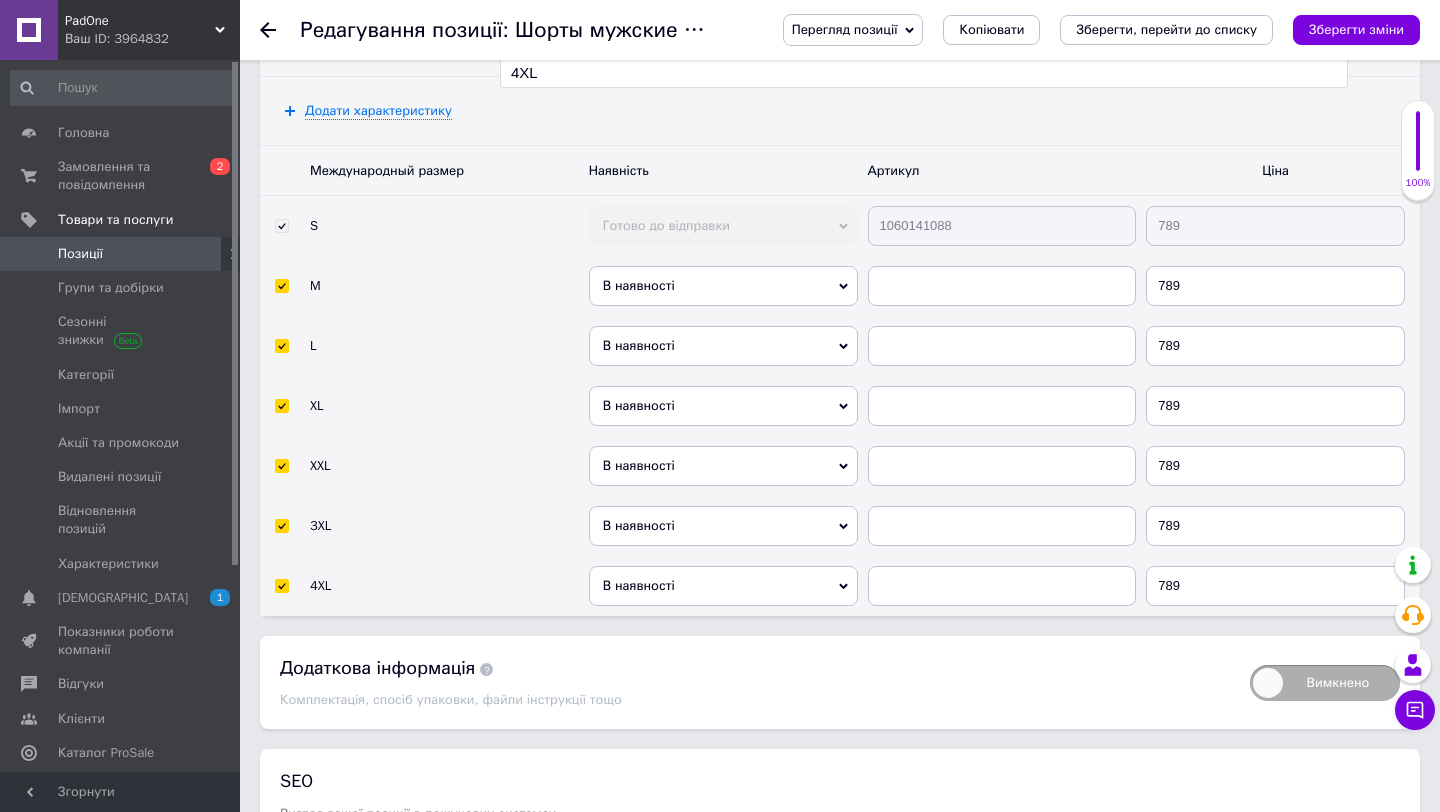 click on "В наявності" at bounding box center [723, 286] 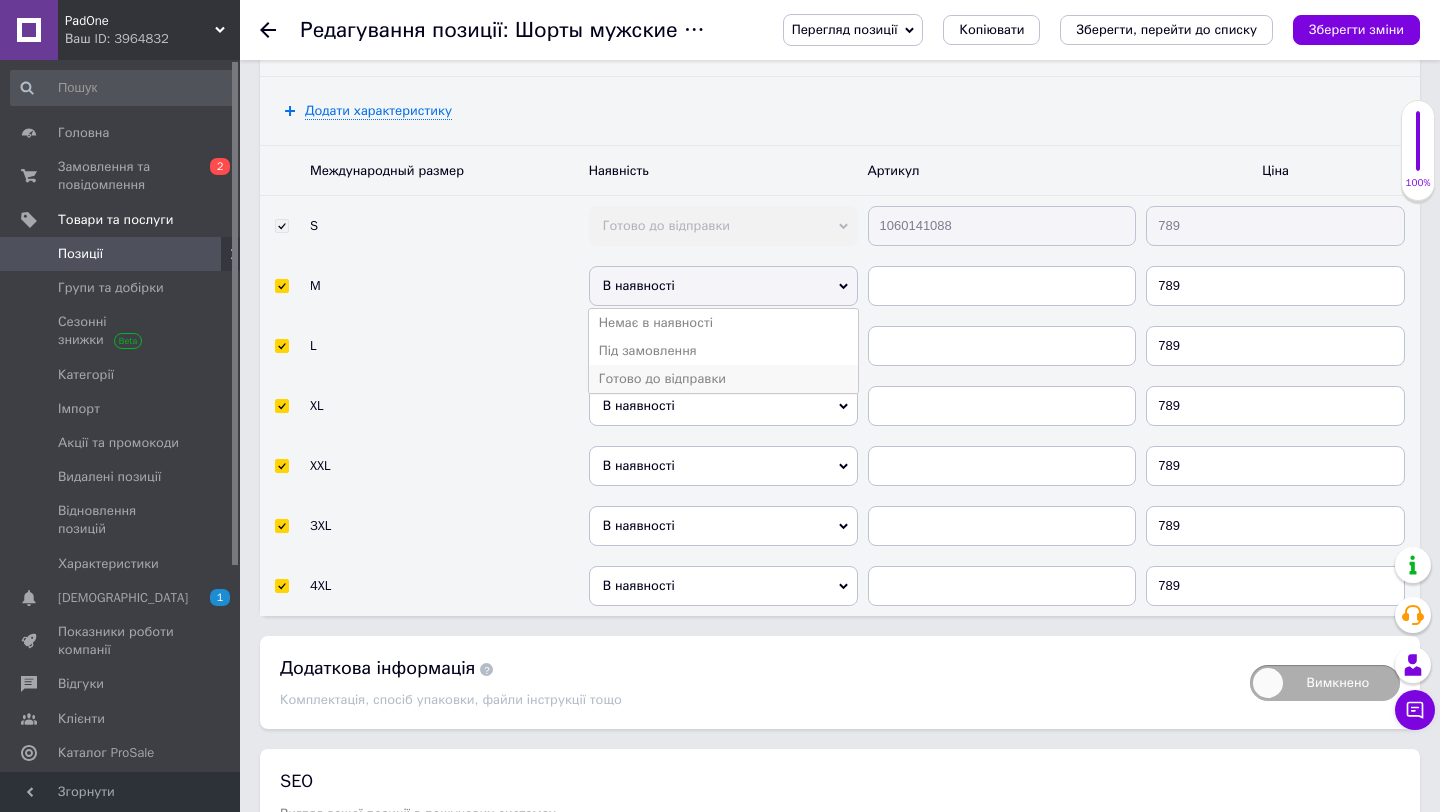 click on "Готово до відправки" at bounding box center (723, 379) 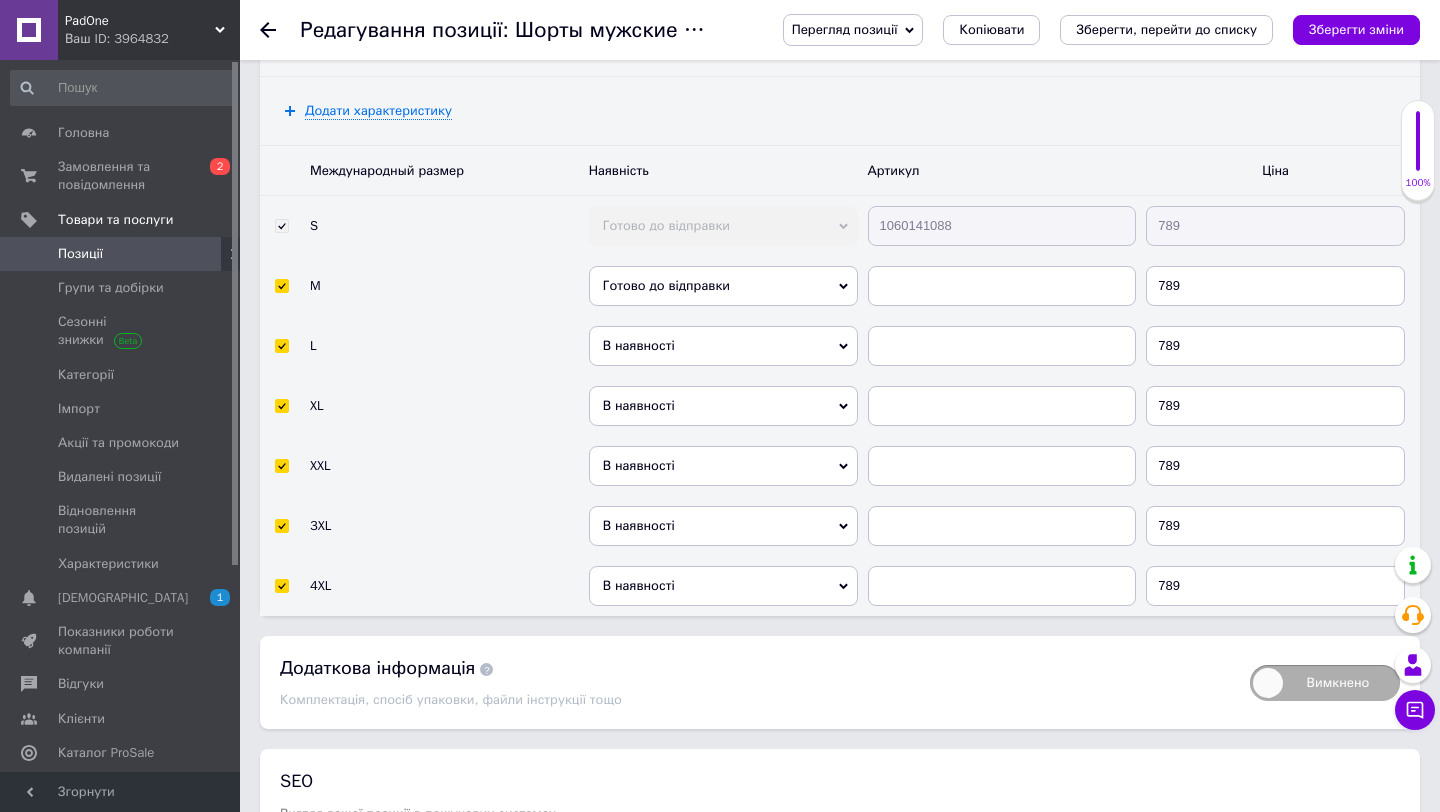 click on "В наявності" at bounding box center [723, 346] 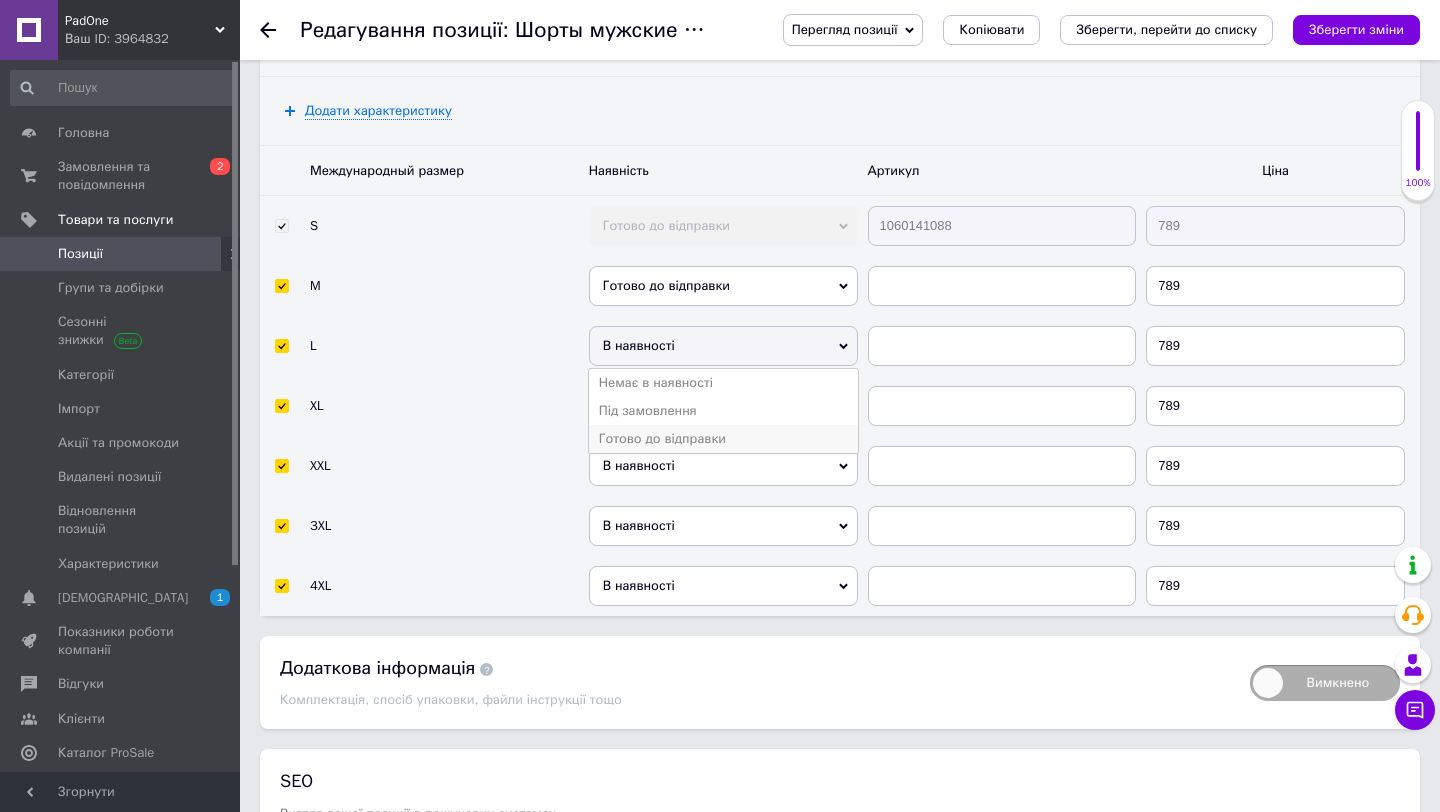 click on "Готово до відправки" at bounding box center (723, 439) 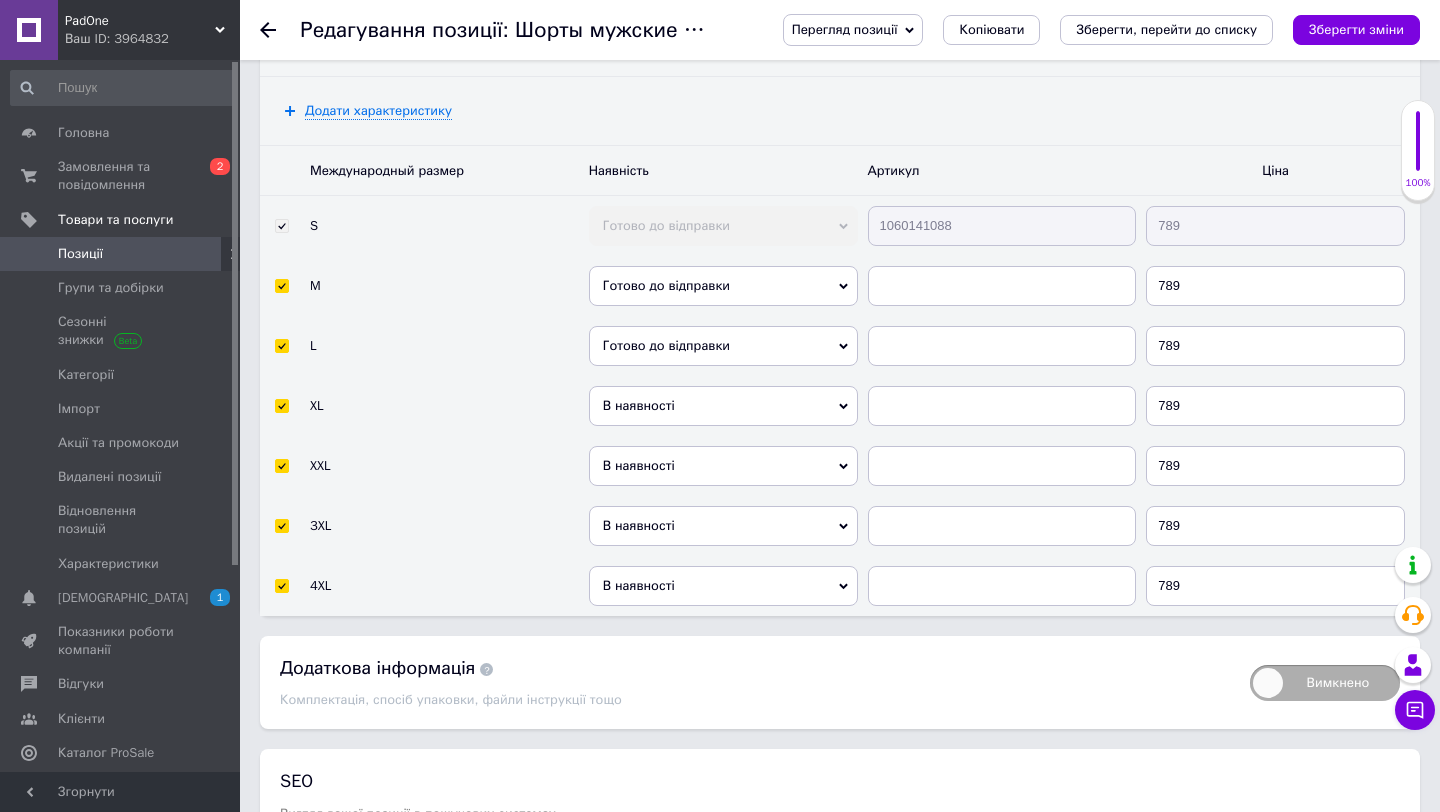 click on "В наявності" at bounding box center [723, 406] 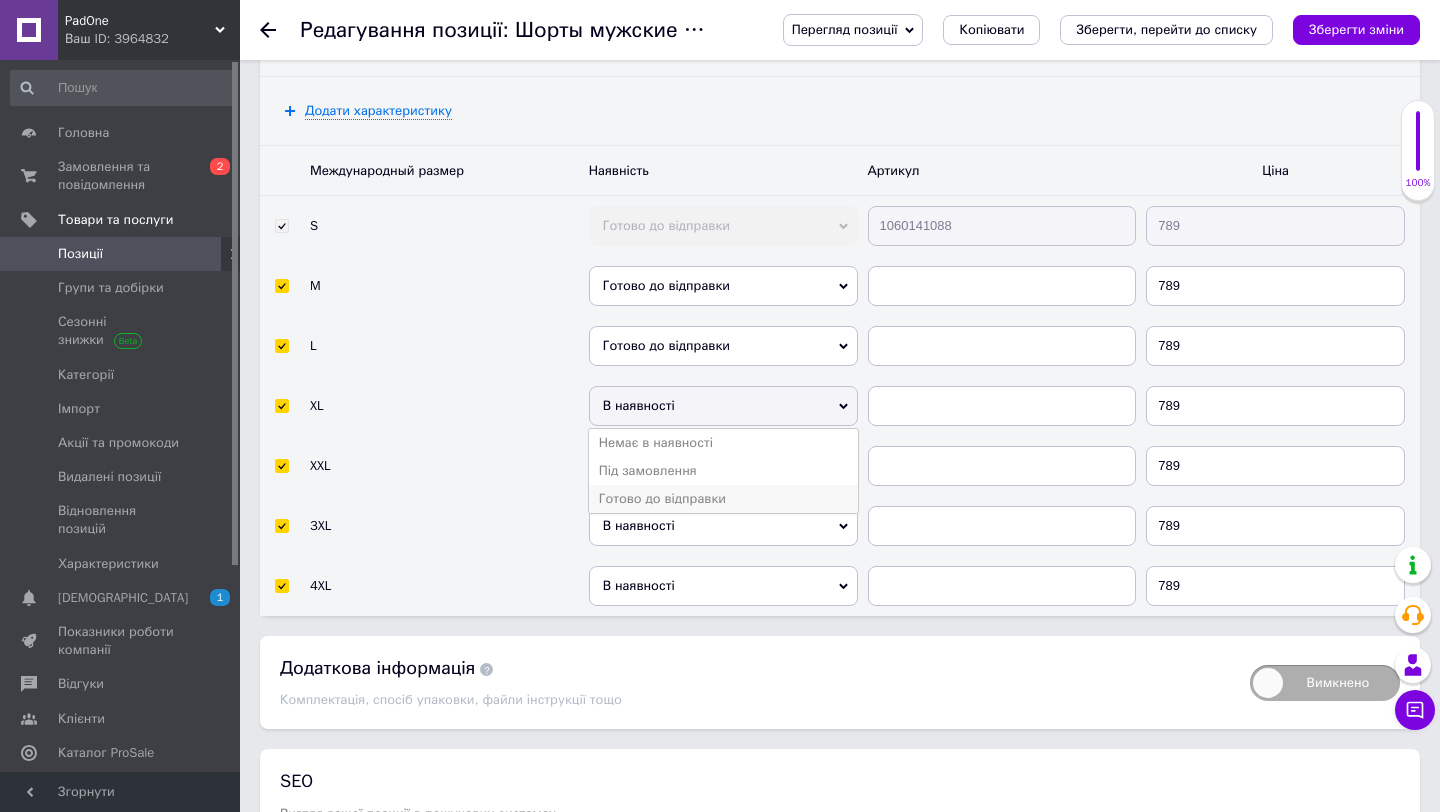 click on "Готово до відправки" at bounding box center (723, 499) 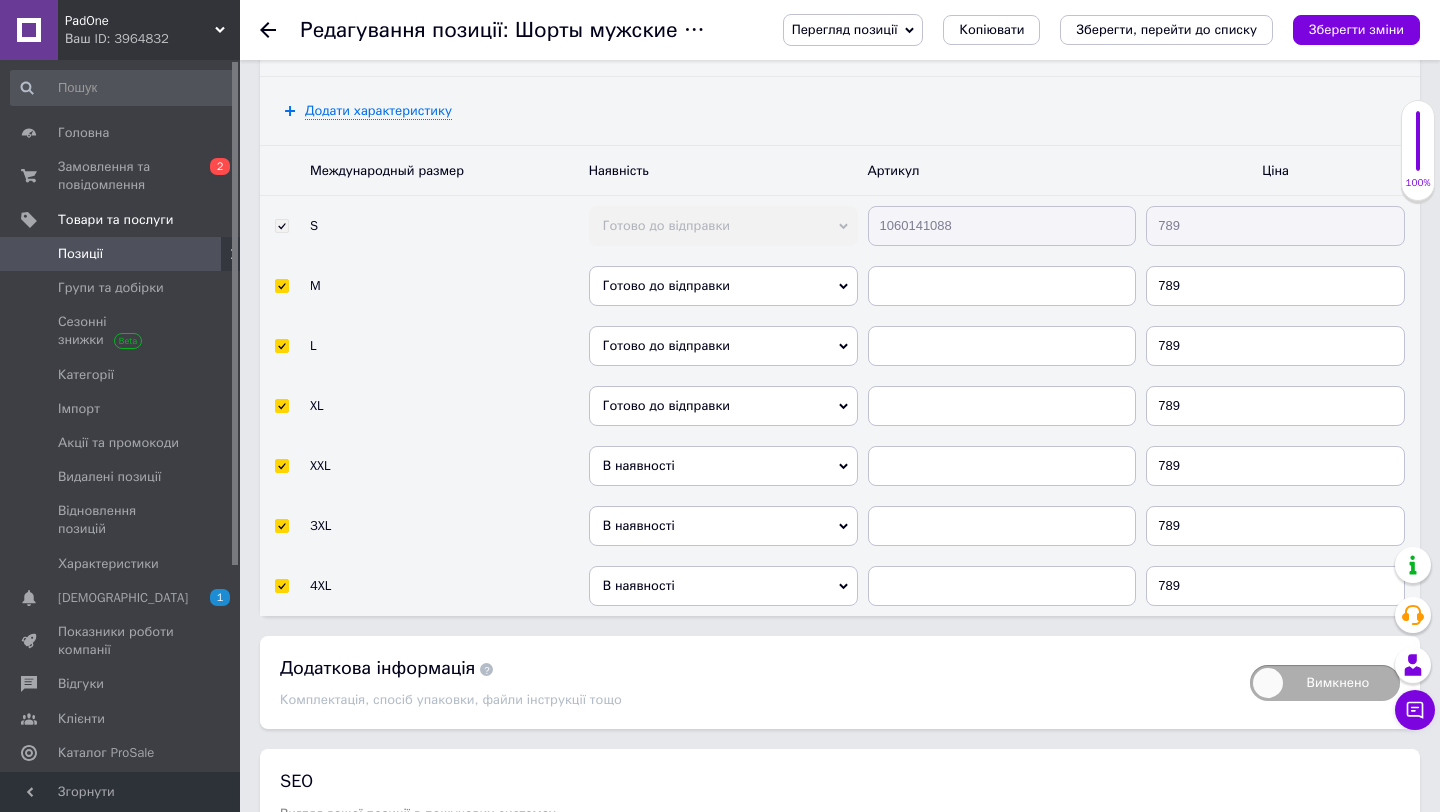 click on "В наявності" at bounding box center [723, 466] 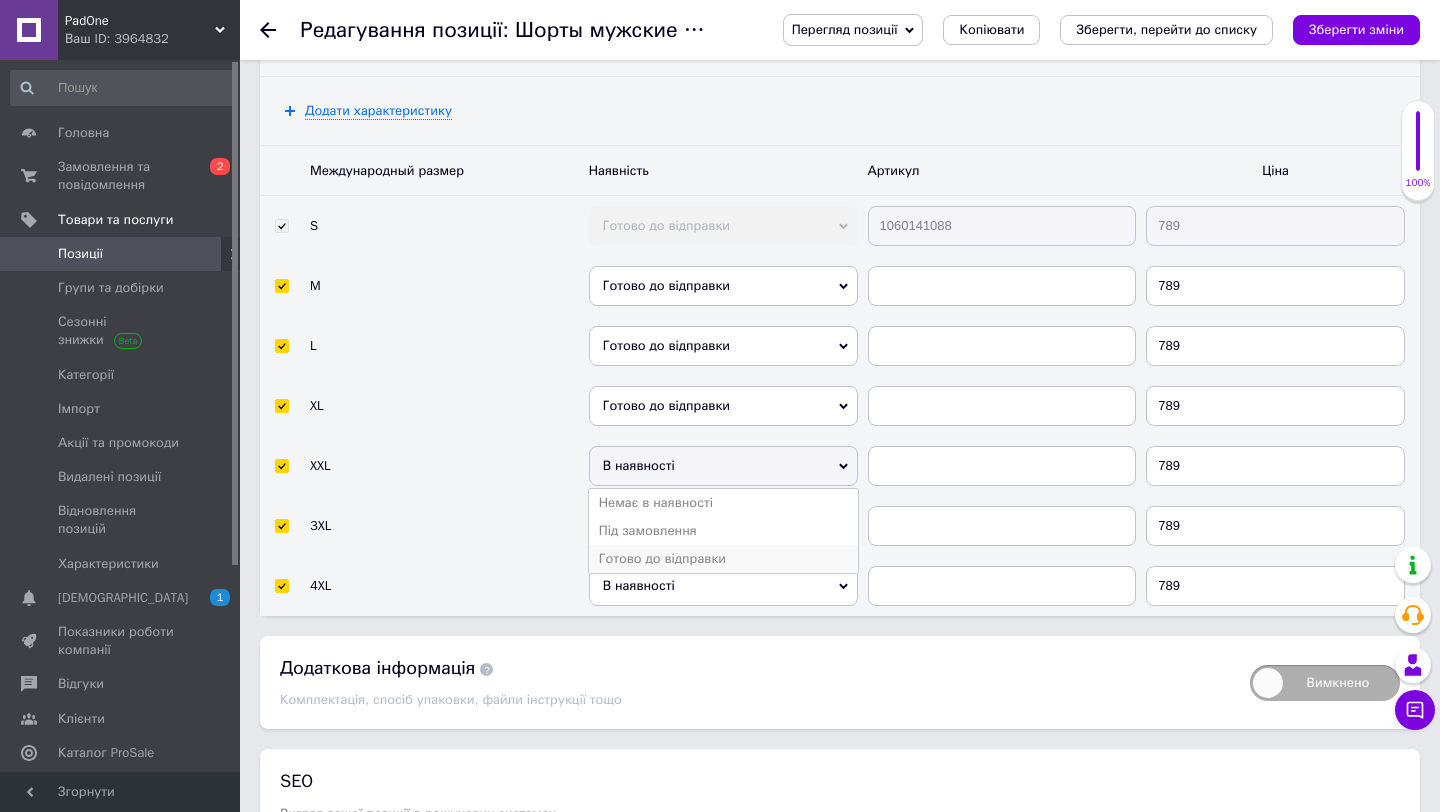 click on "Готово до відправки" at bounding box center (723, 559) 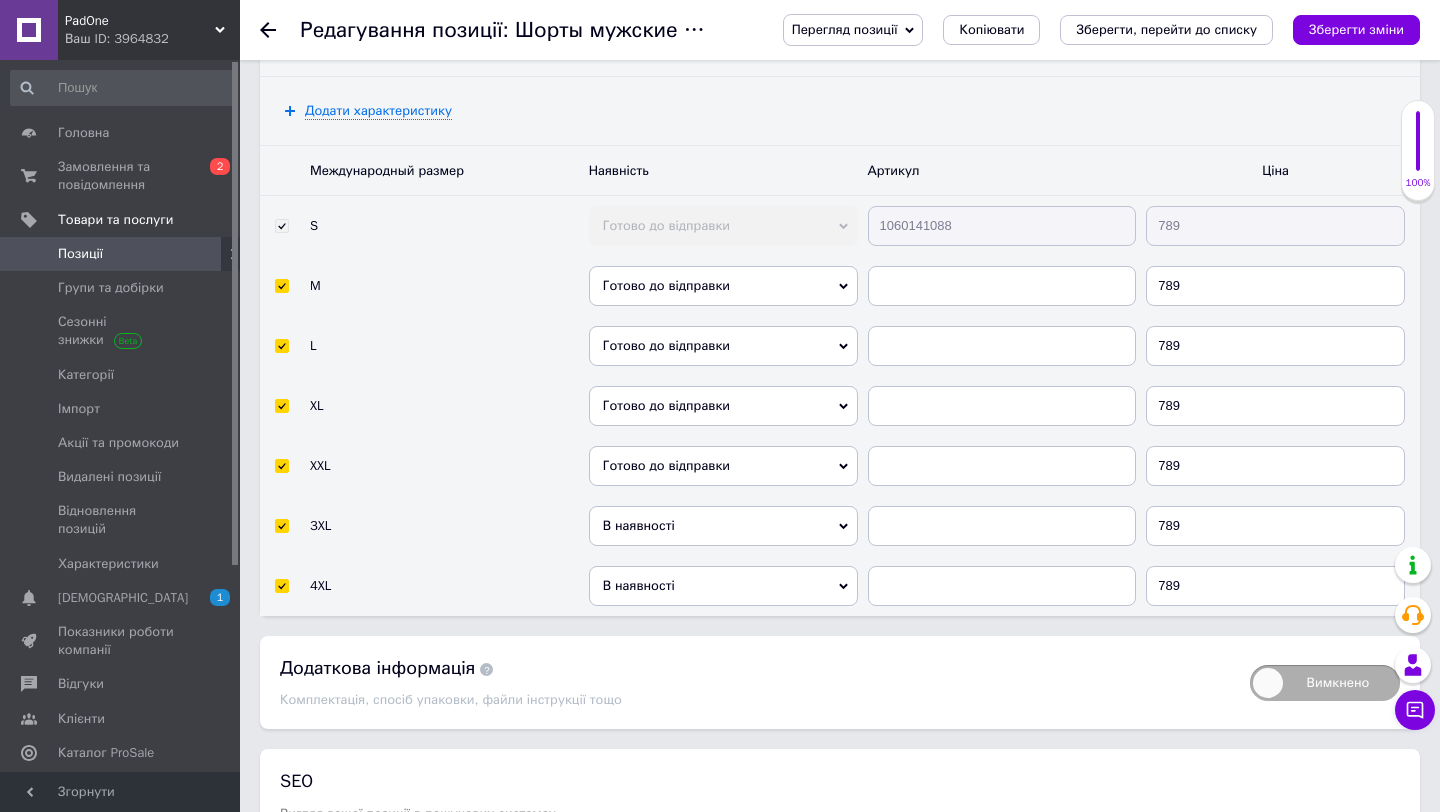 click on "В наявності" at bounding box center [723, 526] 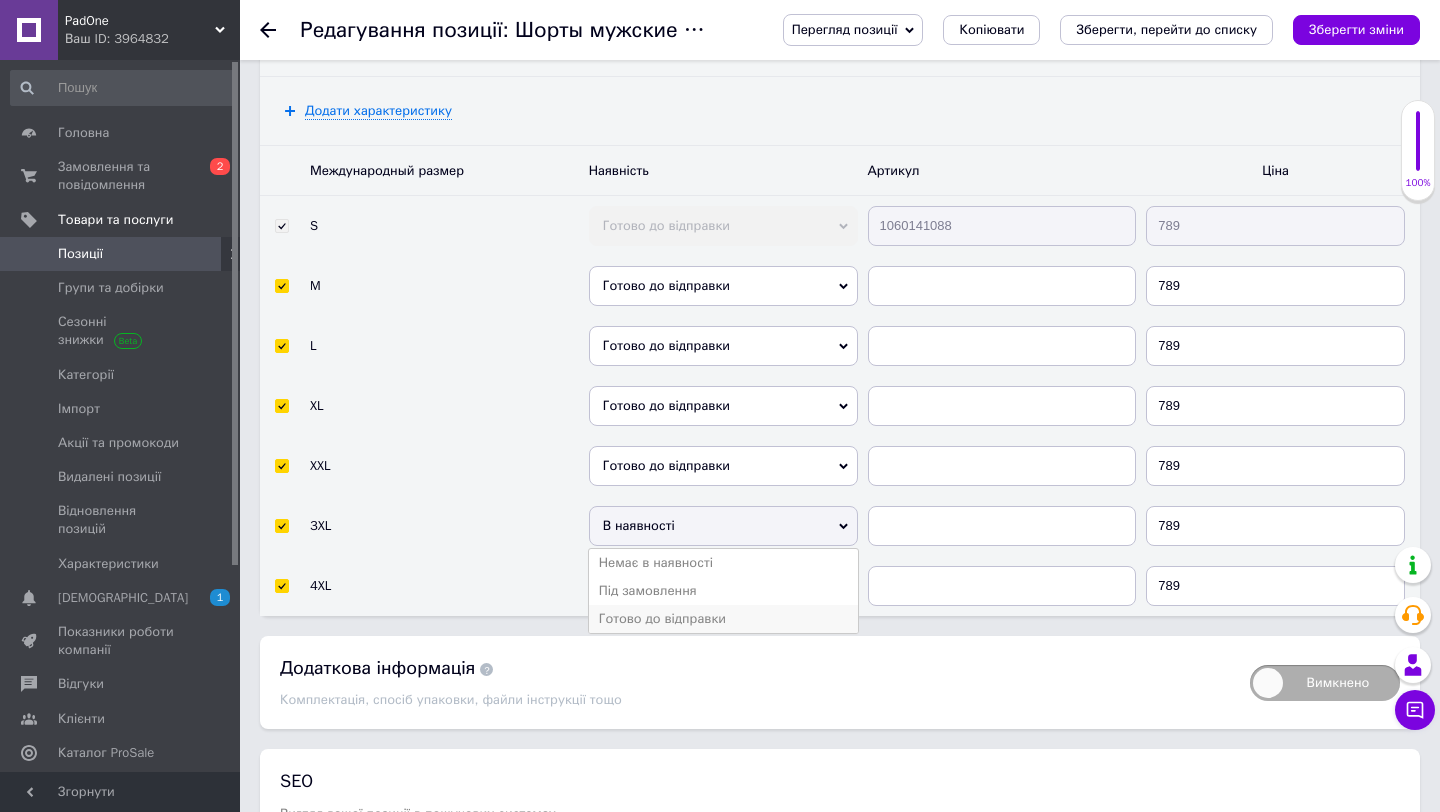 click on "Готово до відправки" at bounding box center [723, 619] 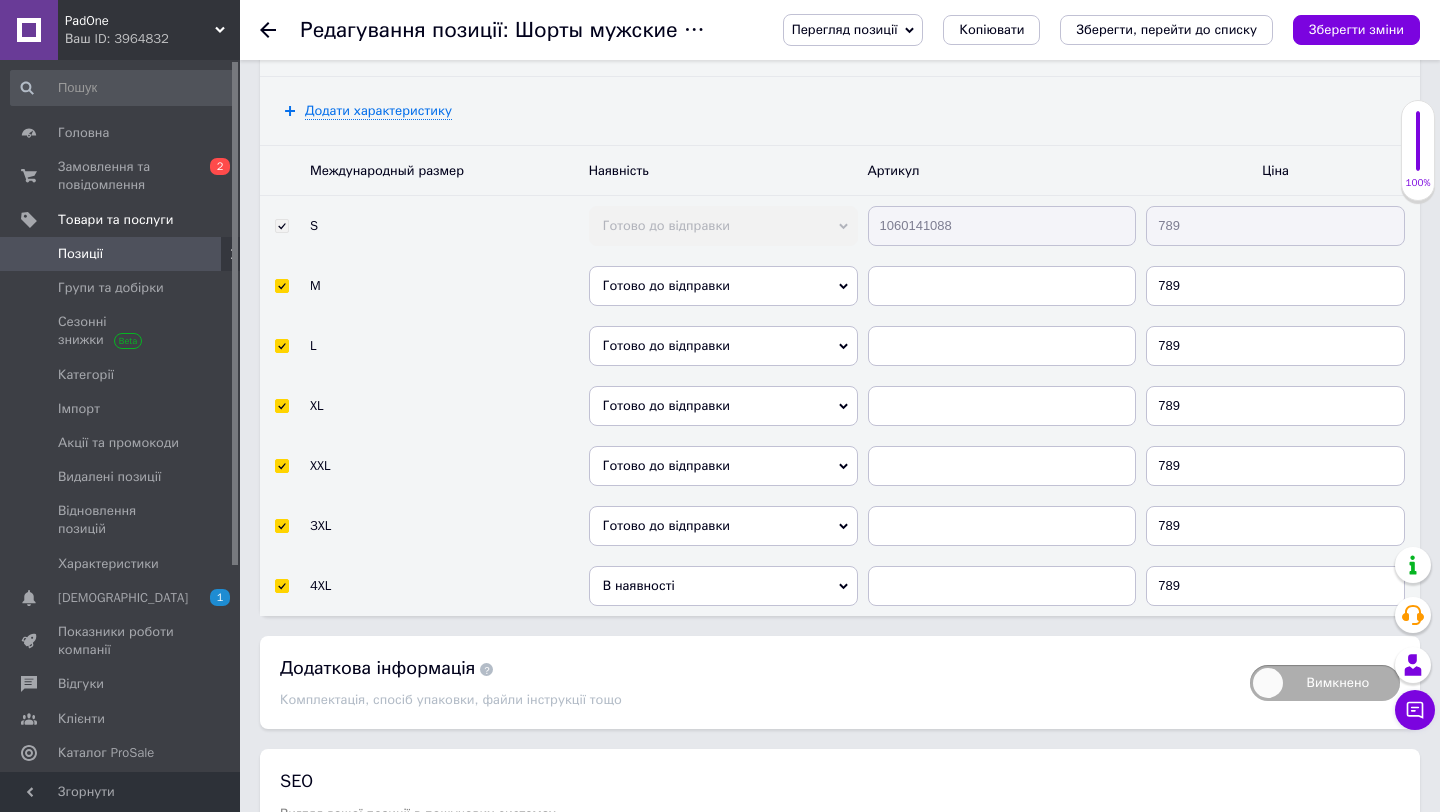 click on "В наявності" at bounding box center [723, 586] 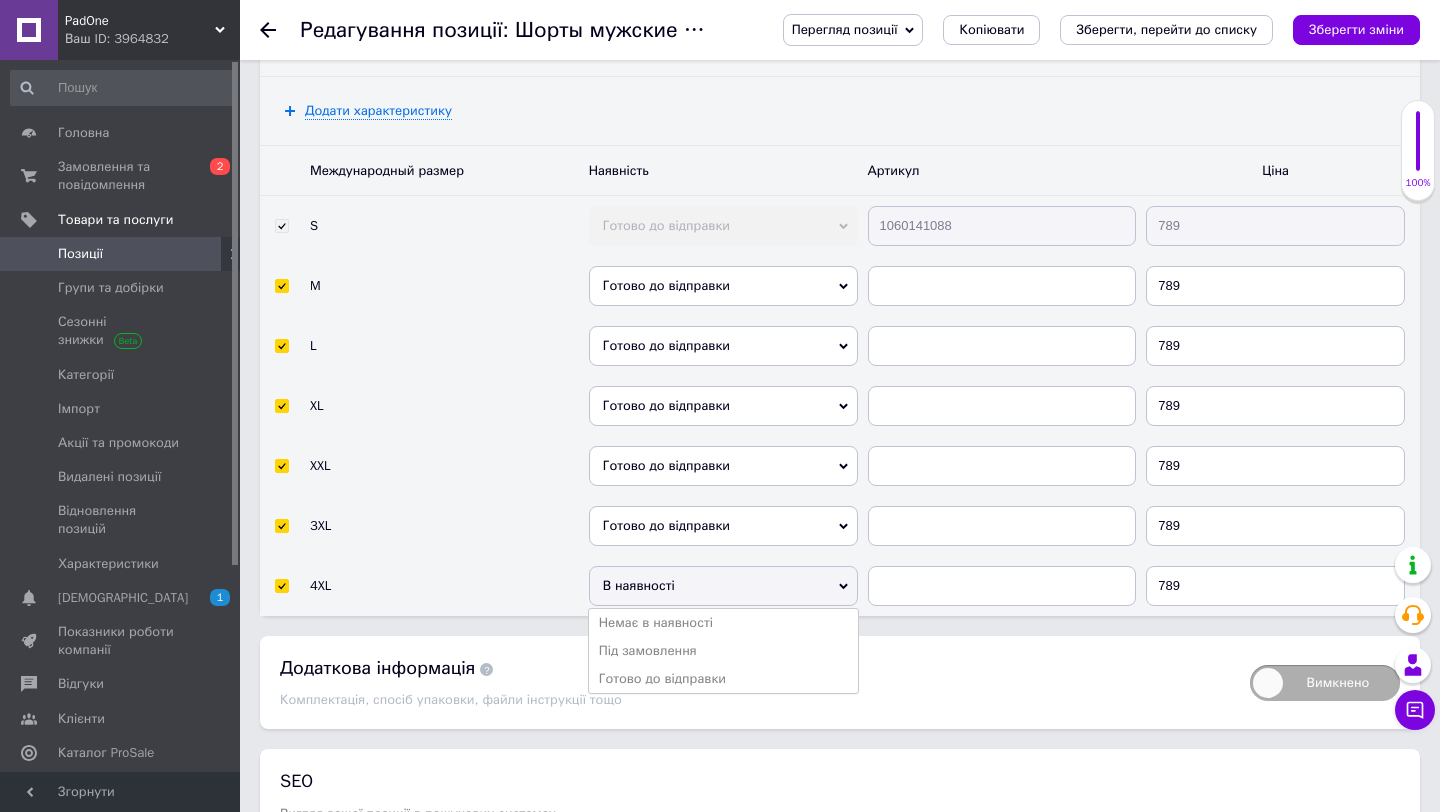 click on "Готово до відправки" at bounding box center [723, 679] 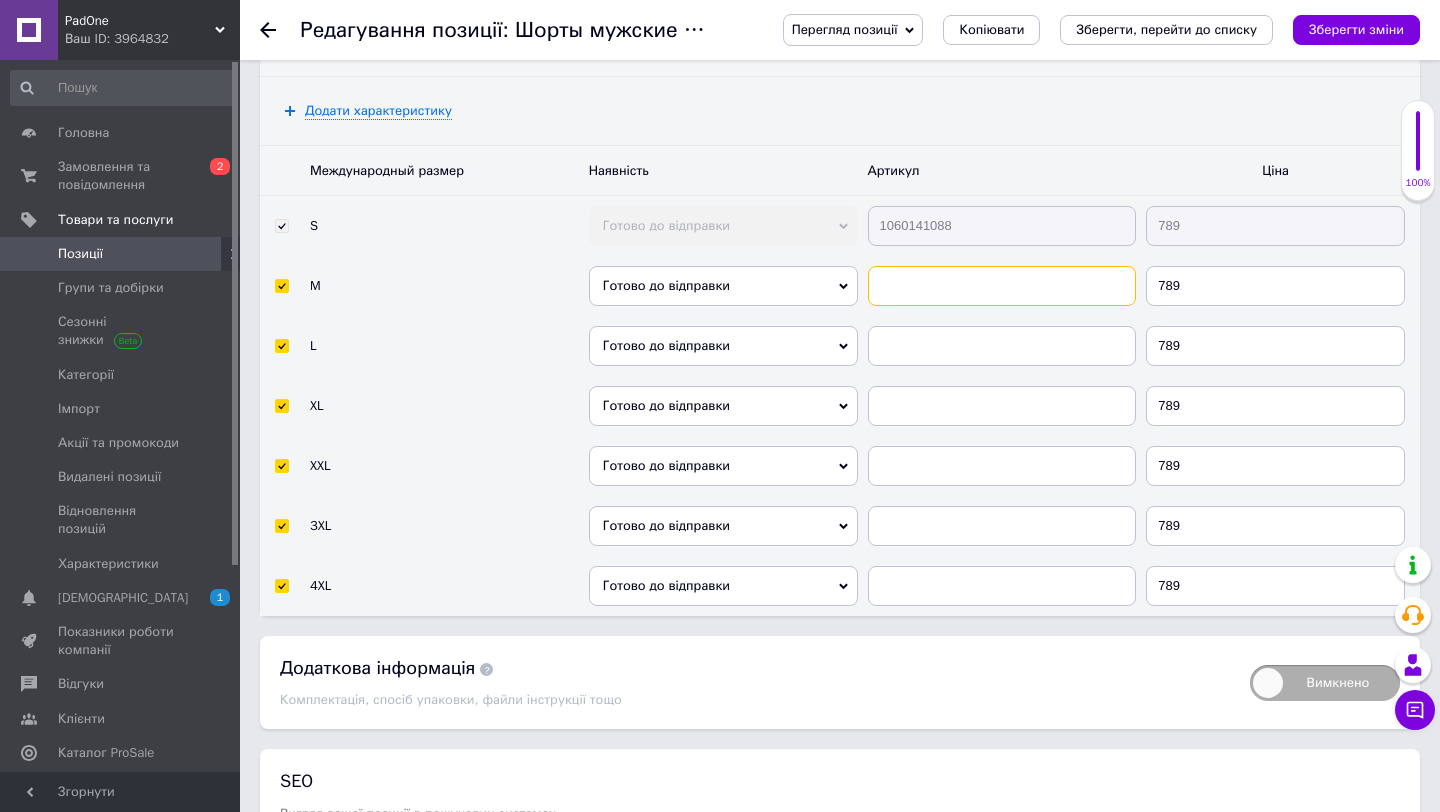 click at bounding box center [1002, 286] 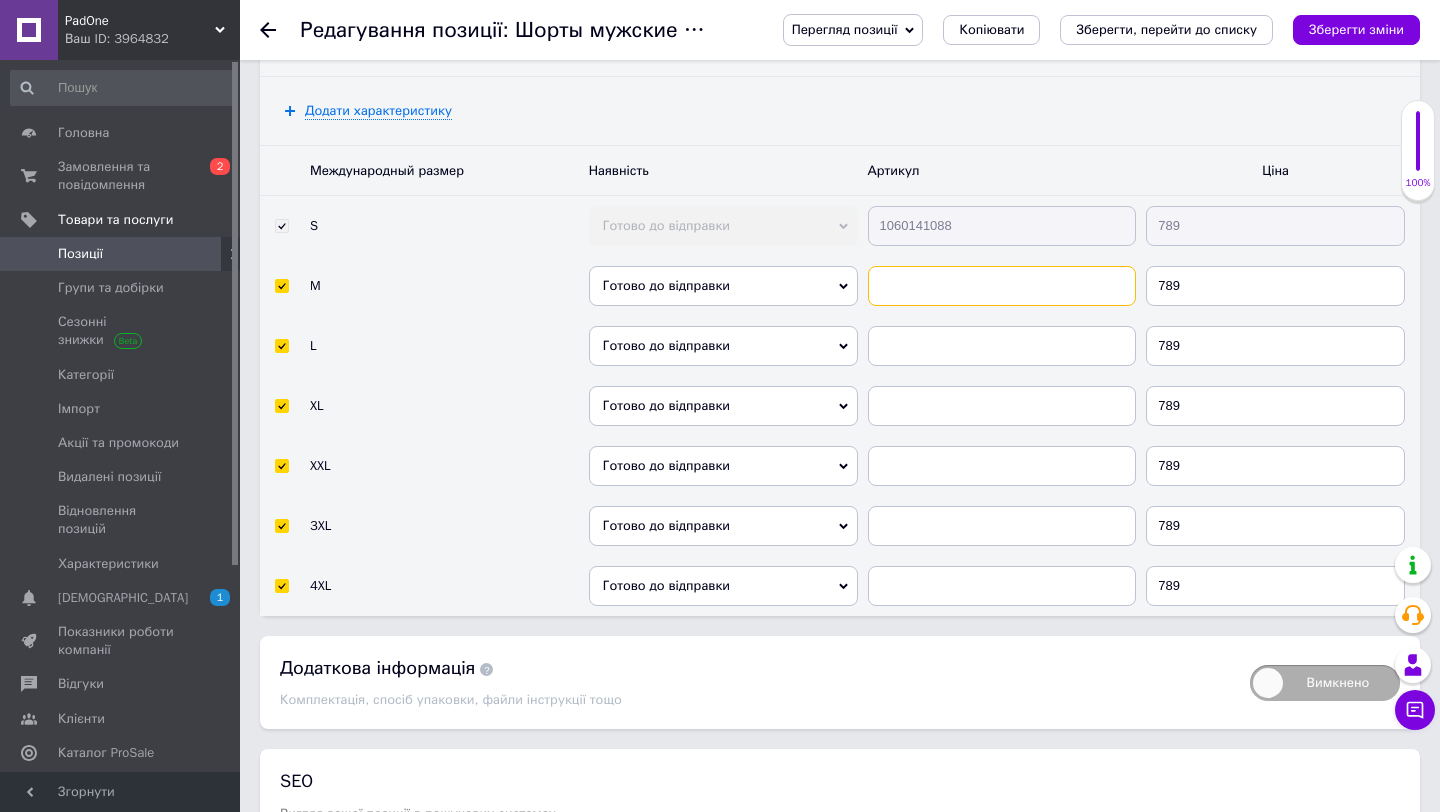 paste on "1060141088" 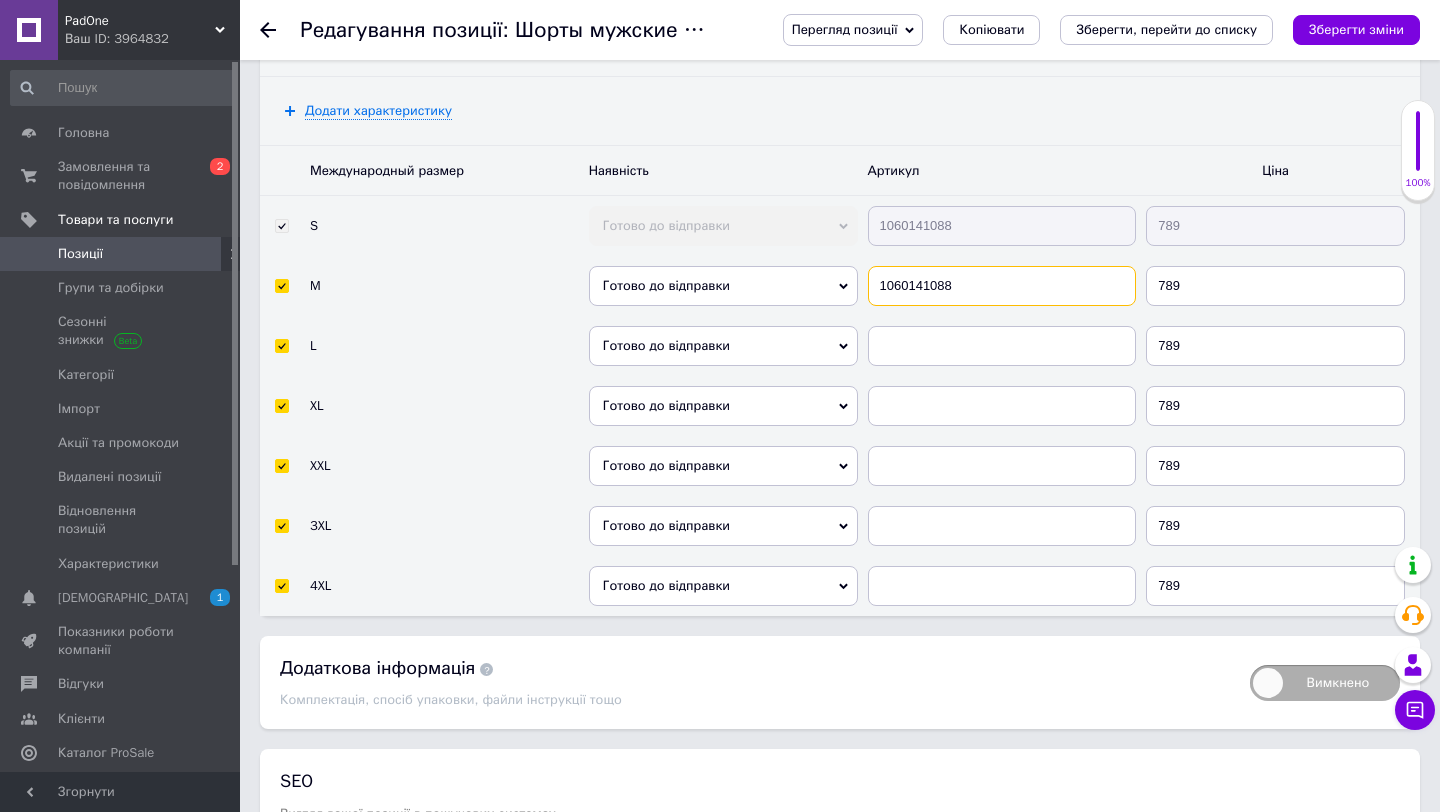 type on "1060141088" 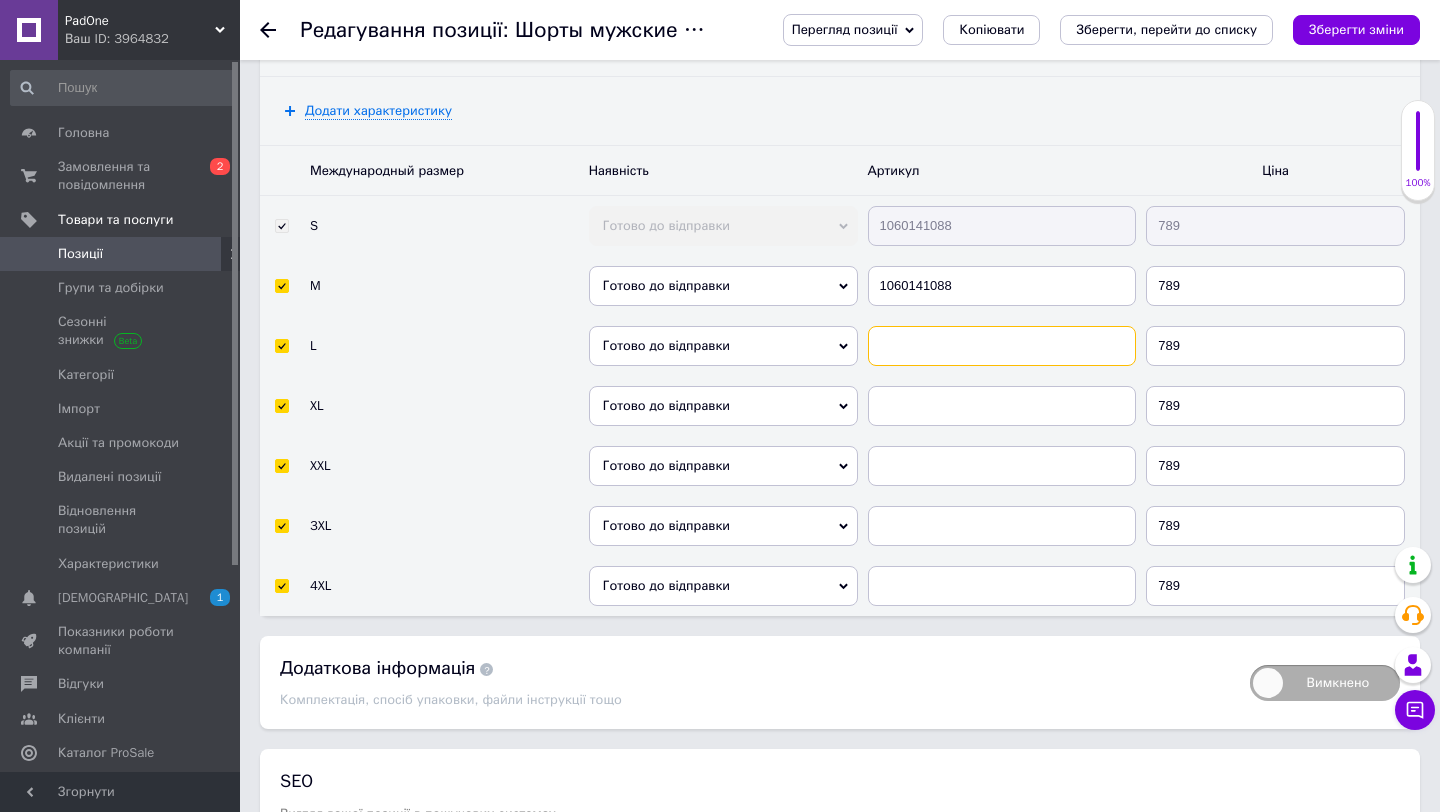 click at bounding box center (1002, 346) 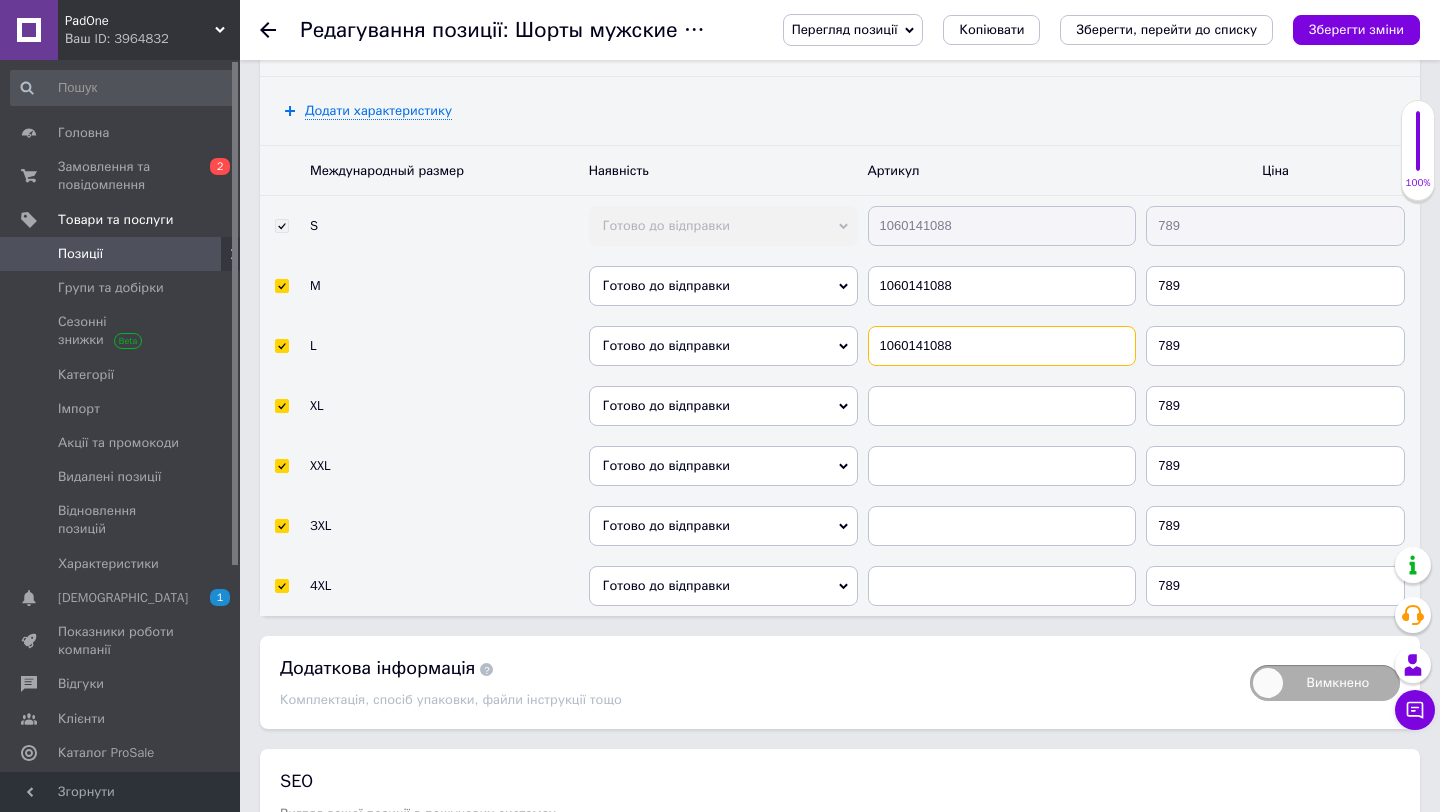 type on "1060141088" 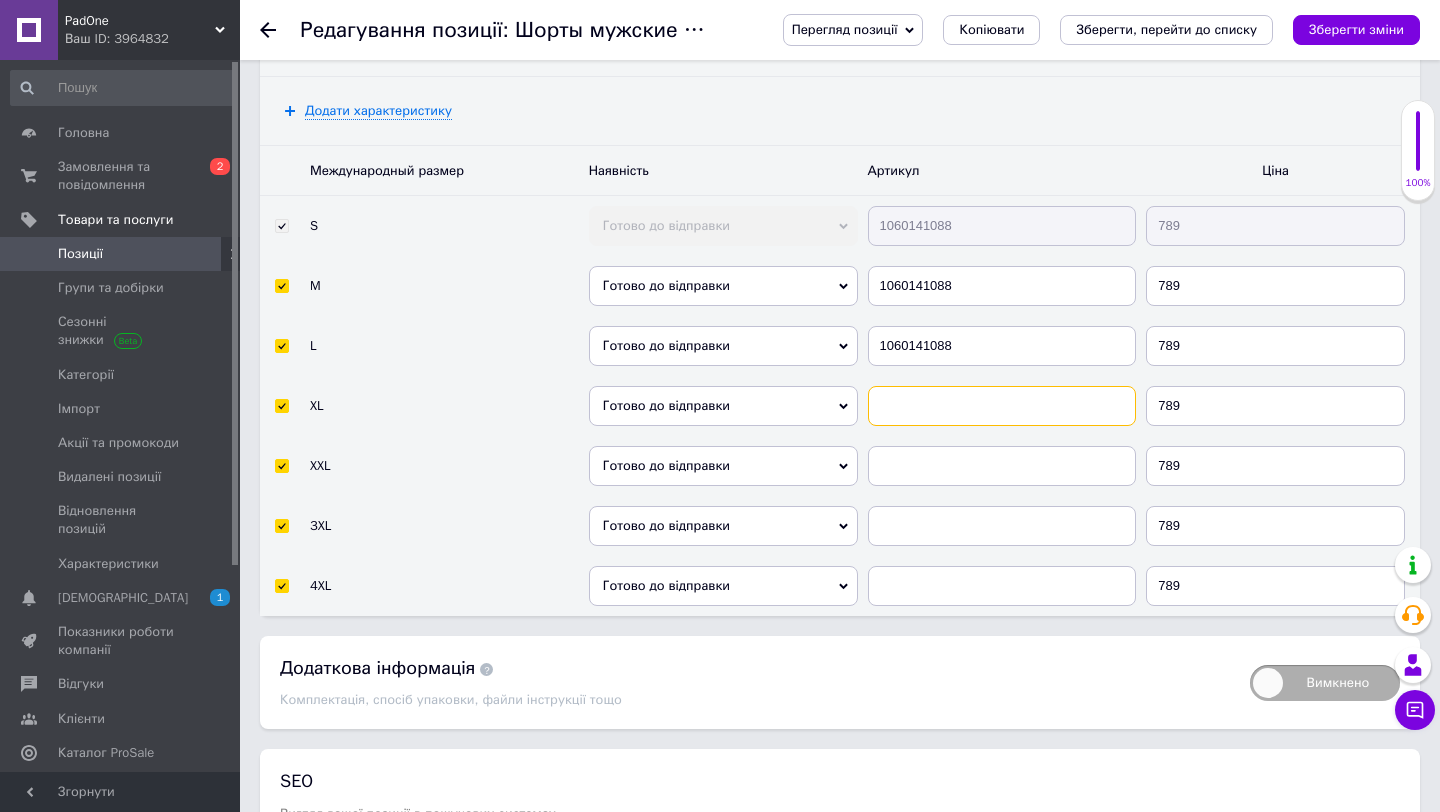 click at bounding box center [1002, 406] 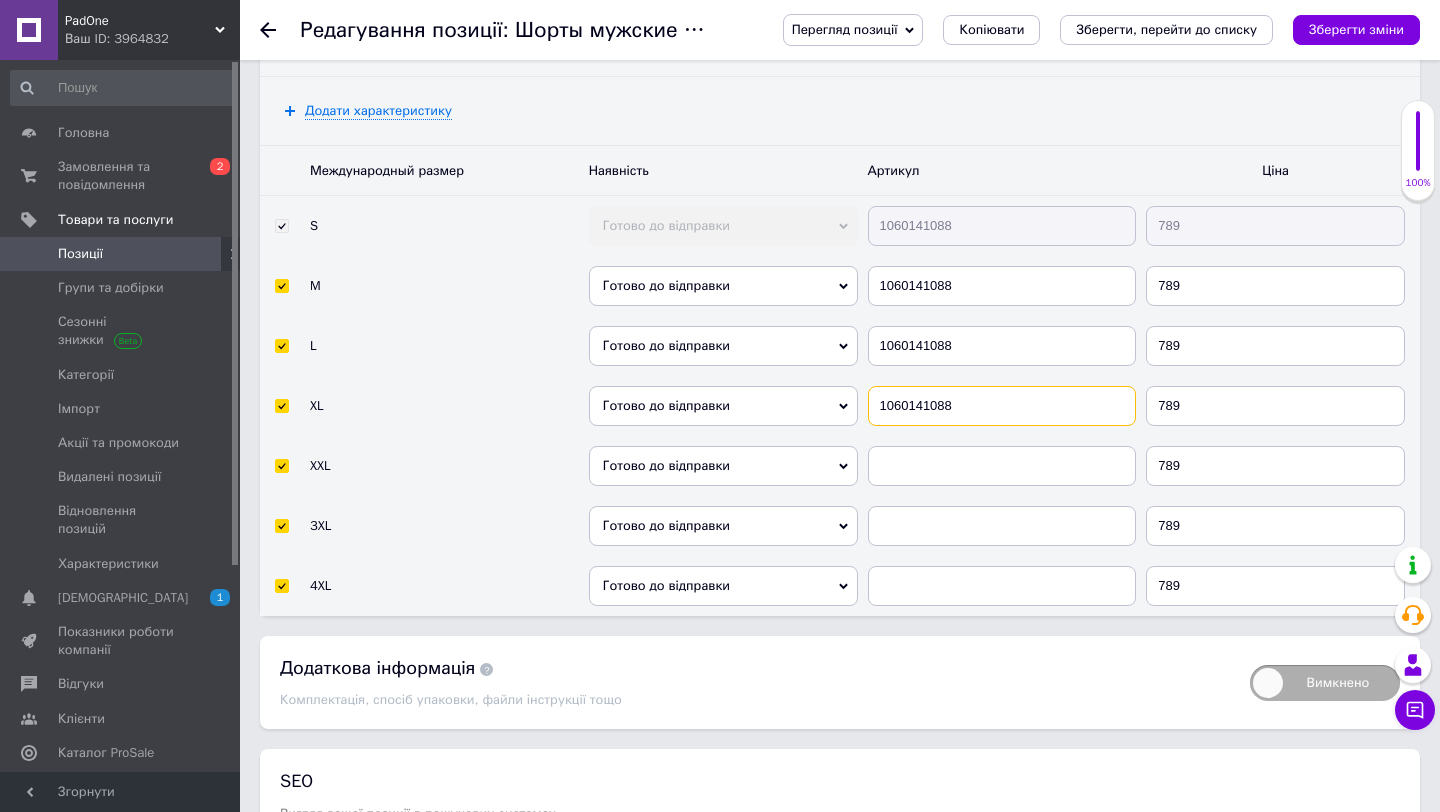 type on "1060141088" 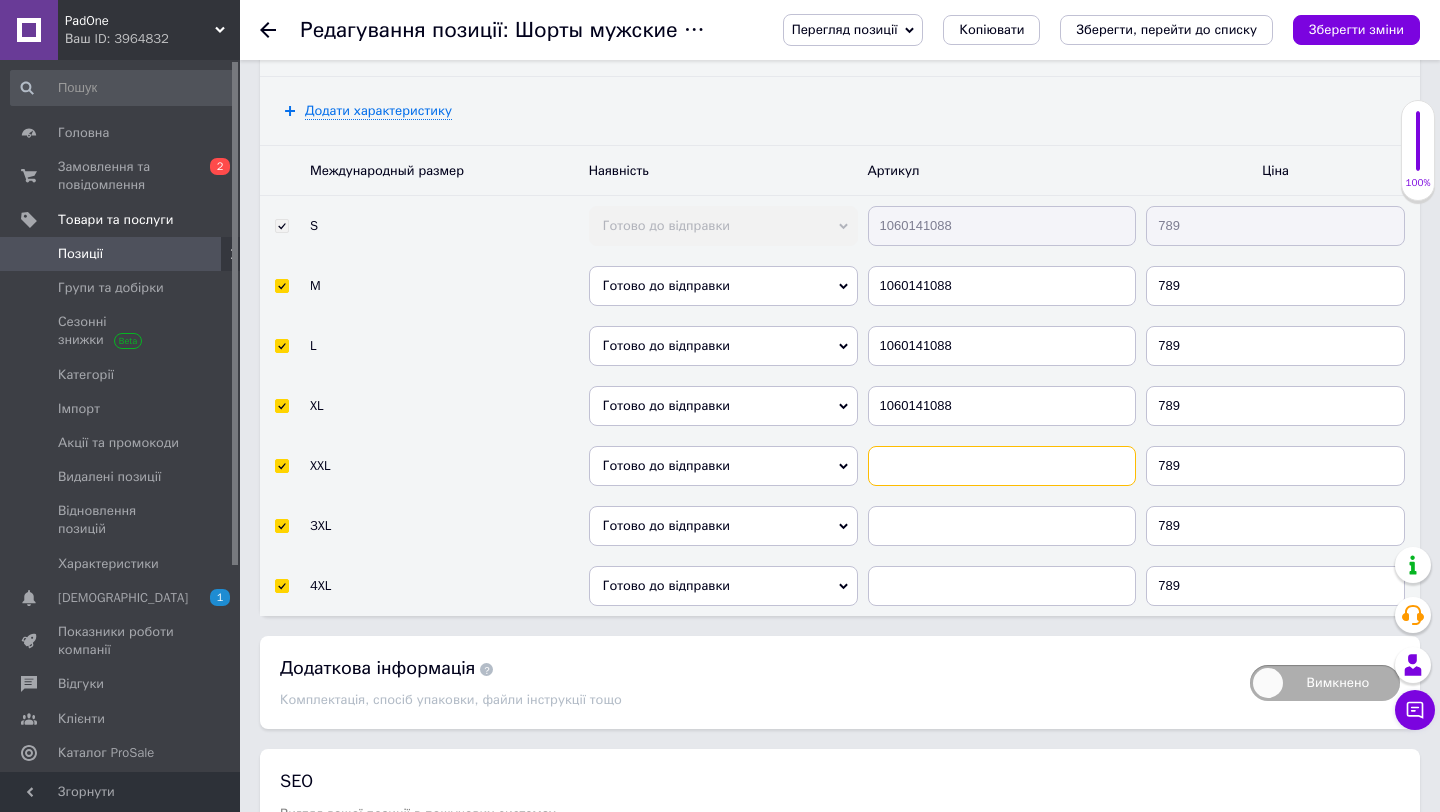 click at bounding box center (1002, 466) 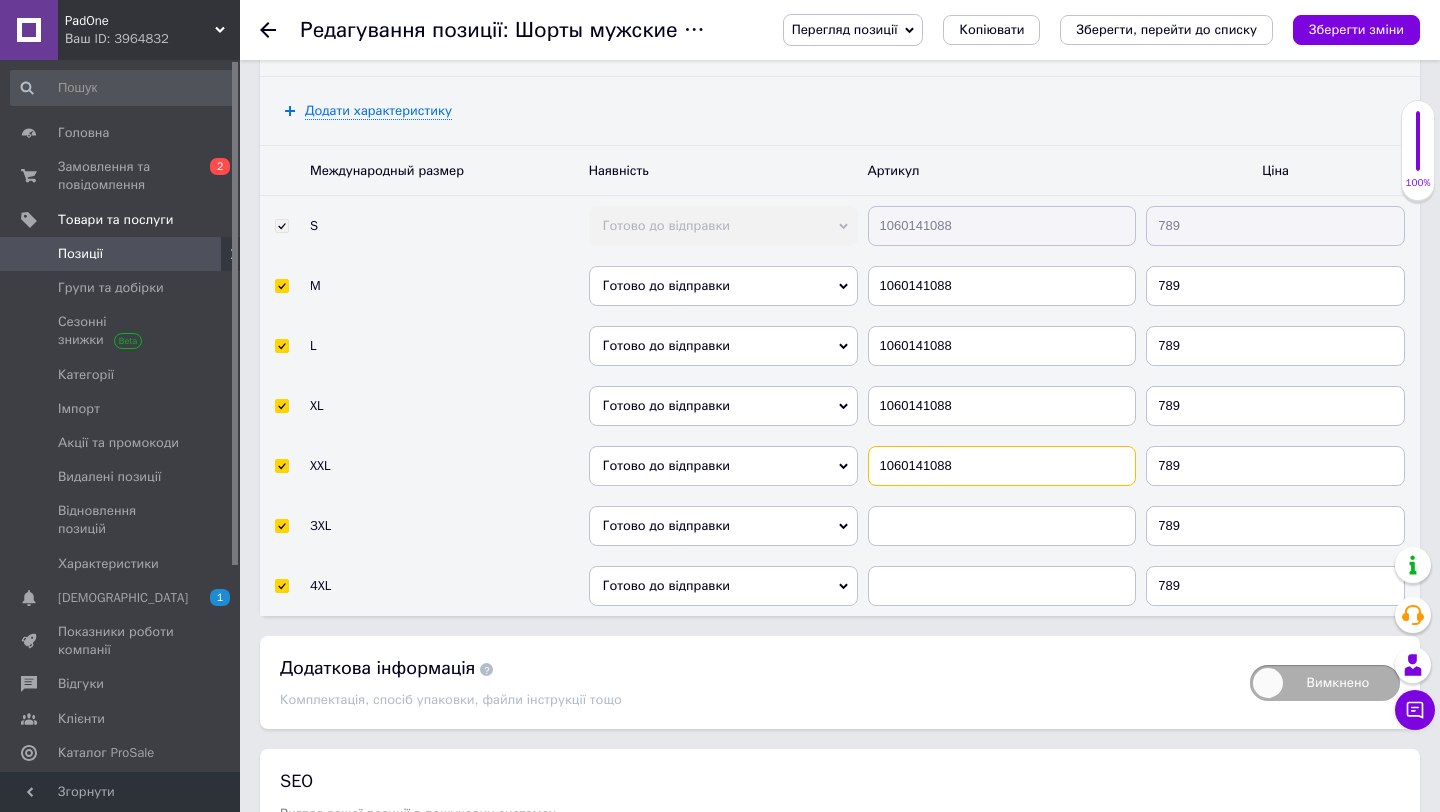 type on "1060141088" 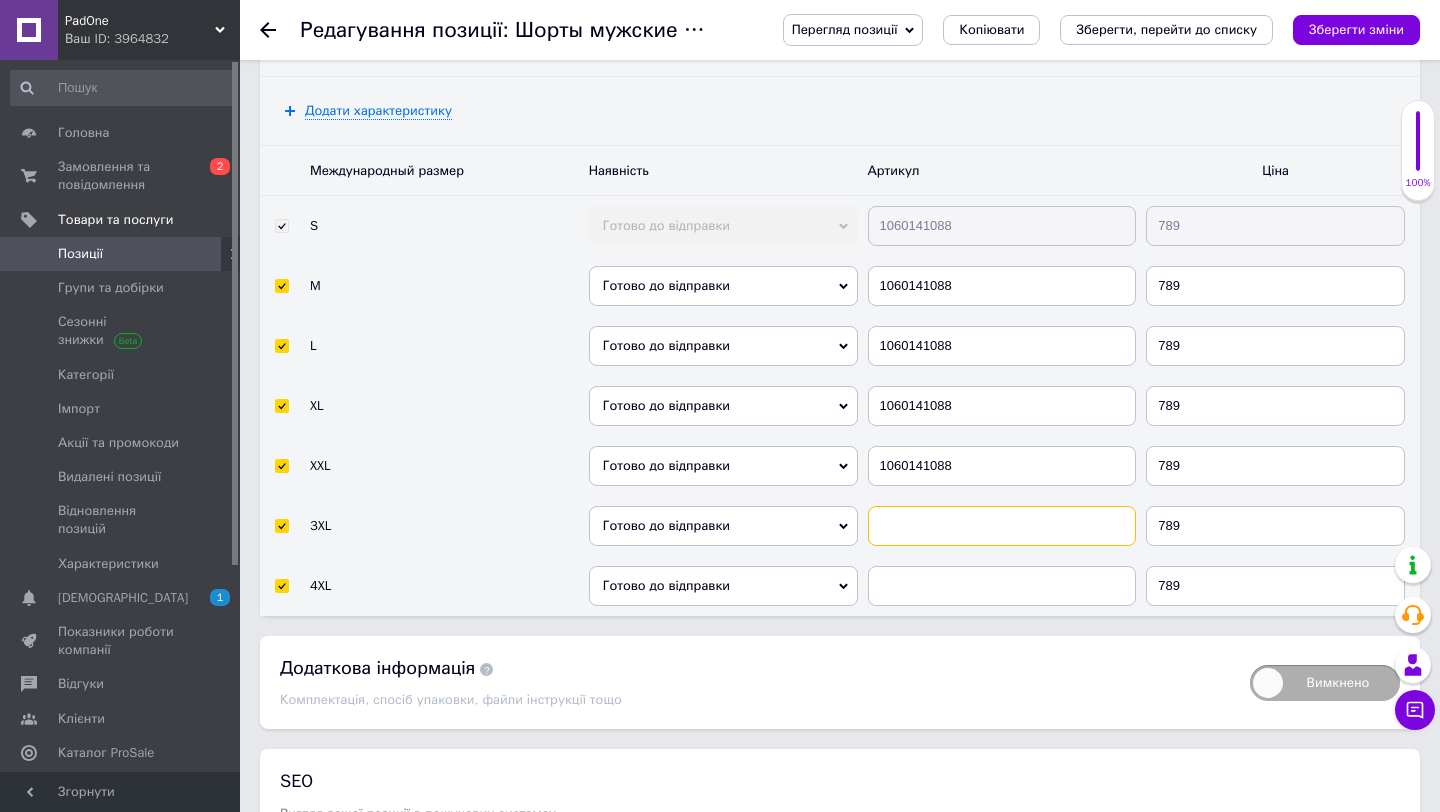 click at bounding box center (1002, 526) 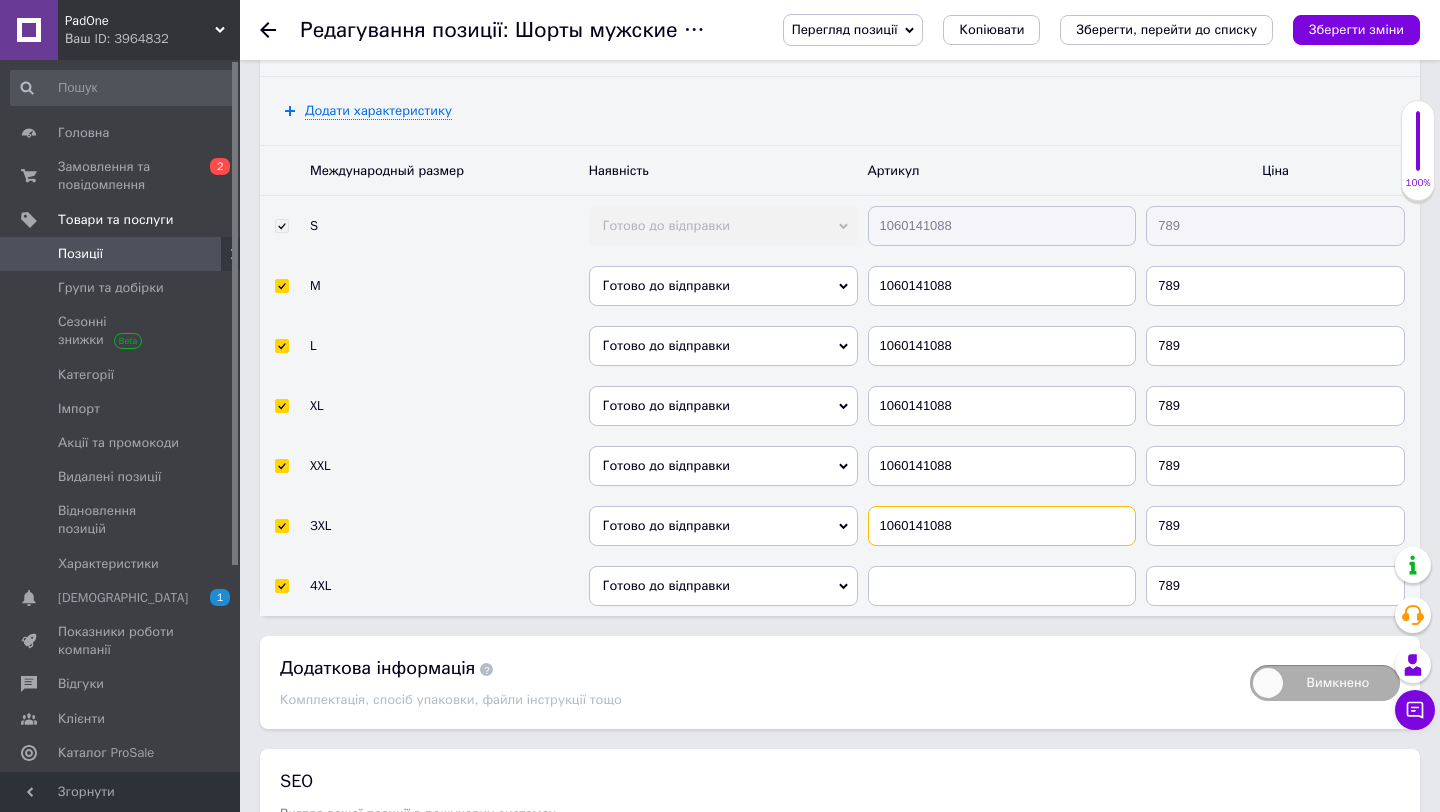 type on "1060141088" 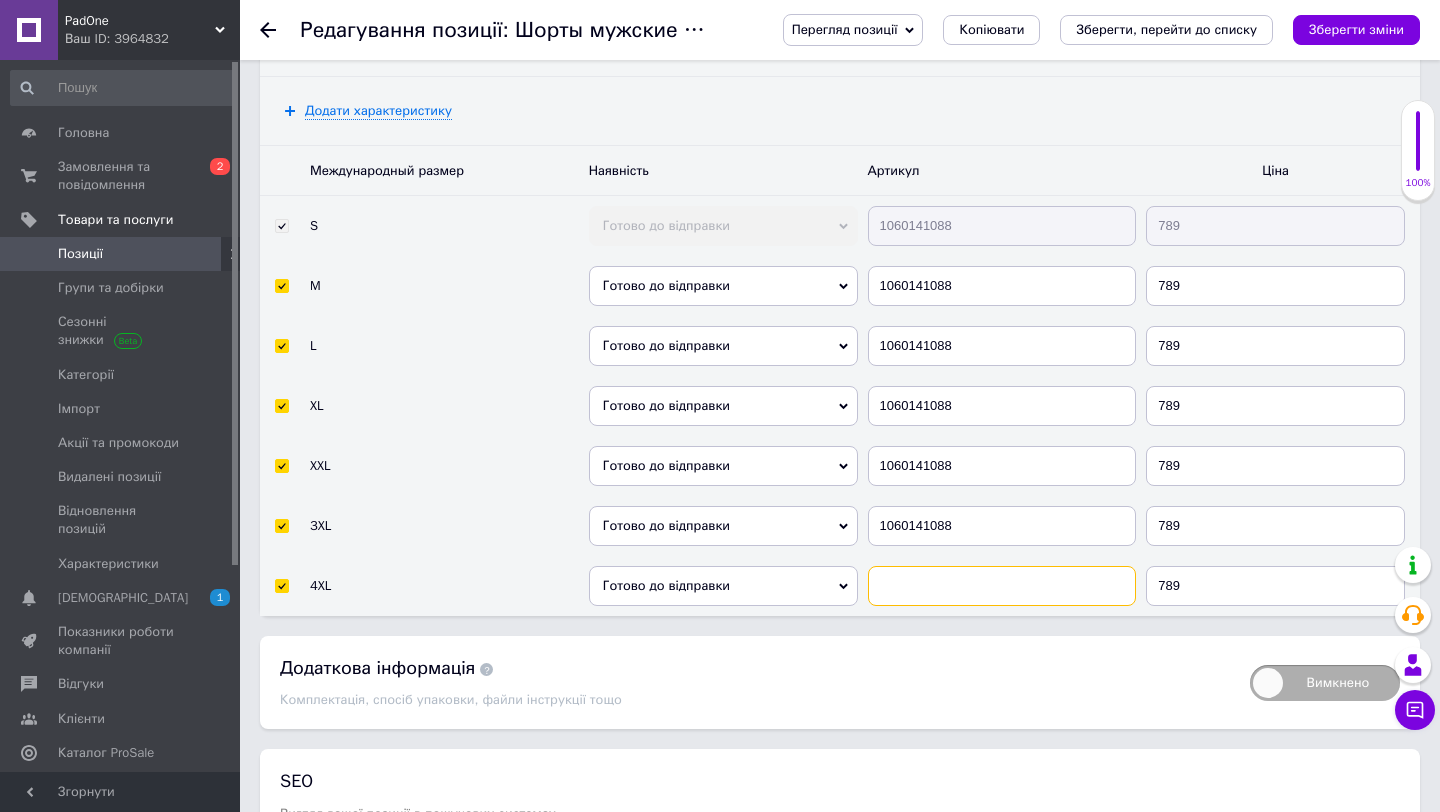 click at bounding box center [1002, 586] 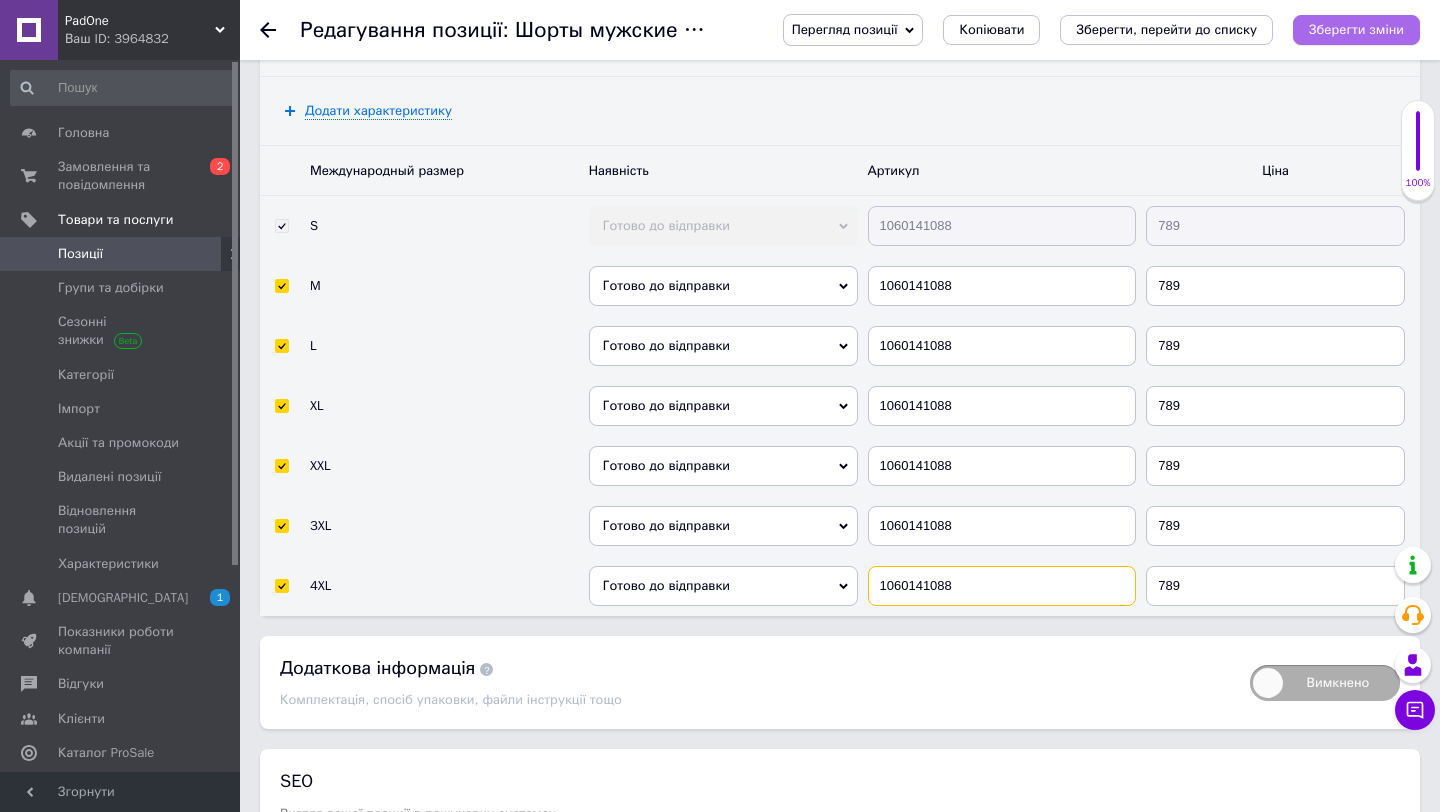 type on "1060141088" 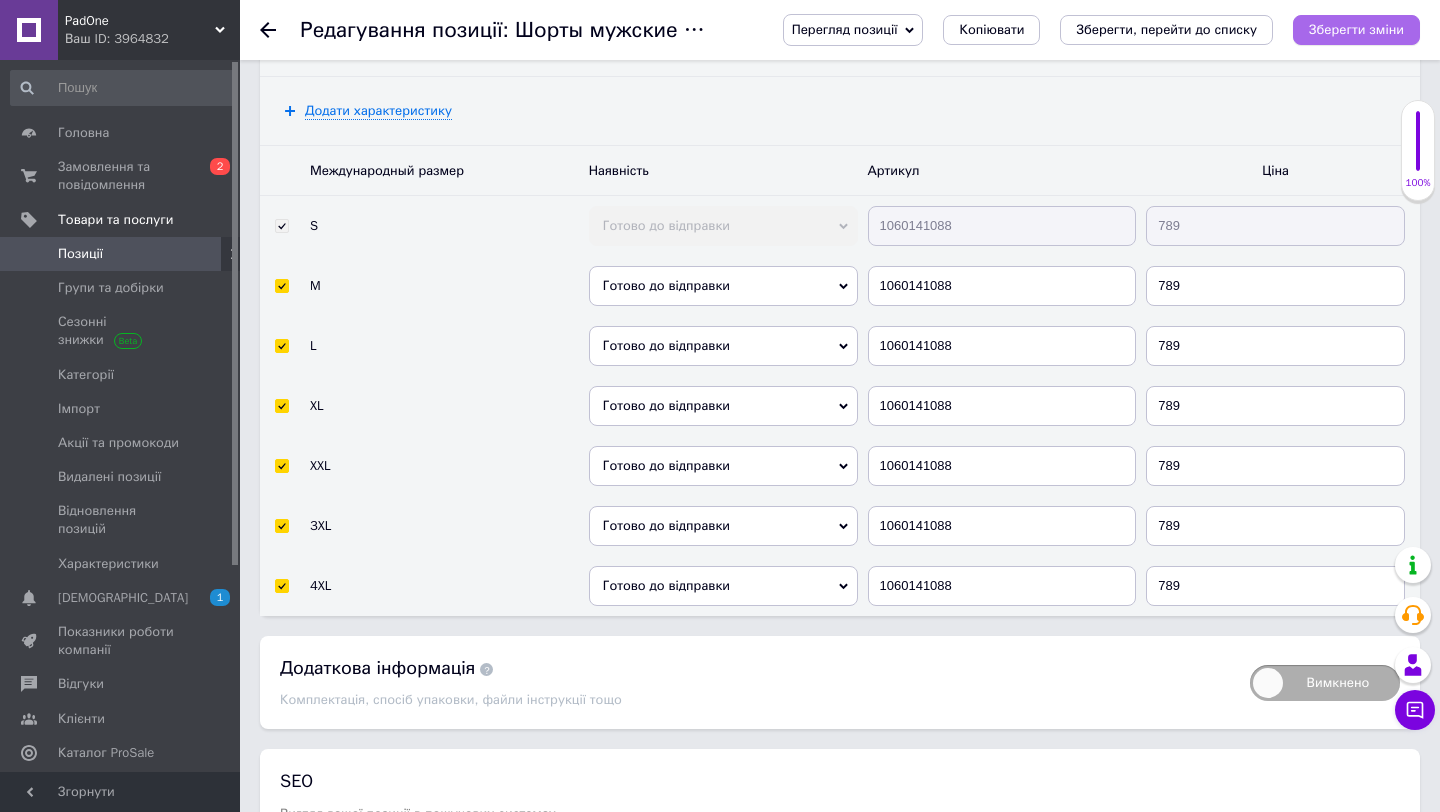 click on "Зберегти зміни" at bounding box center [1356, 29] 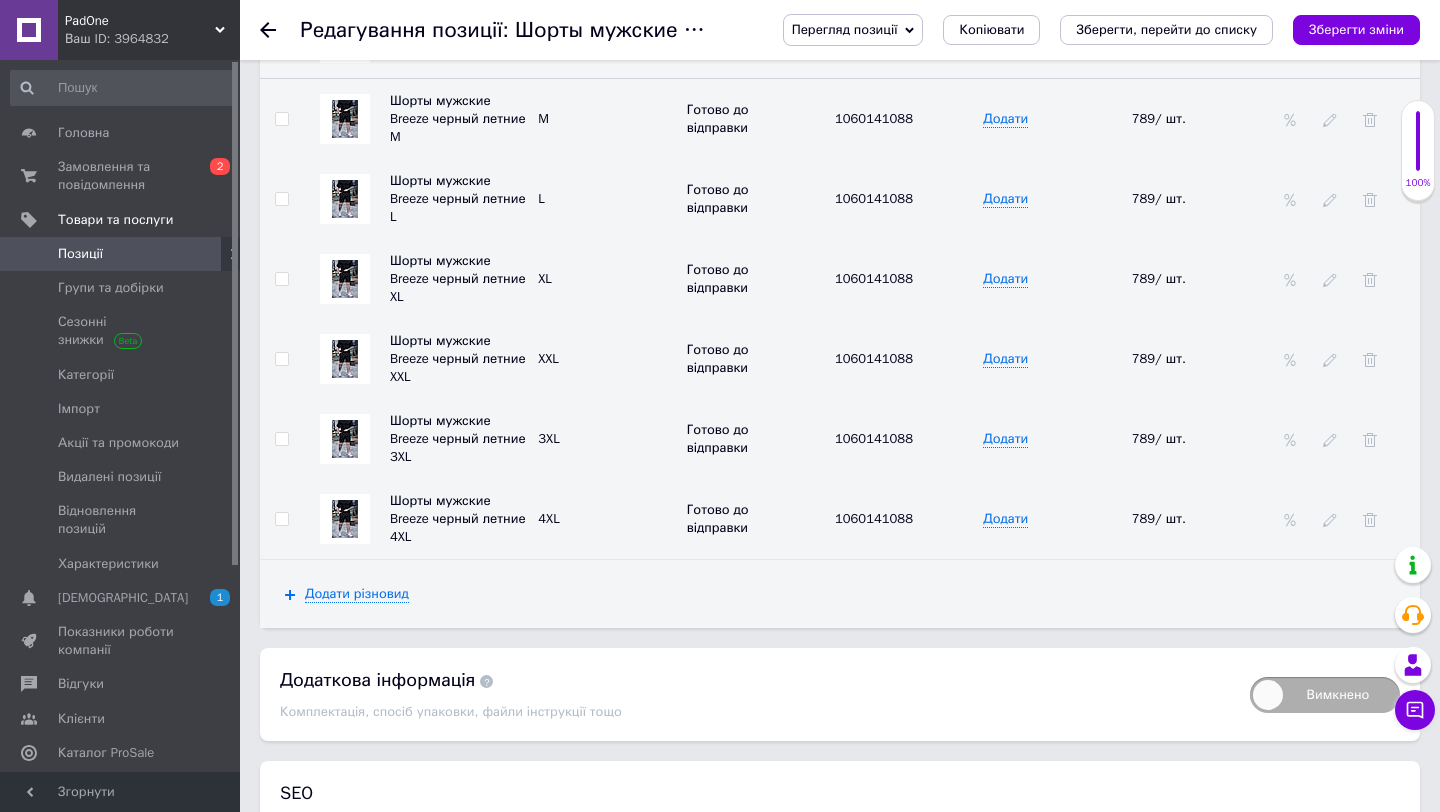 click at bounding box center [345, 199] 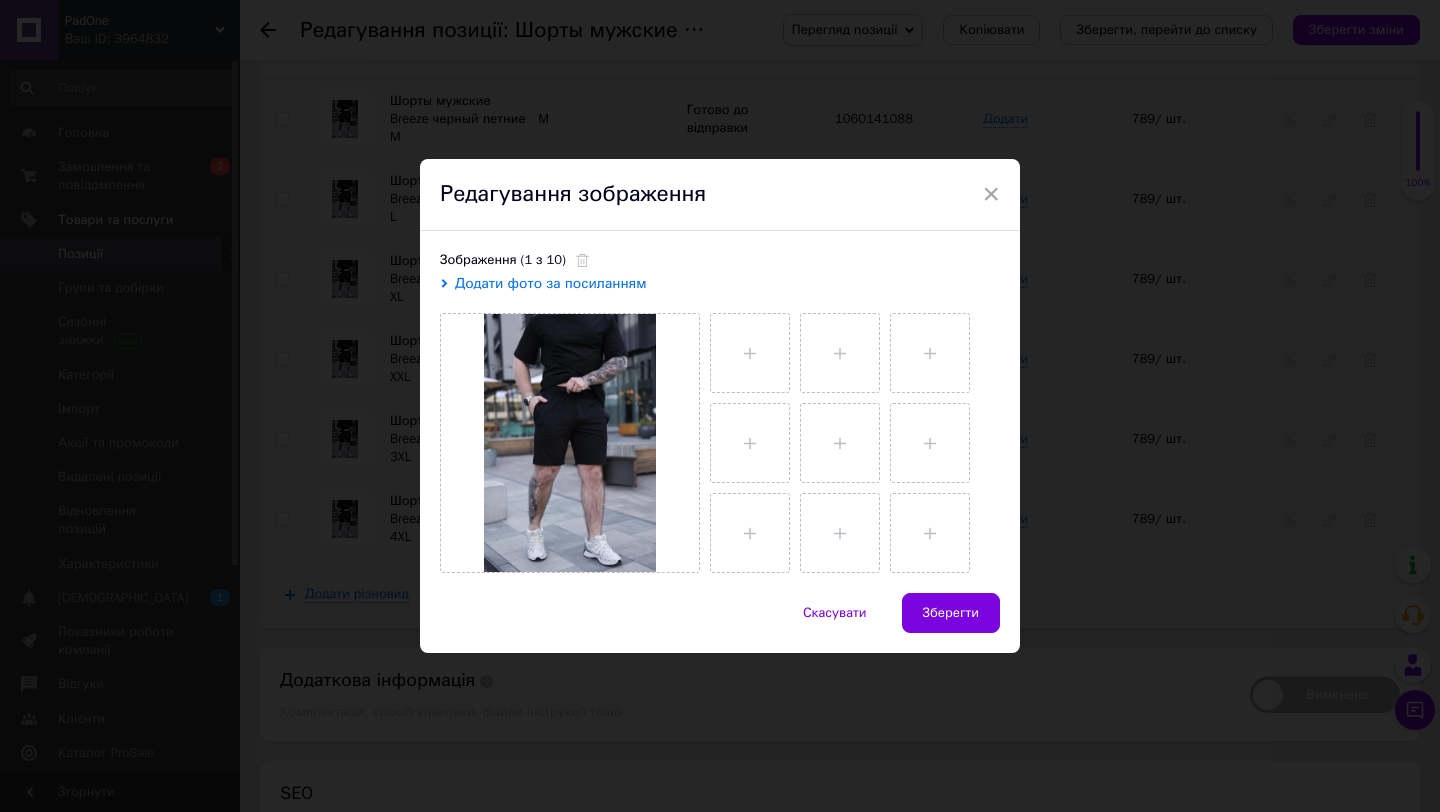 click on "× Редагування зображення Зображення (1 з 10) Додати фото за посиланням Скасувати   Зберегти" at bounding box center [720, 406] 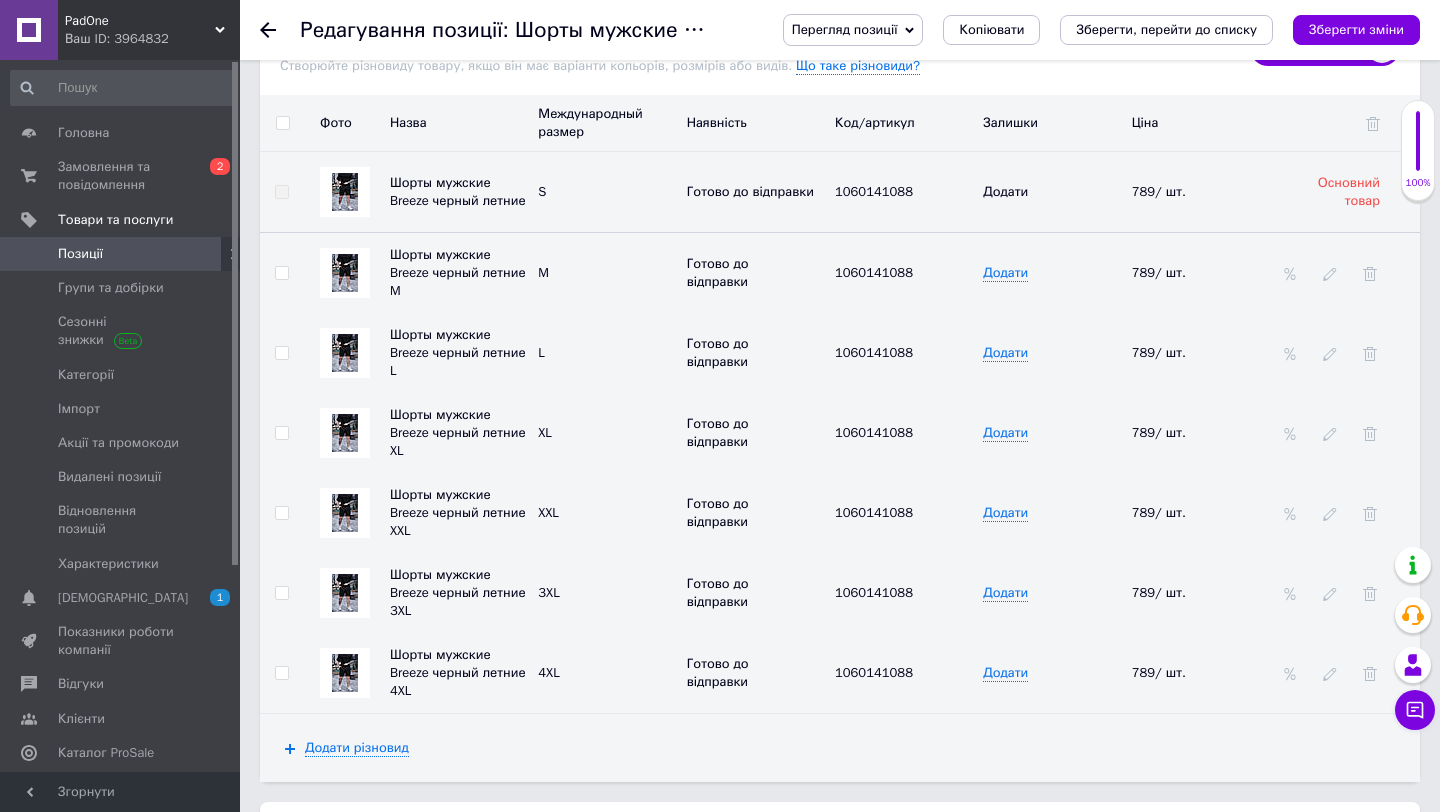 scroll, scrollTop: 2864, scrollLeft: 0, axis: vertical 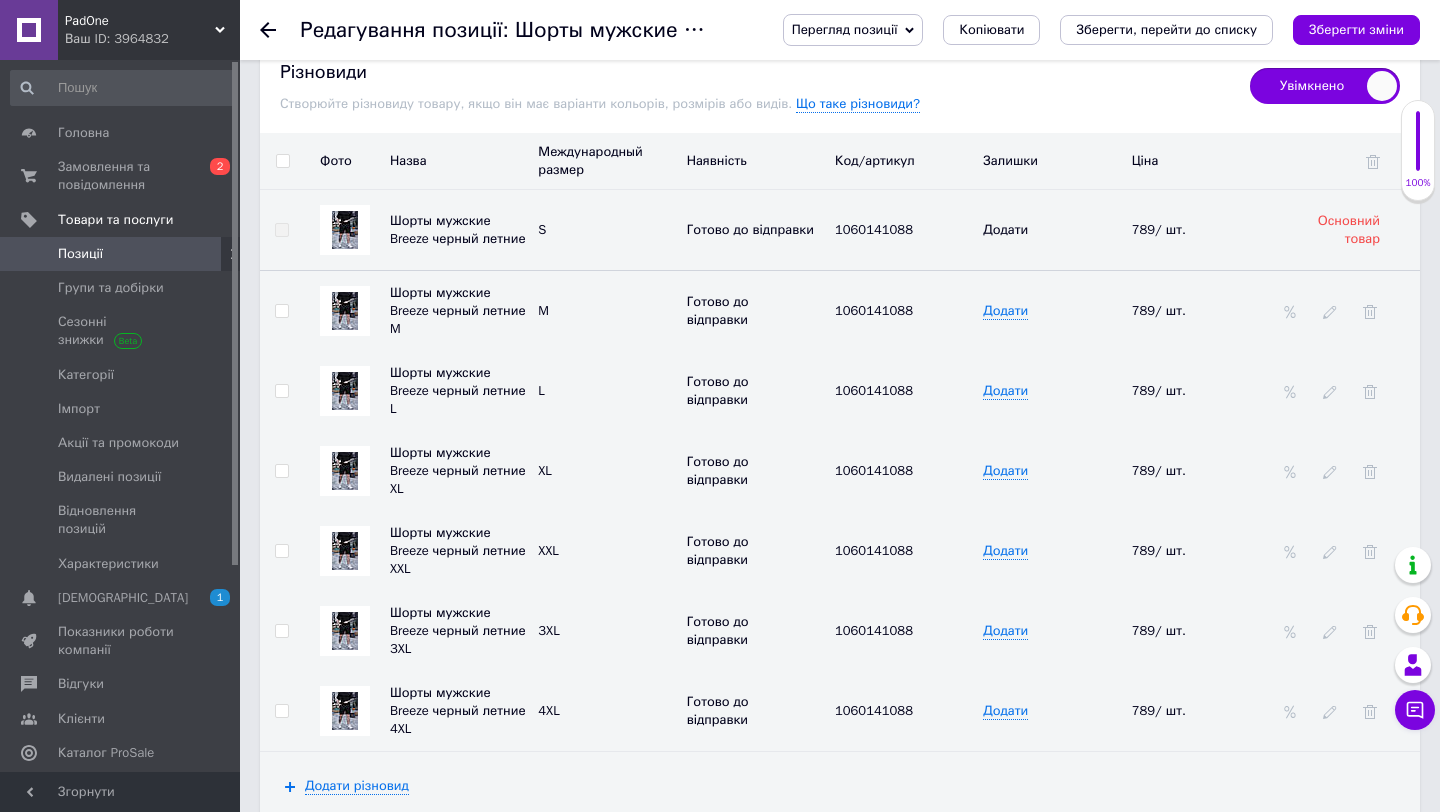 click at bounding box center [282, 161] 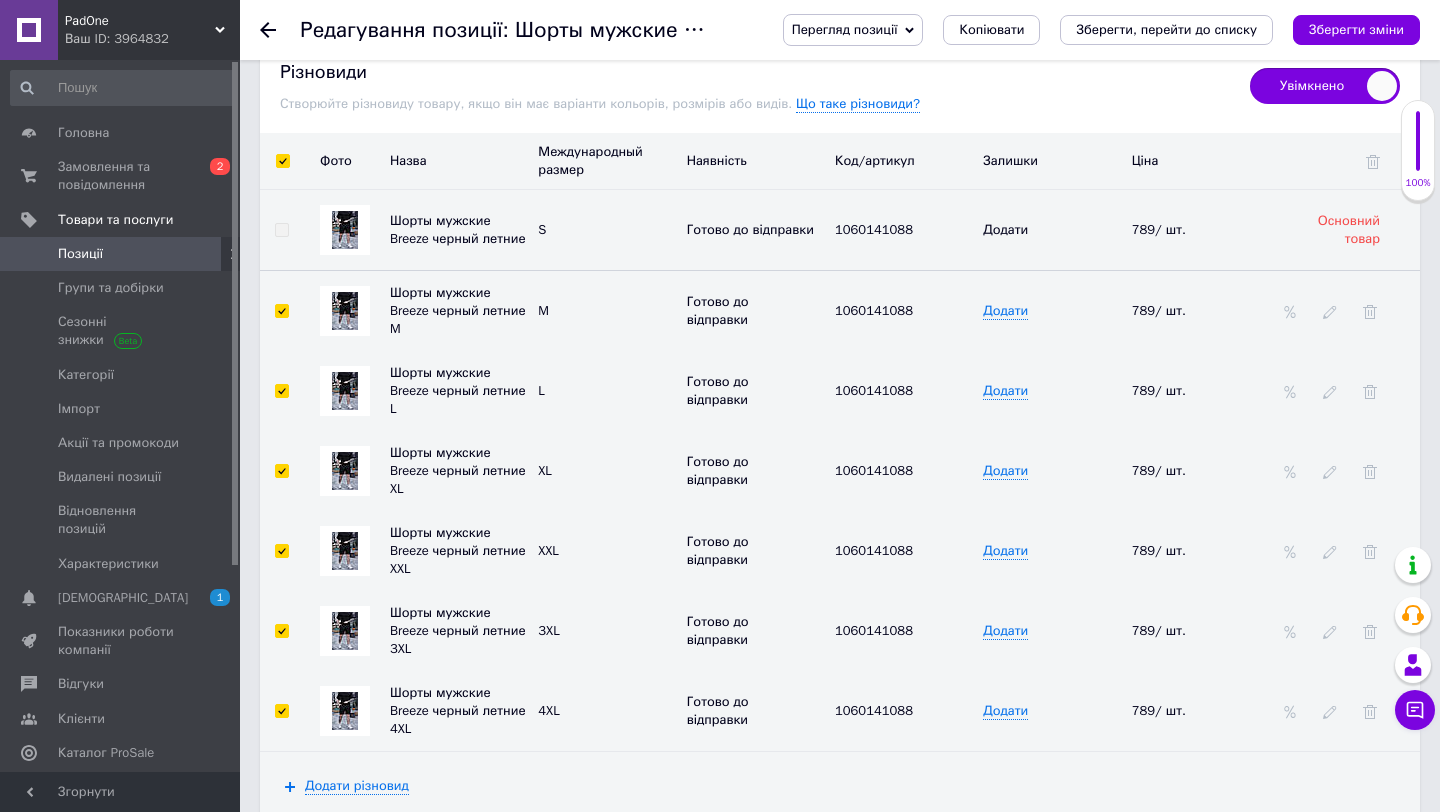 checkbox on "true" 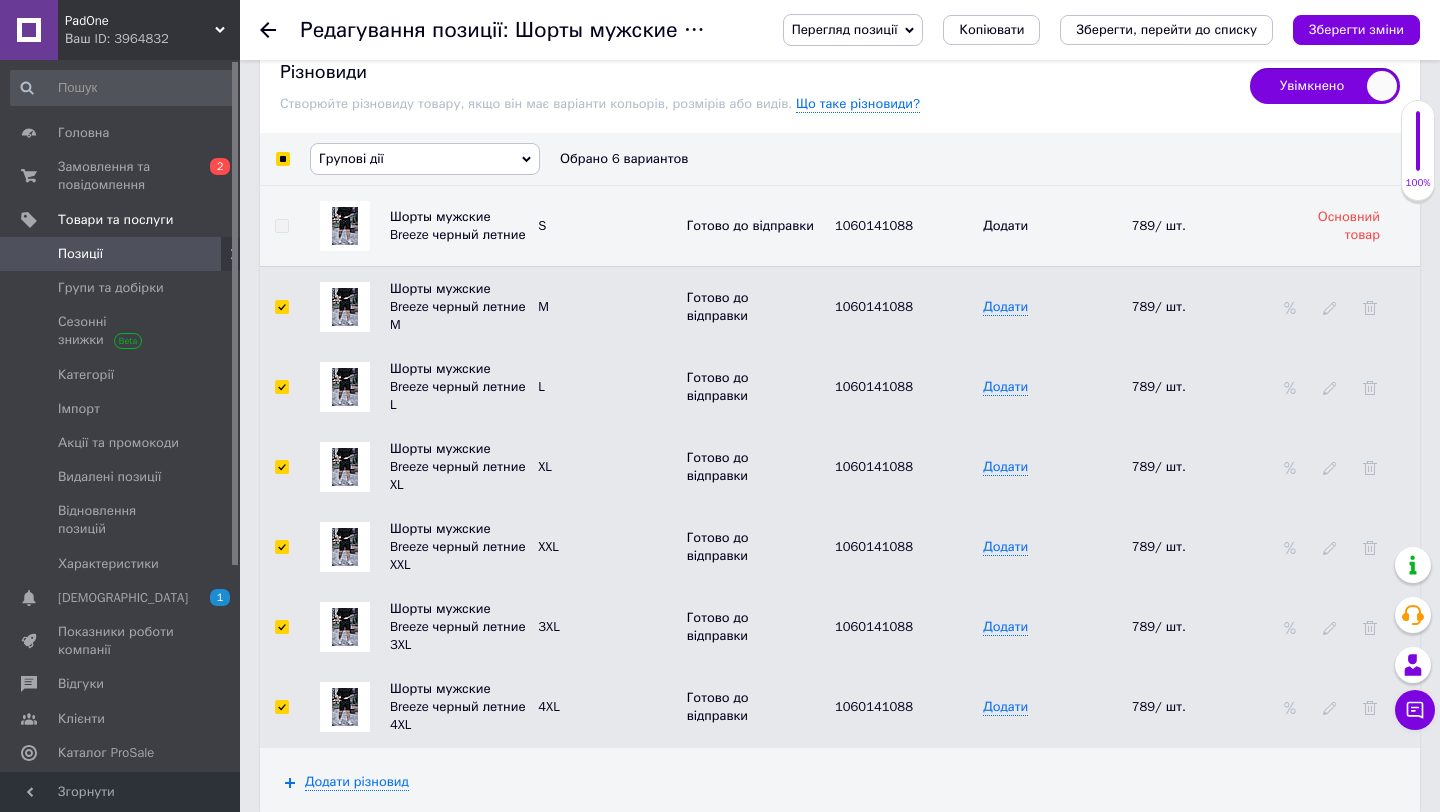 click on "Групові дії" at bounding box center (425, 159) 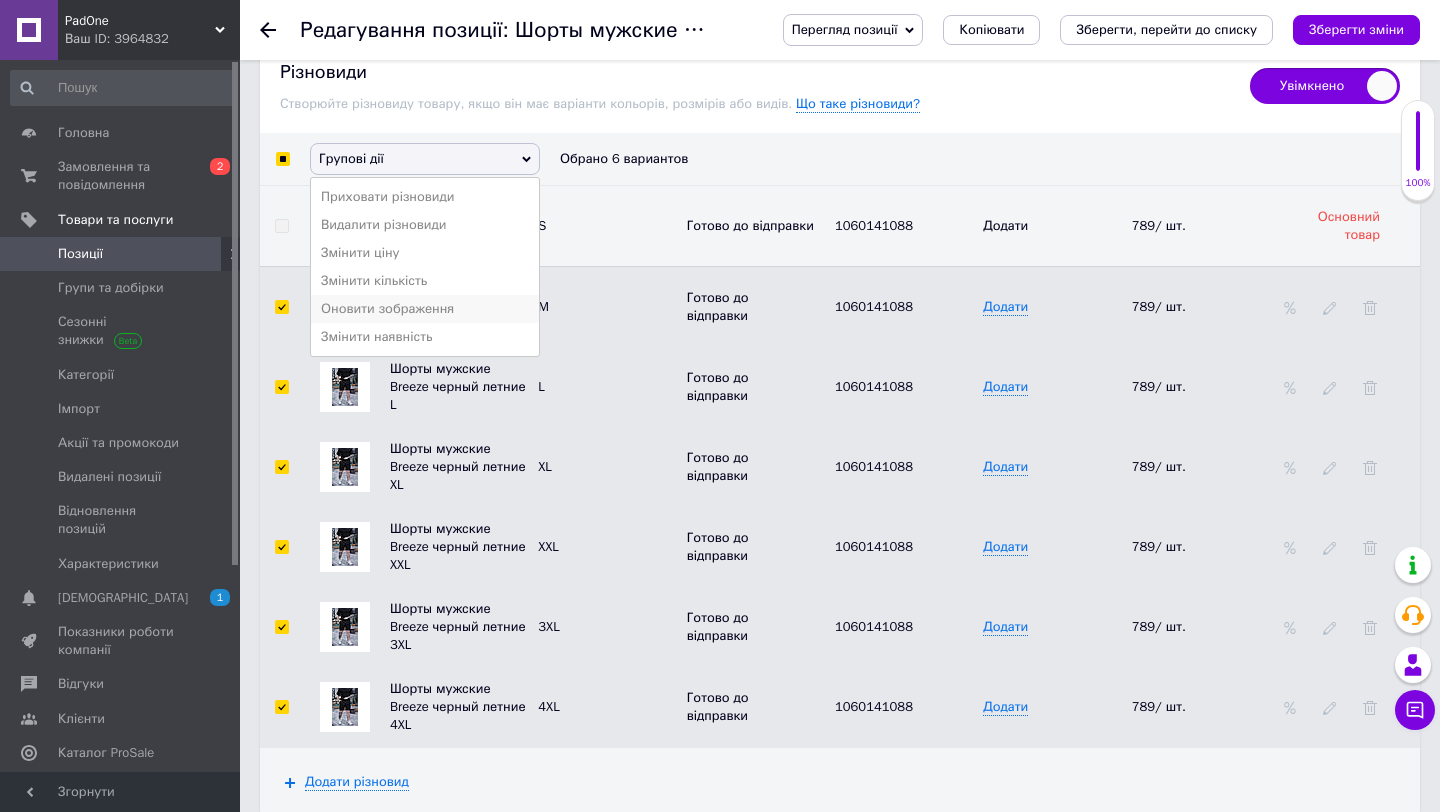 click on "Оновити зображення" at bounding box center (425, 309) 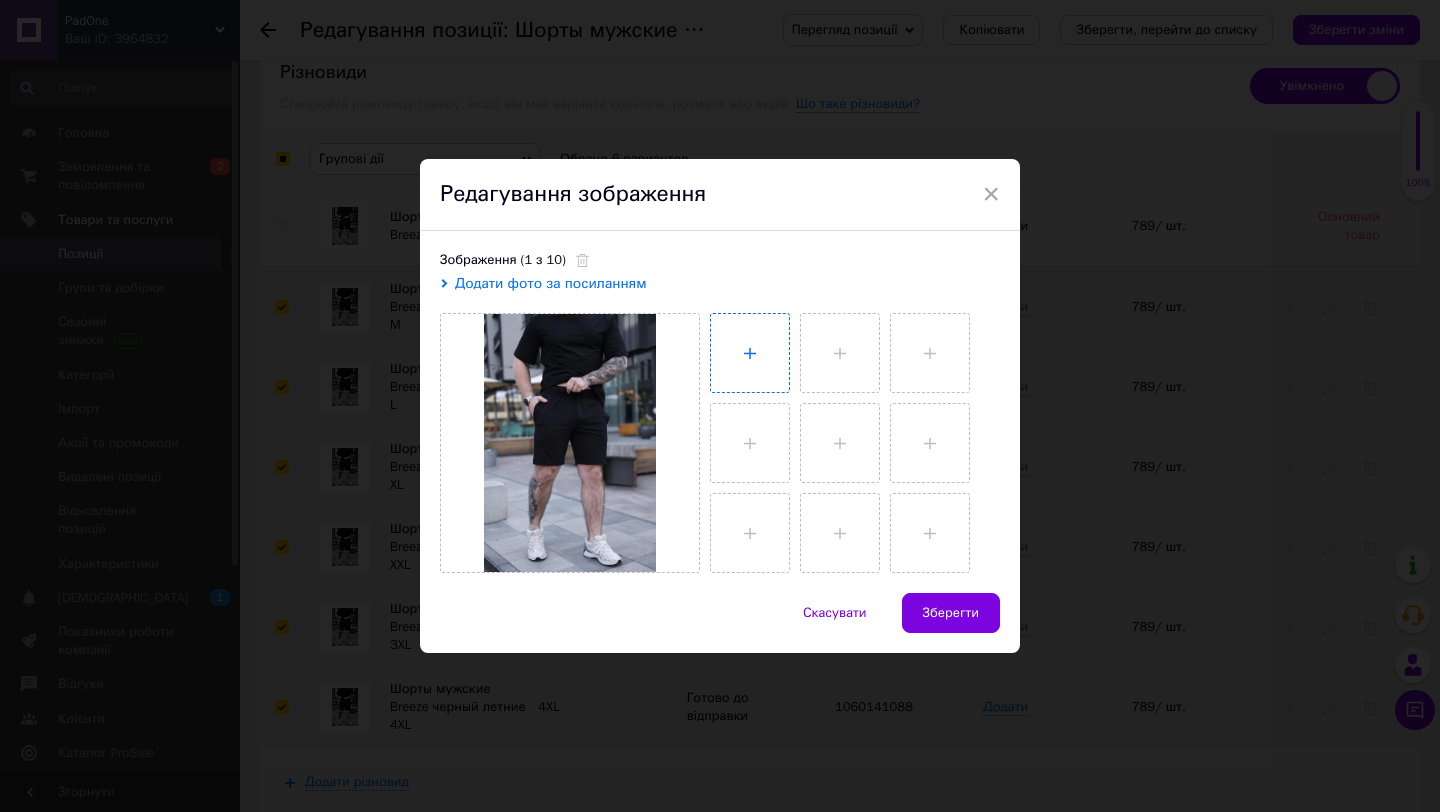click at bounding box center (750, 353) 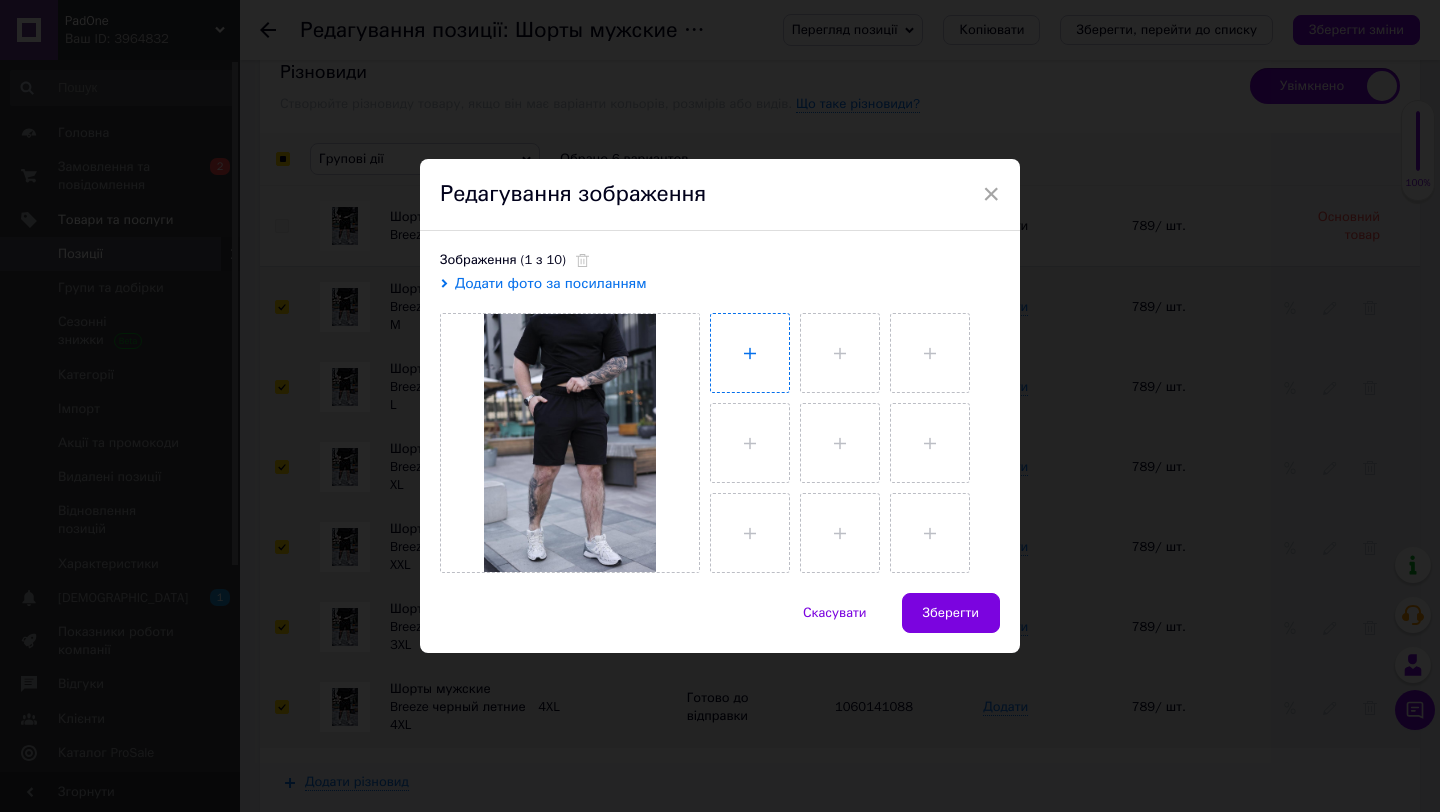 type on "C:\fakepath\7b295b535afd56a3fc21.jpg" 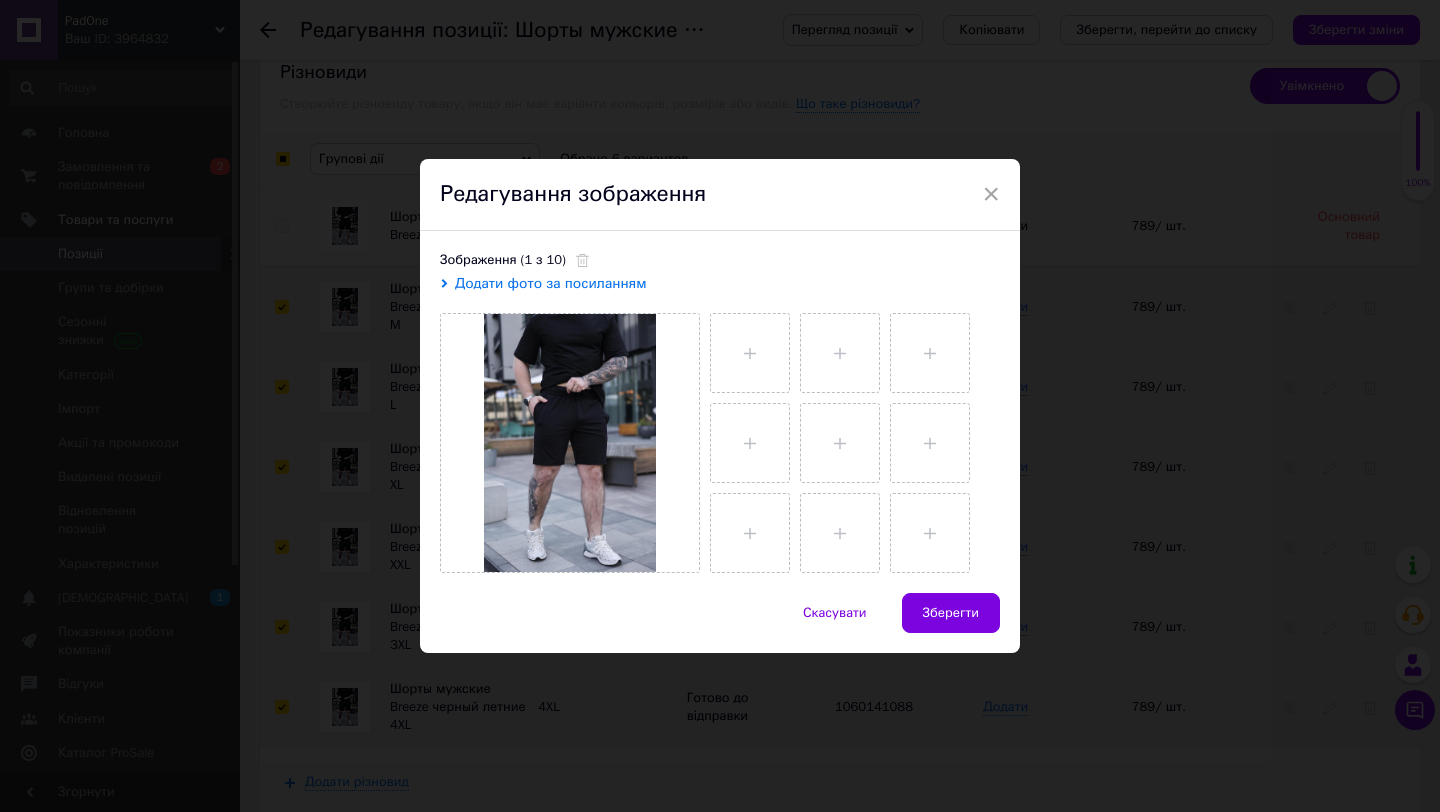 type 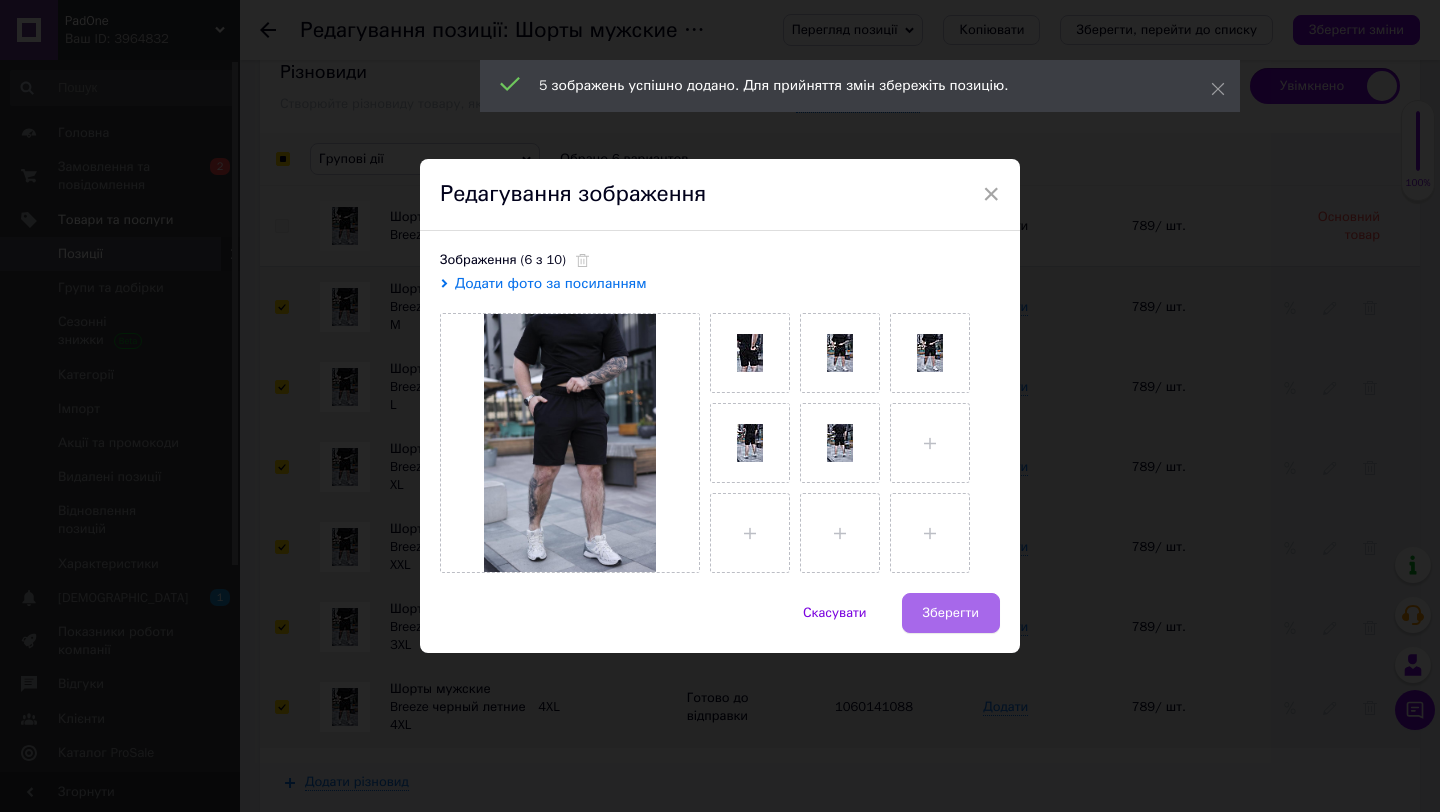 click on "Зберегти" at bounding box center (951, 613) 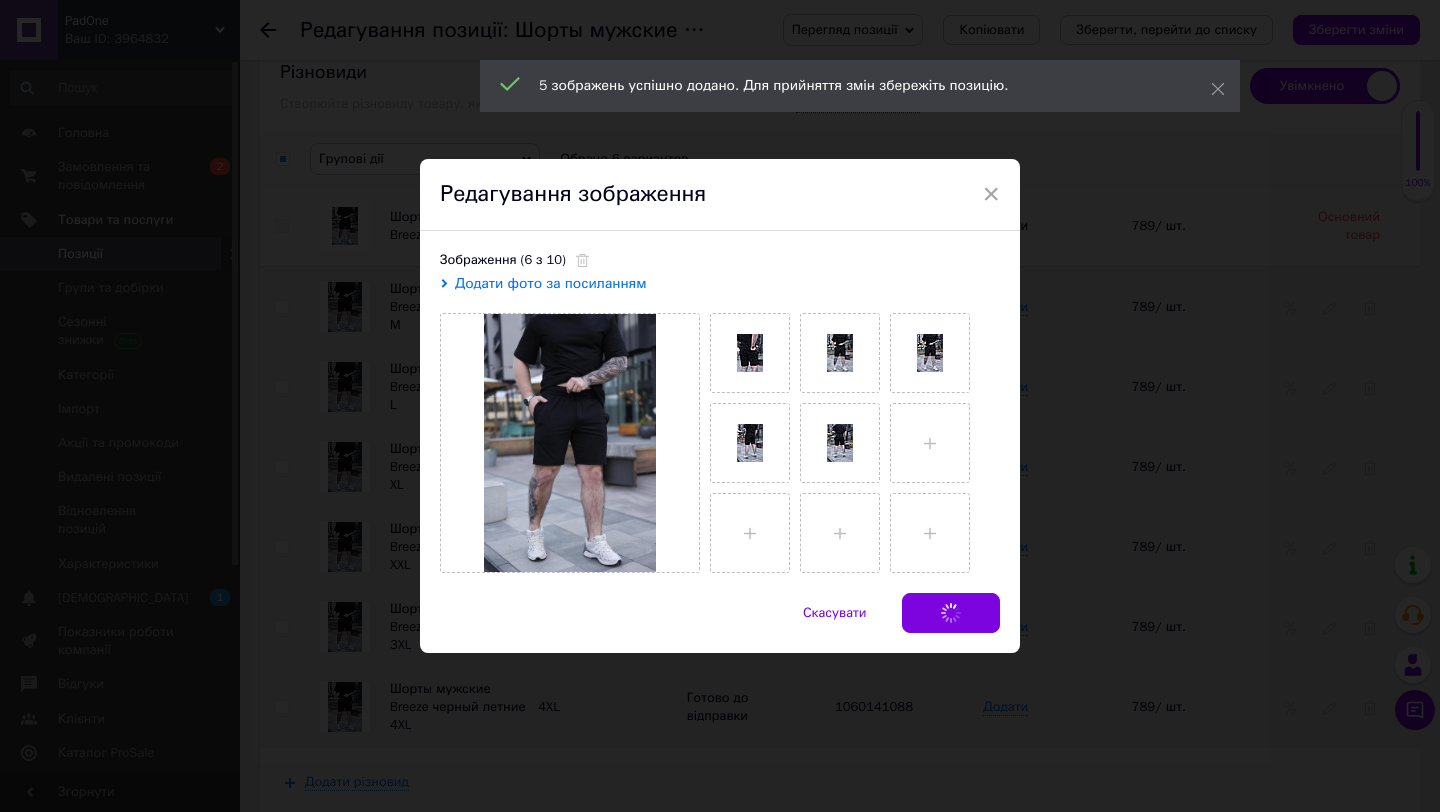 checkbox on "false" 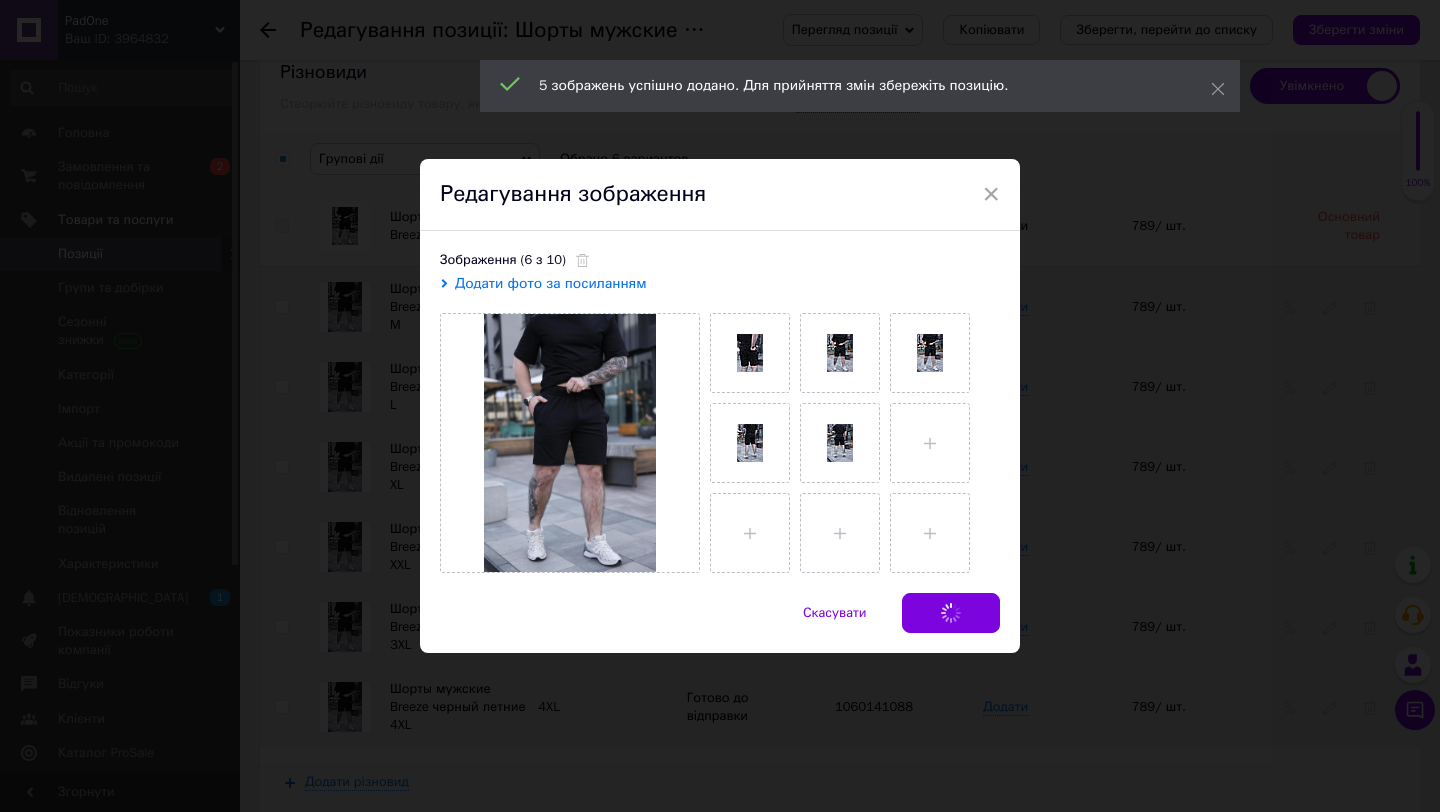 checkbox on "false" 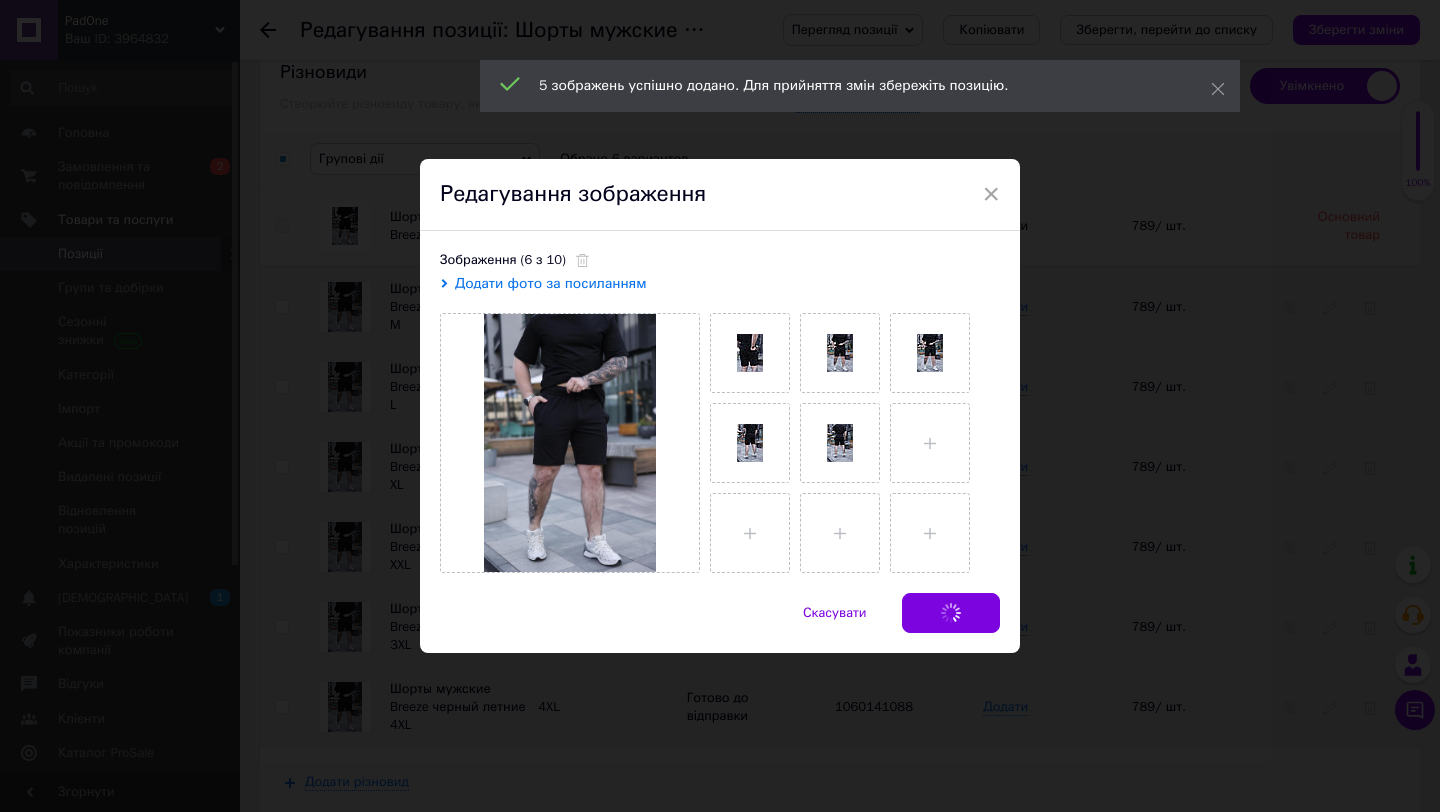 checkbox on "false" 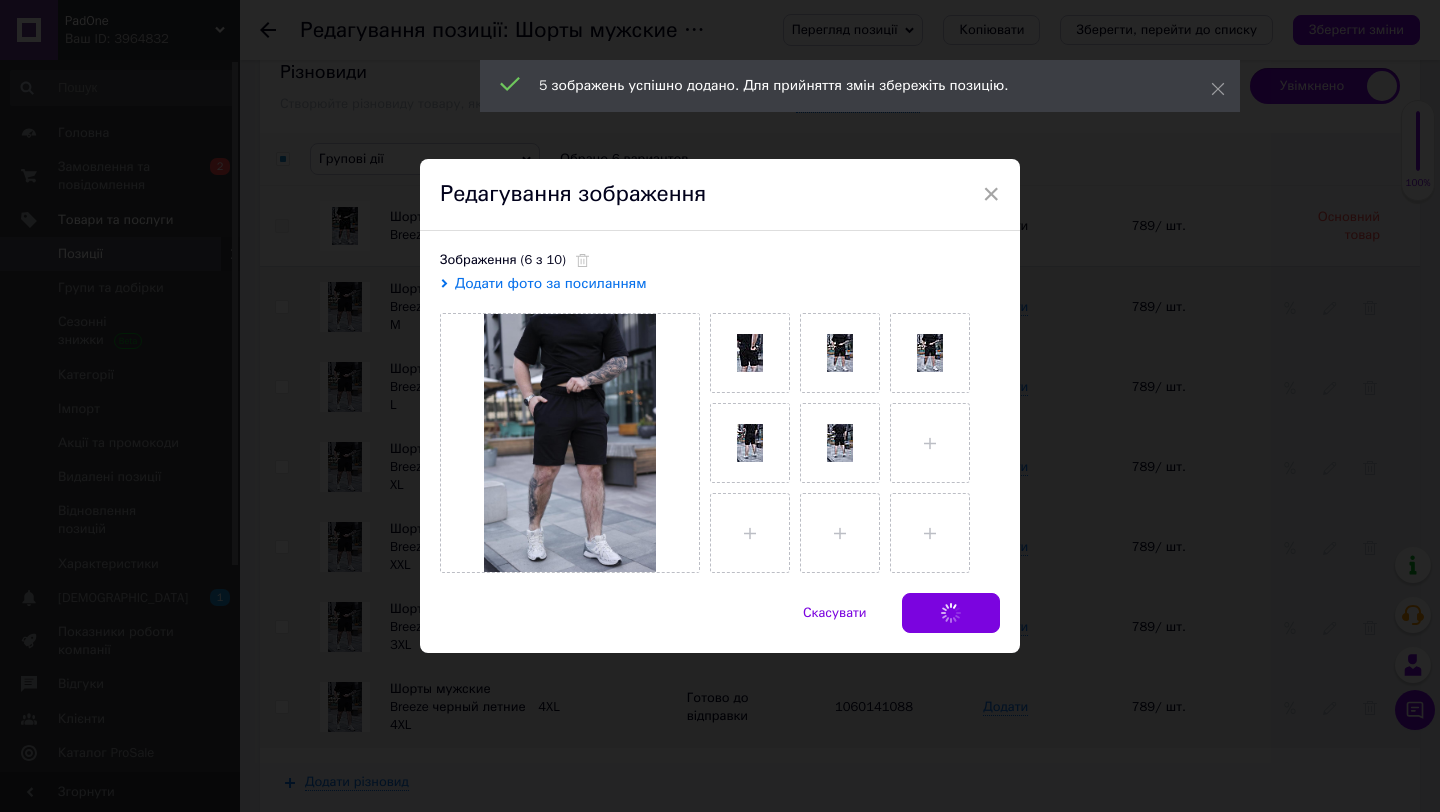 checkbox on "false" 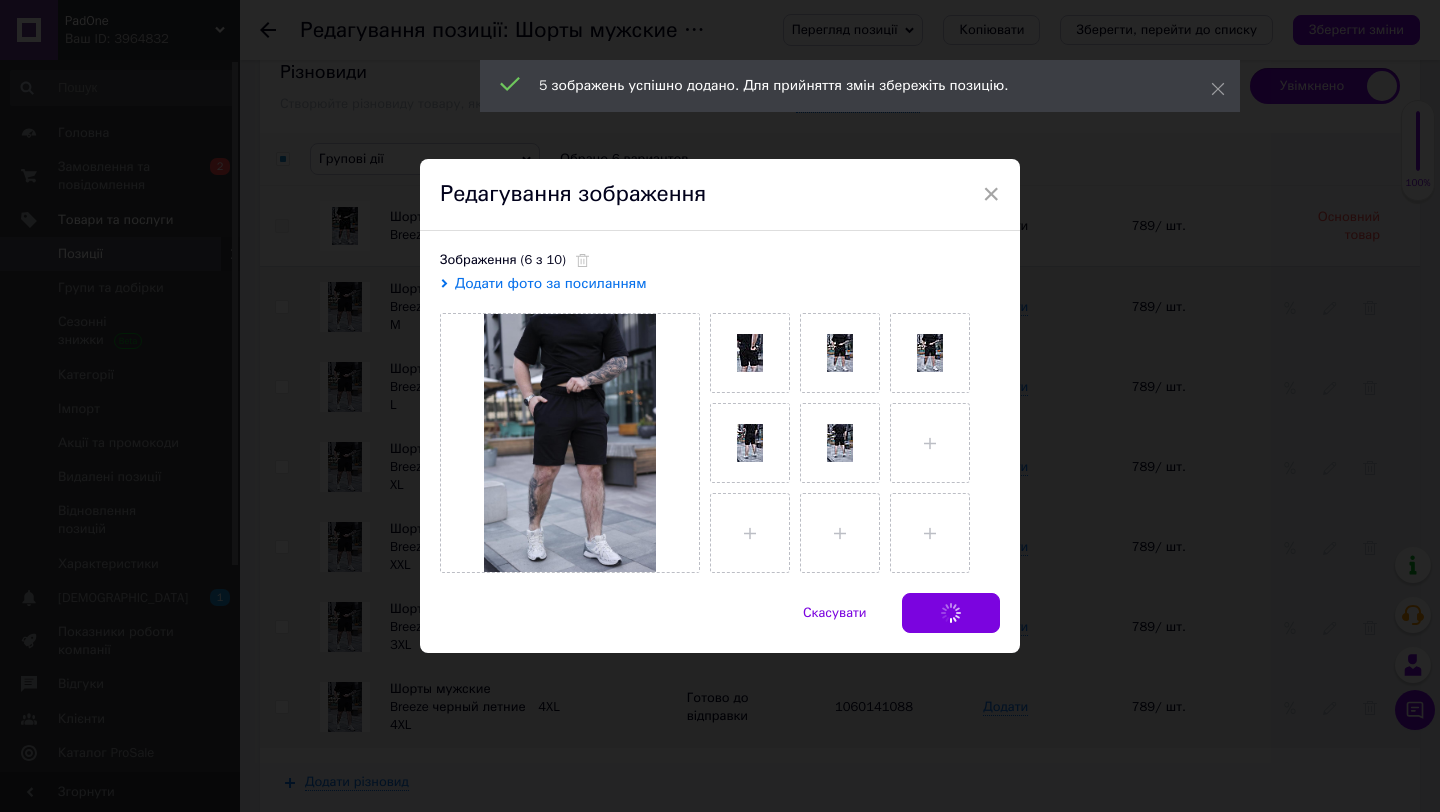checkbox on "false" 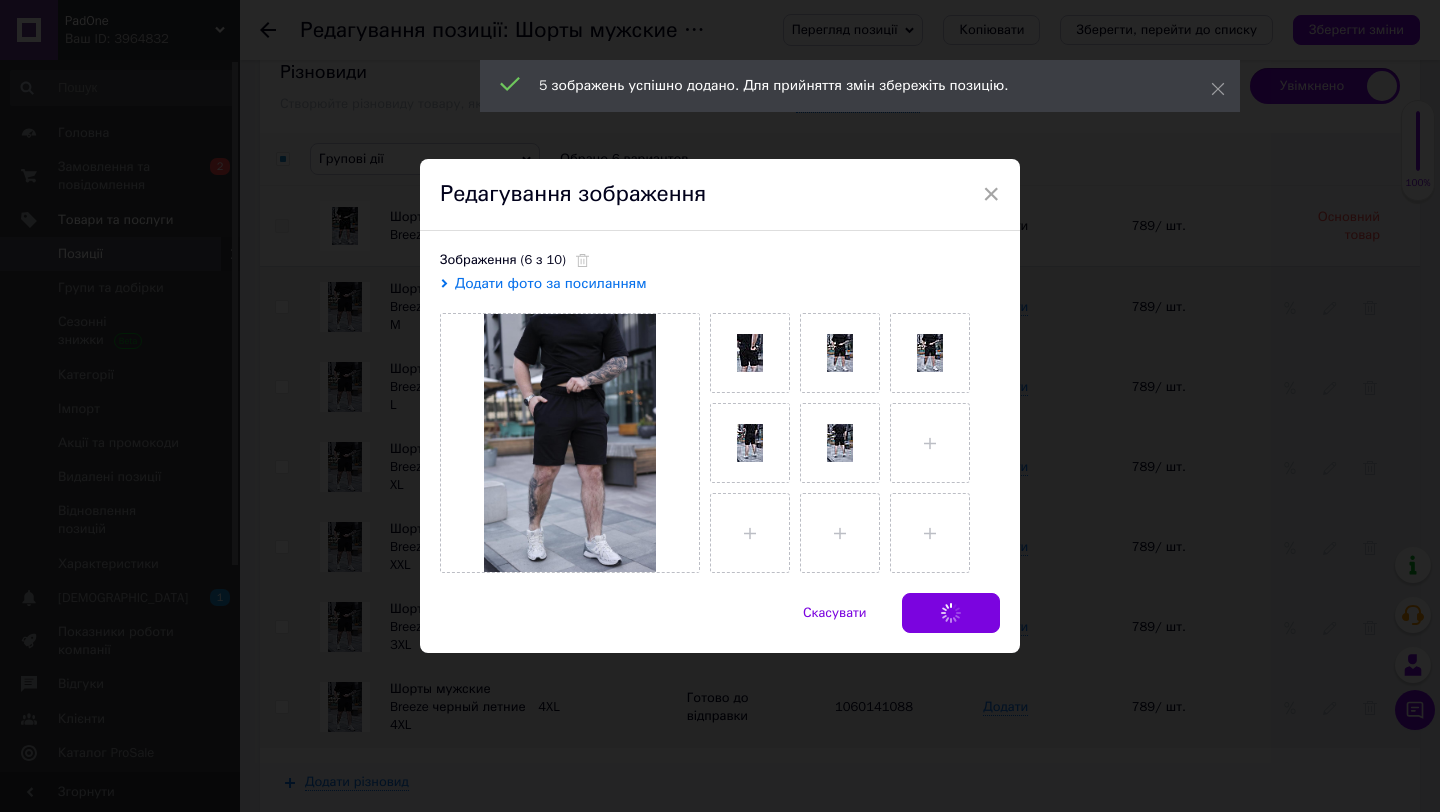 checkbox on "false" 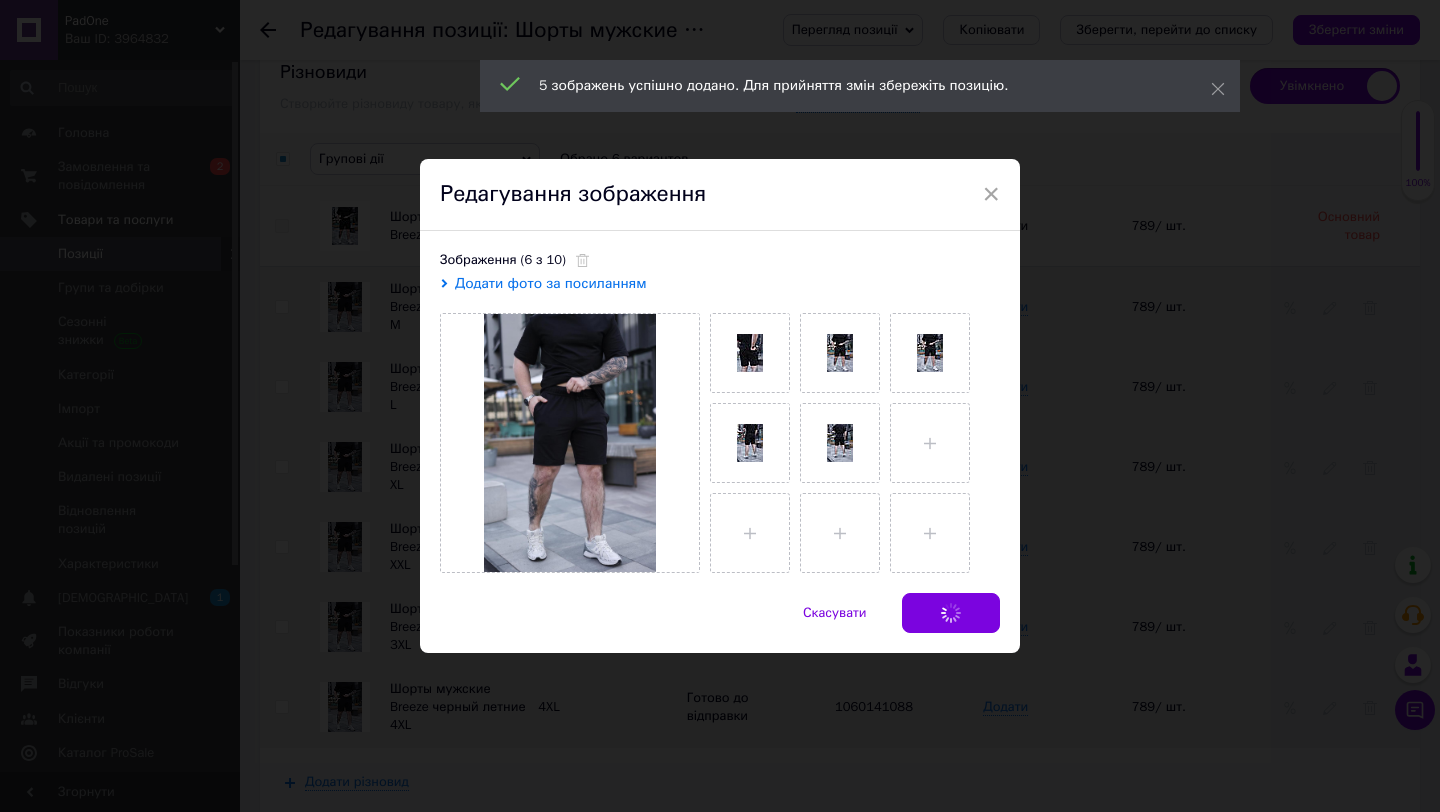 checkbox on "false" 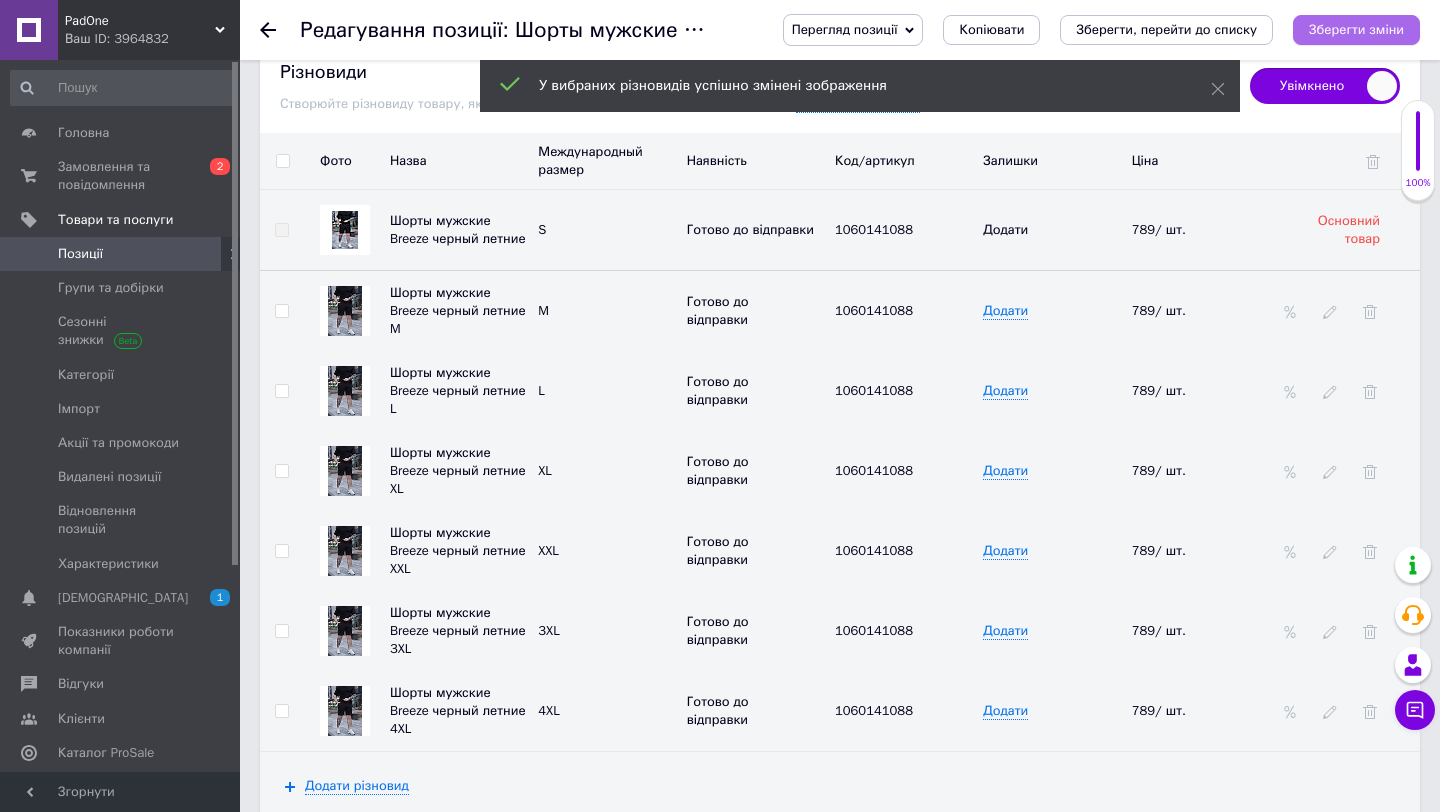 click on "Зберегти зміни" at bounding box center (1356, 29) 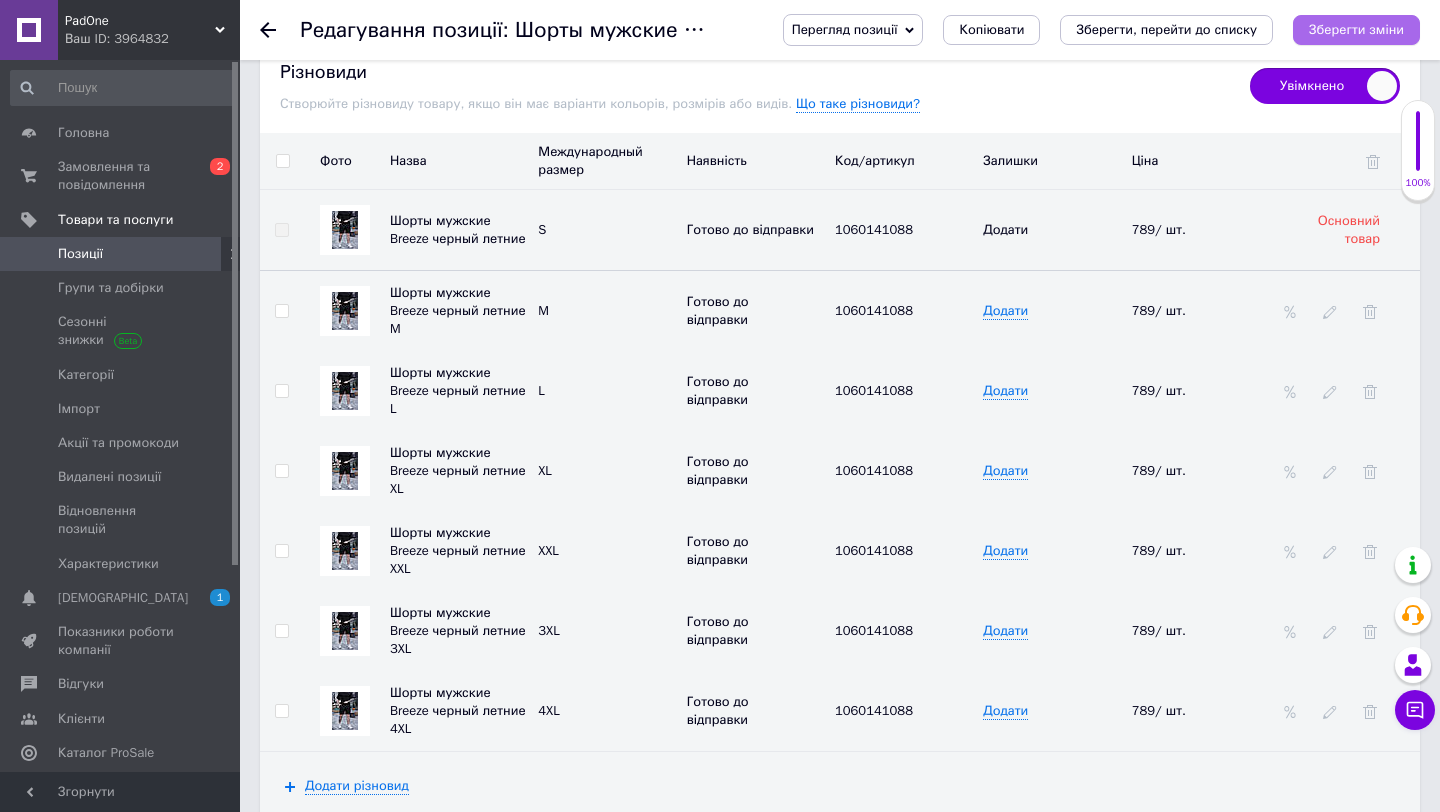 click on "Зберегти зміни" at bounding box center [1356, 30] 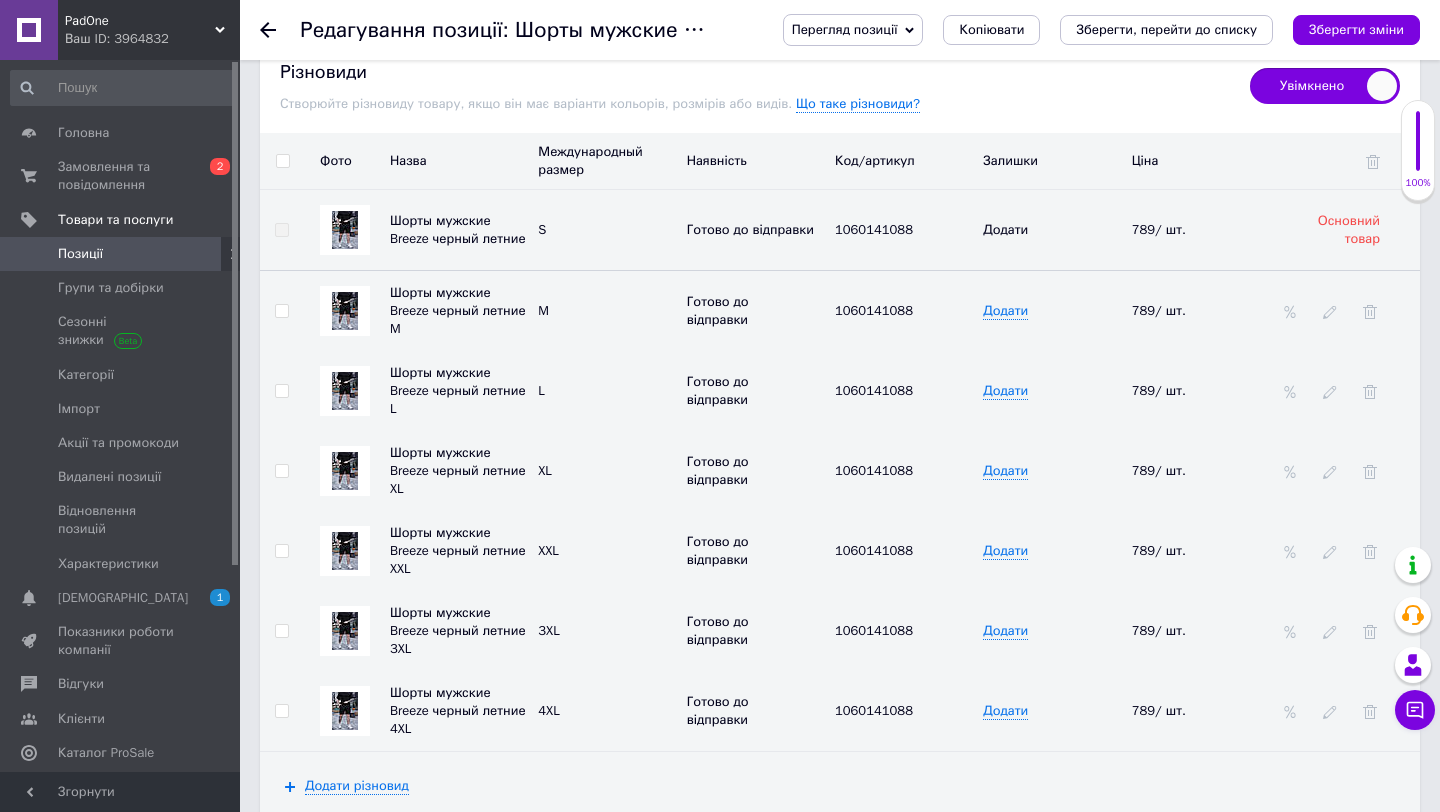 click on "Зберегти зміни" at bounding box center (1356, 30) 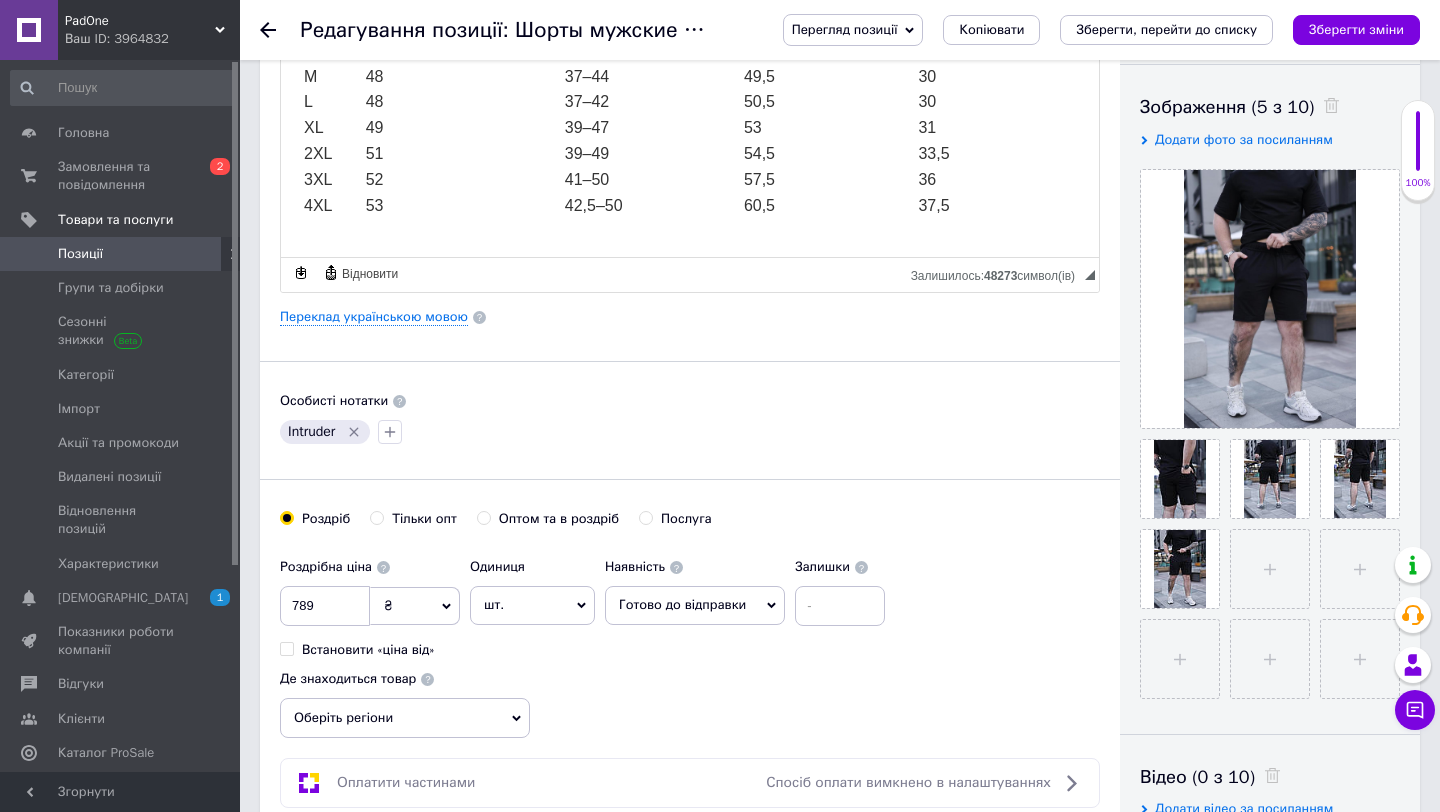 scroll, scrollTop: 0, scrollLeft: 0, axis: both 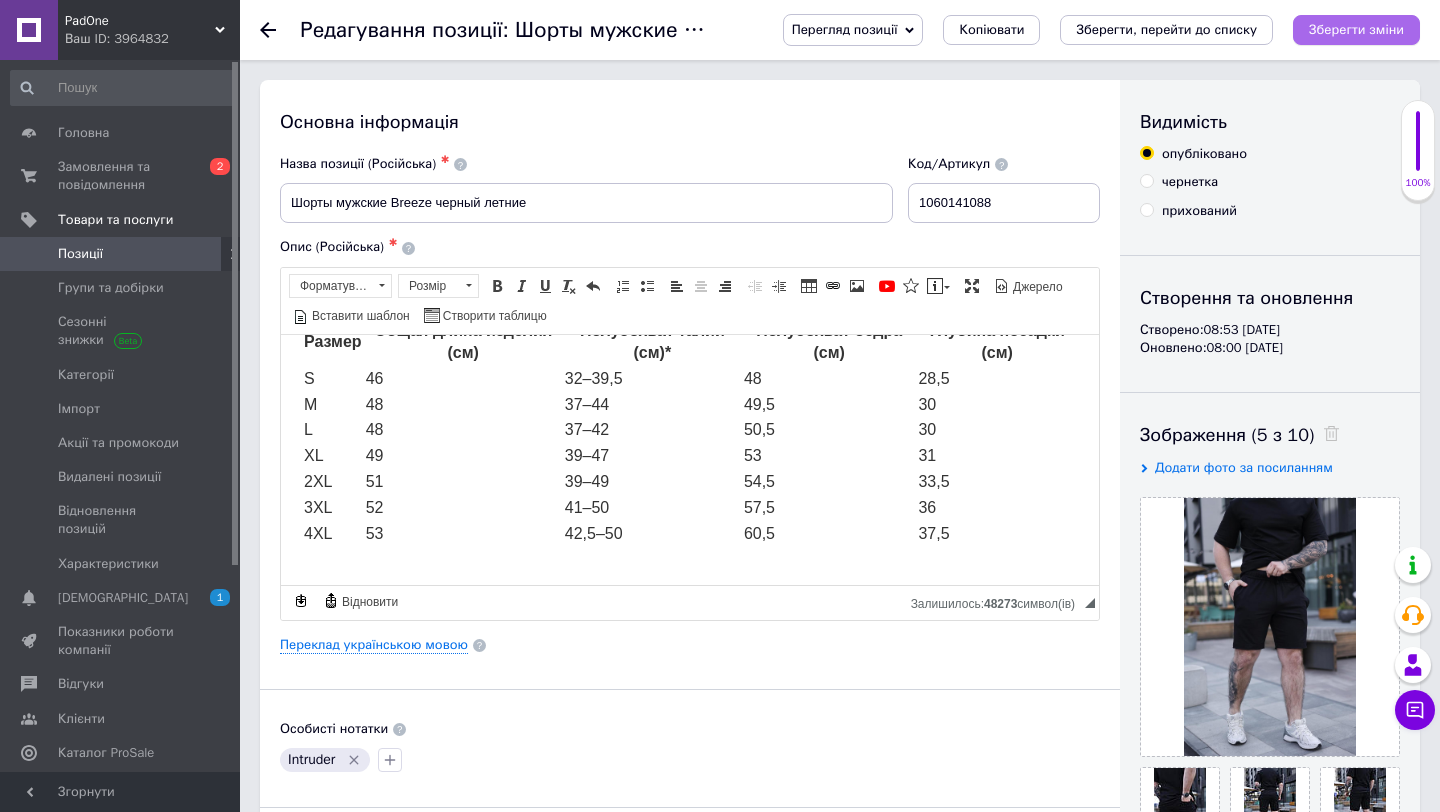 click on "Зберегти зміни" at bounding box center [1356, 29] 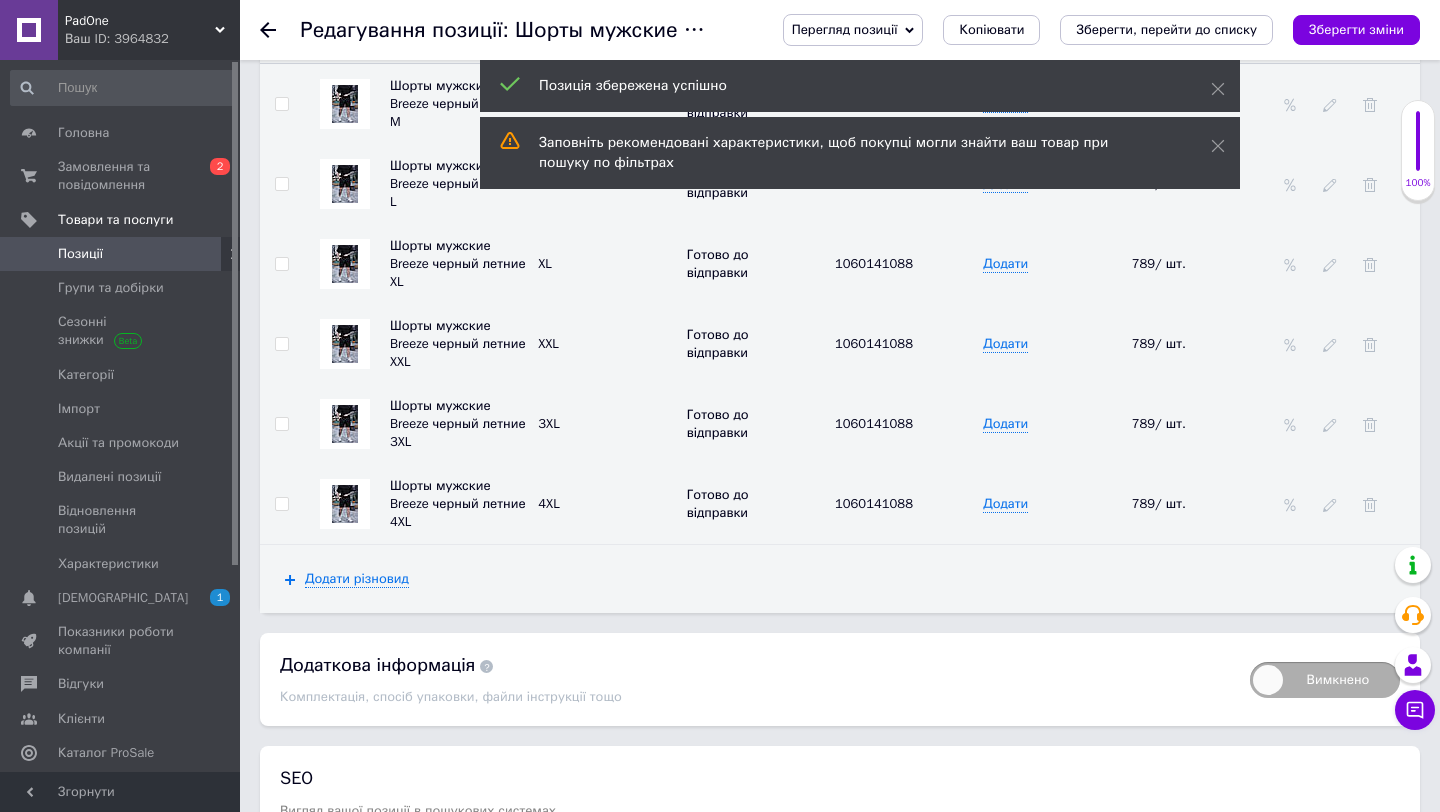 scroll, scrollTop: 3076, scrollLeft: 0, axis: vertical 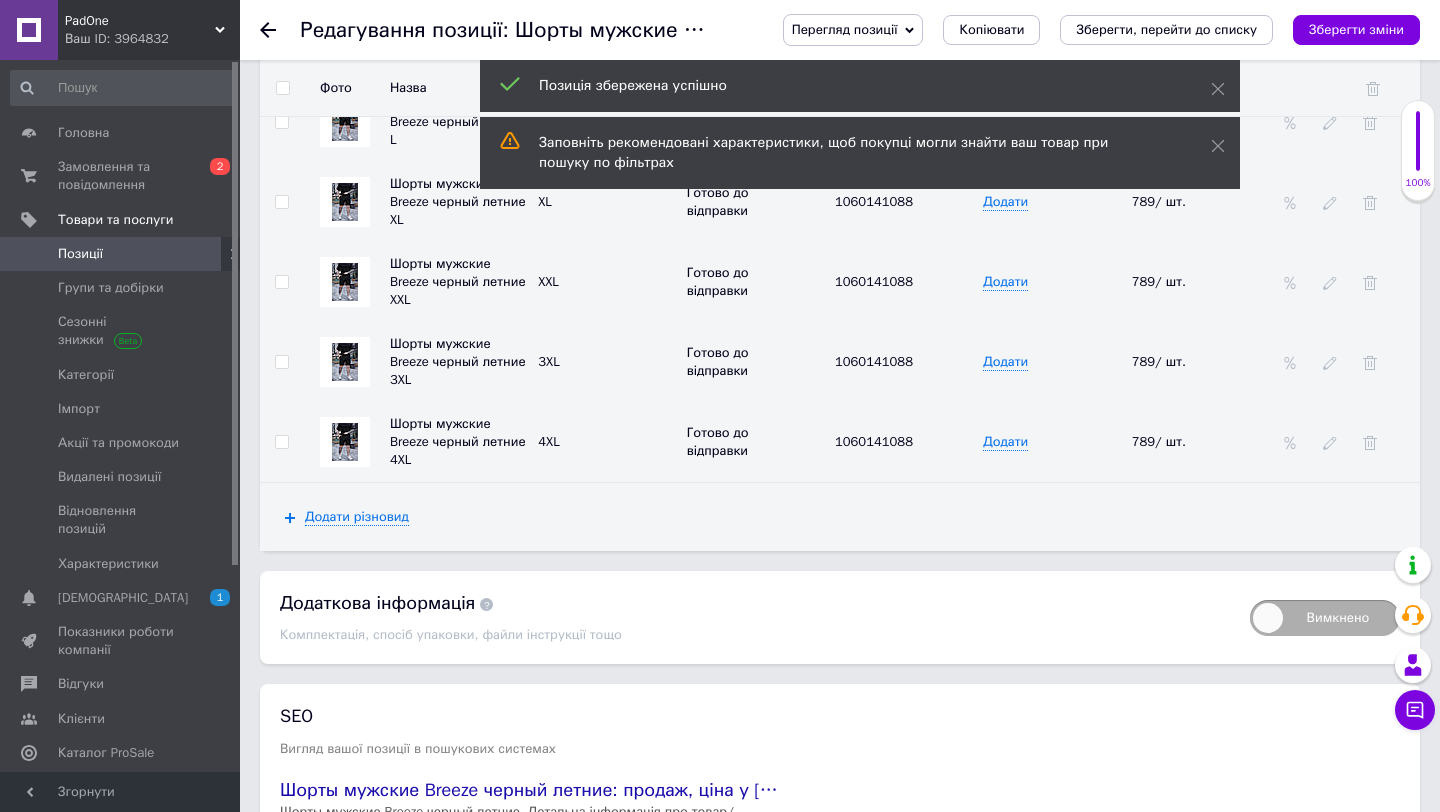 click at bounding box center (345, 442) 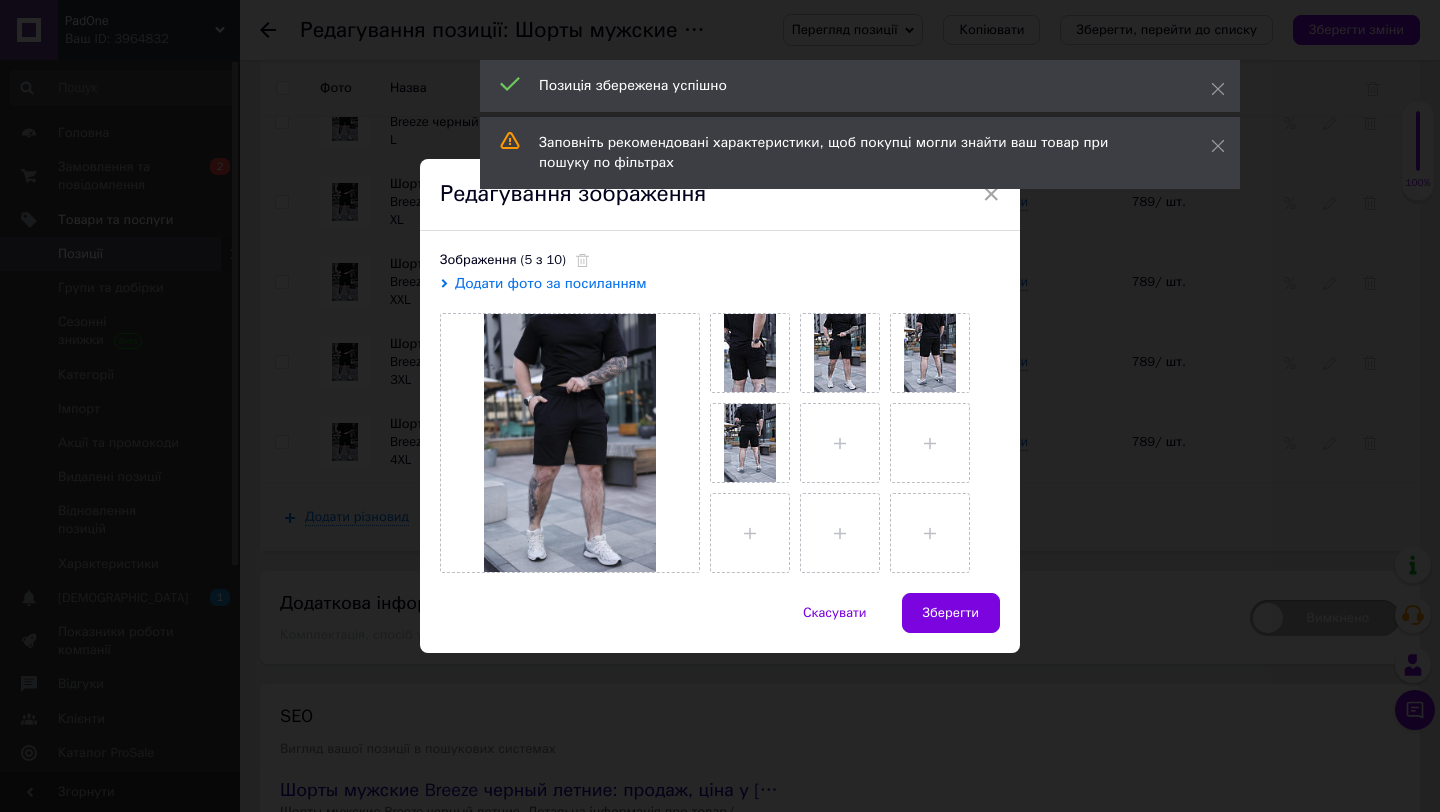 click on "× Редагування зображення Зображення (5 з 10) Додати фото за посиланням Скасувати   Зберегти" at bounding box center (720, 406) 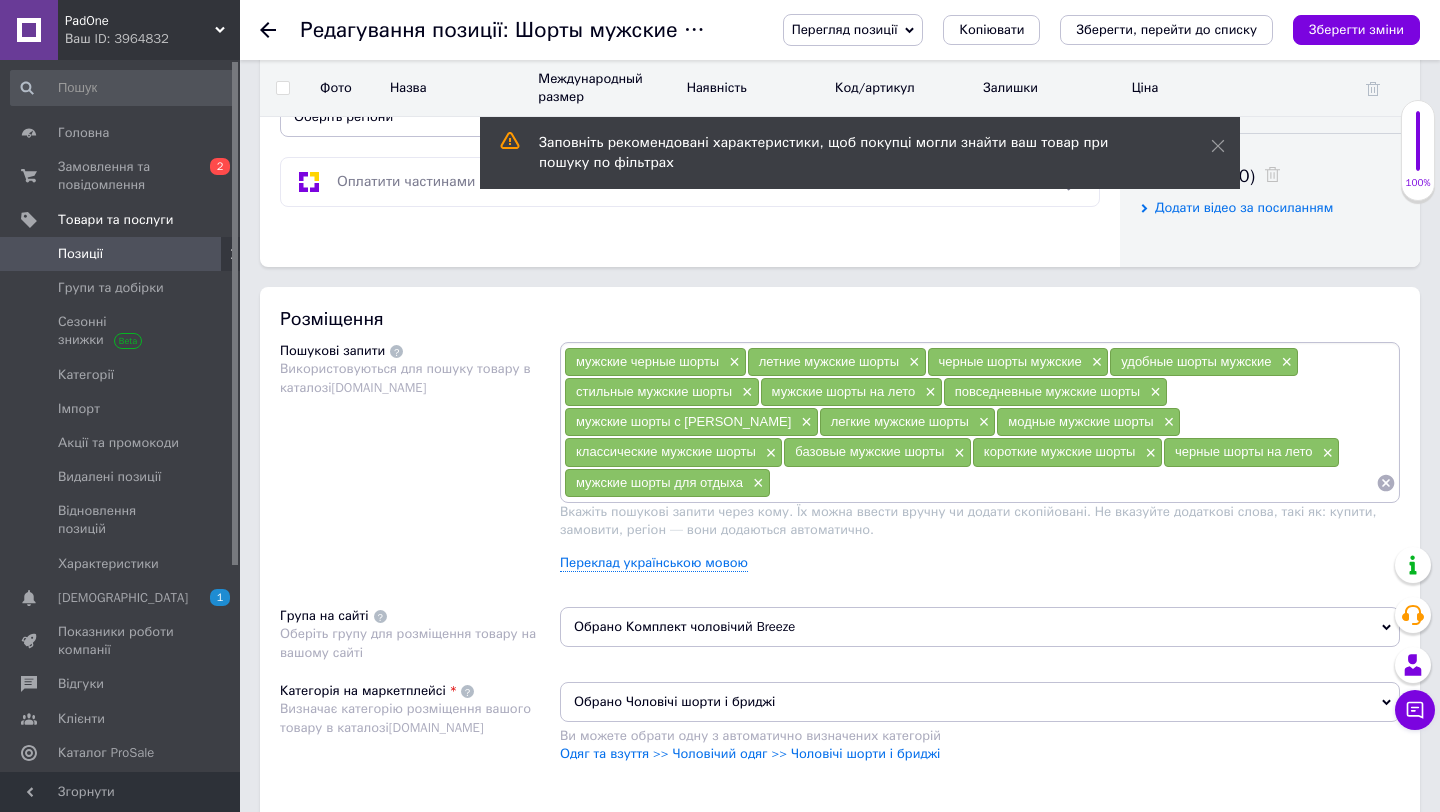 scroll, scrollTop: 0, scrollLeft: 0, axis: both 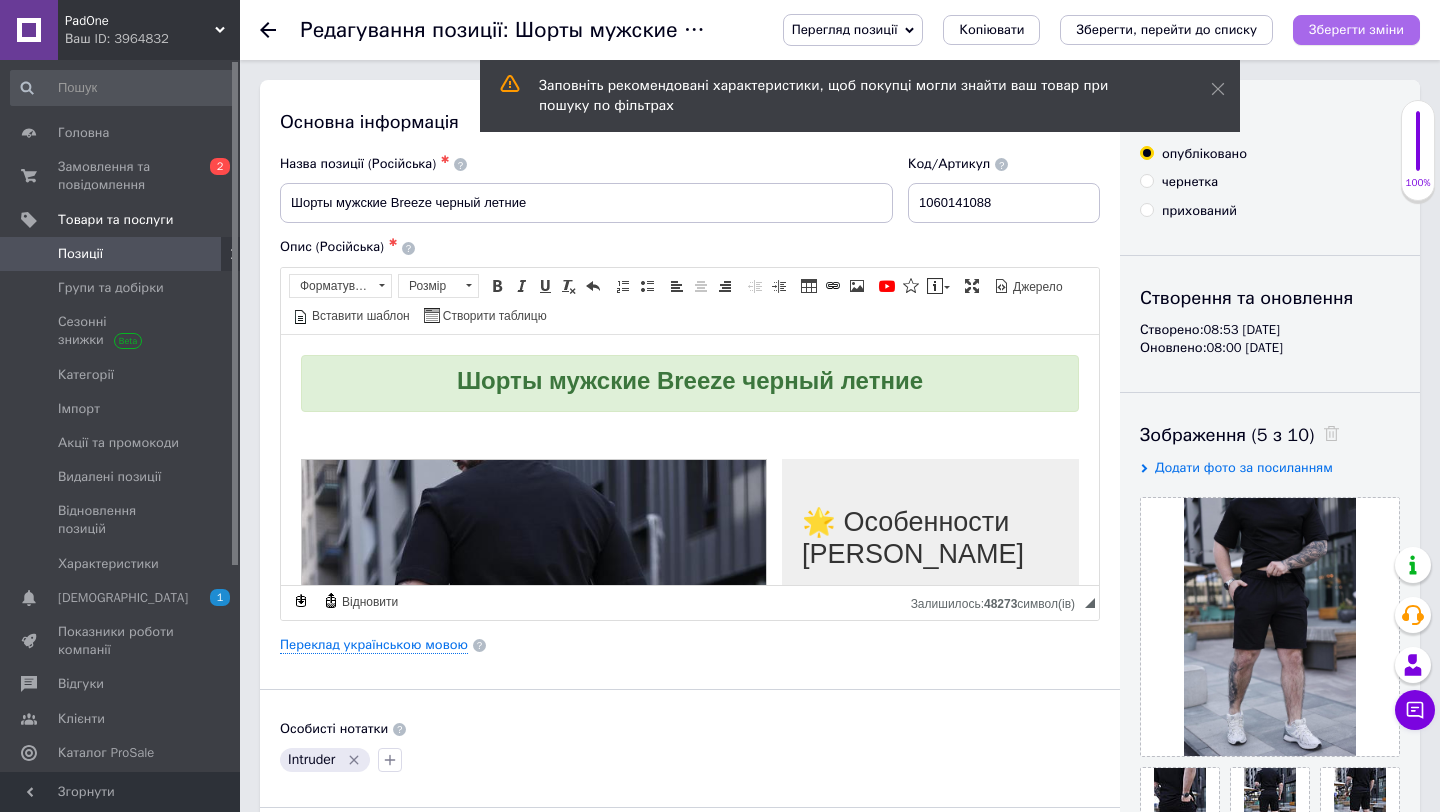 click on "Зберегти зміни" at bounding box center (1356, 29) 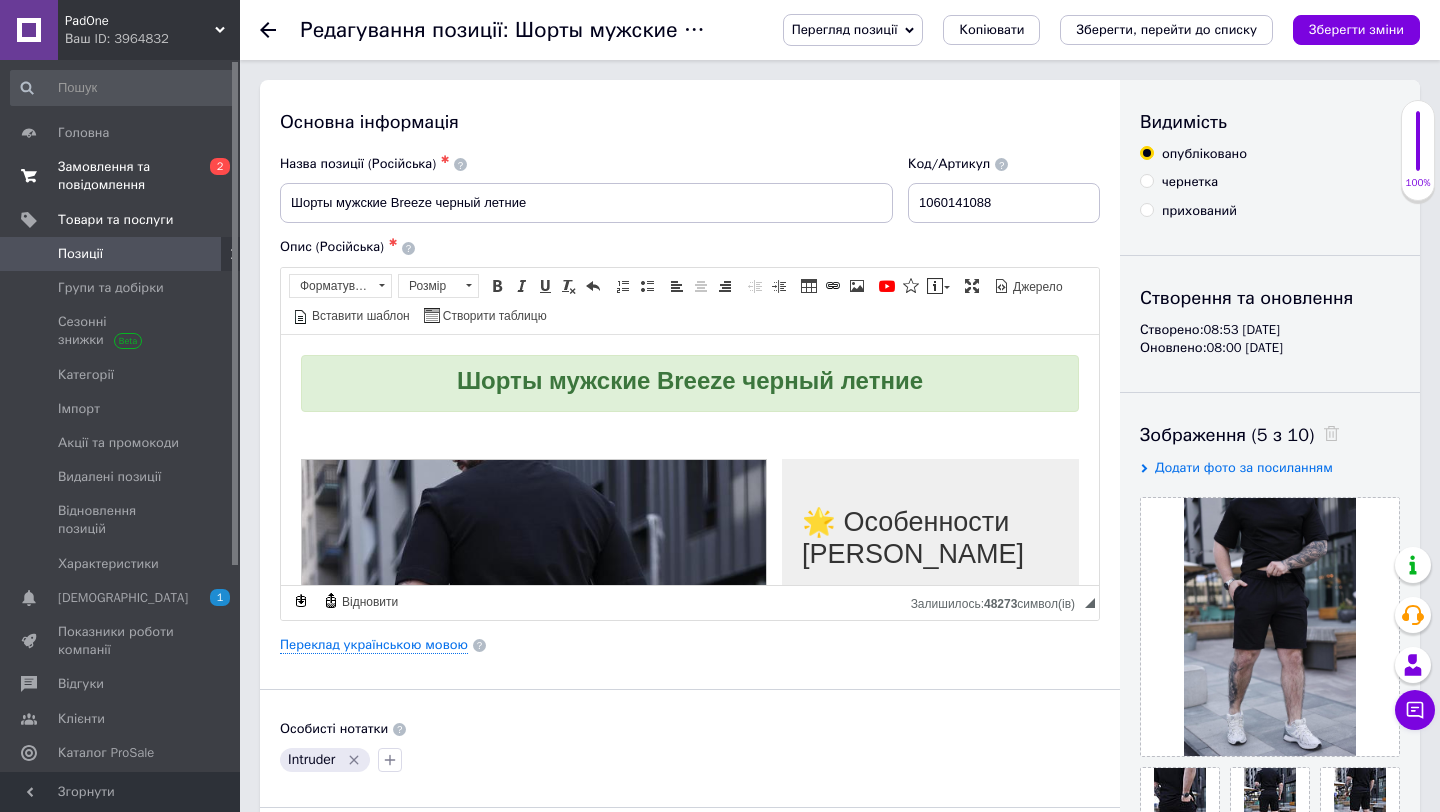 click on "Замовлення та повідомлення" at bounding box center (121, 176) 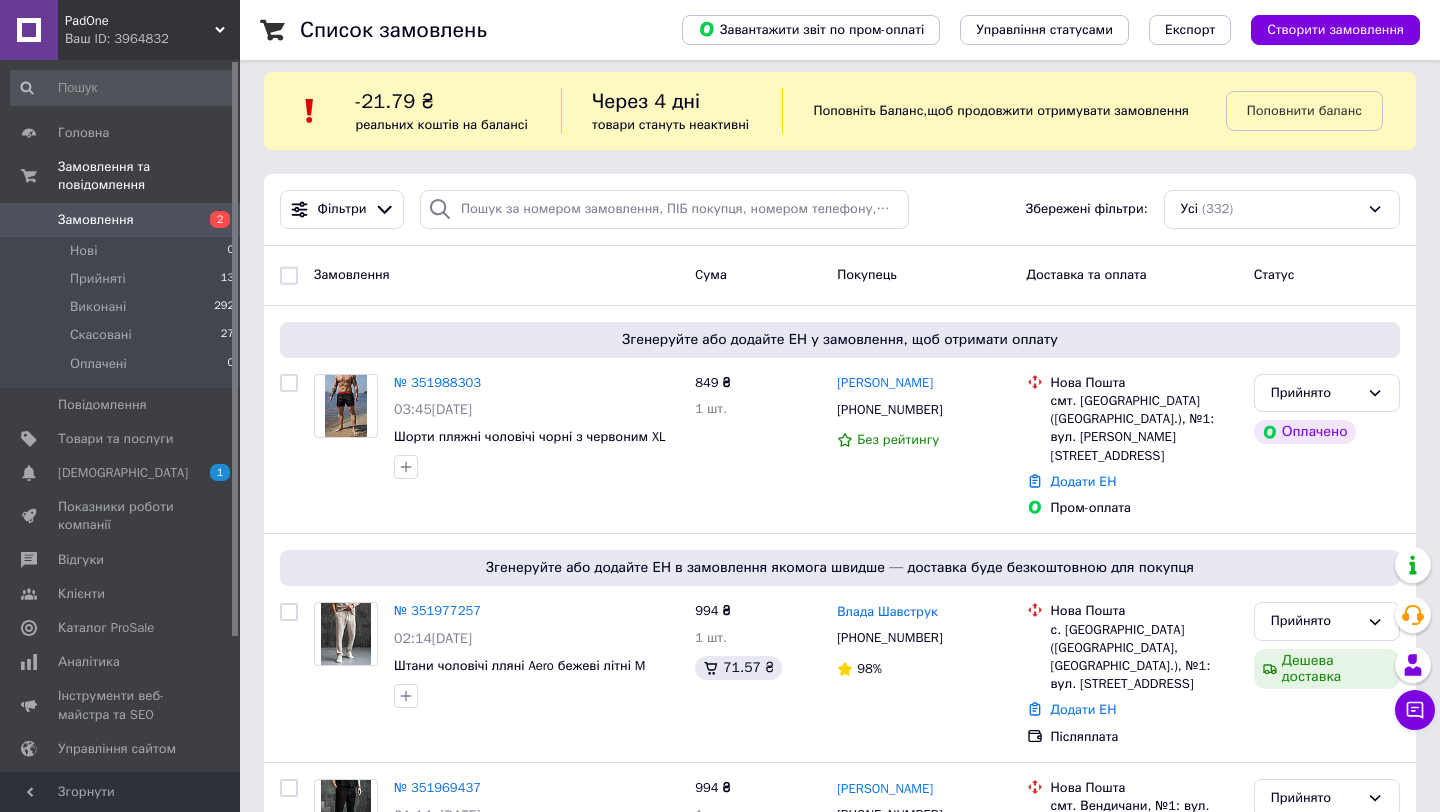 scroll, scrollTop: 5, scrollLeft: 0, axis: vertical 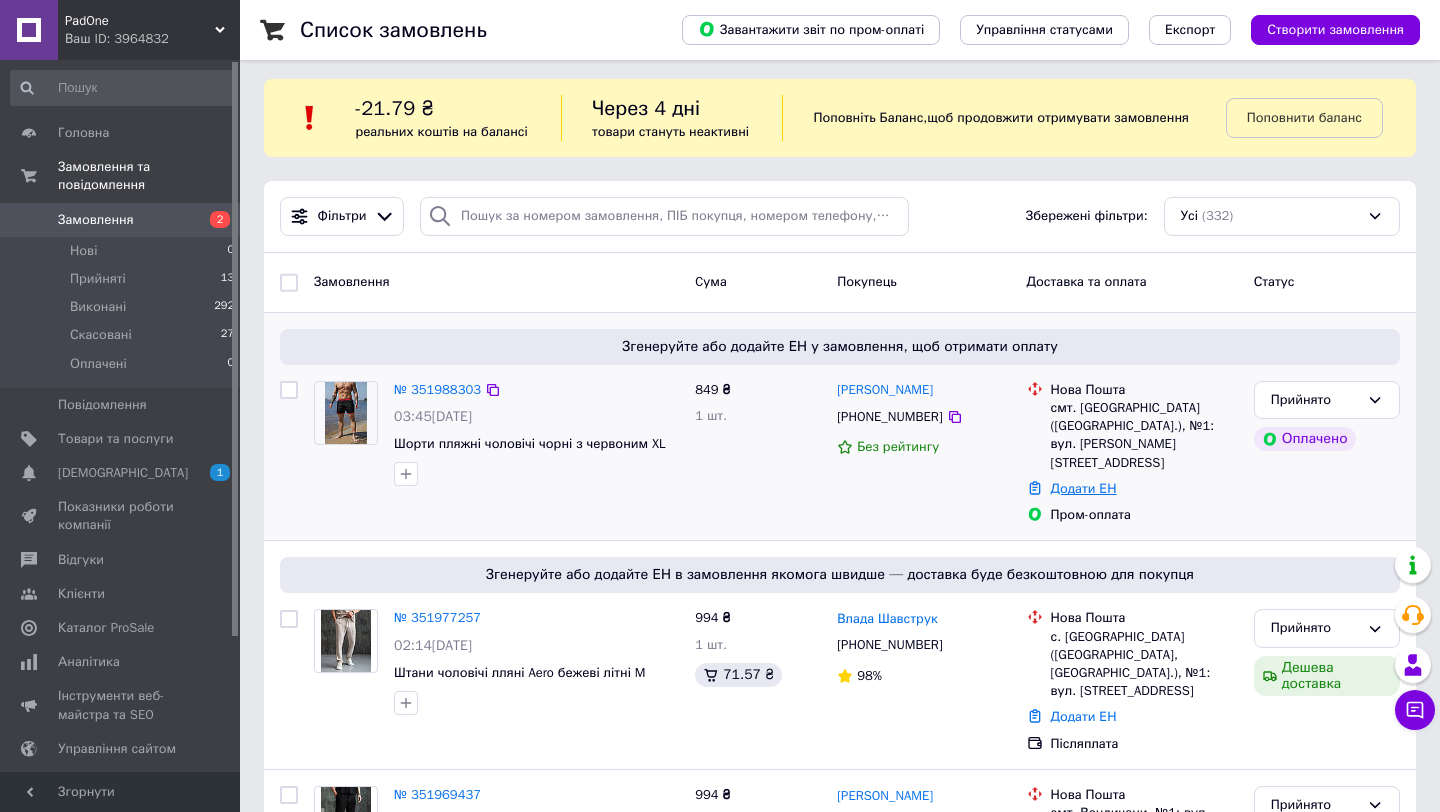 click on "Додати ЕН" at bounding box center (1084, 488) 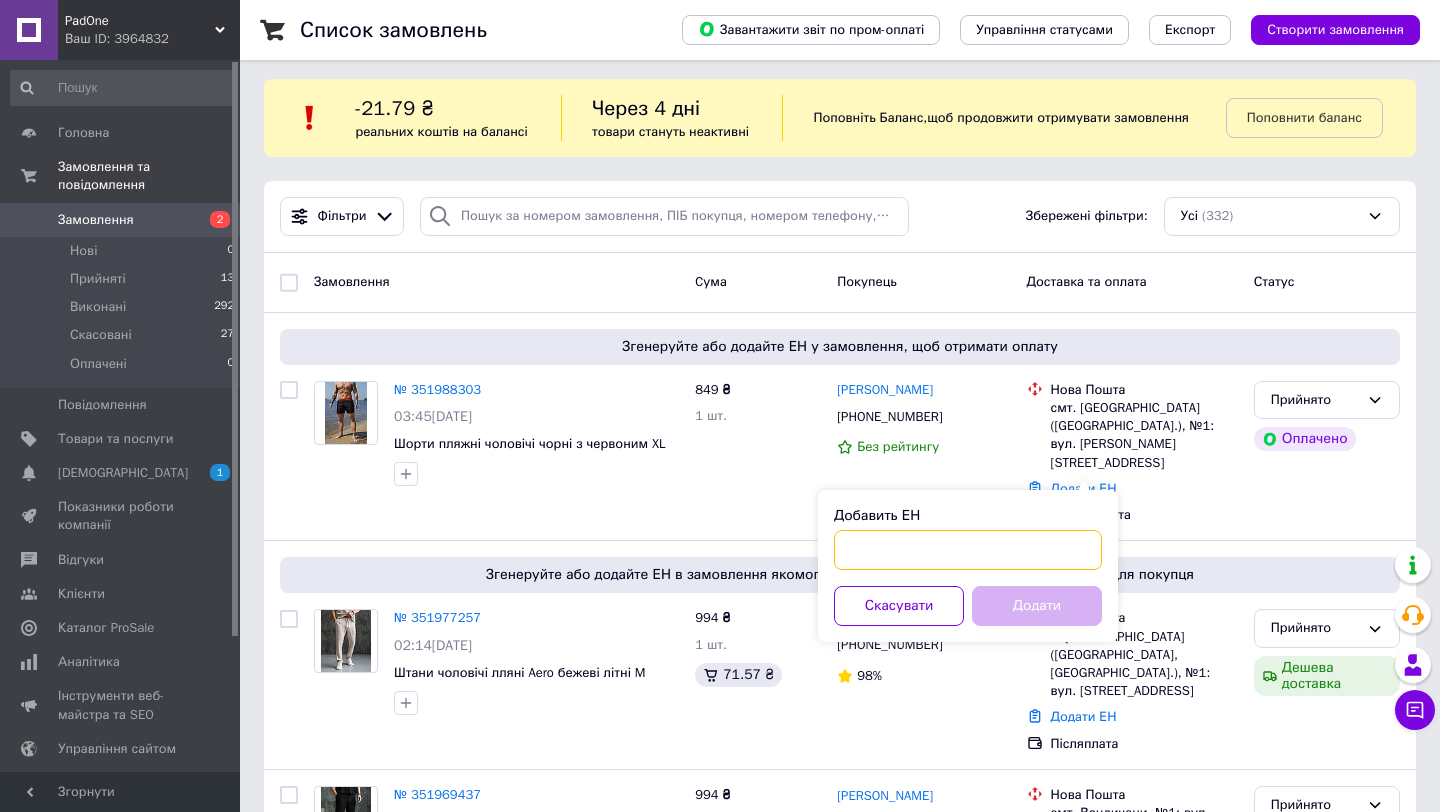 click on "Добавить ЕН" at bounding box center (968, 550) 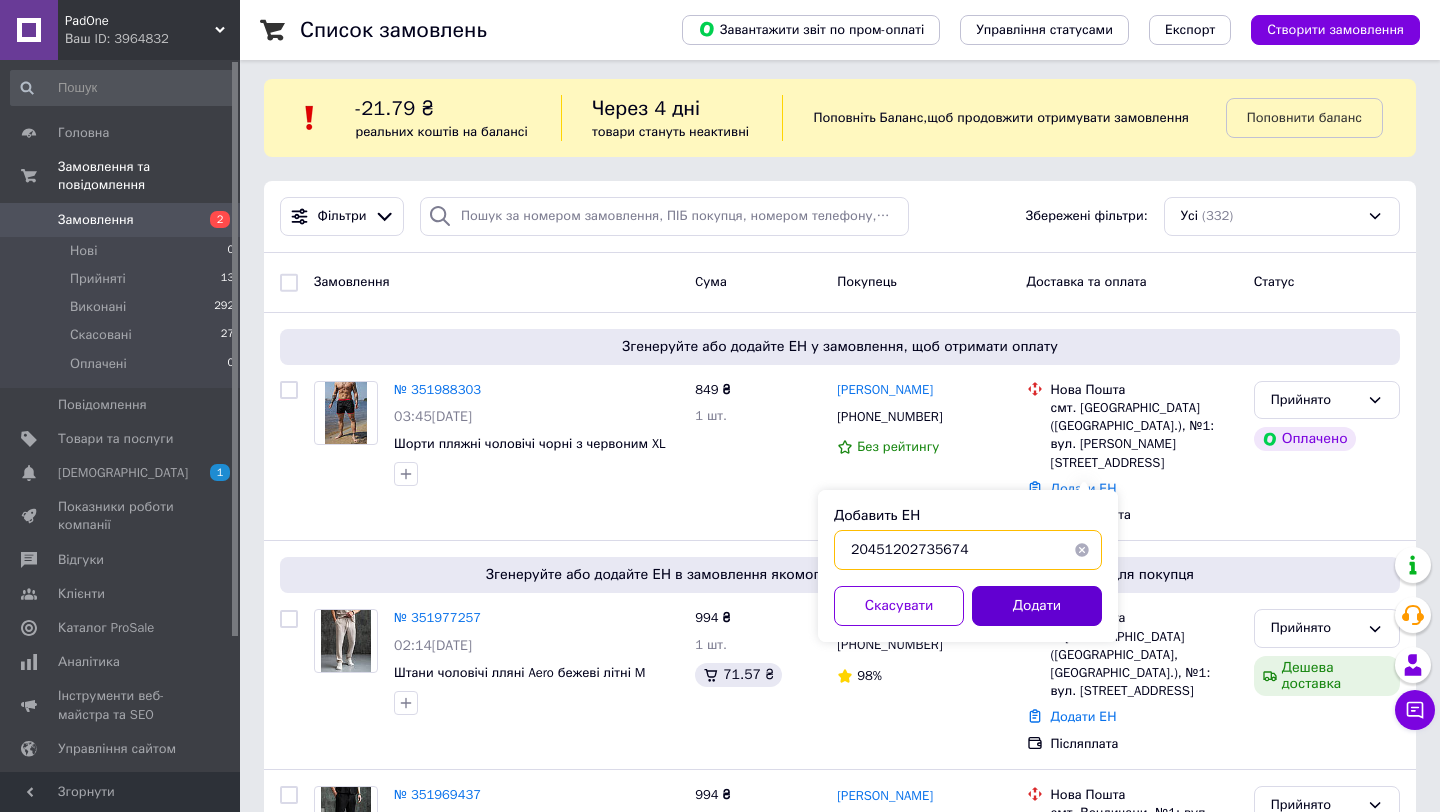 type on "20451202735674" 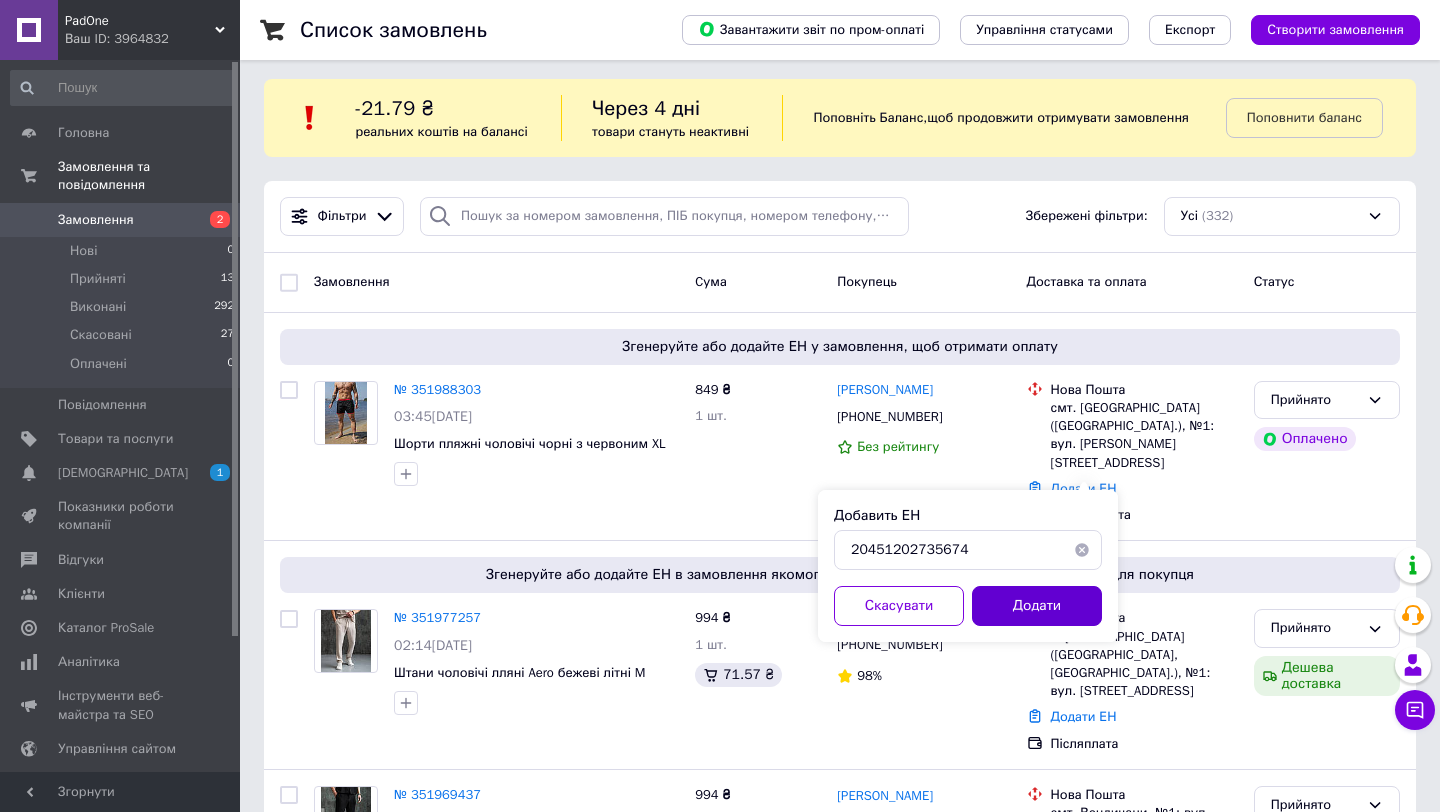 click on "Додати" at bounding box center [1037, 606] 